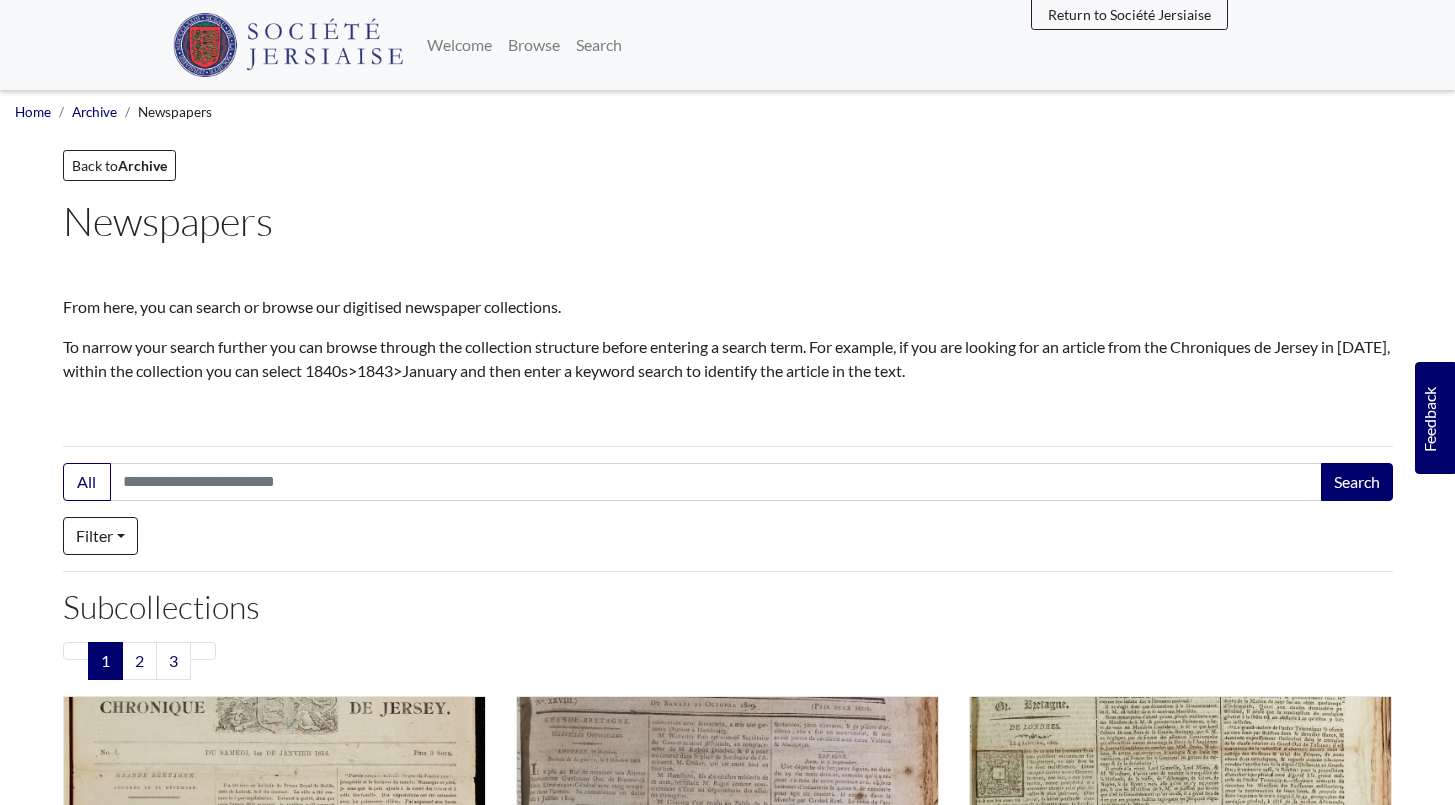 scroll, scrollTop: 0, scrollLeft: 0, axis: both 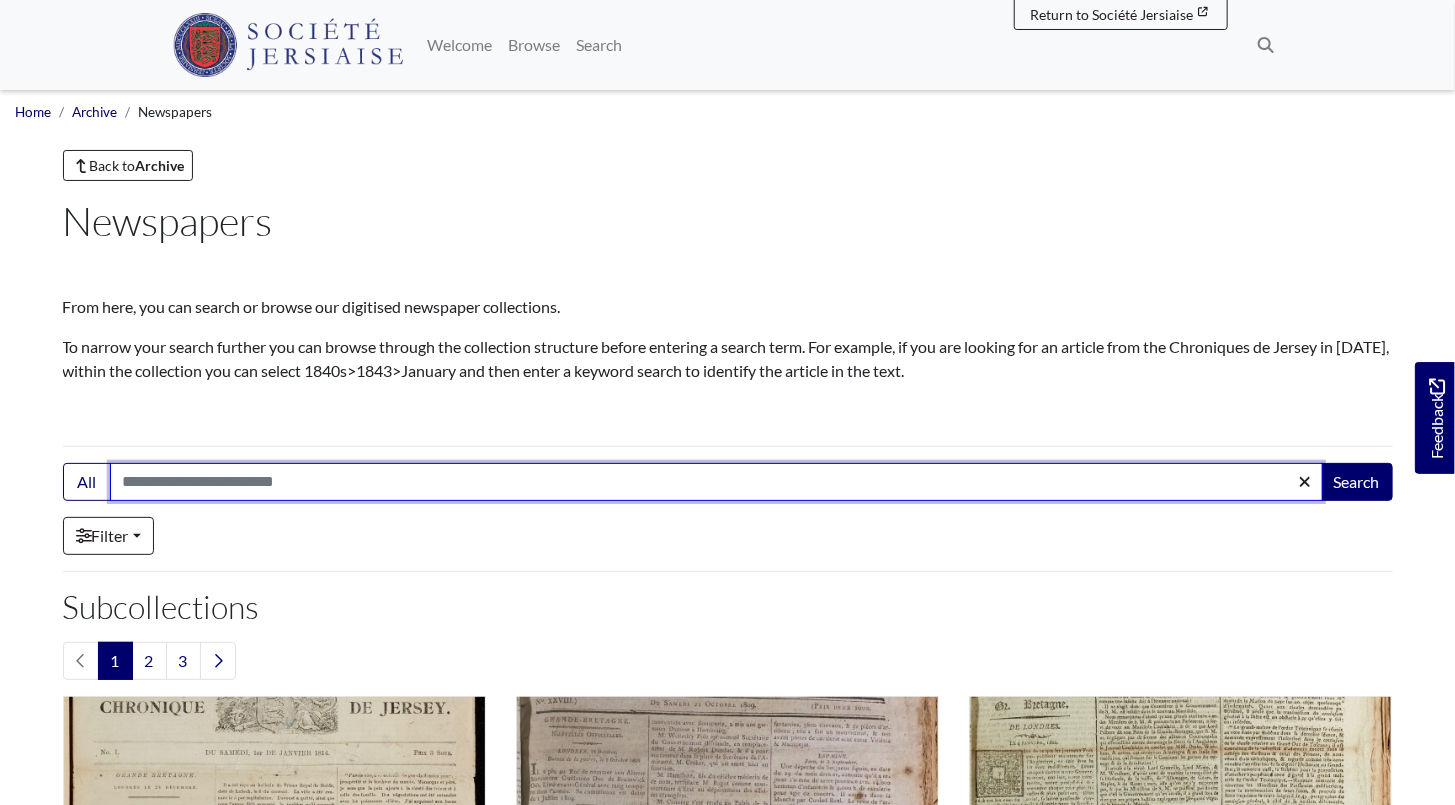 click on "Search:" at bounding box center [716, 482] 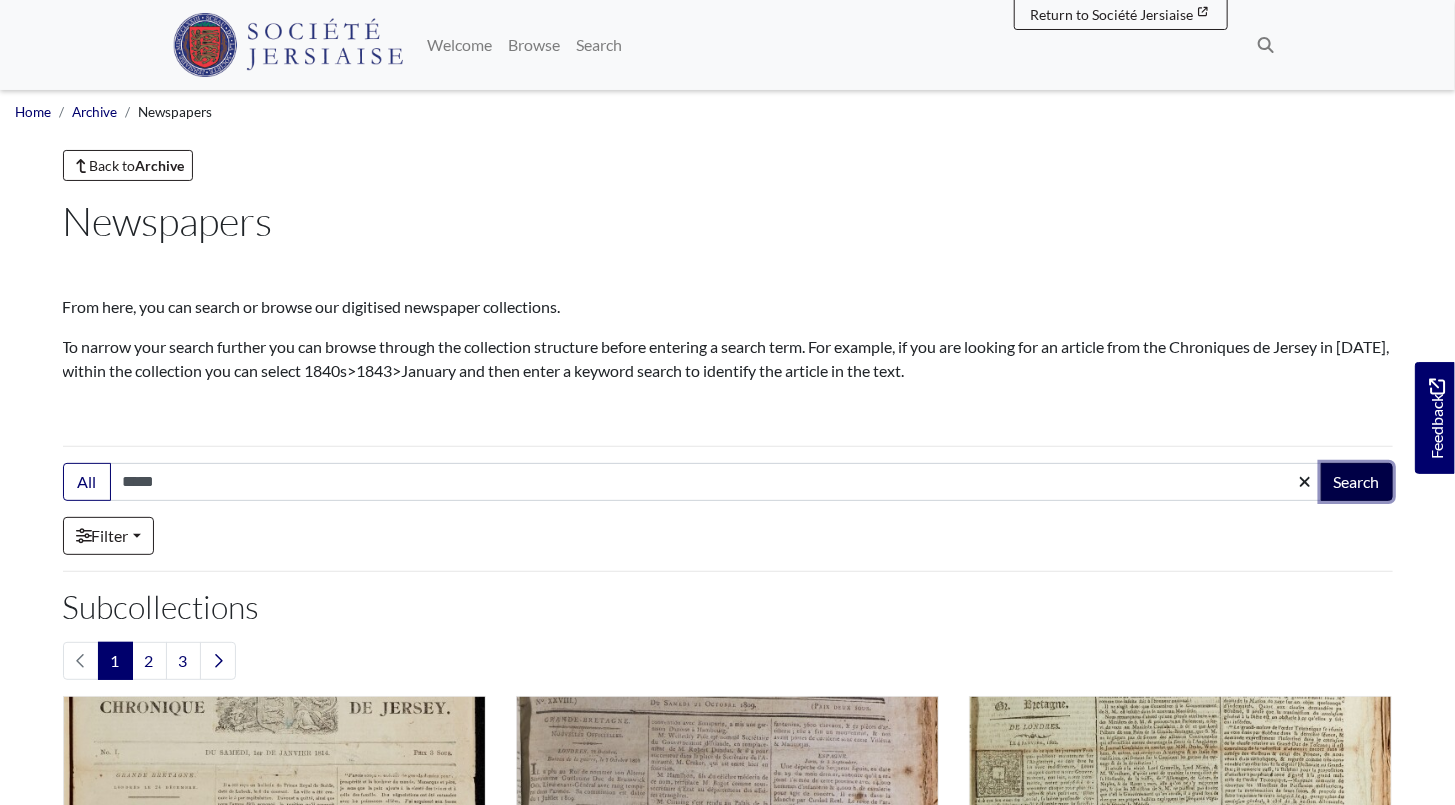 click on "Search" at bounding box center [1357, 482] 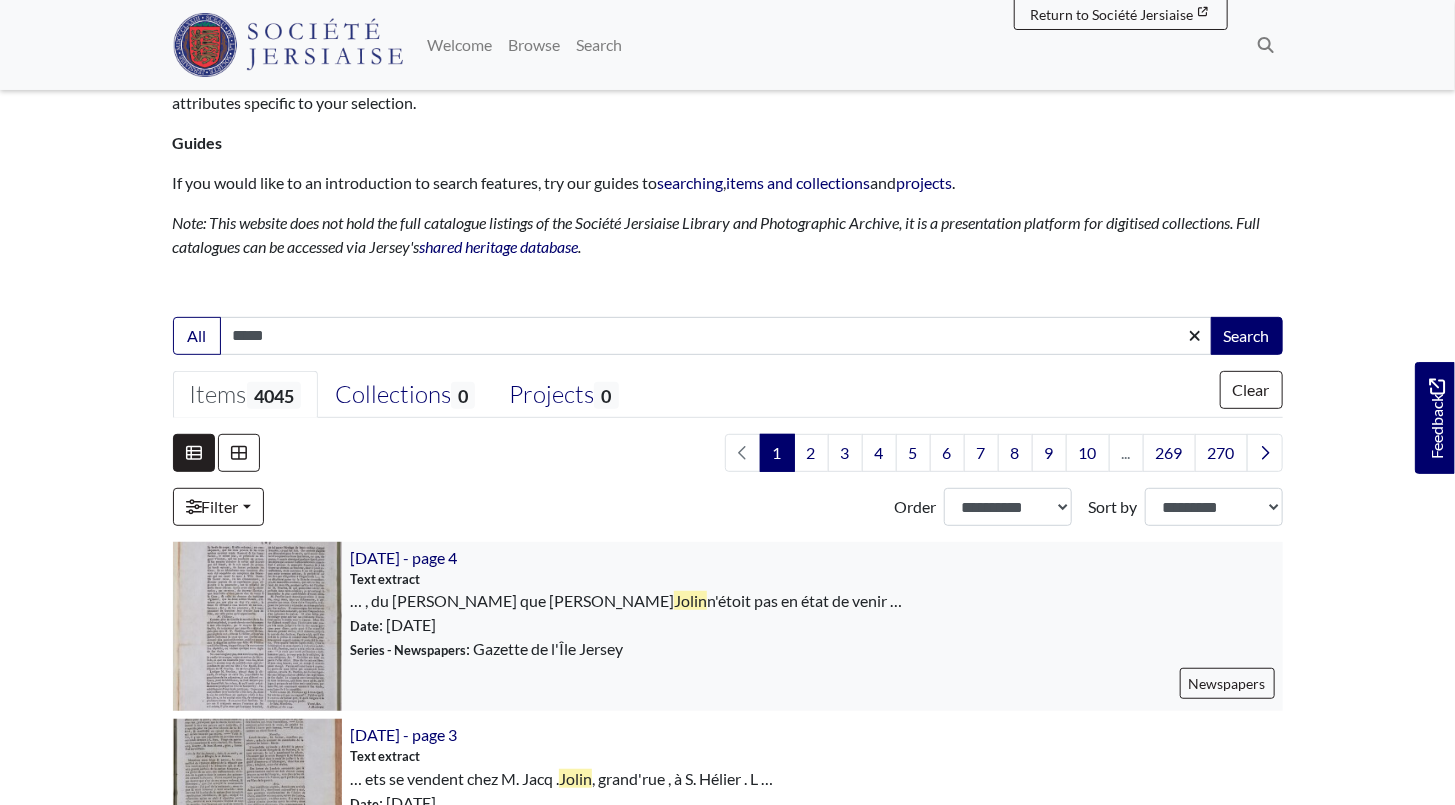 scroll, scrollTop: 272, scrollLeft: 0, axis: vertical 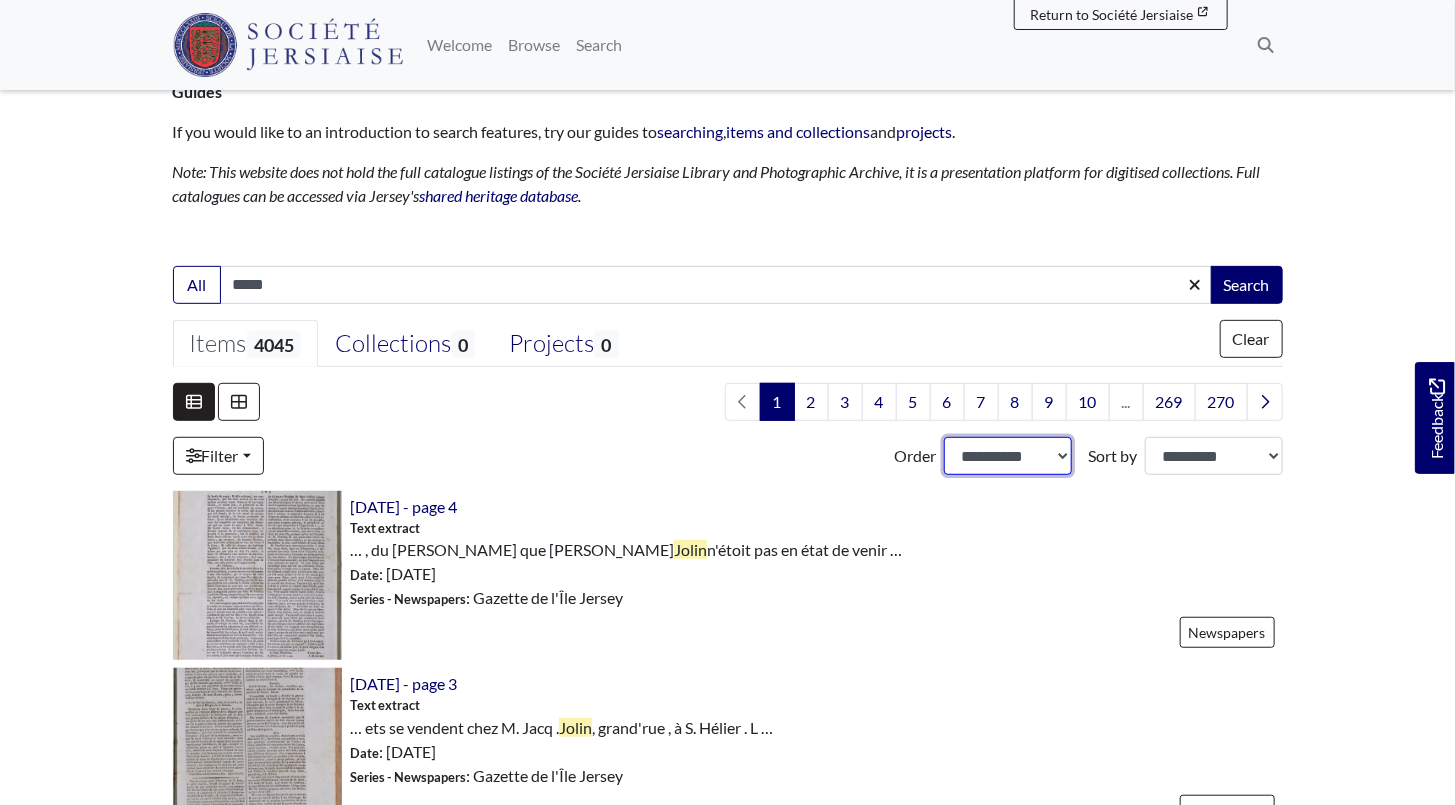 click on "**********" at bounding box center (1008, 456) 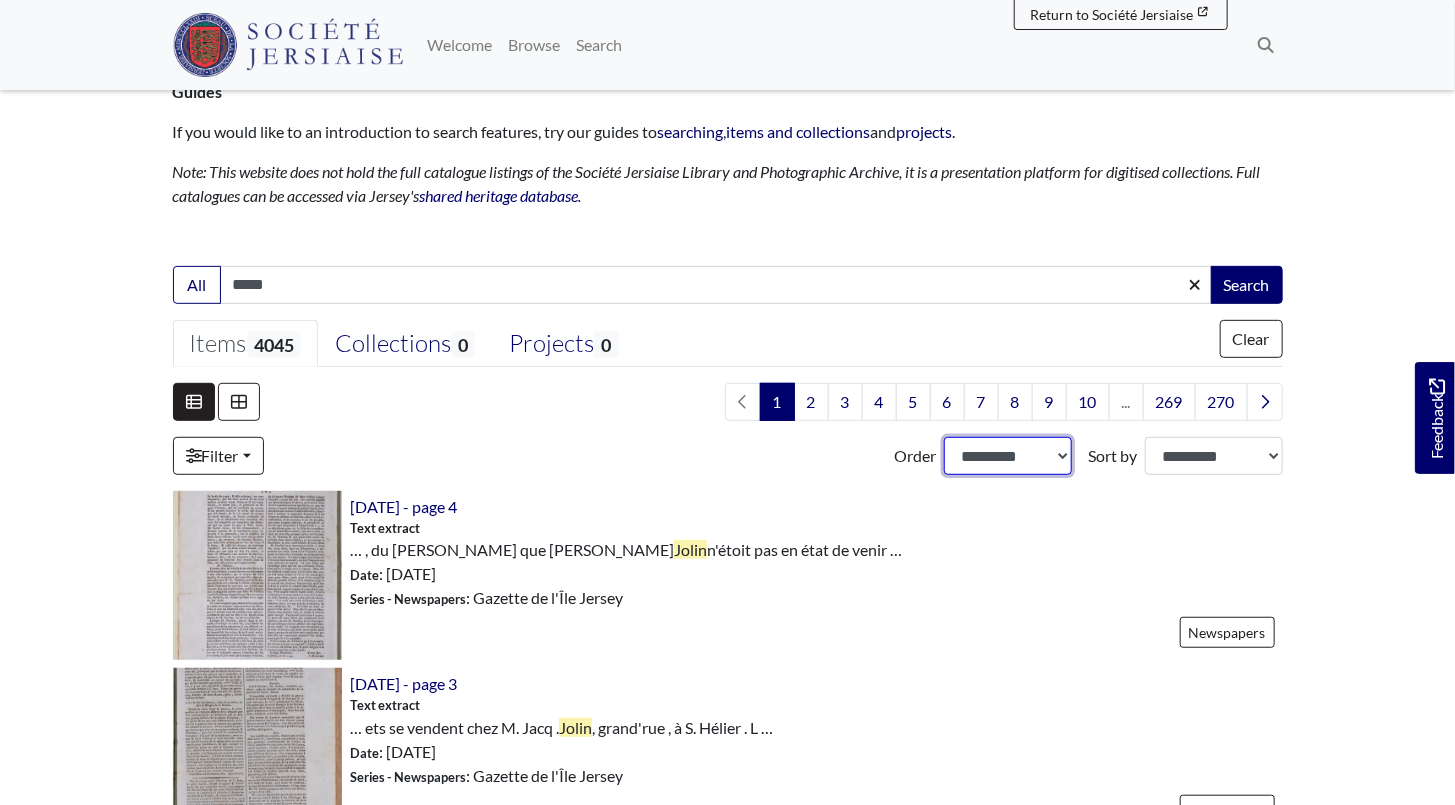 click on "**********" at bounding box center [1008, 456] 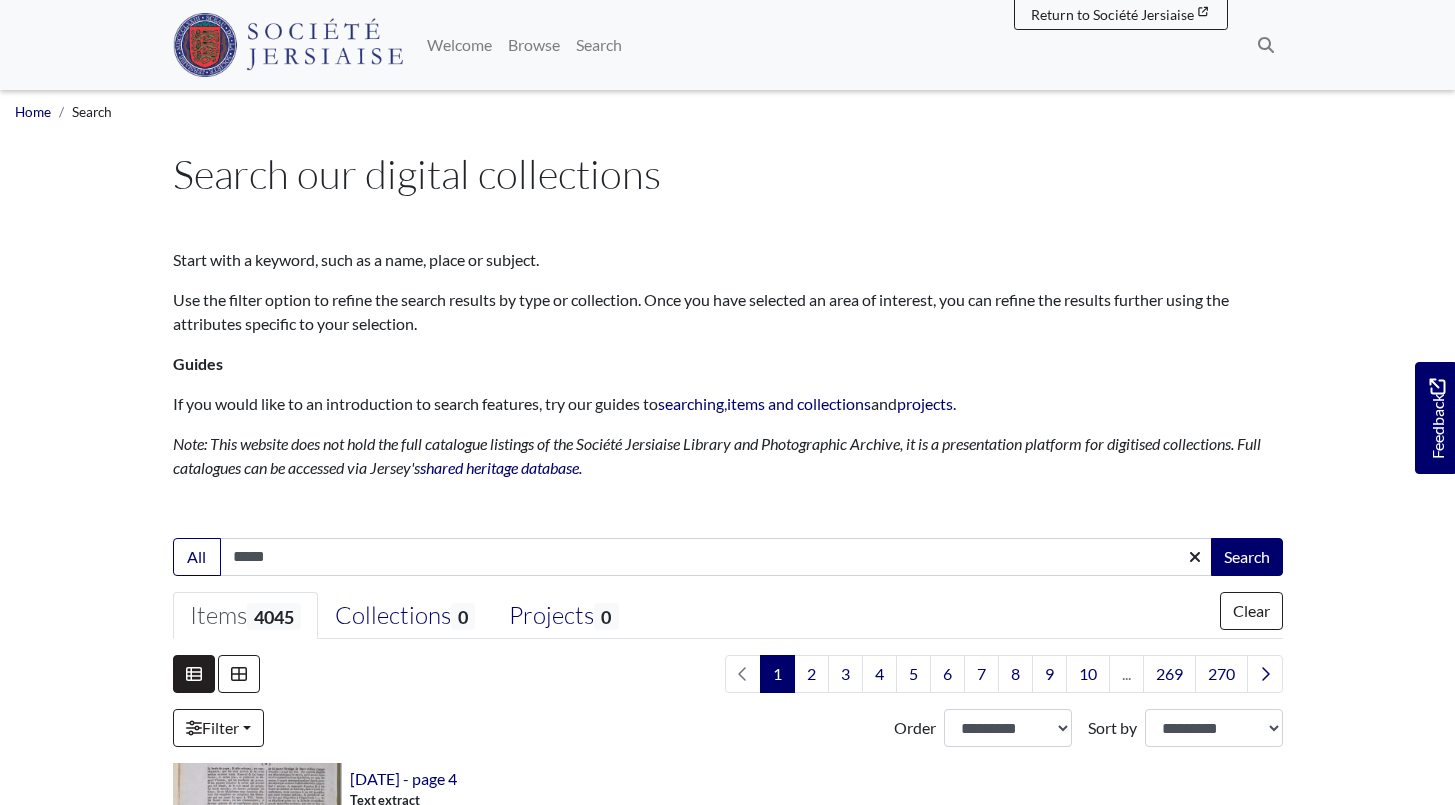 scroll, scrollTop: 0, scrollLeft: 0, axis: both 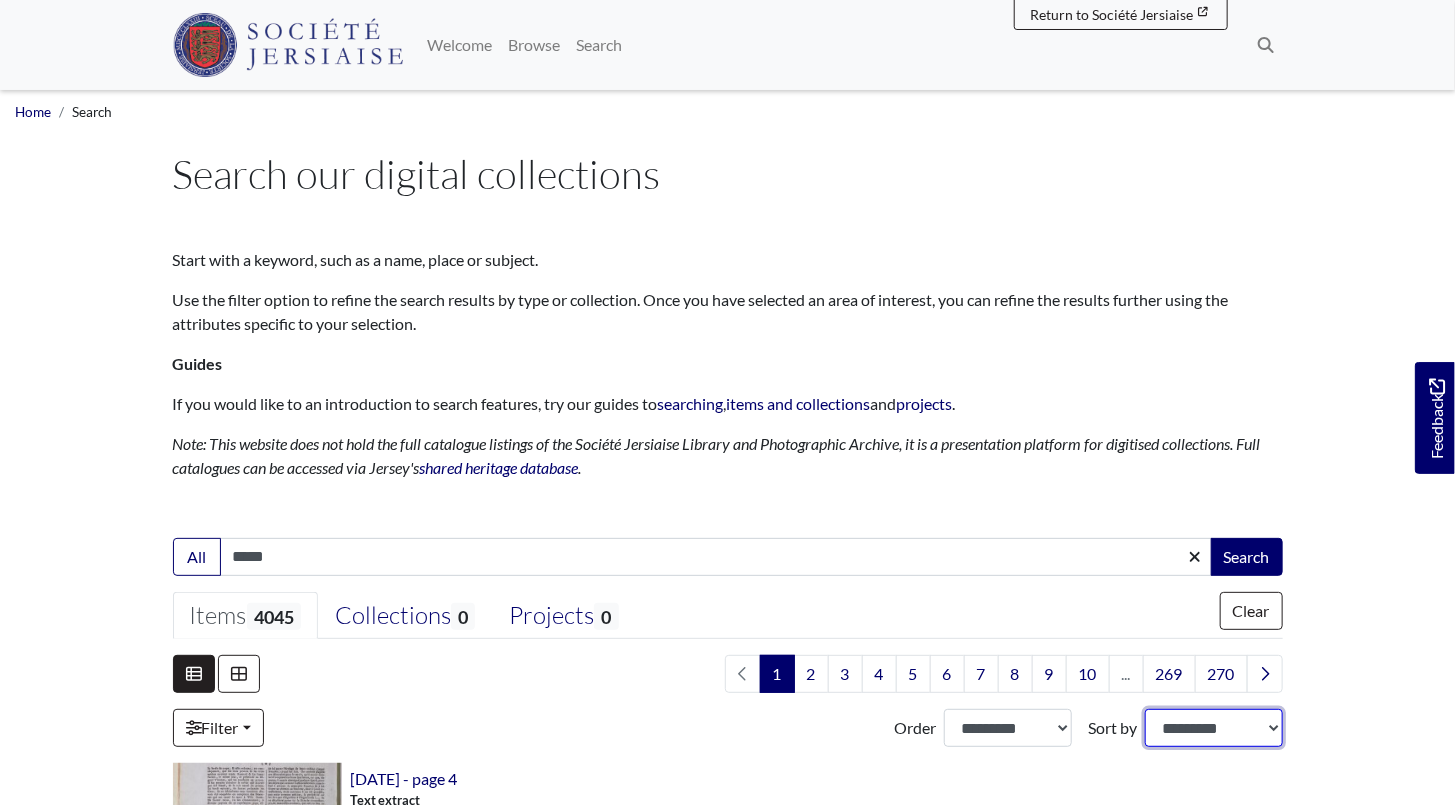 click on "**********" at bounding box center (1214, 728) 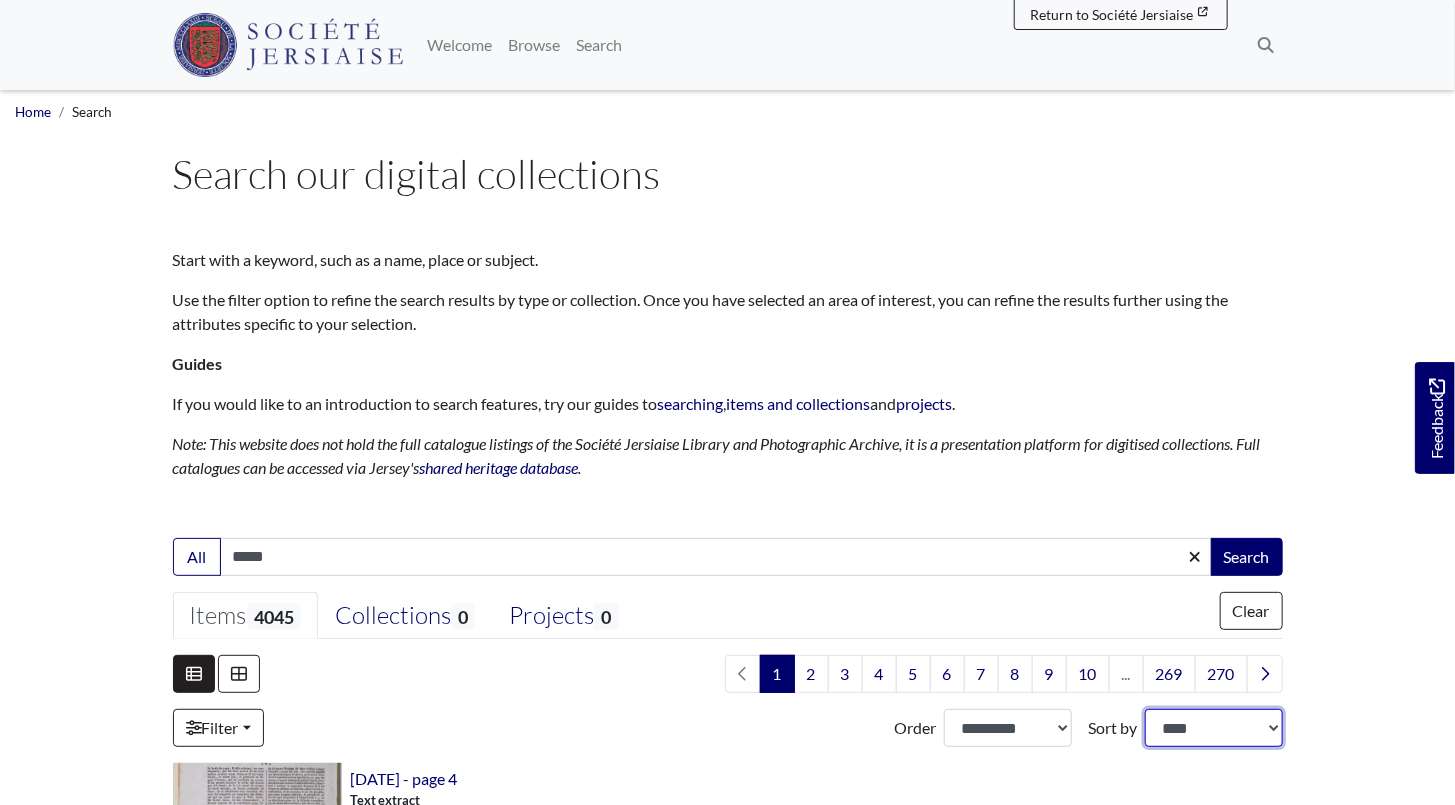click on "**********" at bounding box center [1214, 728] 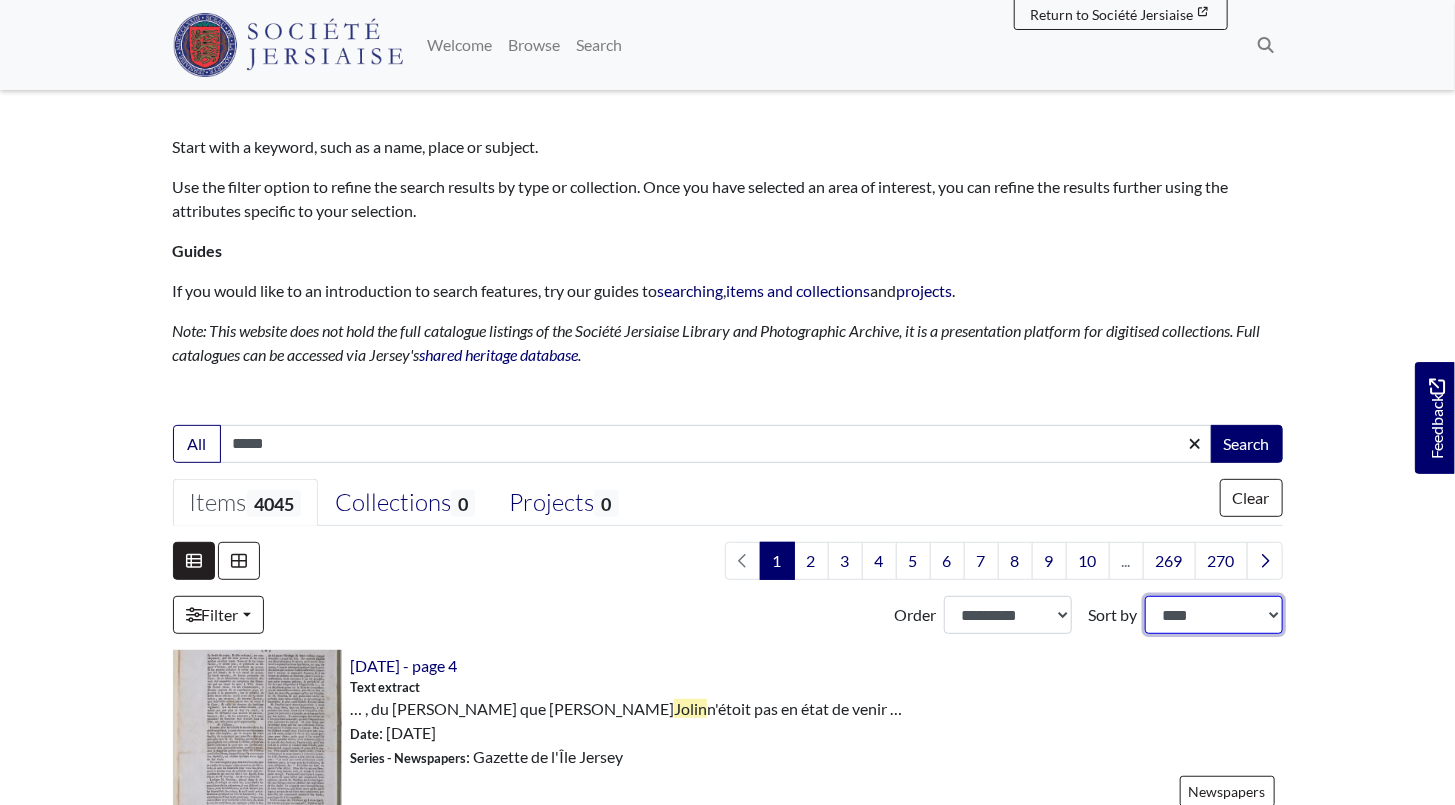 scroll, scrollTop: 362, scrollLeft: 0, axis: vertical 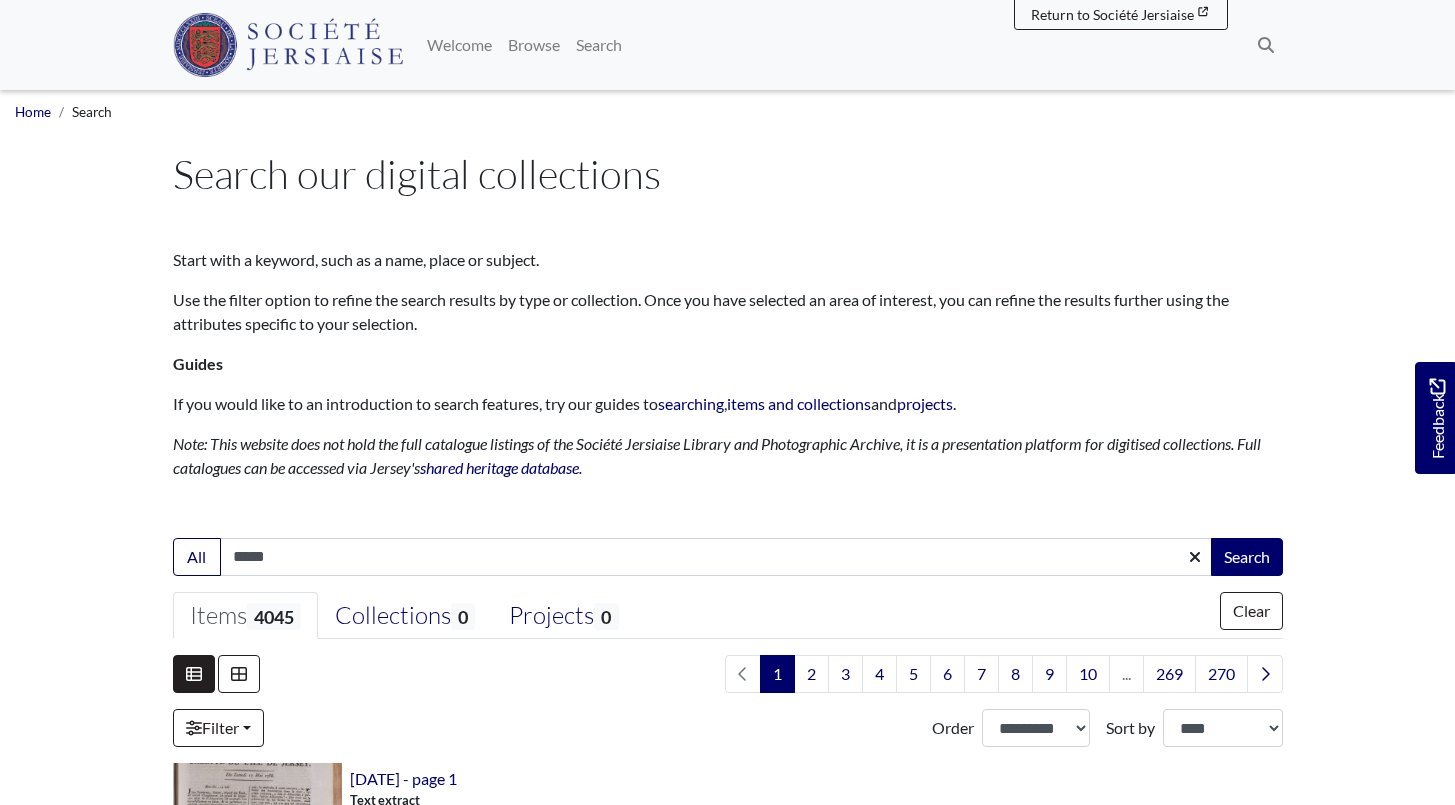 select on "***" 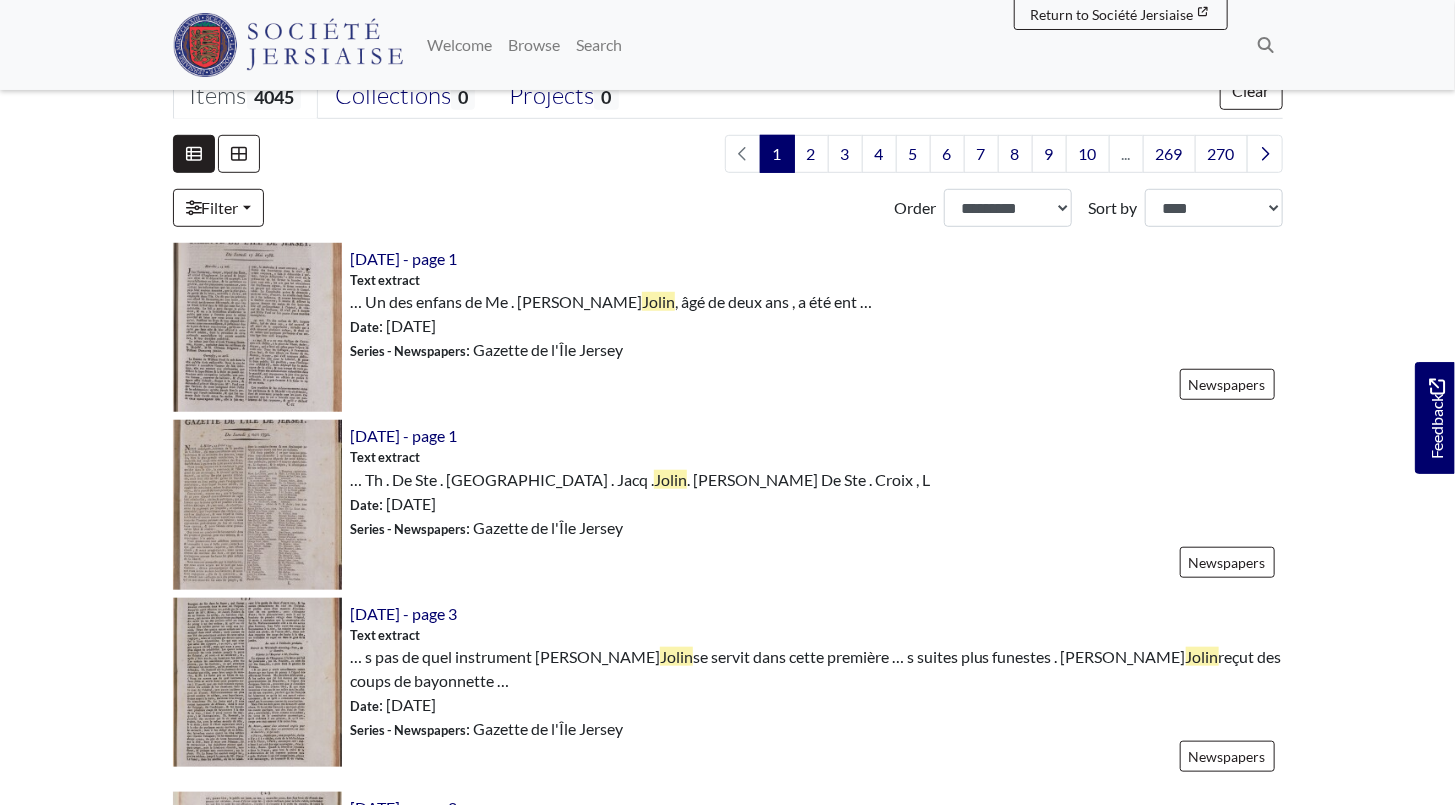 scroll, scrollTop: 454, scrollLeft: 0, axis: vertical 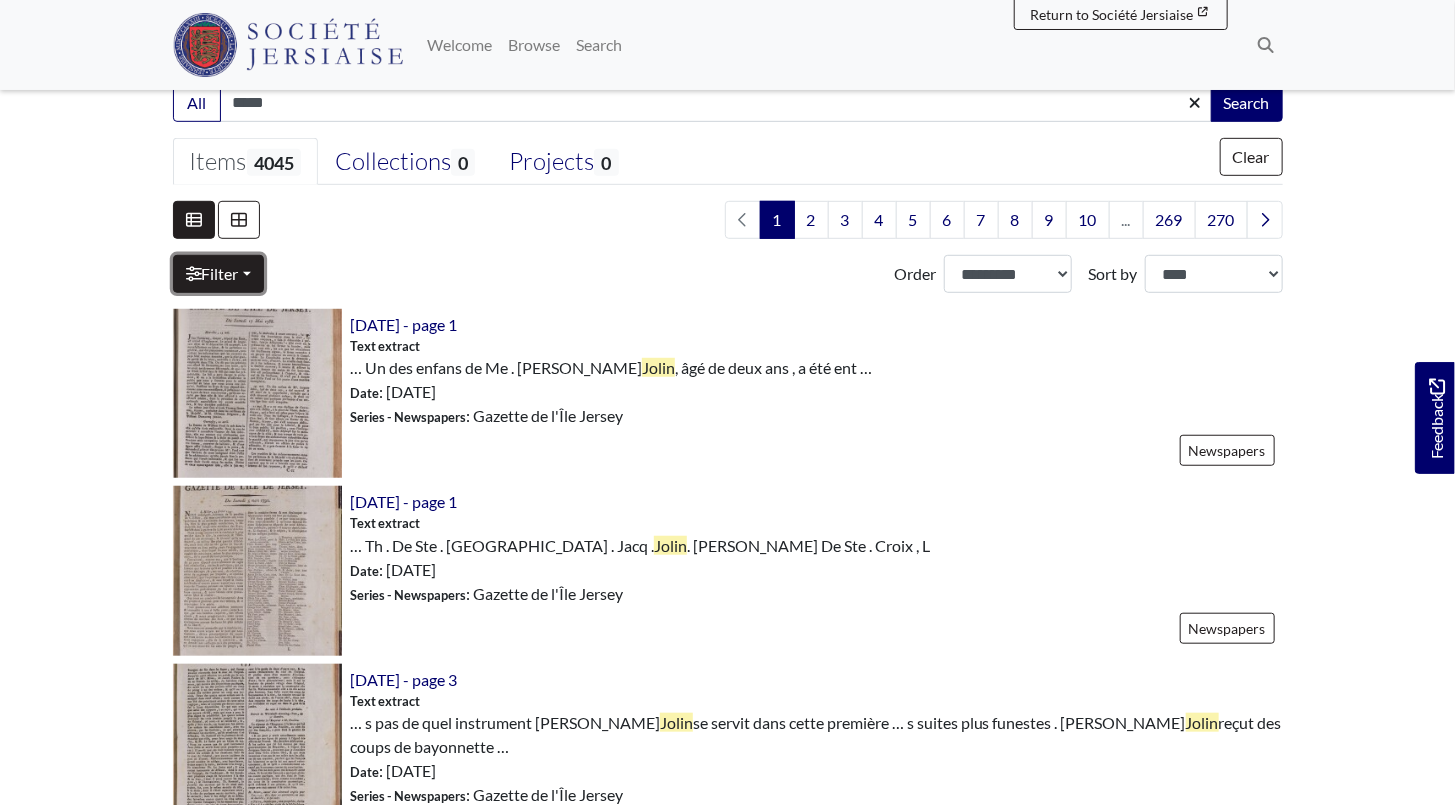 click on "Filter" at bounding box center (218, 274) 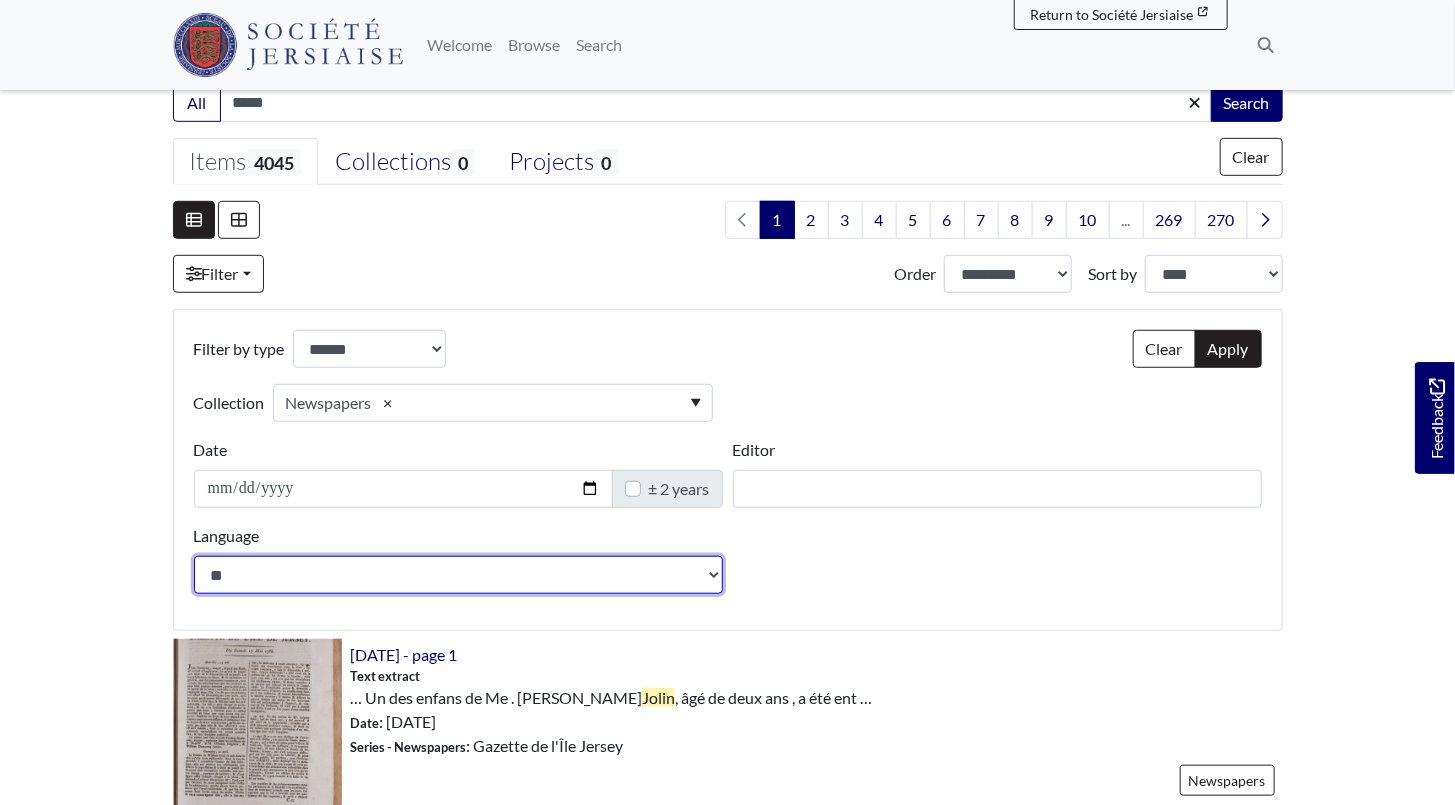 click on "**********" at bounding box center [458, 575] 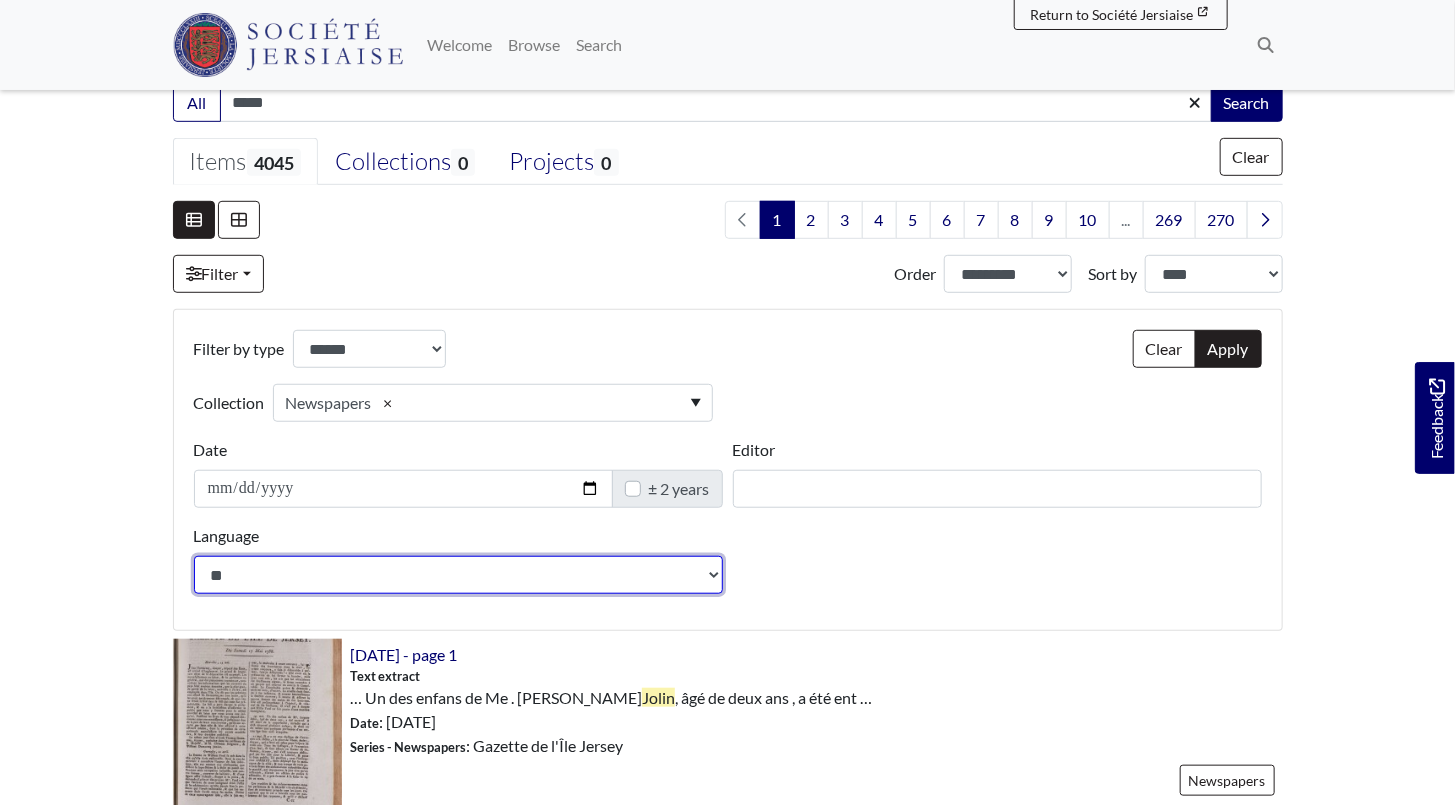 select on "*******" 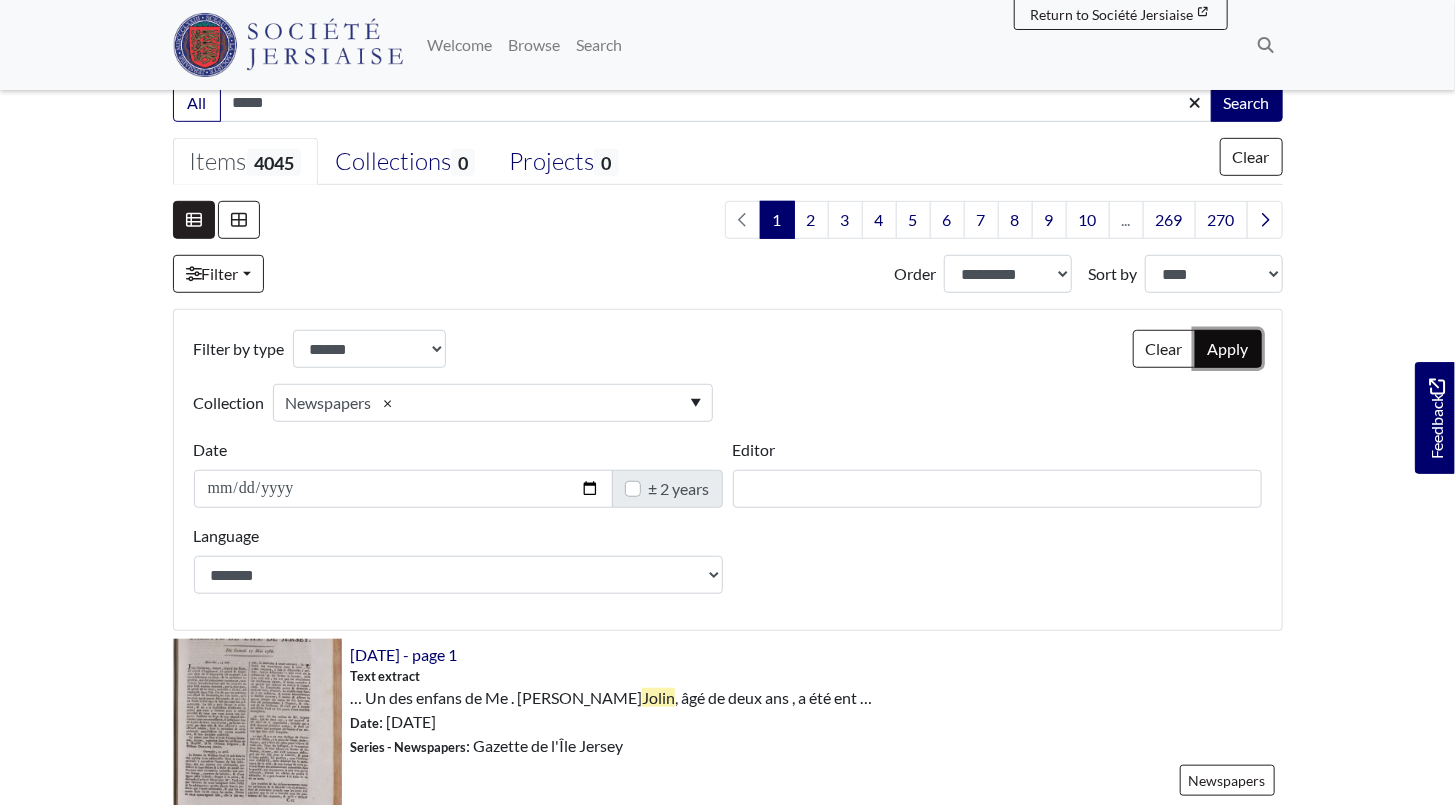 click on "Apply" at bounding box center [1228, 349] 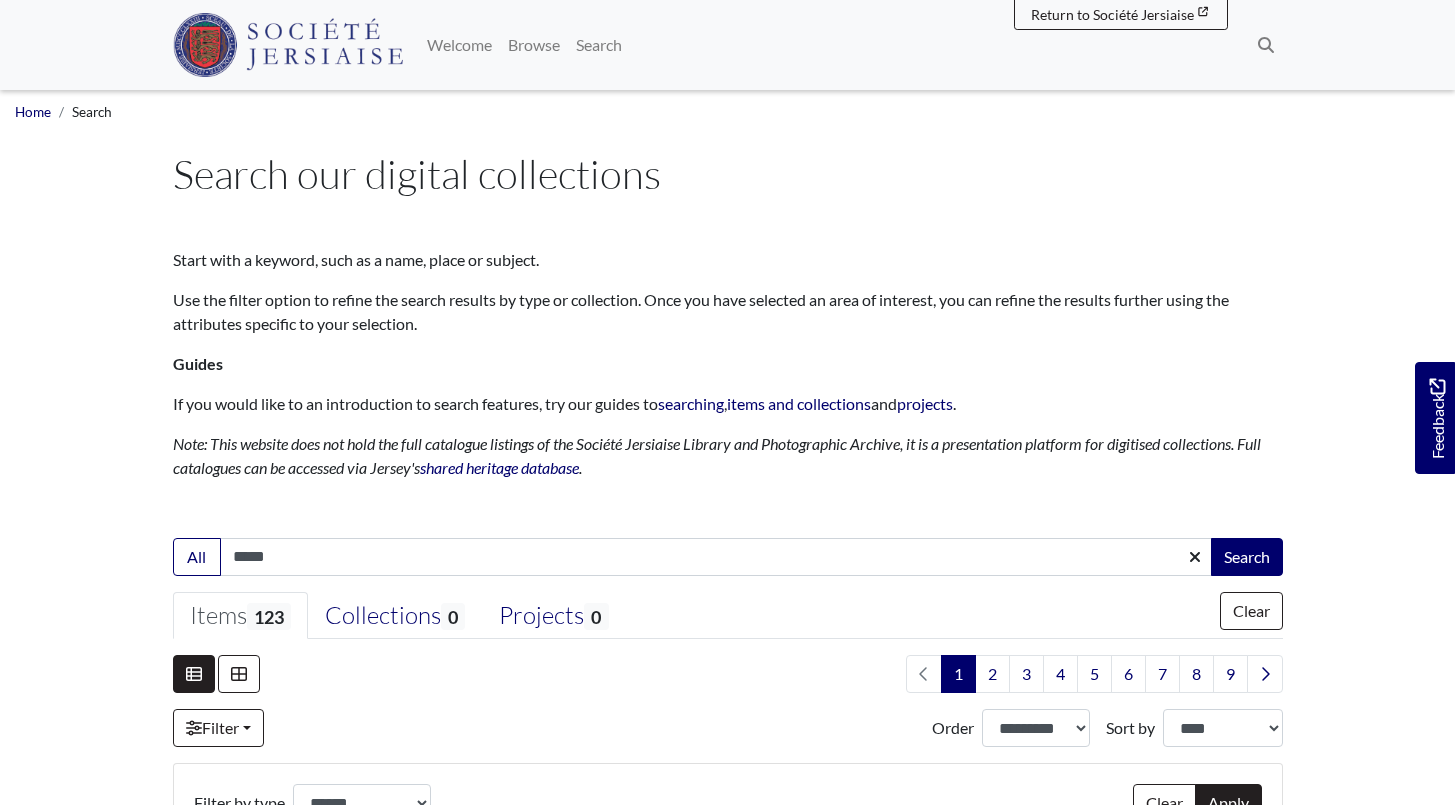 select on "***" 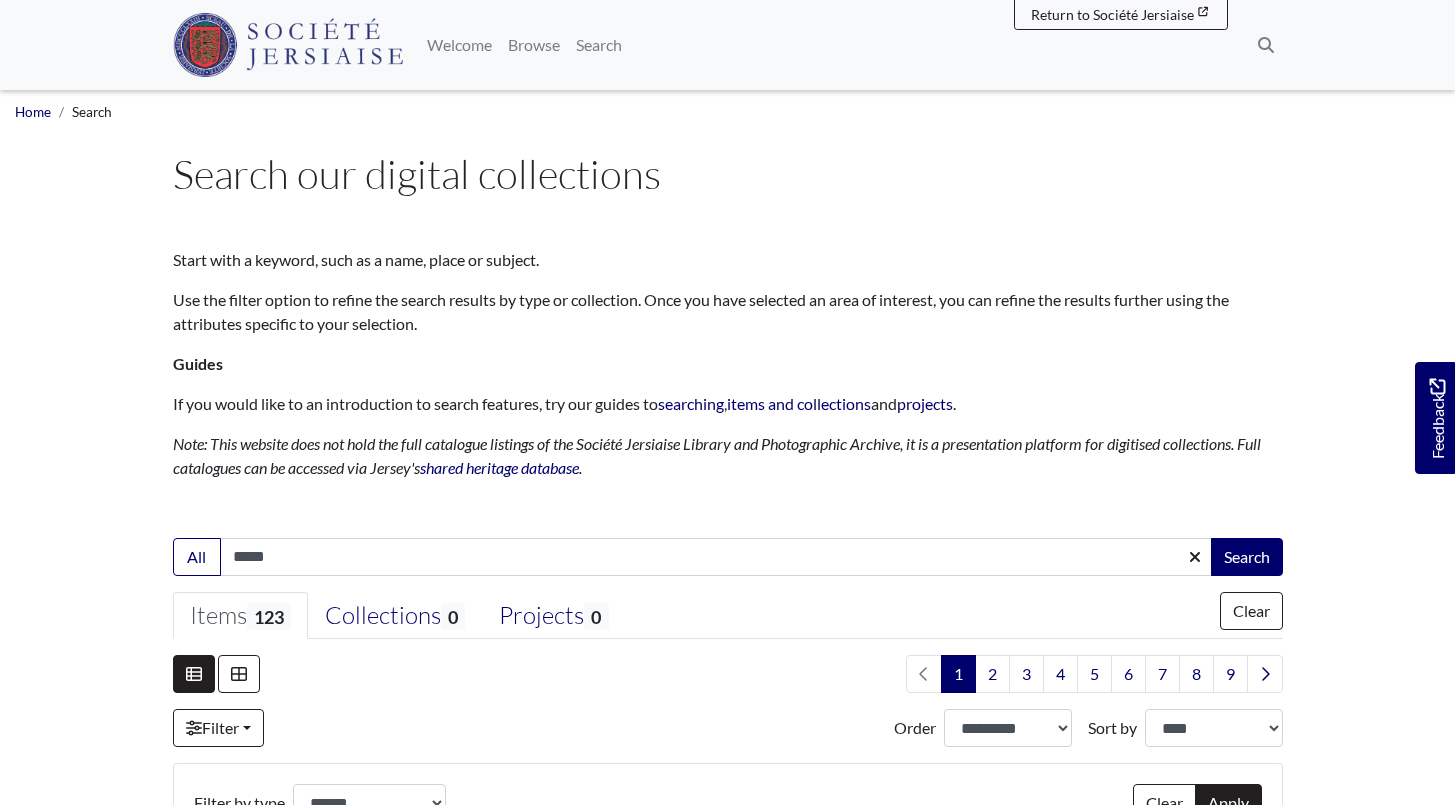 scroll, scrollTop: 0, scrollLeft: 0, axis: both 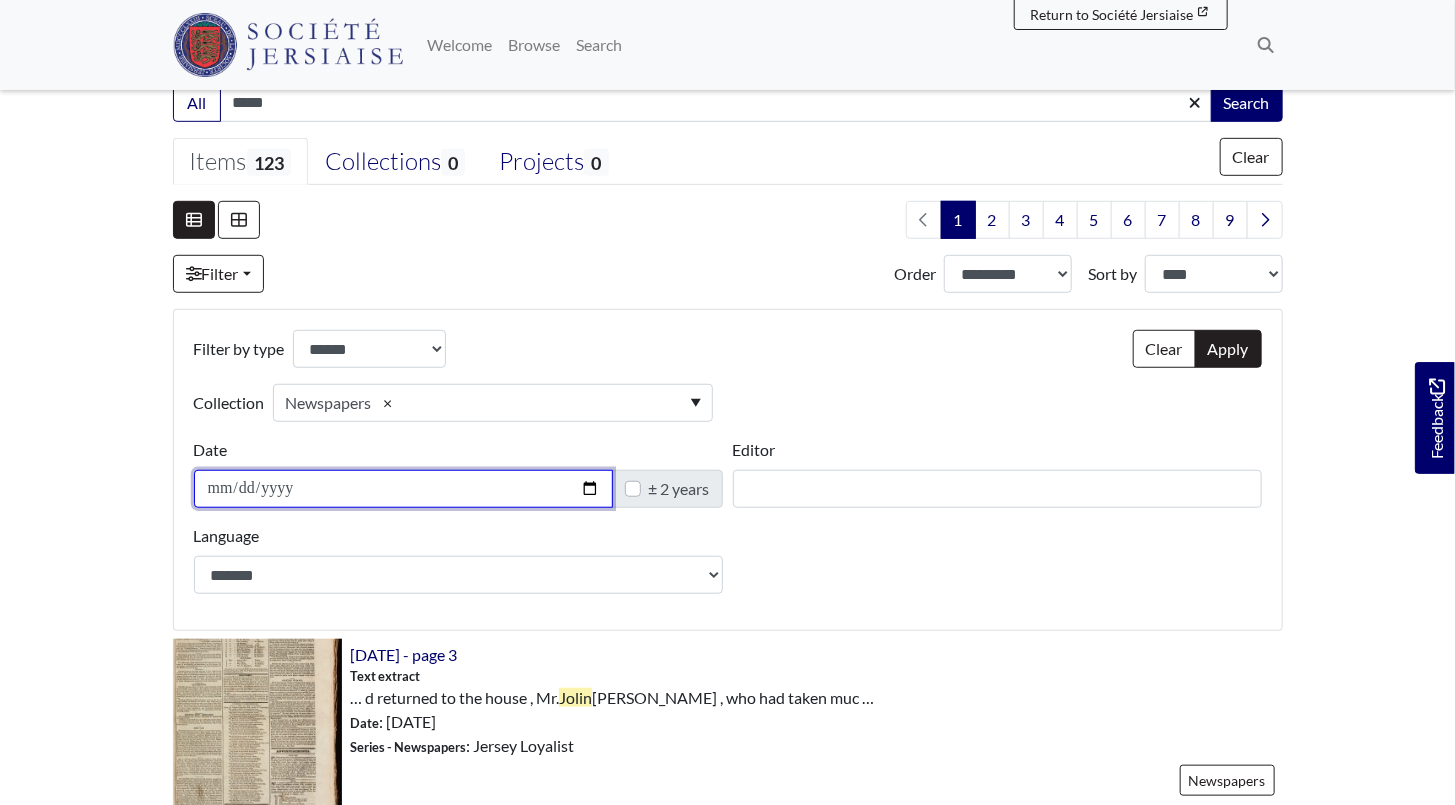 click on "Date" at bounding box center [403, 489] 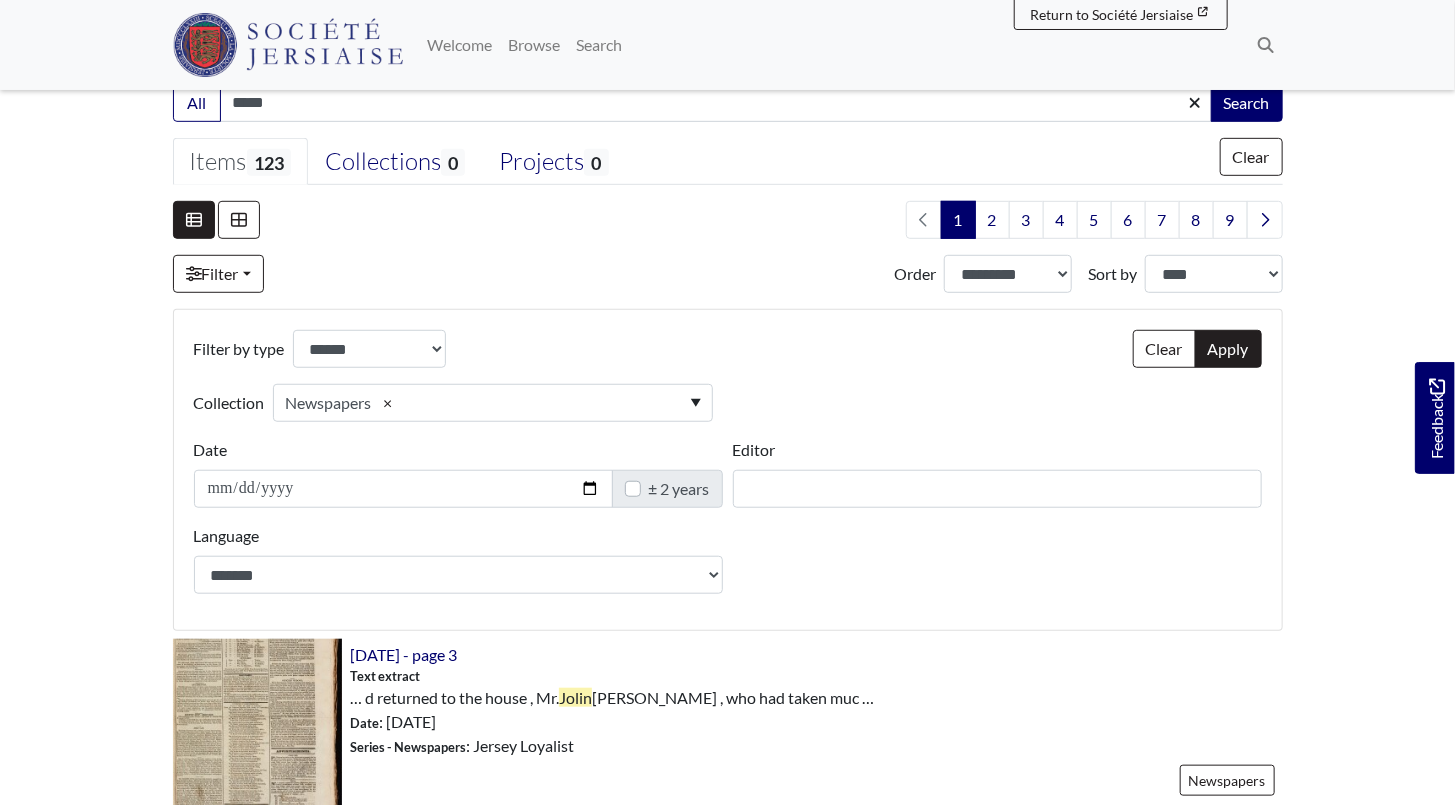 click on "± 2 years" at bounding box center (679, 489) 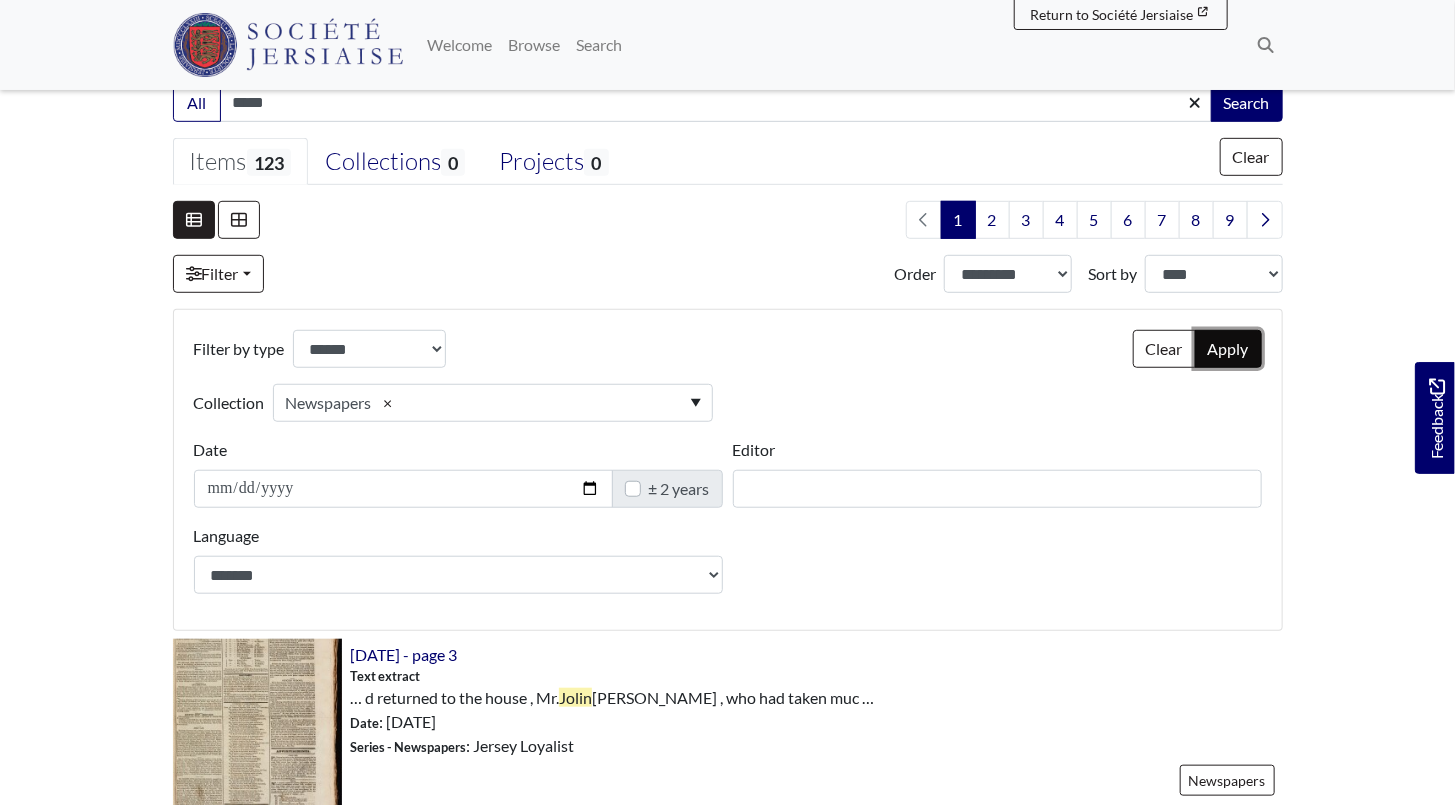 click on "Apply" at bounding box center (1228, 349) 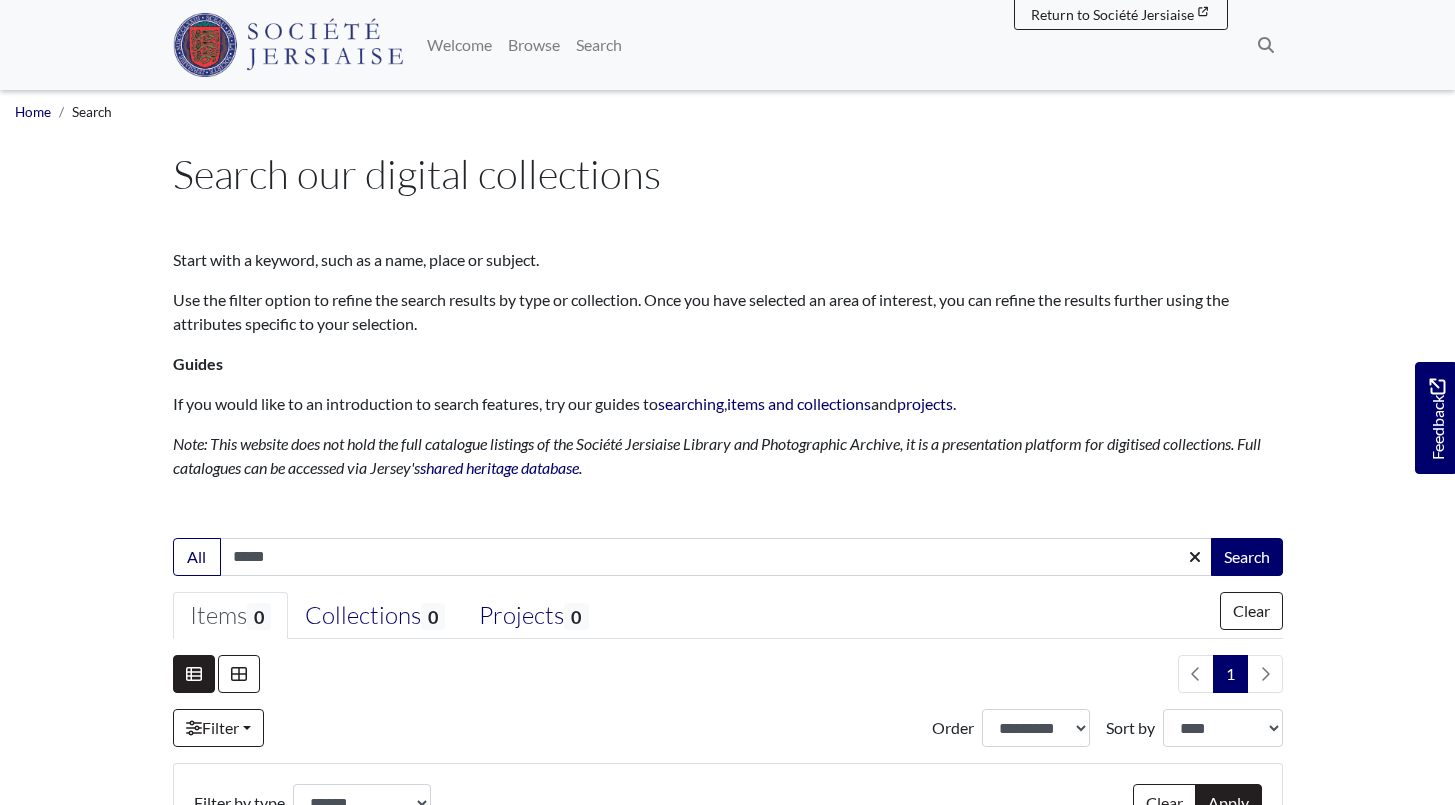select on "***" 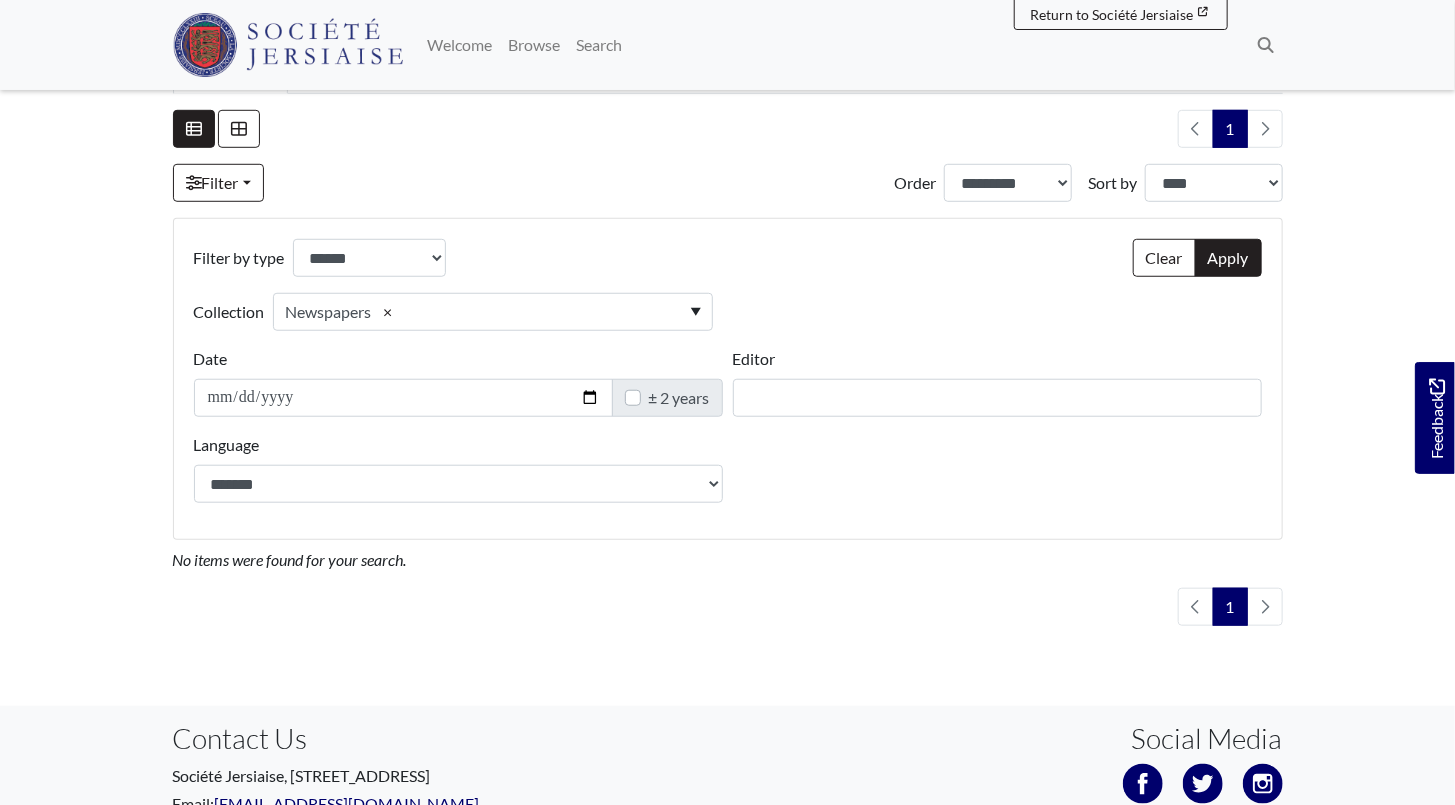 scroll, scrollTop: 532, scrollLeft: 0, axis: vertical 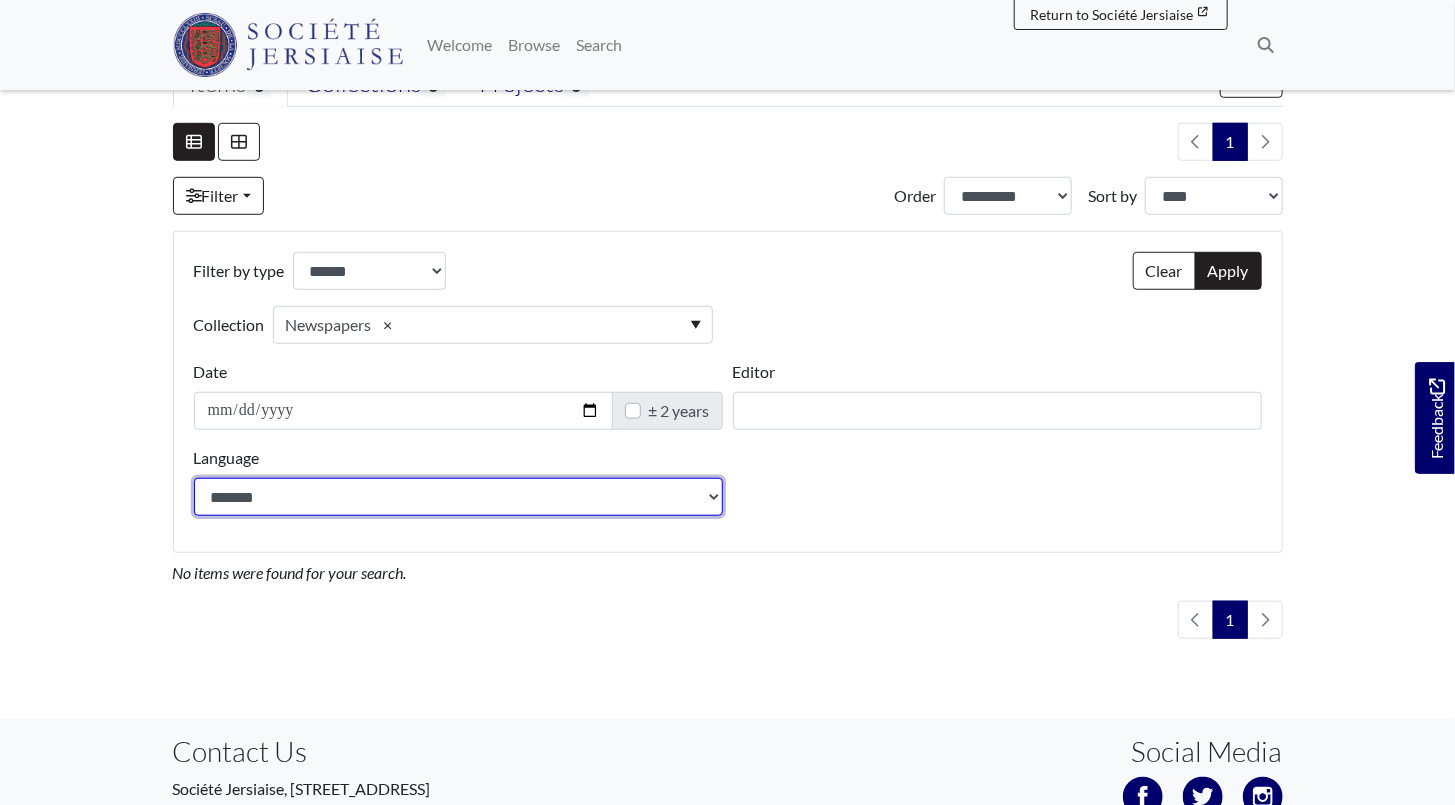 click on "**********" at bounding box center (458, 497) 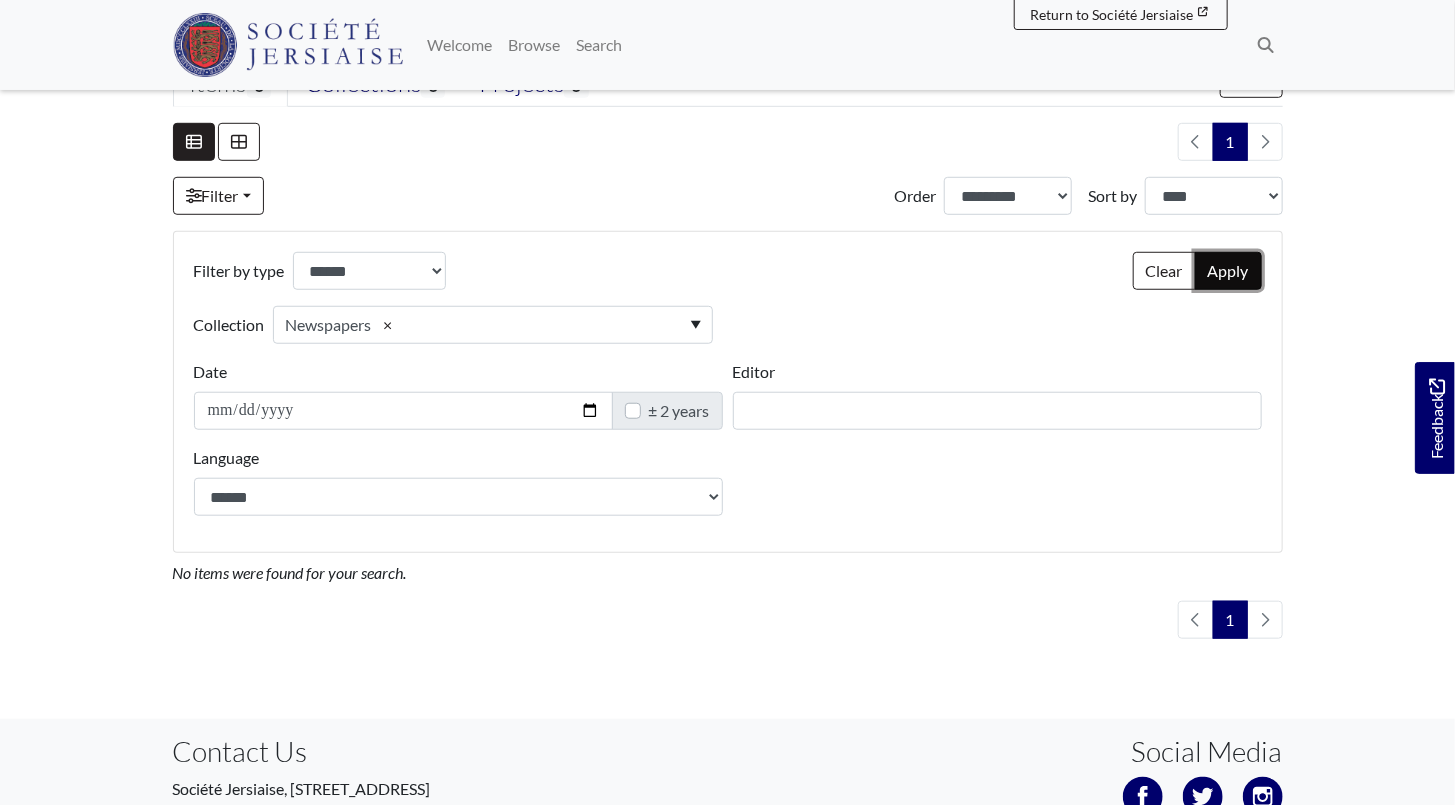 click on "Apply" at bounding box center (1228, 271) 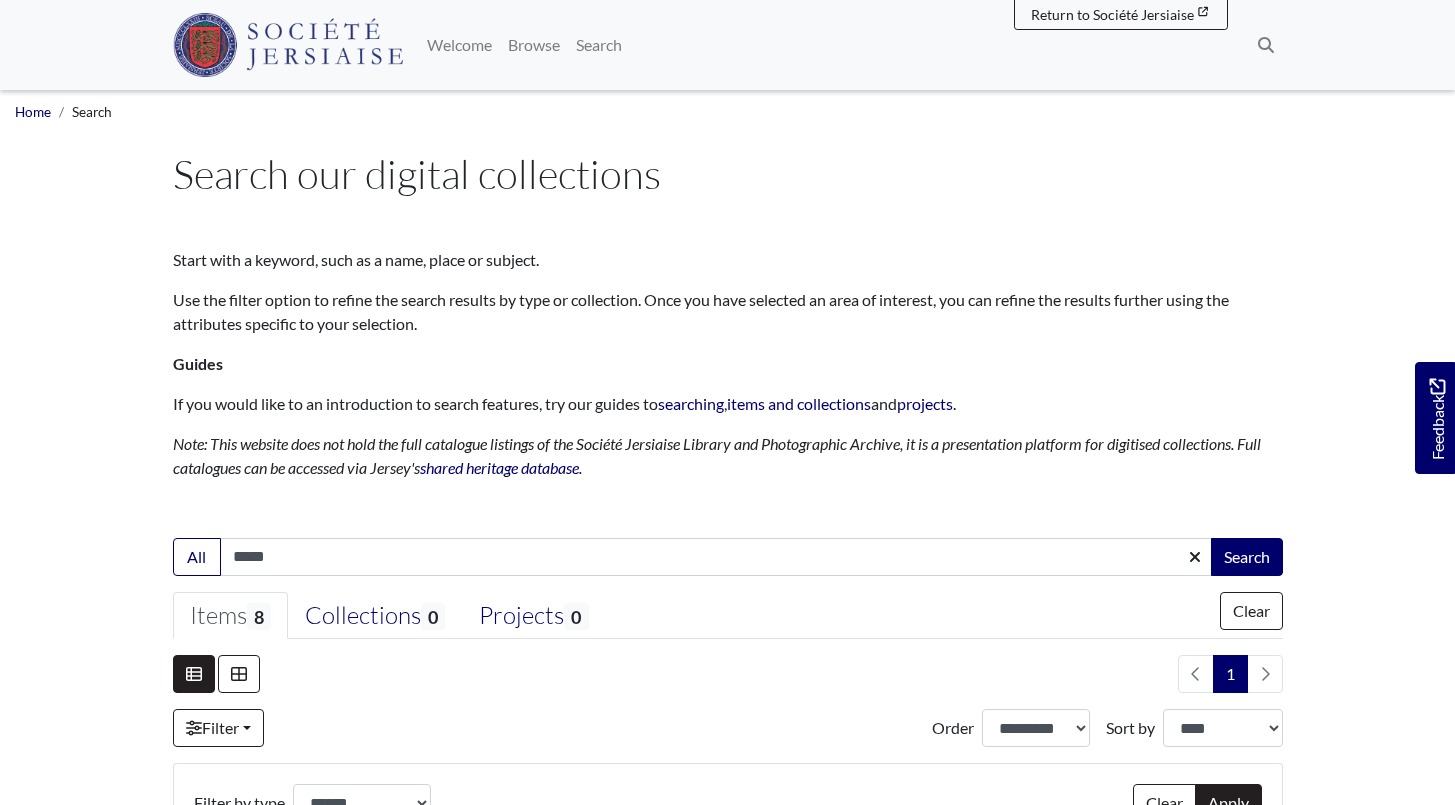 select on "***" 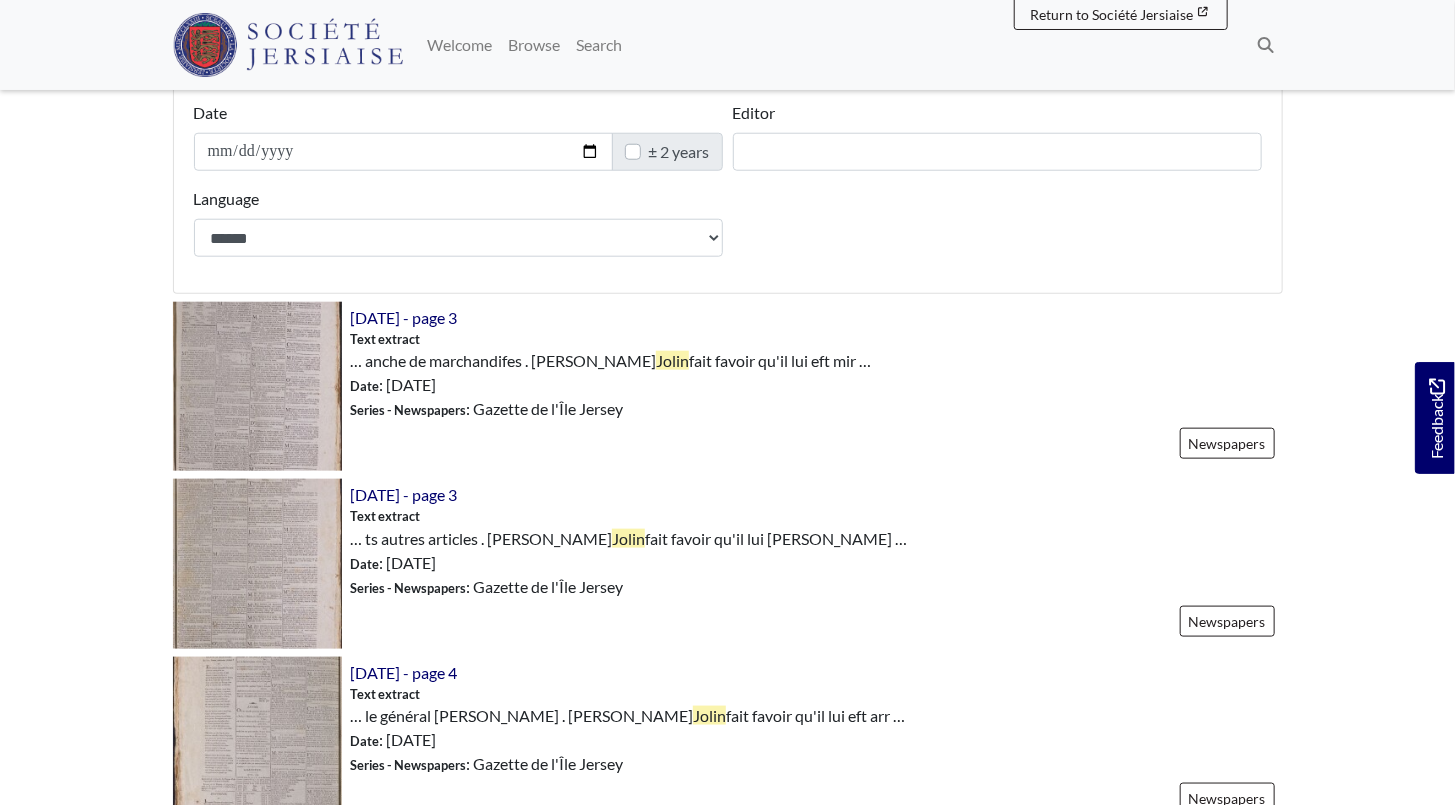 scroll, scrollTop: 818, scrollLeft: 0, axis: vertical 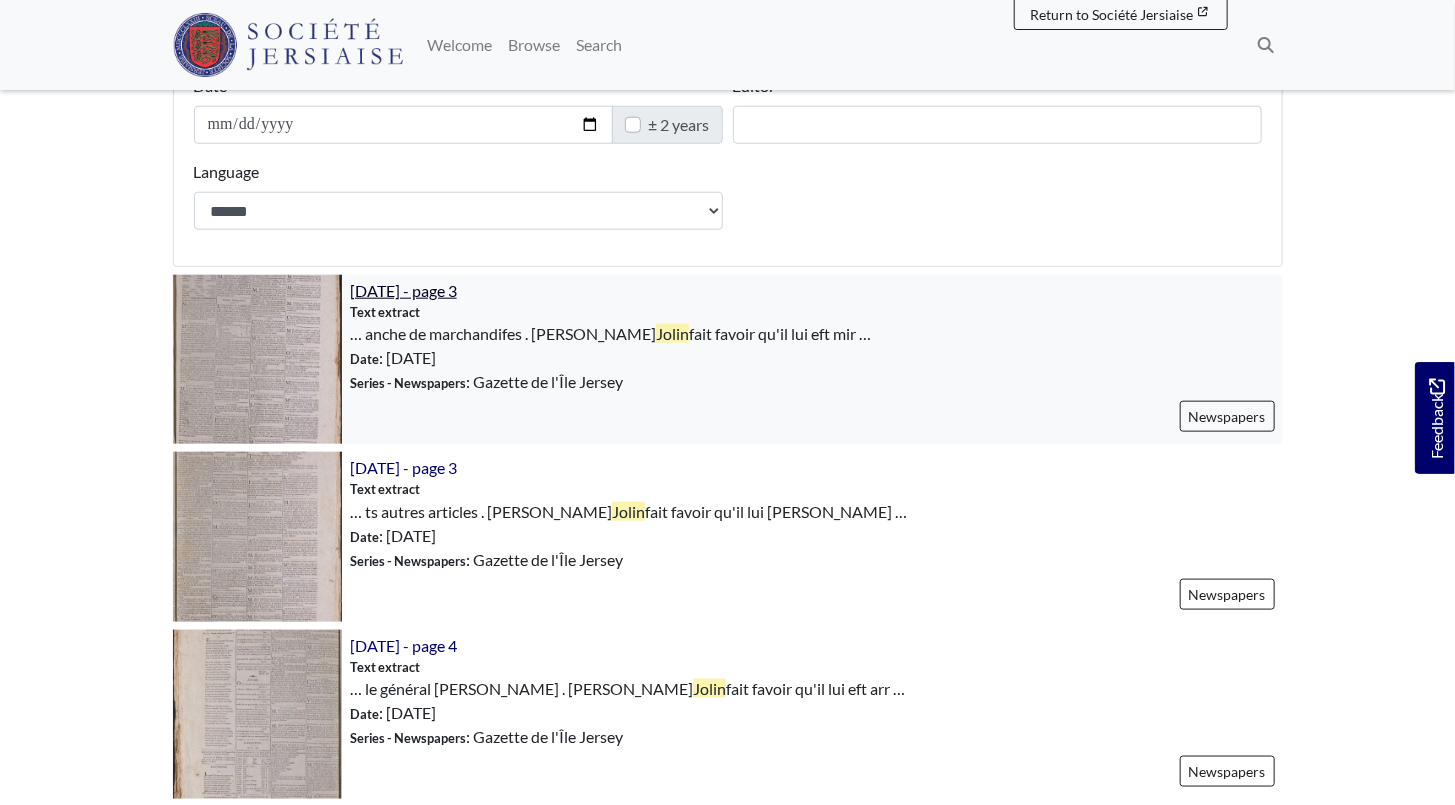 click on "[DATE] - page 3" at bounding box center [403, 290] 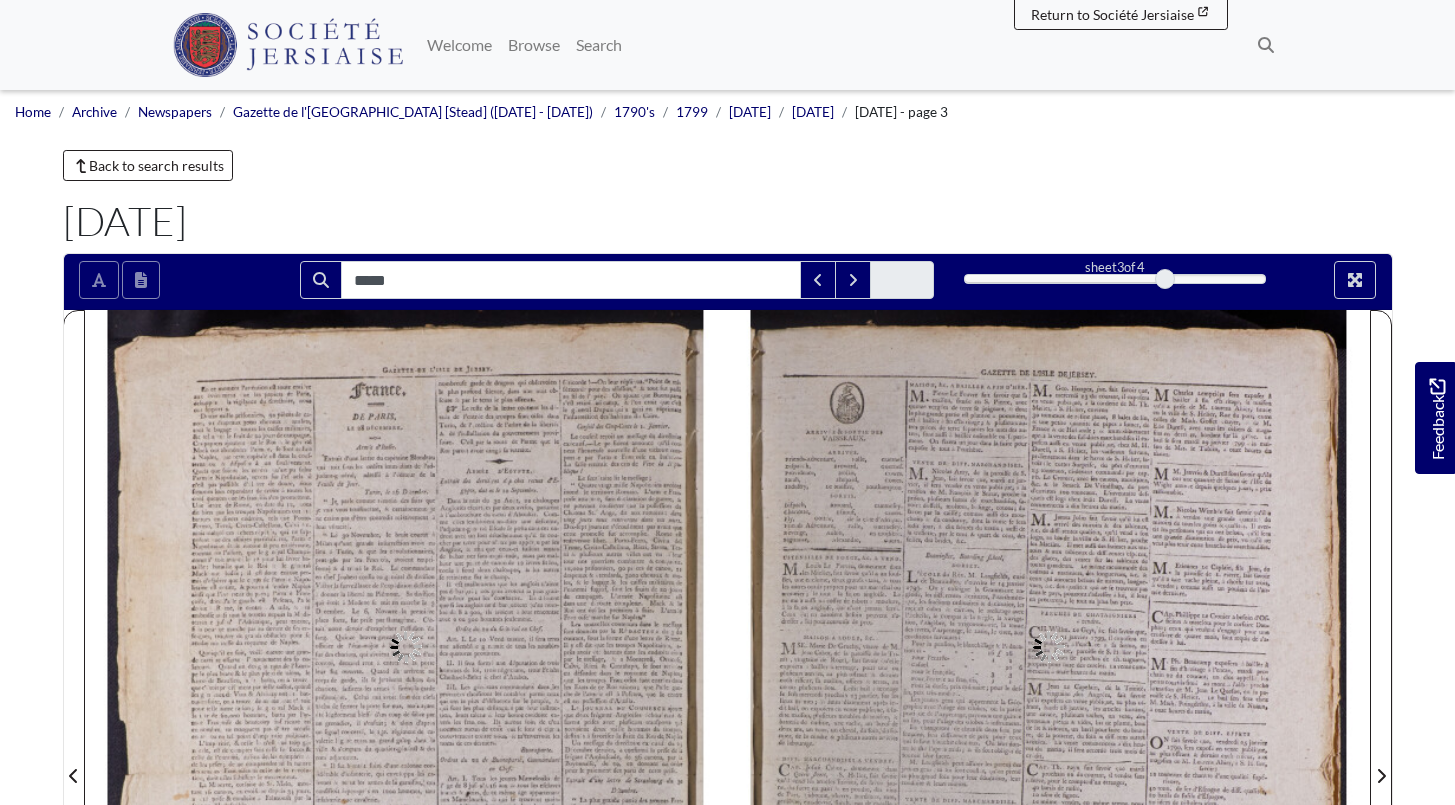 scroll, scrollTop: 0, scrollLeft: 0, axis: both 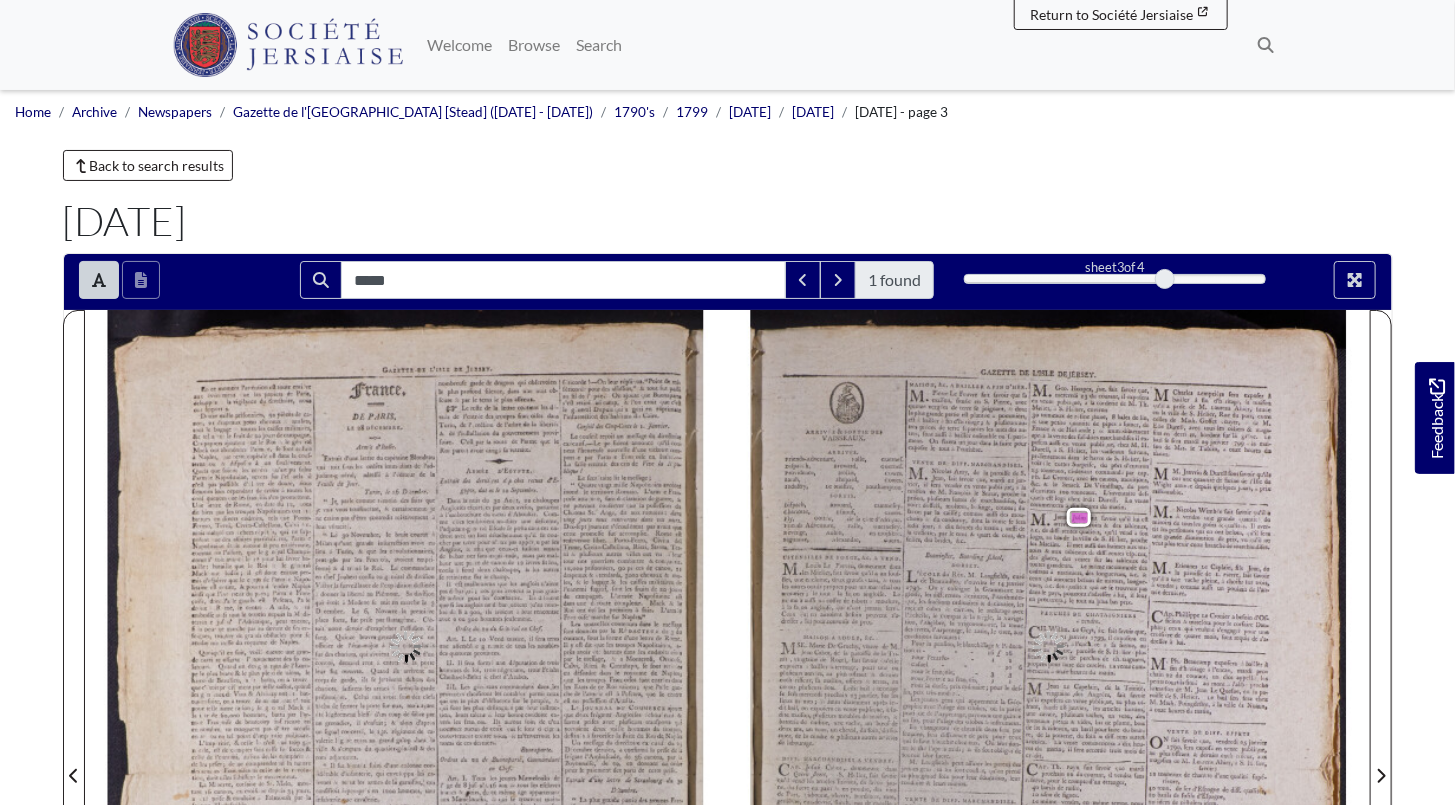 type on "*****" 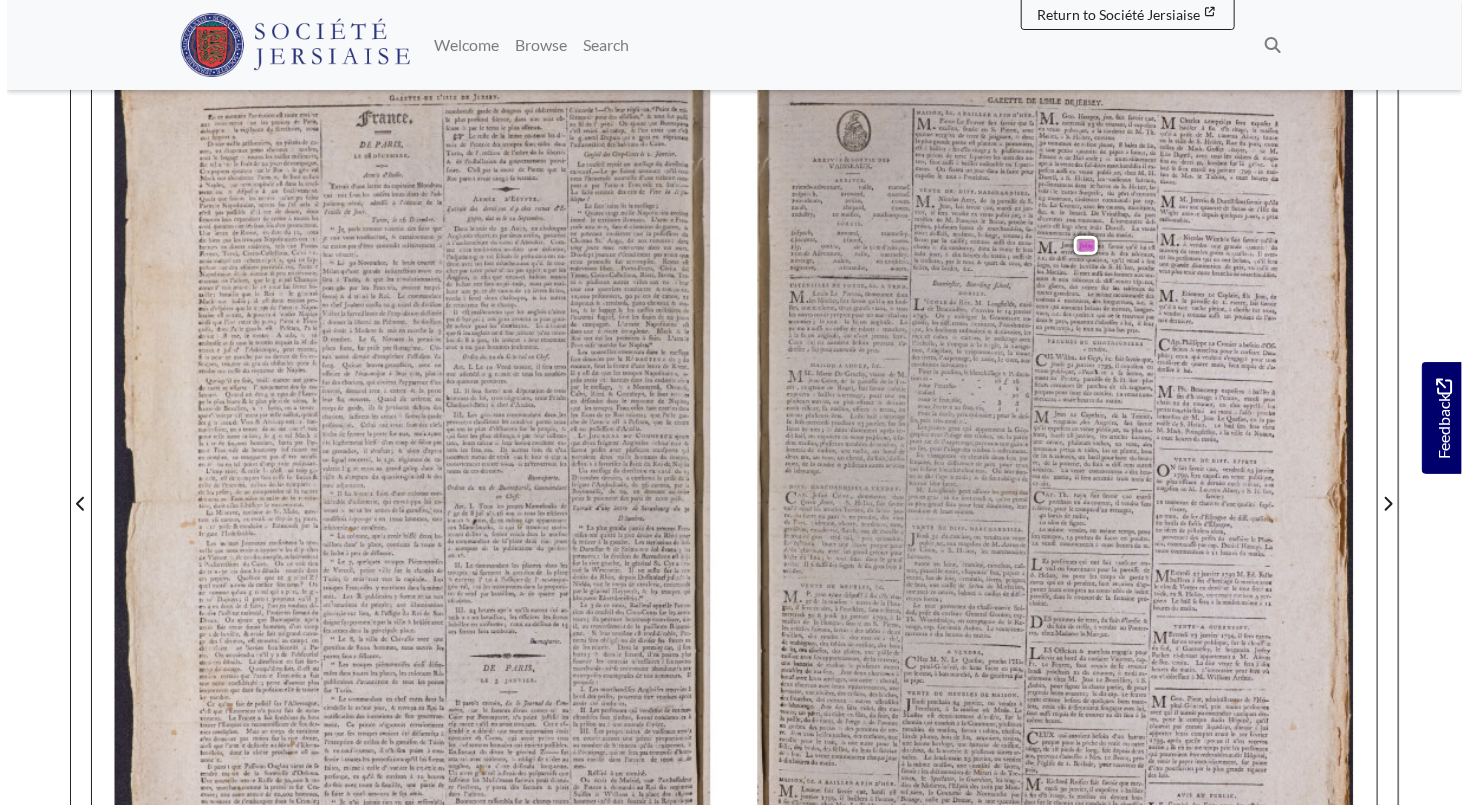 scroll, scrollTop: 0, scrollLeft: 0, axis: both 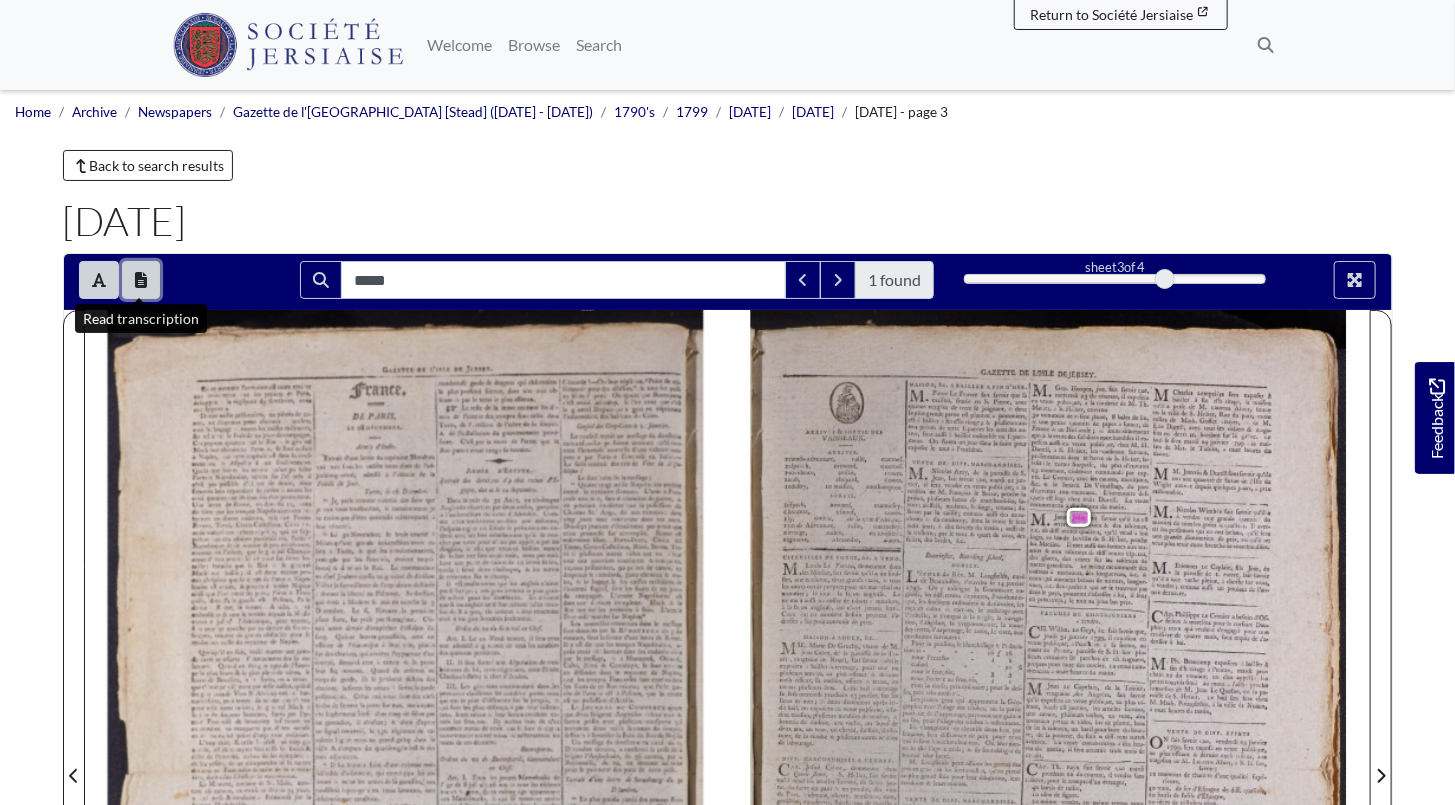 click 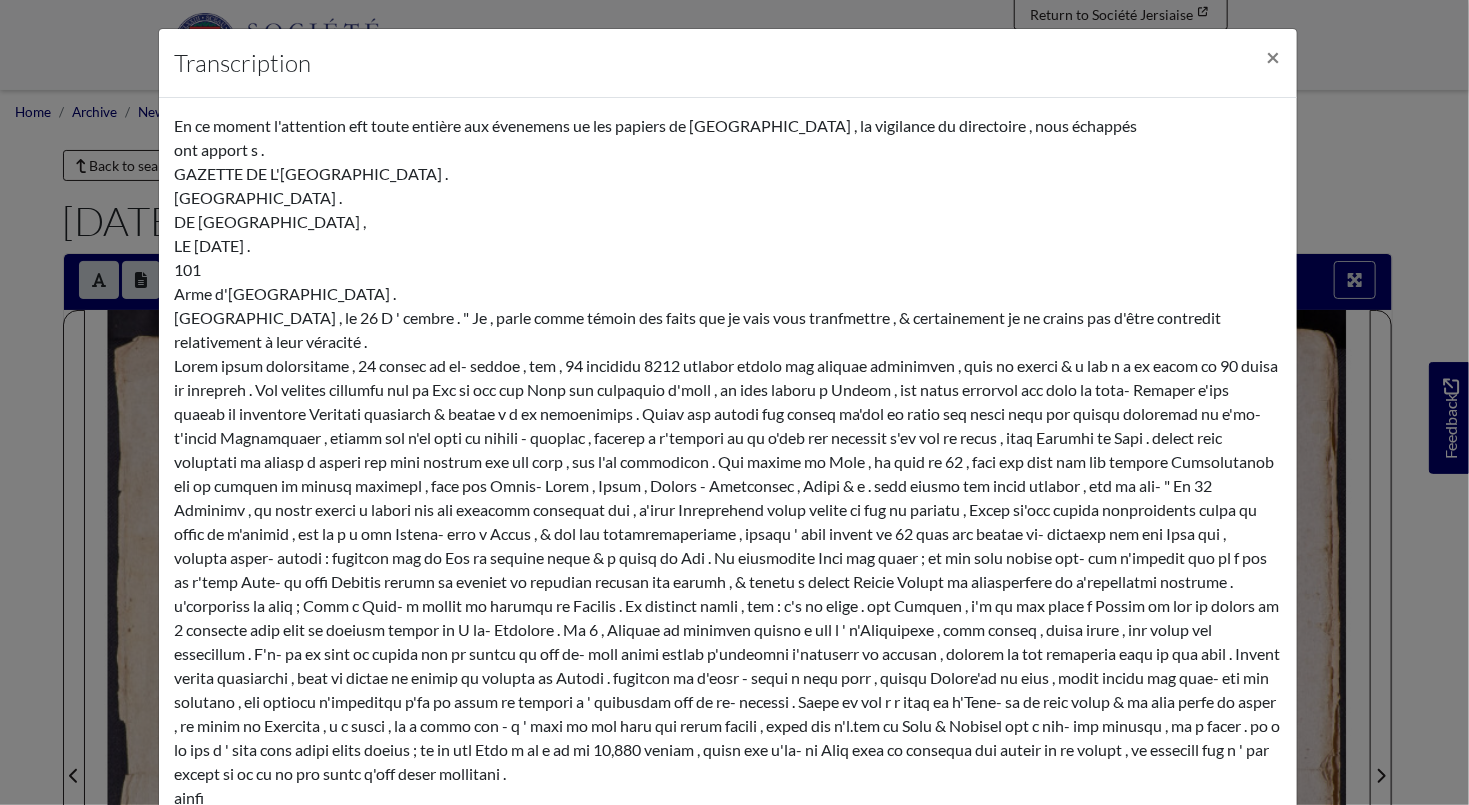 scroll, scrollTop: 4615, scrollLeft: 0, axis: vertical 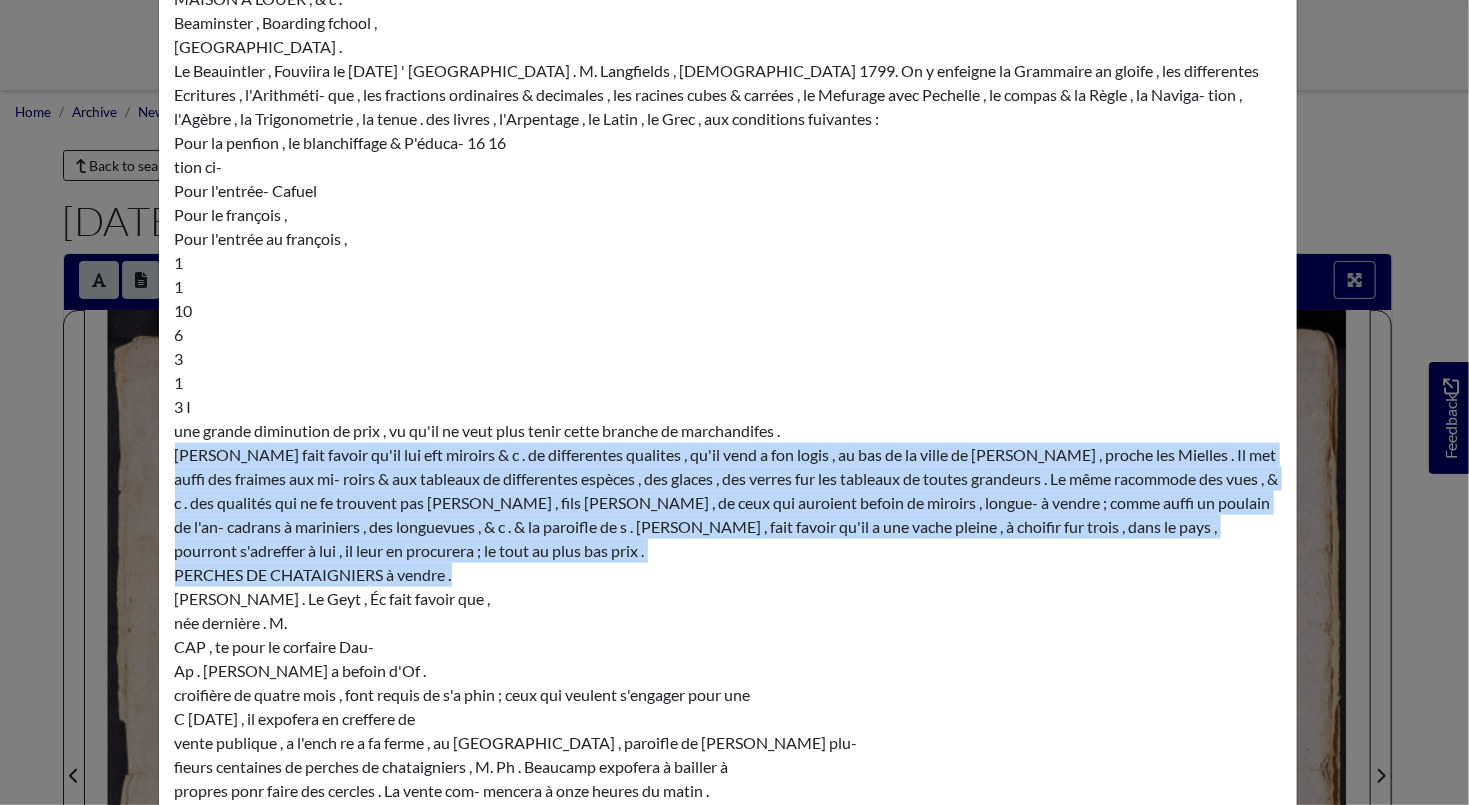 drag, startPoint x: 163, startPoint y: 399, endPoint x: 545, endPoint y: 530, distance: 403.83783 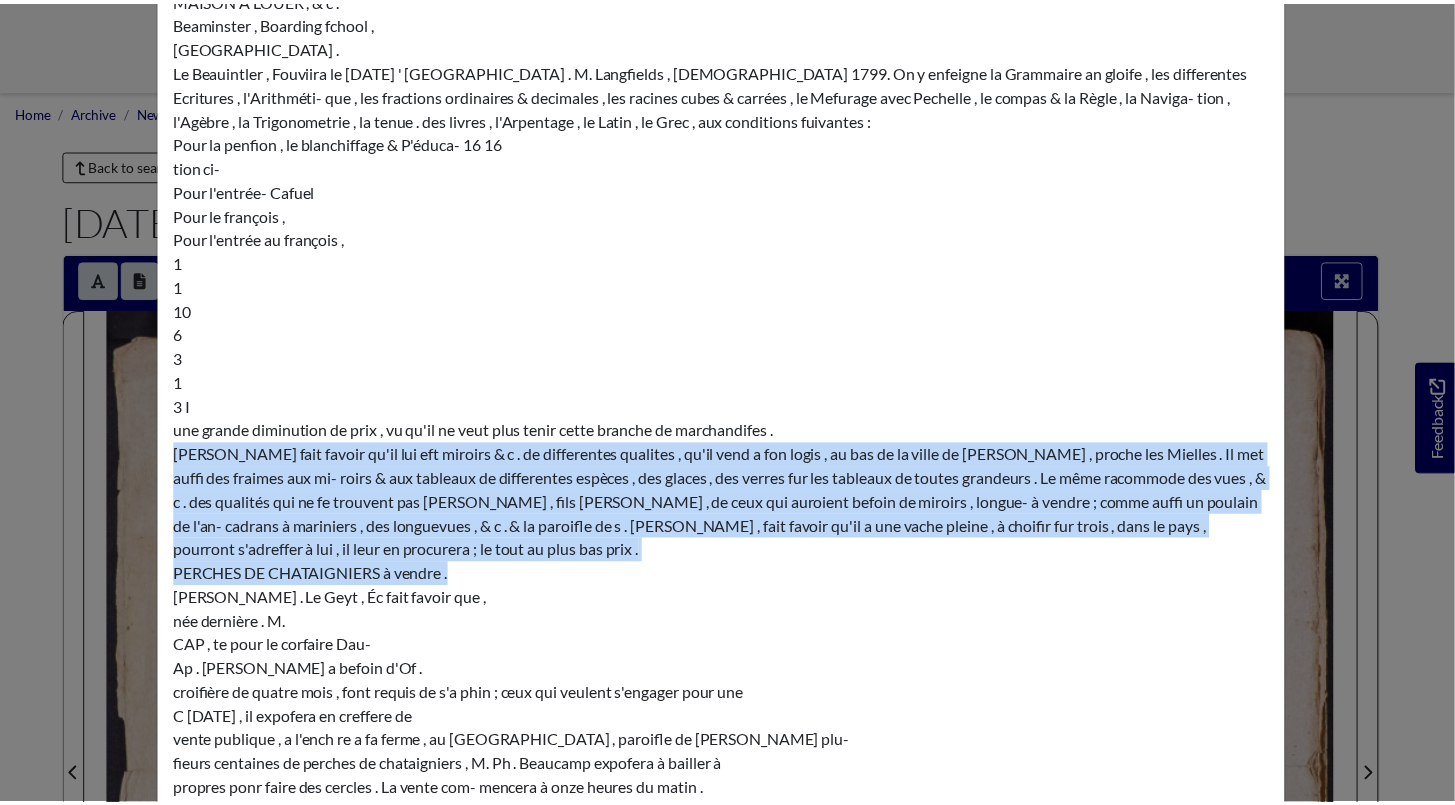 scroll, scrollTop: 0, scrollLeft: 0, axis: both 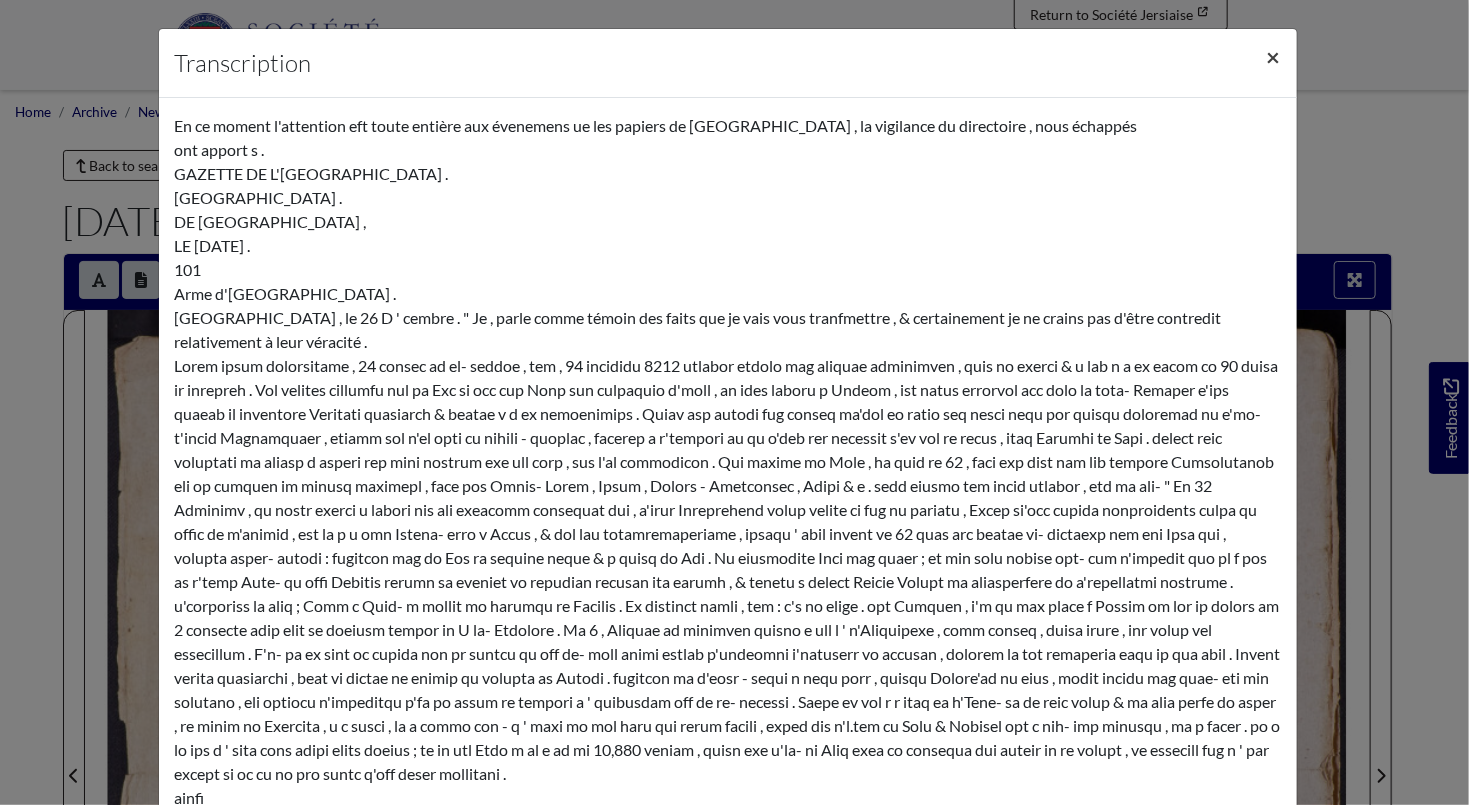 click on "×" at bounding box center [1274, 56] 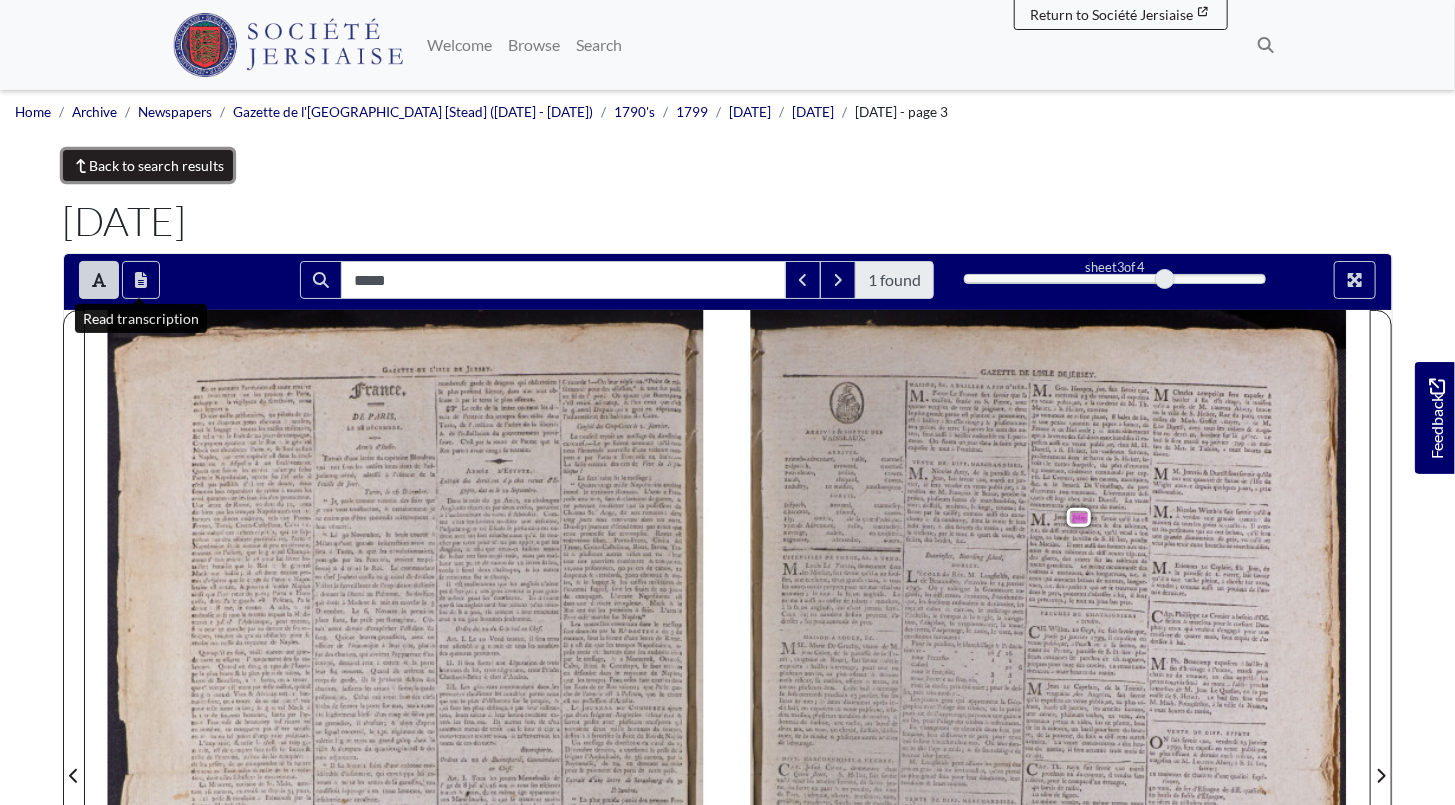 click on "Back to search results" at bounding box center [148, 165] 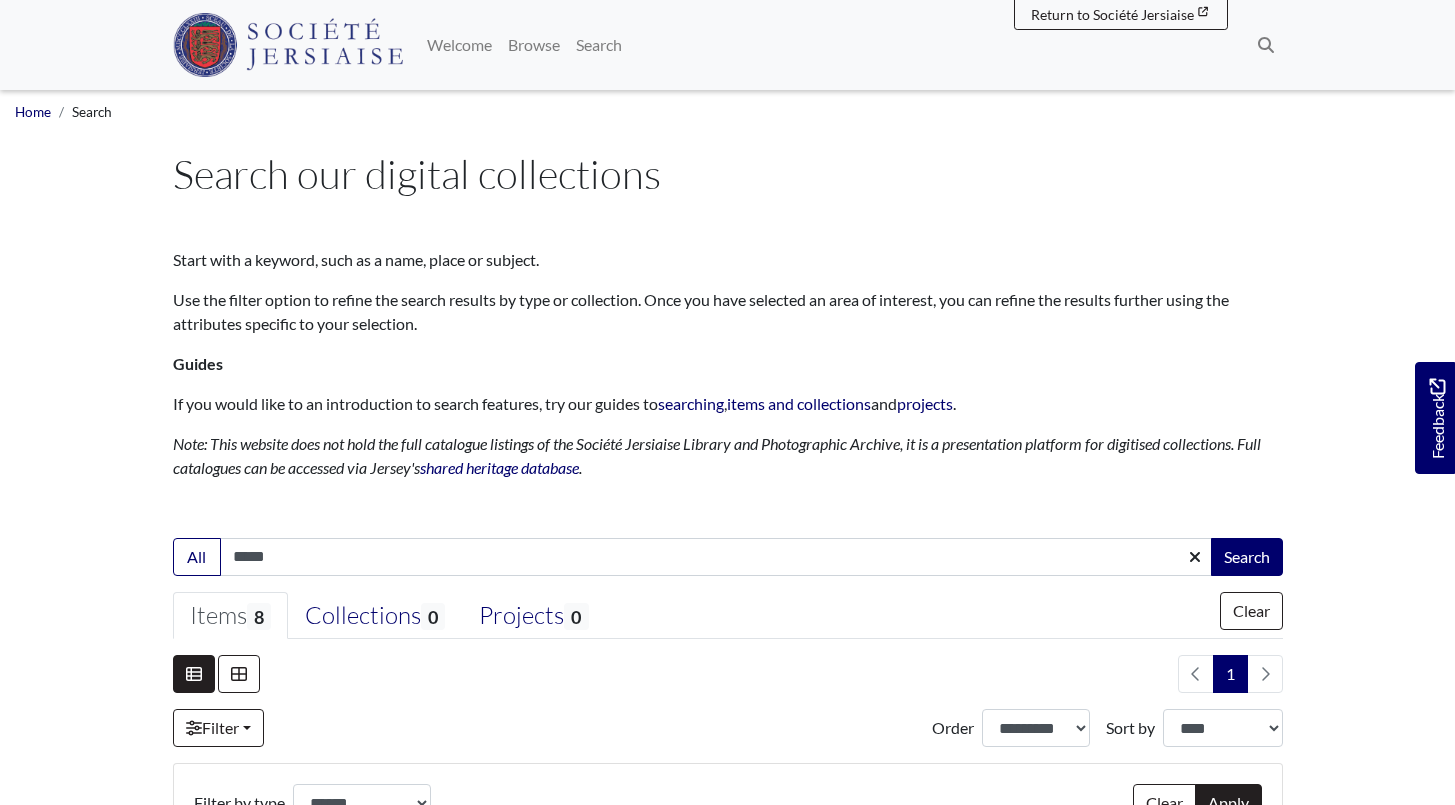 select on "***" 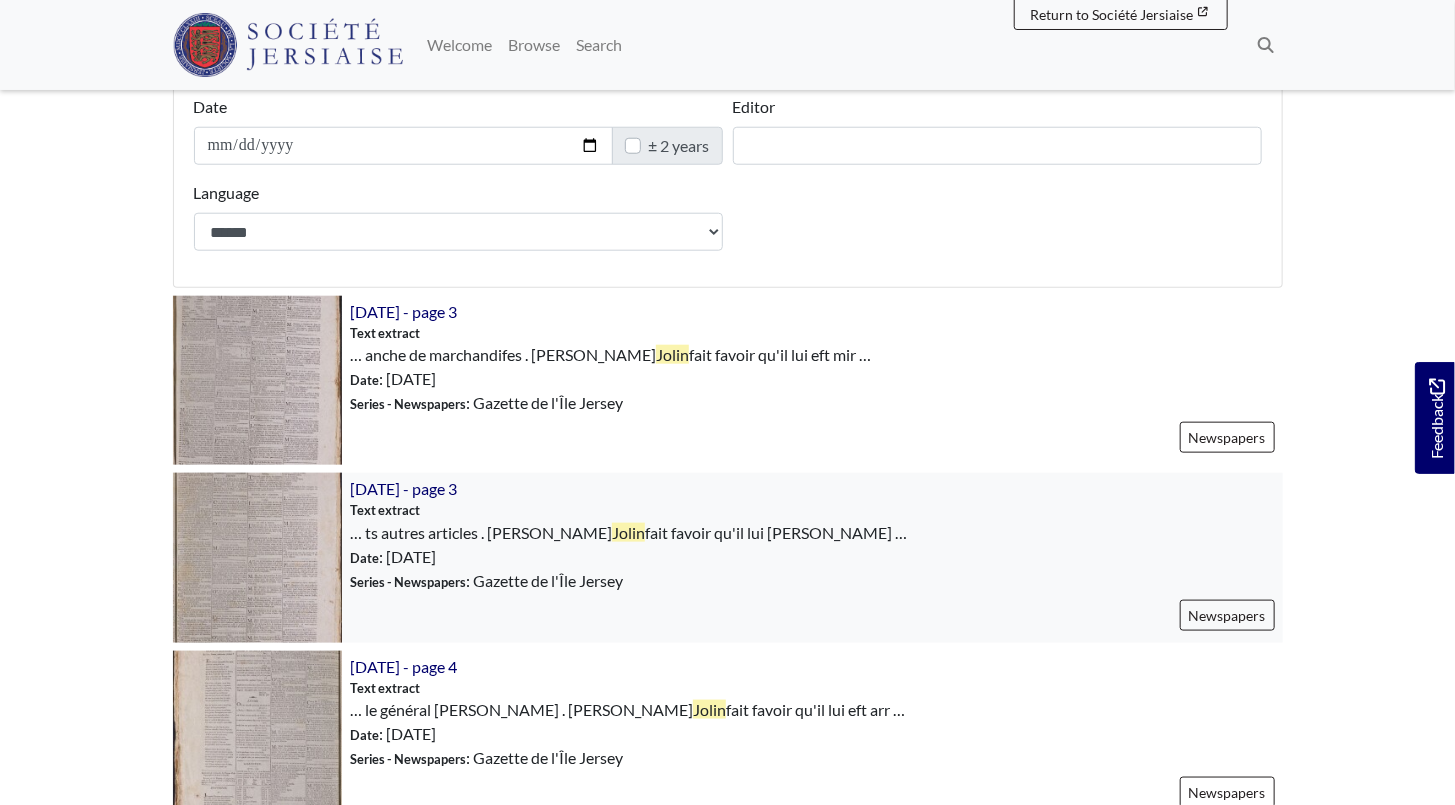 scroll, scrollTop: 818, scrollLeft: 0, axis: vertical 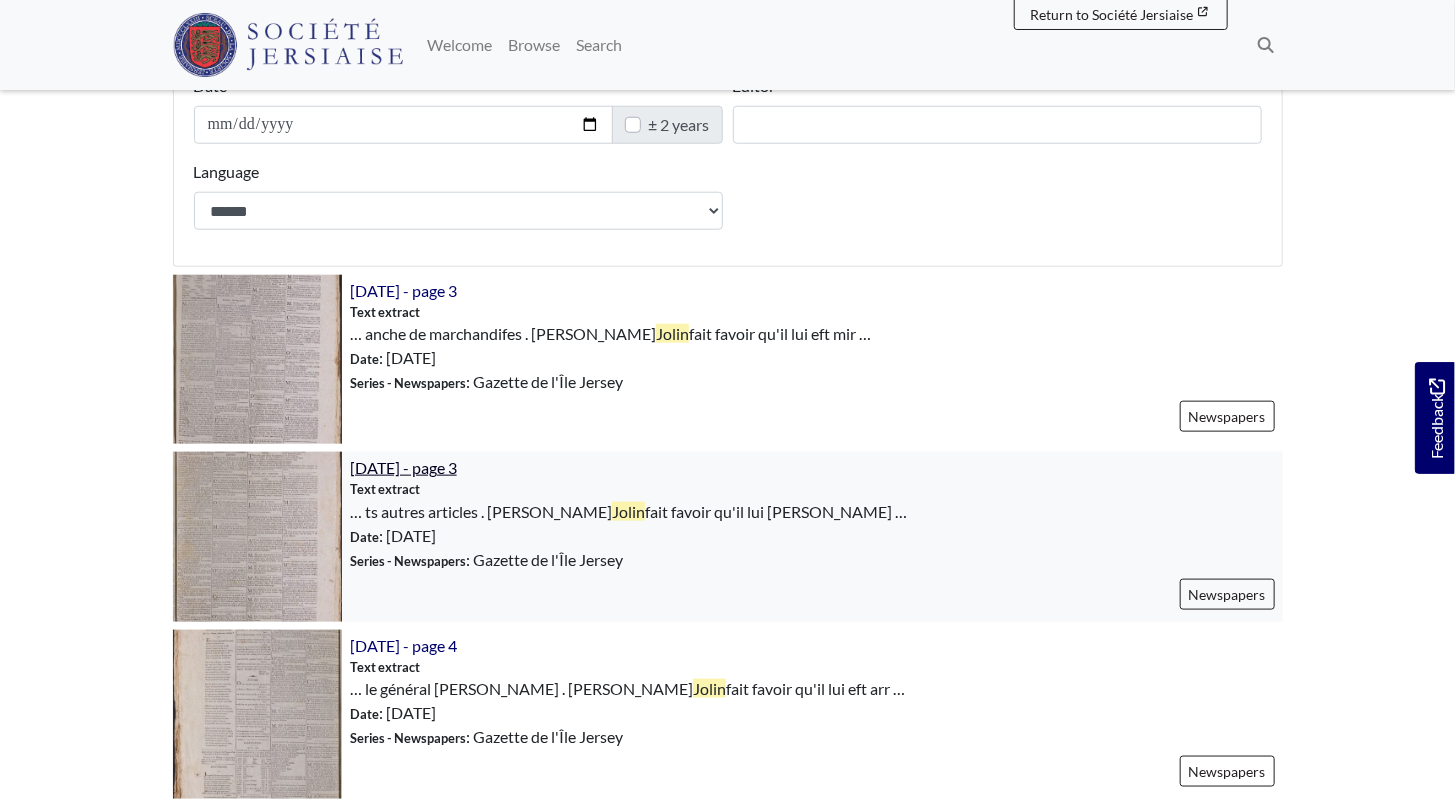 click on "[DATE] - page 3" at bounding box center (403, 467) 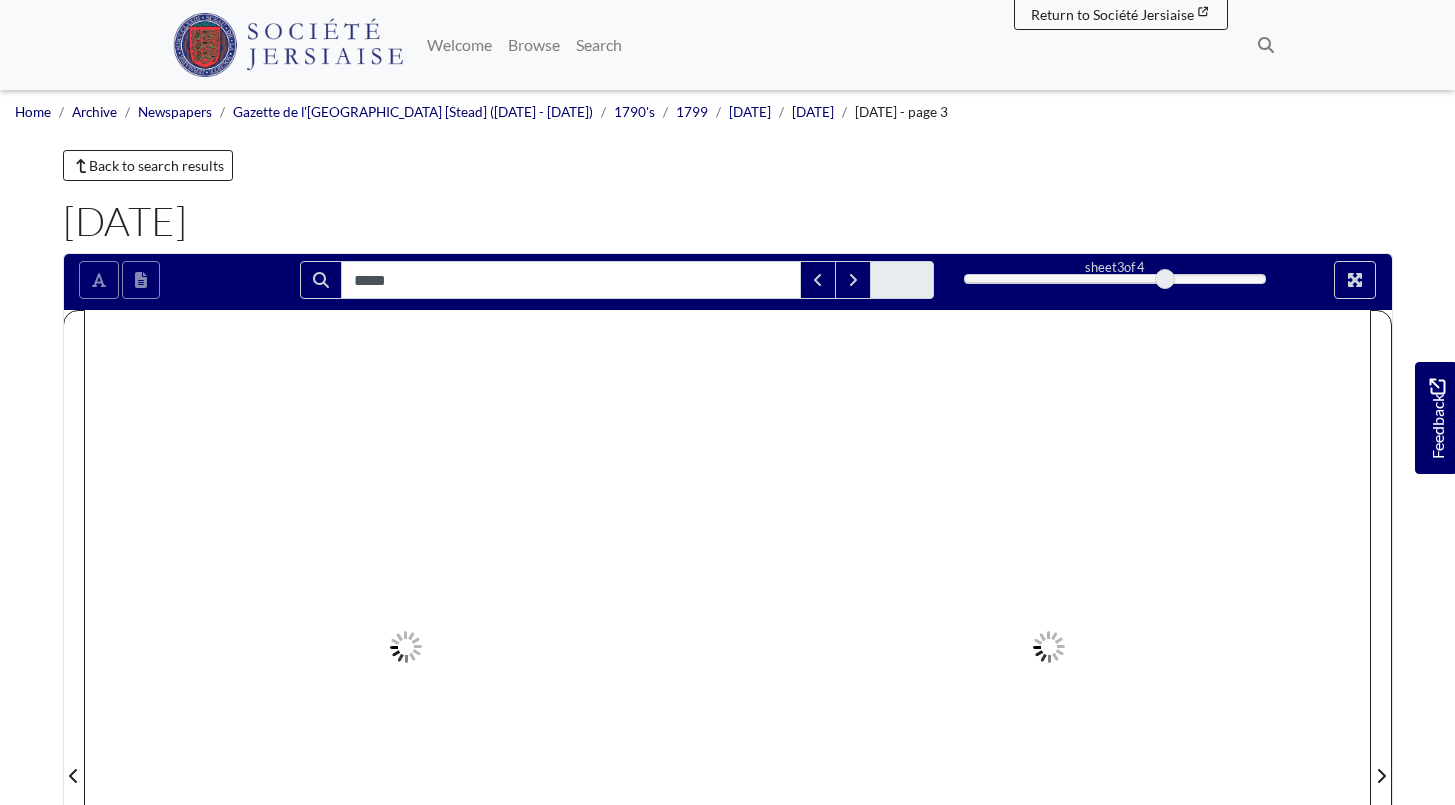 scroll, scrollTop: 0, scrollLeft: 0, axis: both 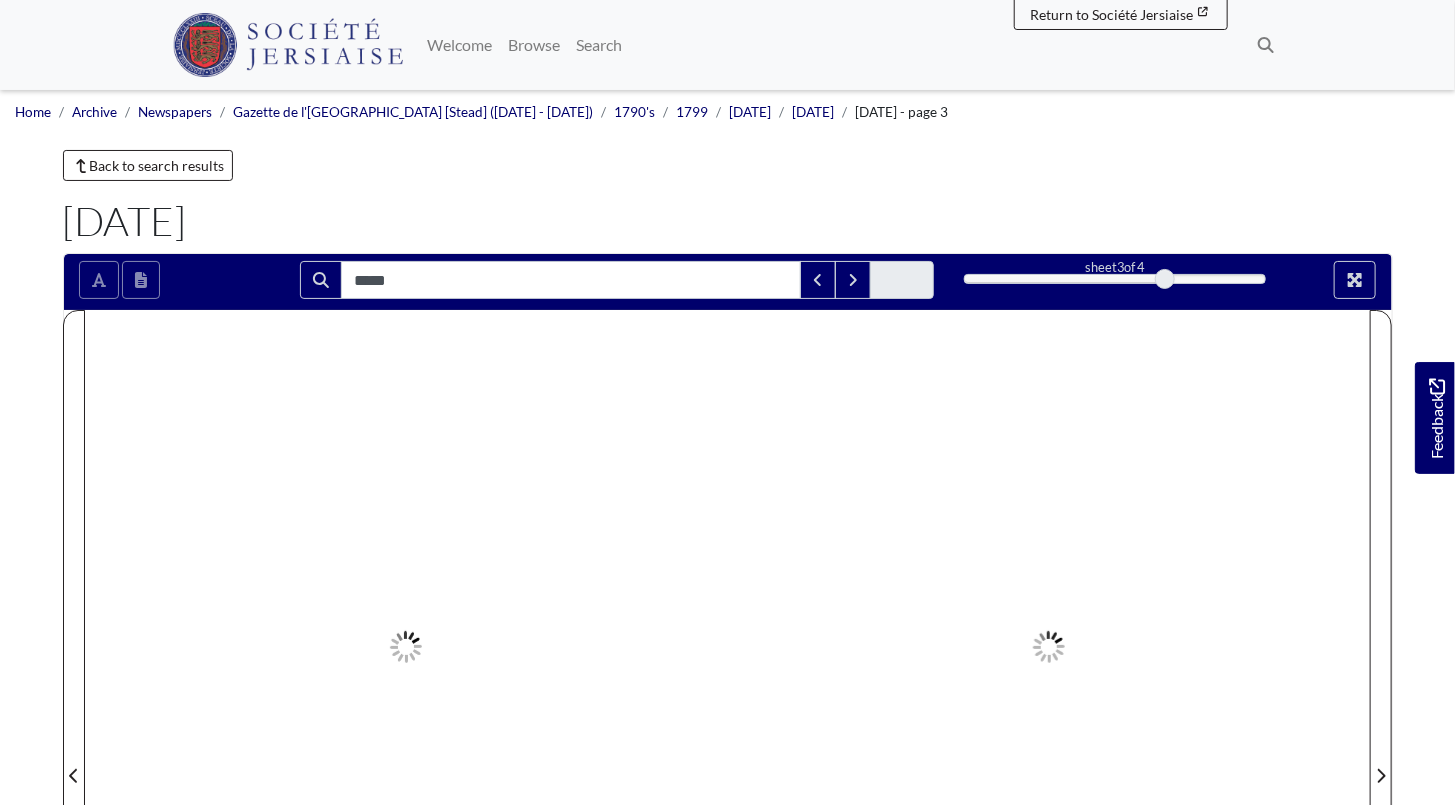 type on "*****" 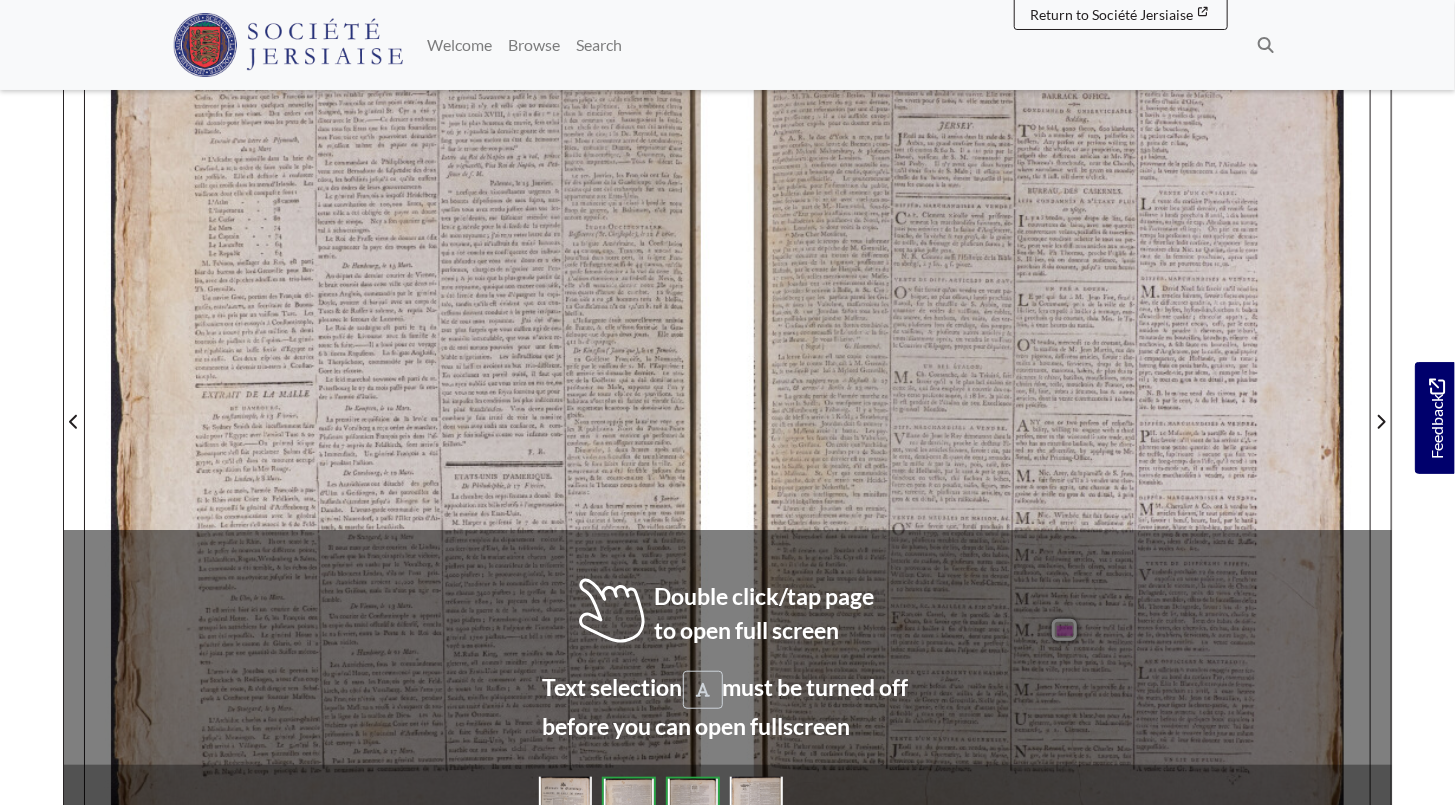 scroll, scrollTop: 363, scrollLeft: 0, axis: vertical 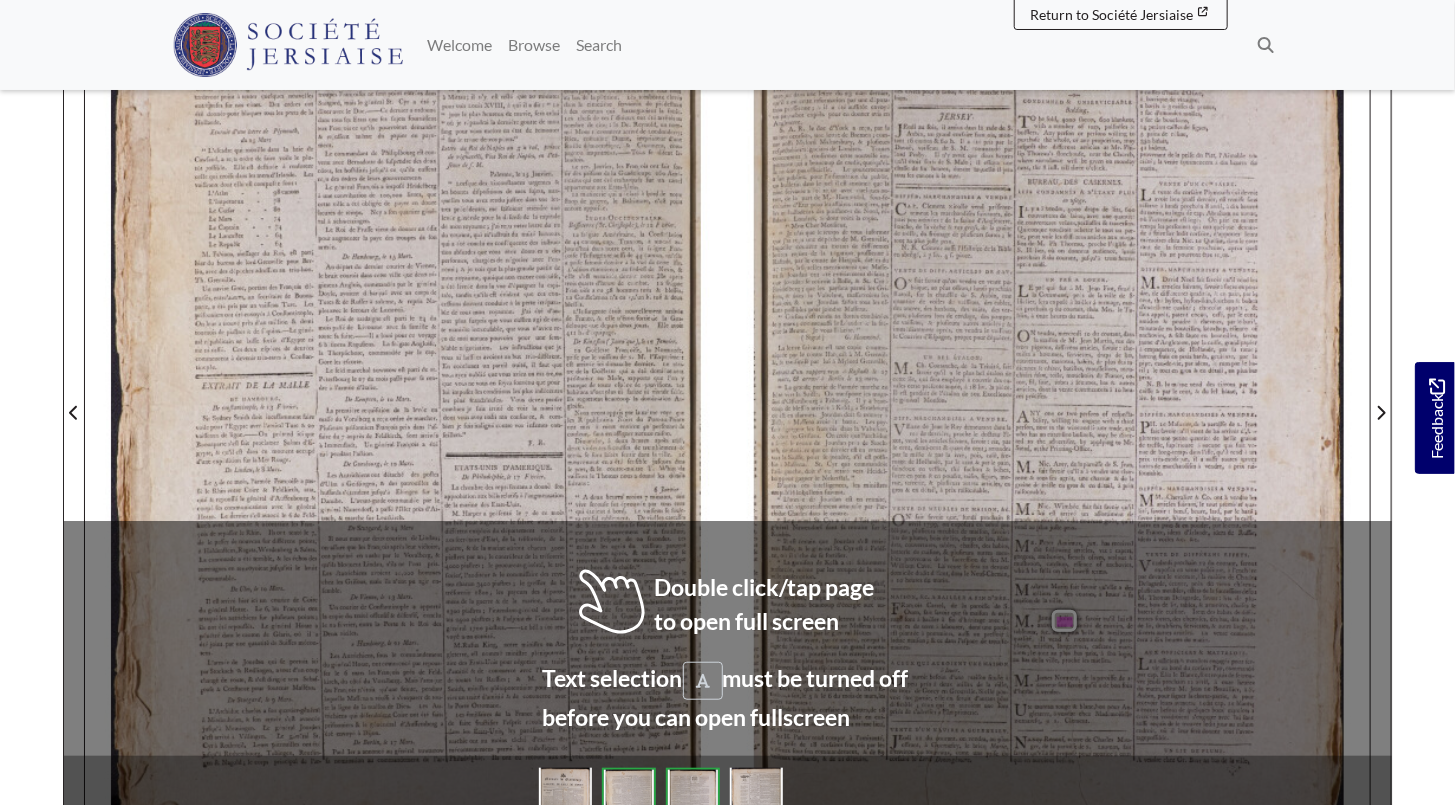 click on "Suiffe" at bounding box center (809, 393) 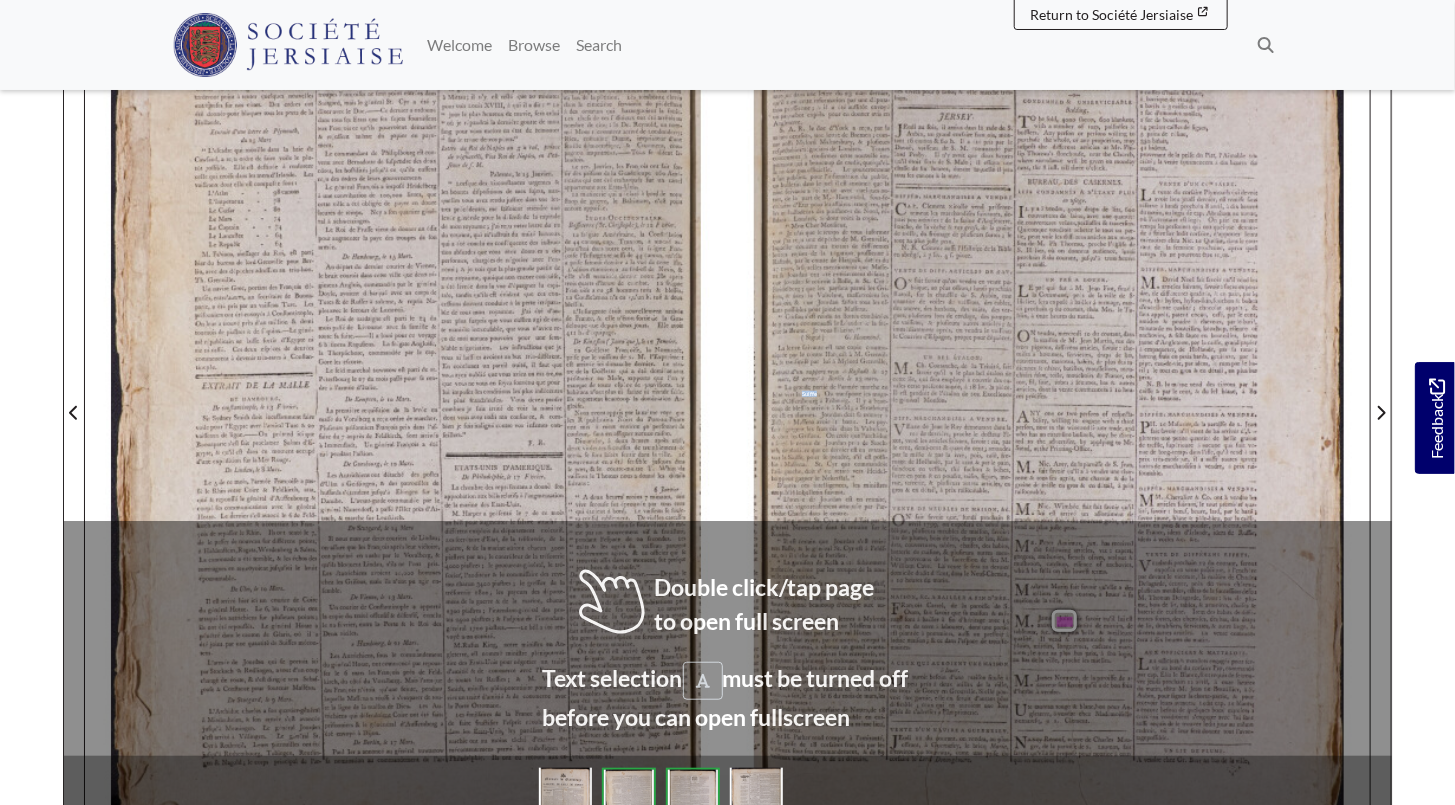 click on "Suiffe" at bounding box center (809, 393) 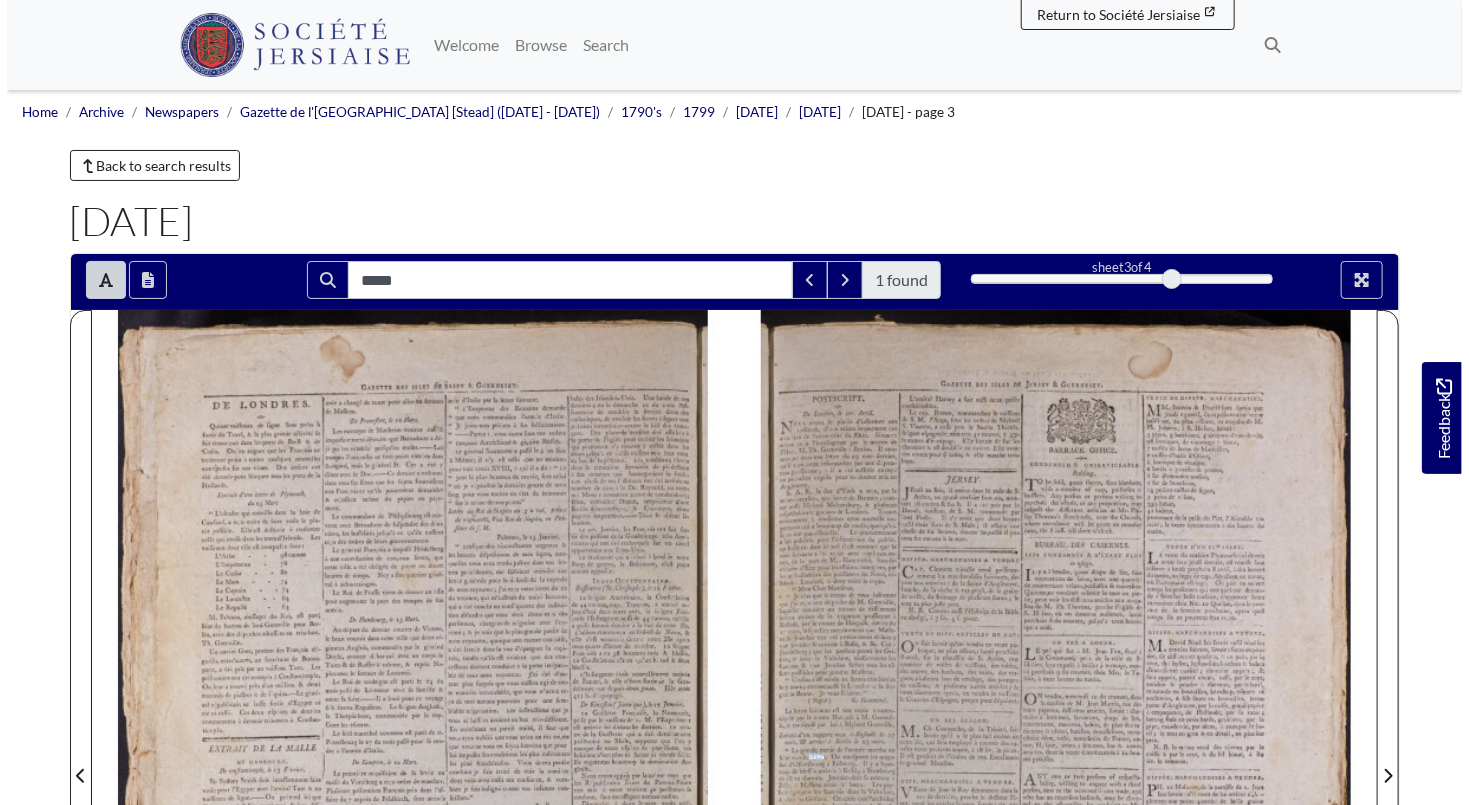 scroll, scrollTop: 0, scrollLeft: 0, axis: both 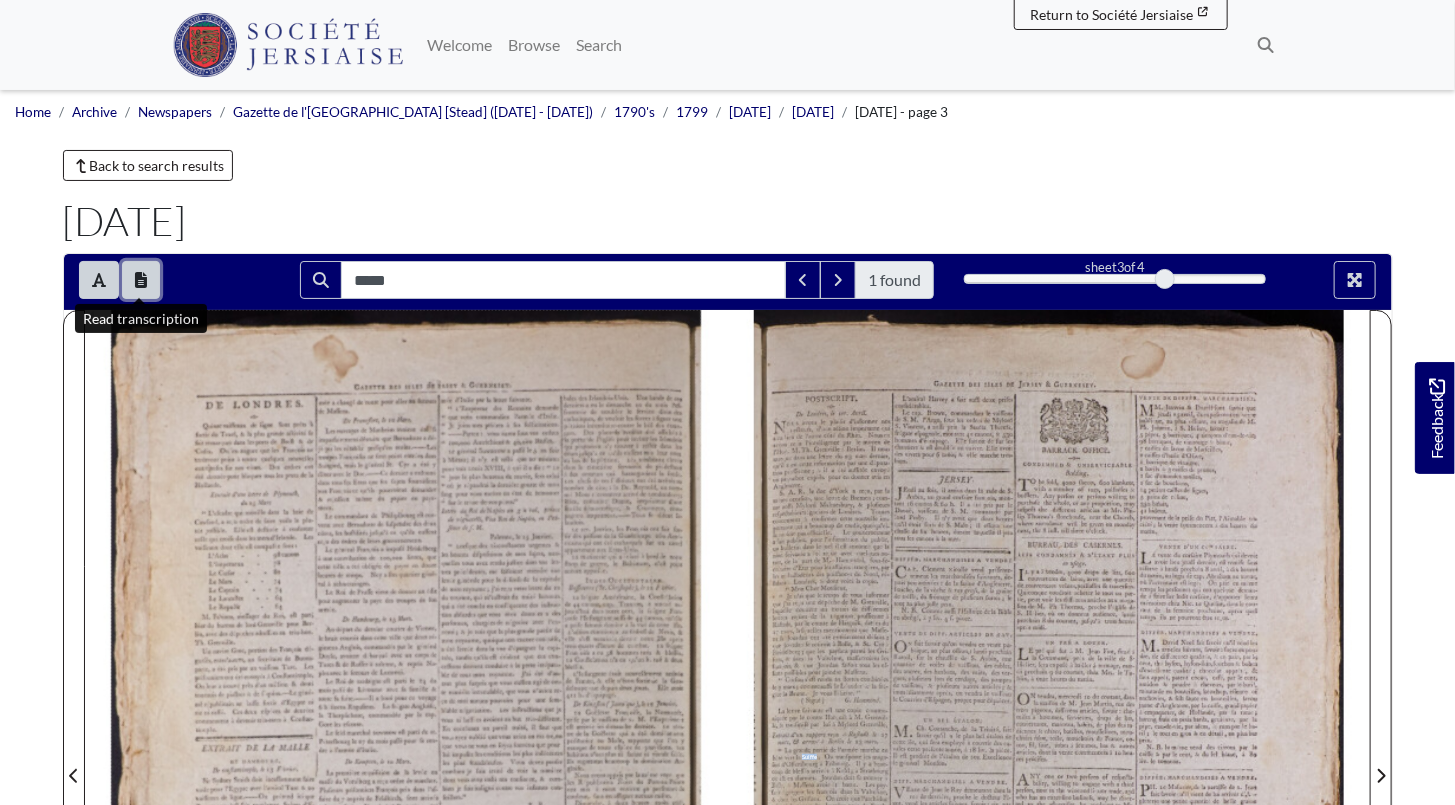 click 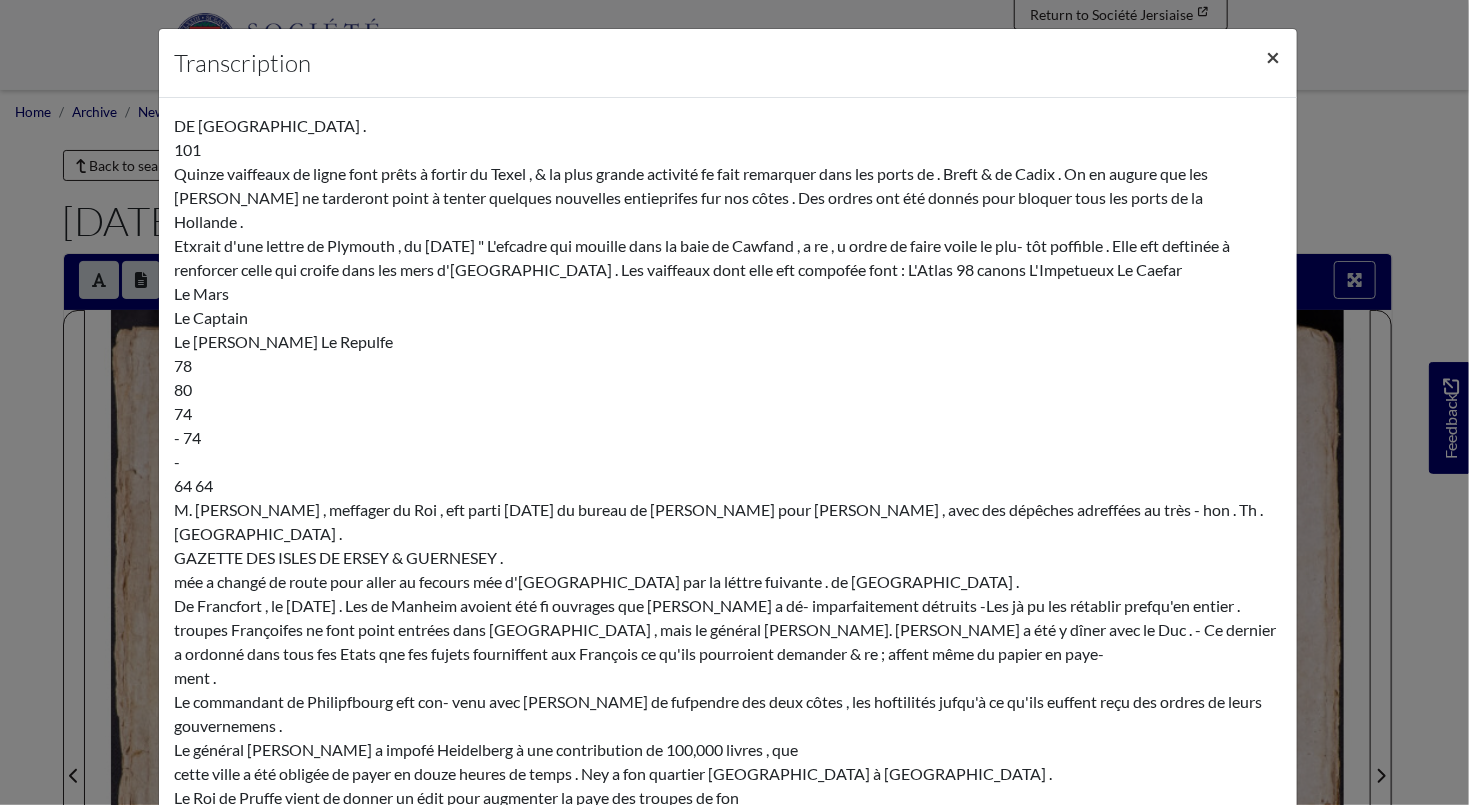 scroll, scrollTop: 7253, scrollLeft: 0, axis: vertical 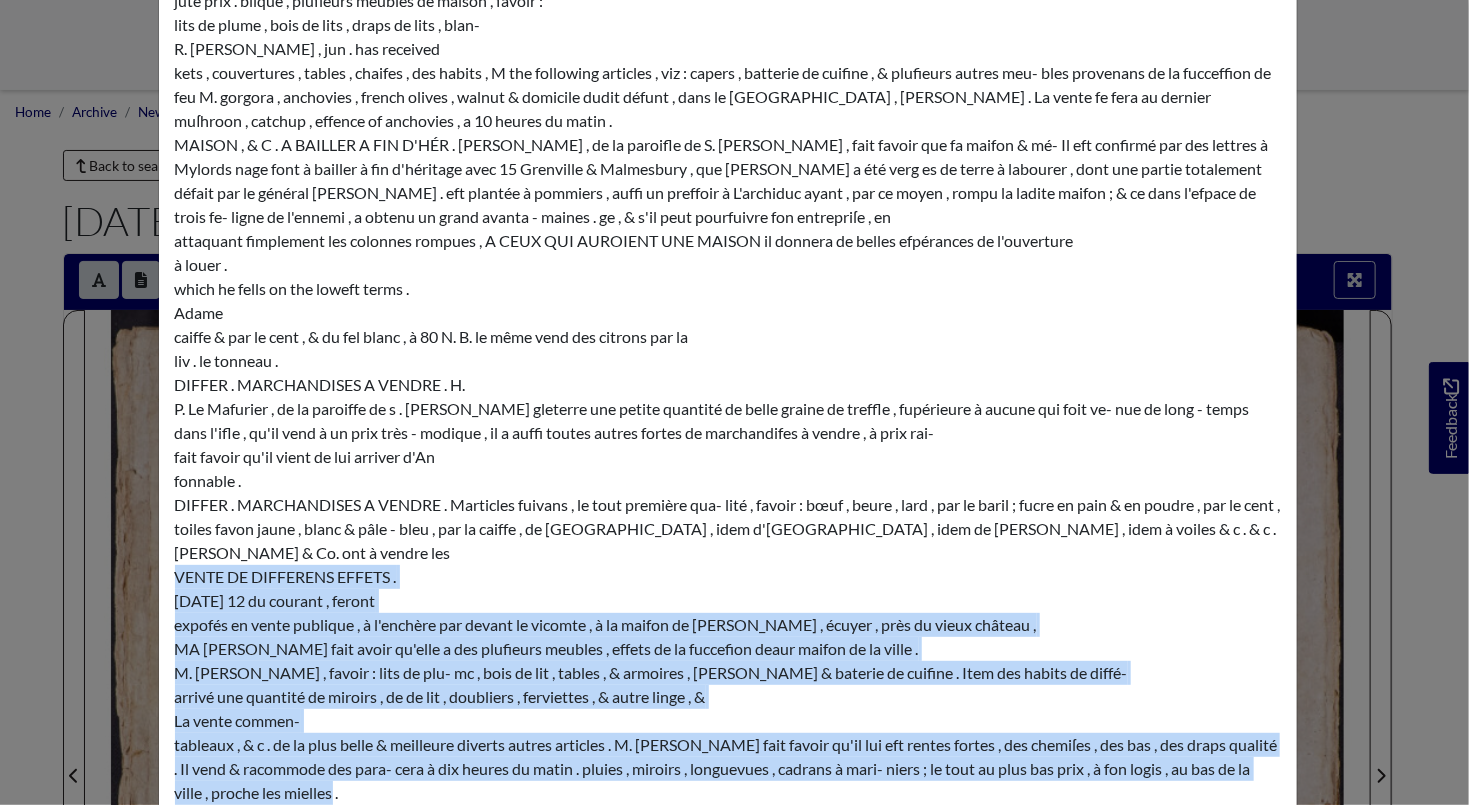drag, startPoint x: 165, startPoint y: 233, endPoint x: 693, endPoint y: 446, distance: 569.34436 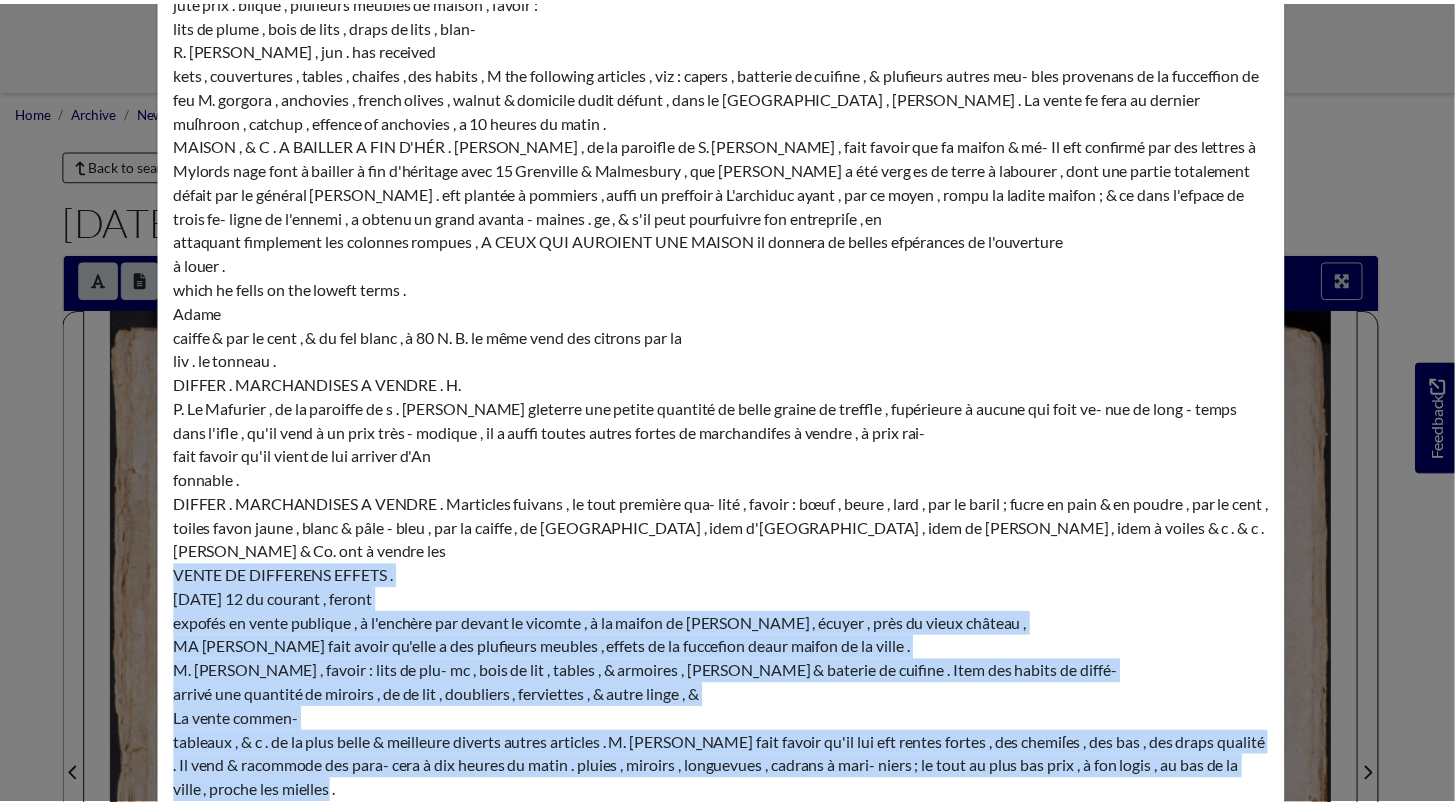 scroll, scrollTop: 0, scrollLeft: 0, axis: both 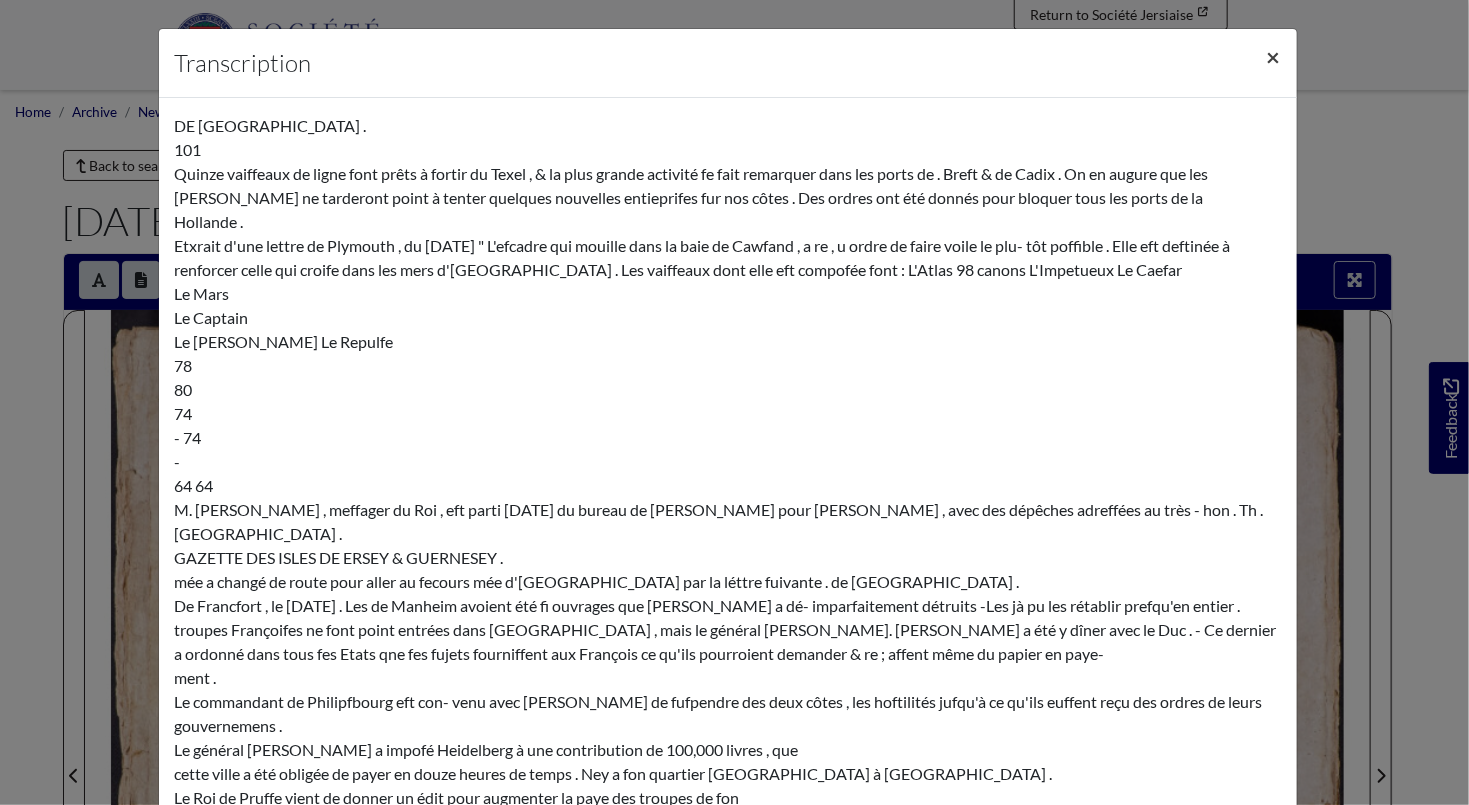 click on "×" at bounding box center [1274, 56] 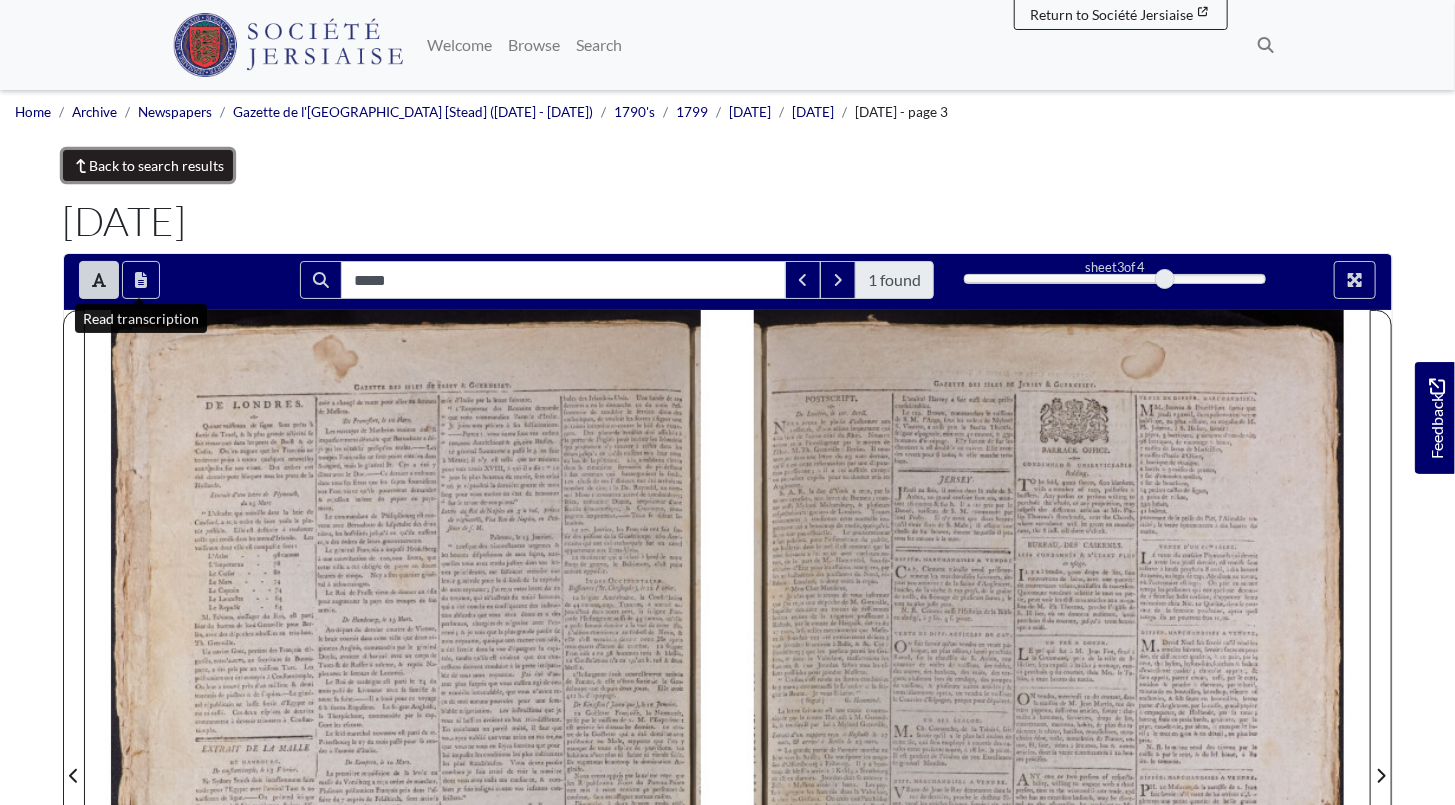 click on "Back to search results" at bounding box center [148, 165] 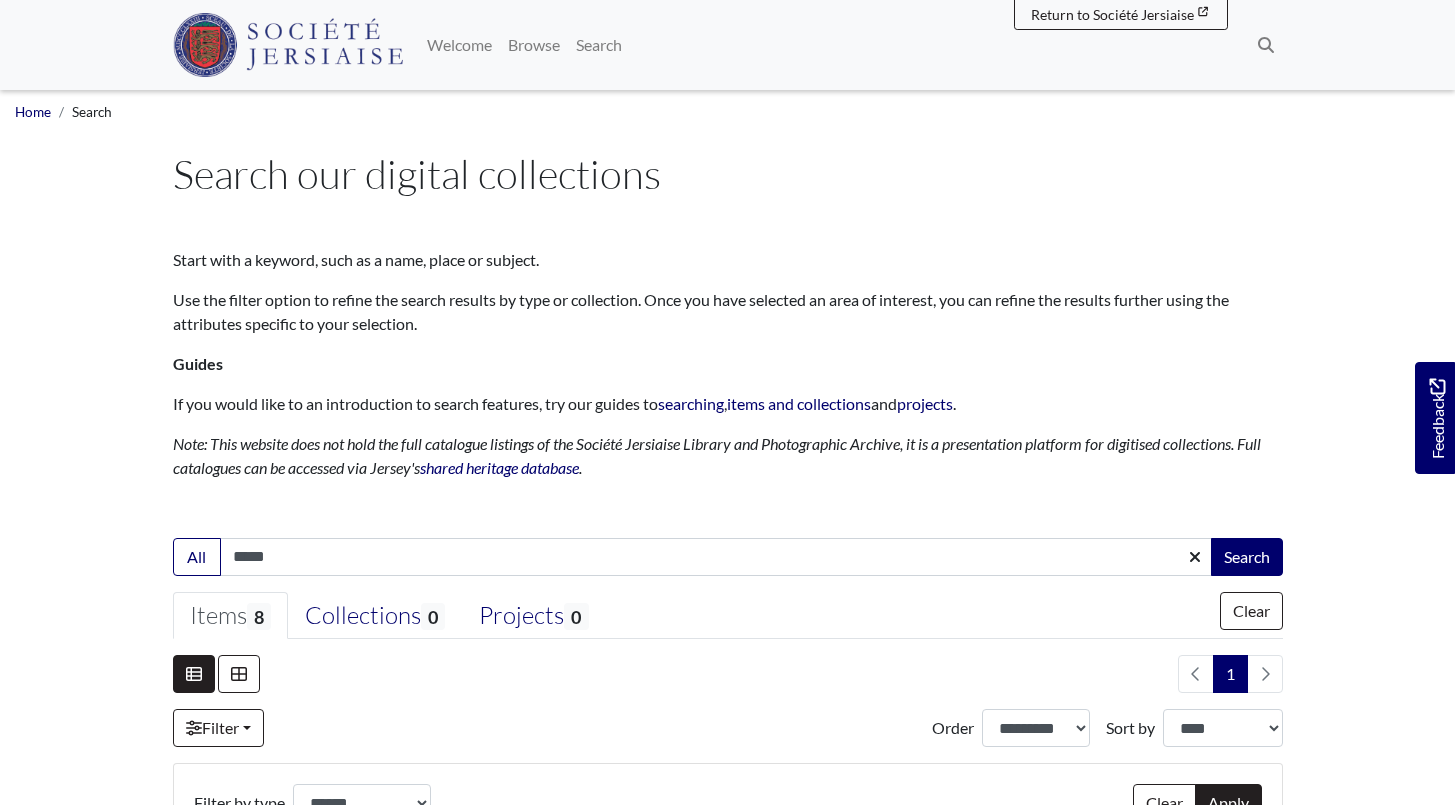 select on "***" 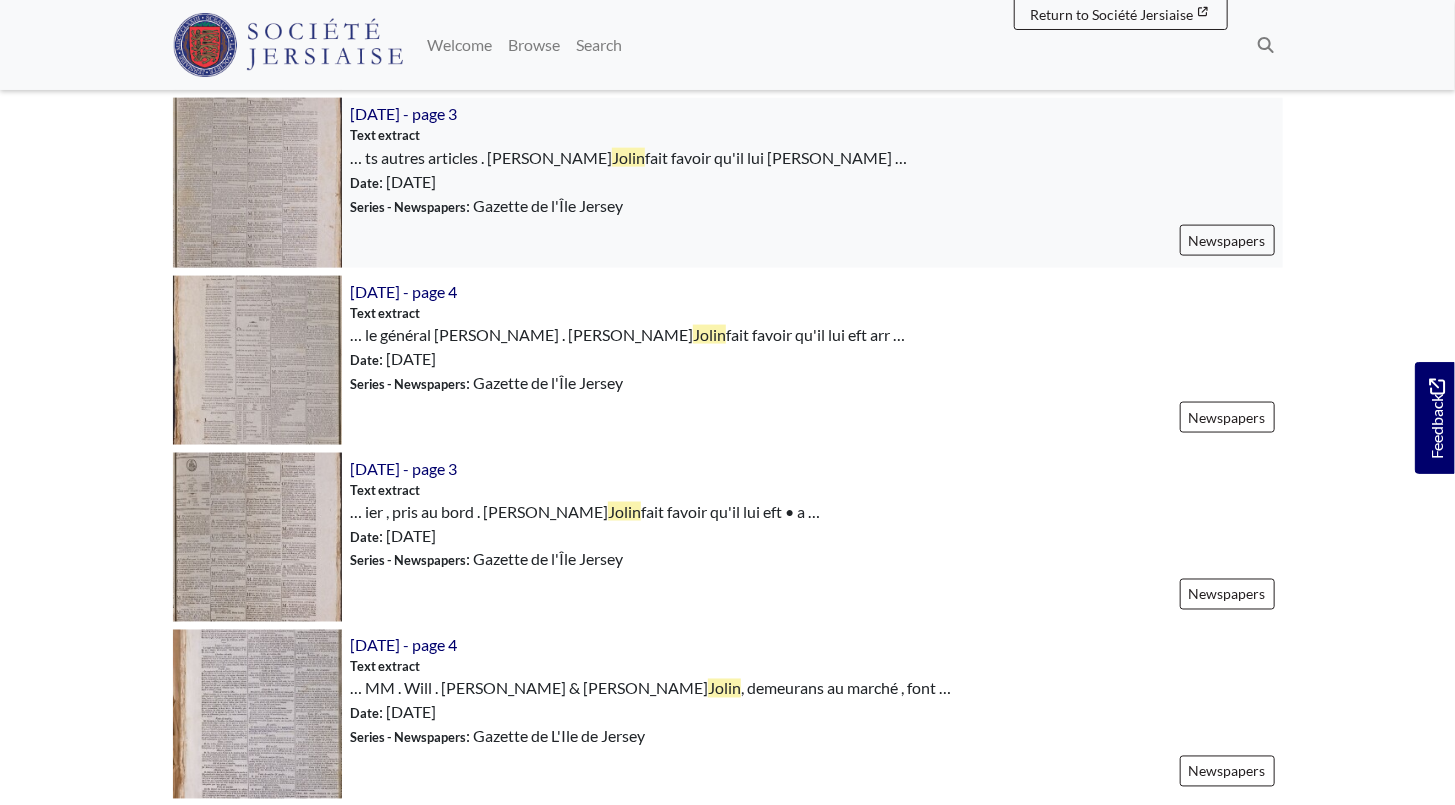 scroll, scrollTop: 1181, scrollLeft: 0, axis: vertical 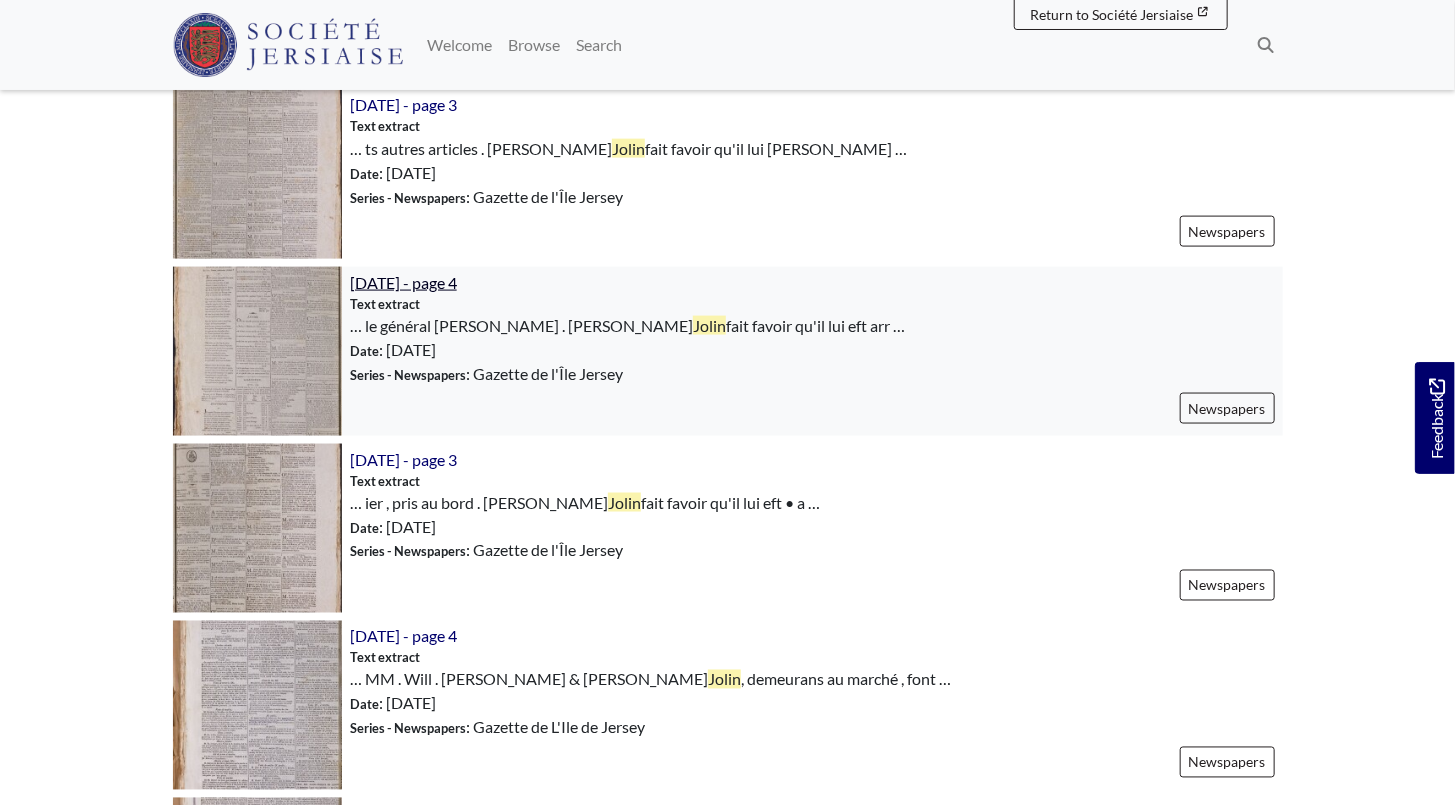 click on "[DATE] - page 4" at bounding box center (403, 282) 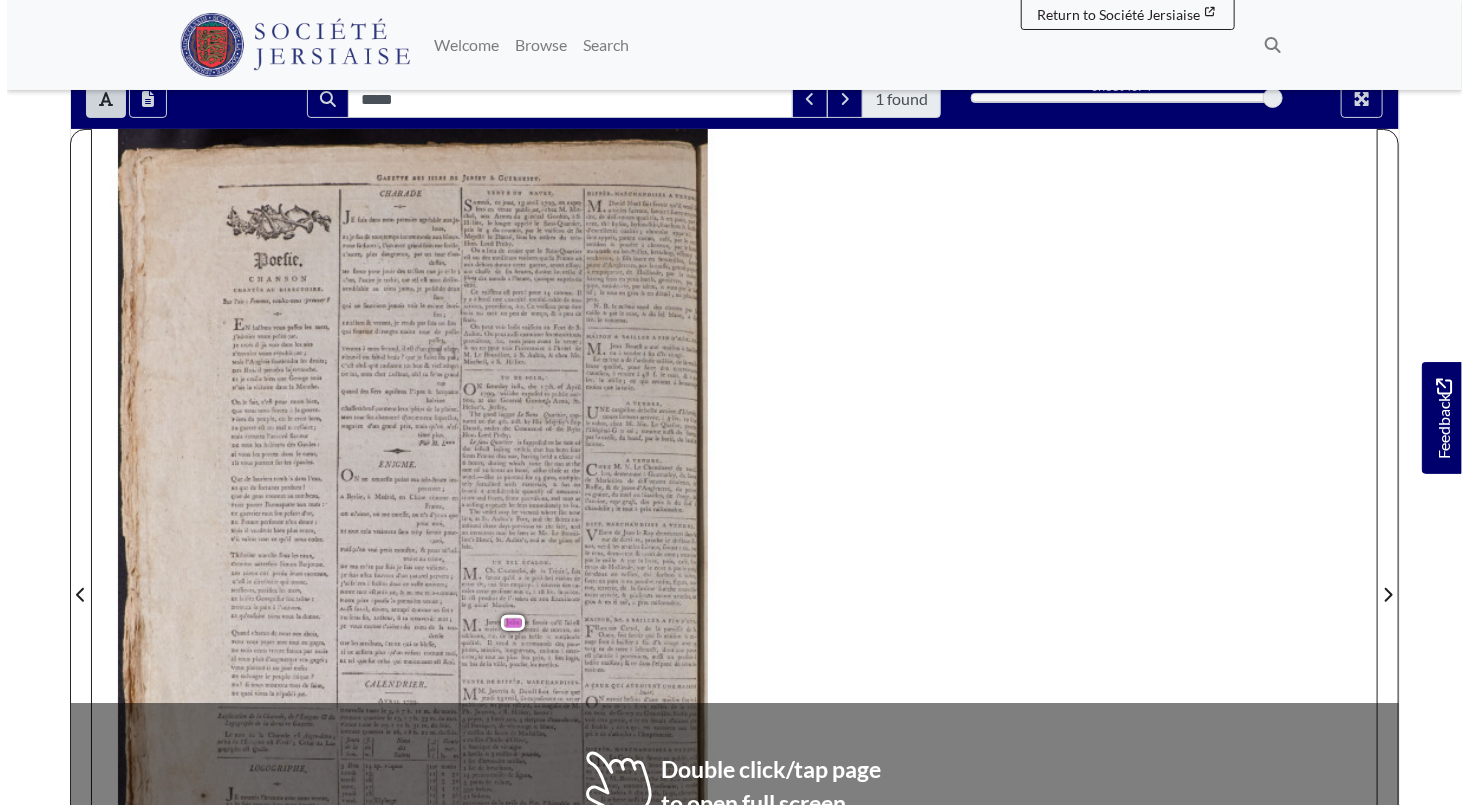 scroll, scrollTop: 181, scrollLeft: 0, axis: vertical 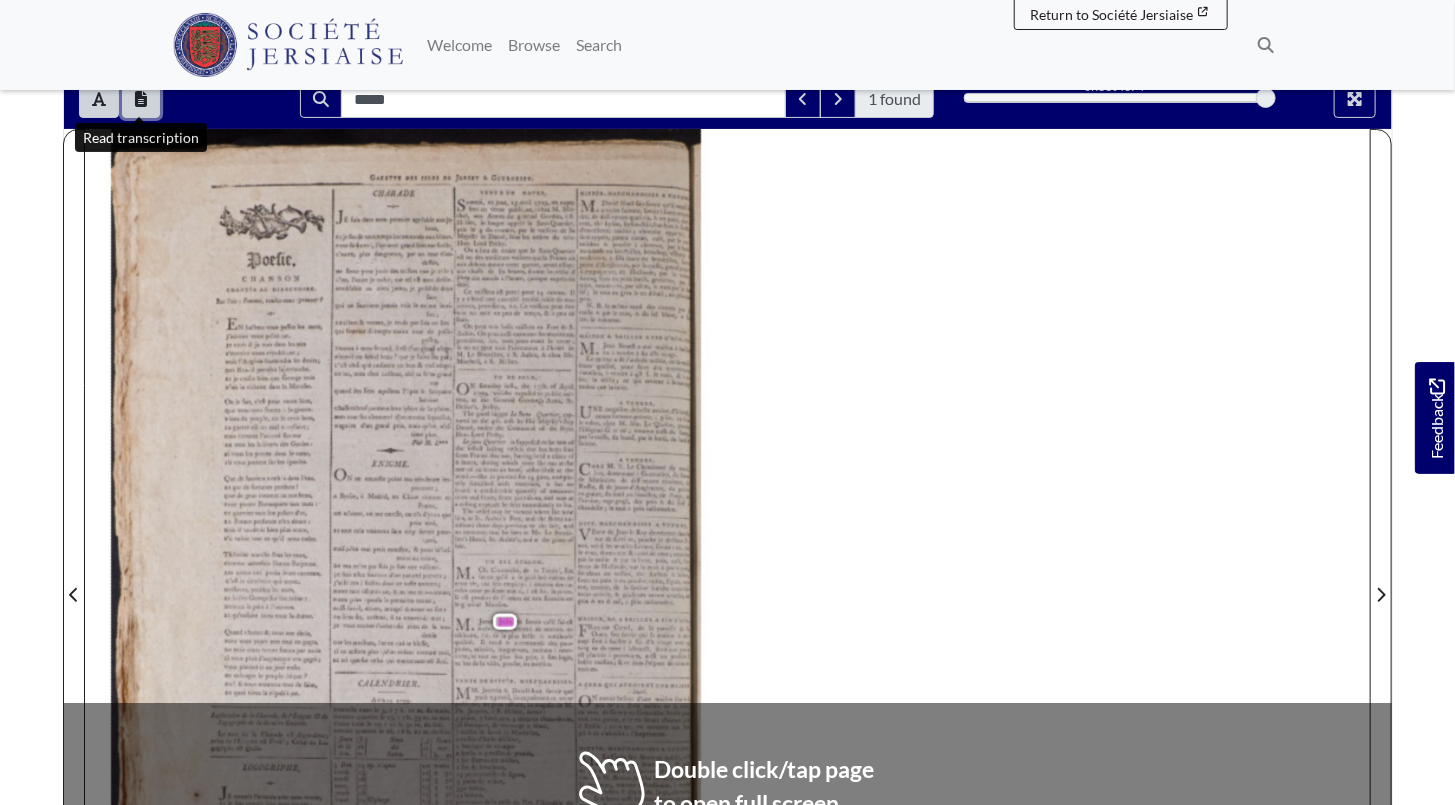 click 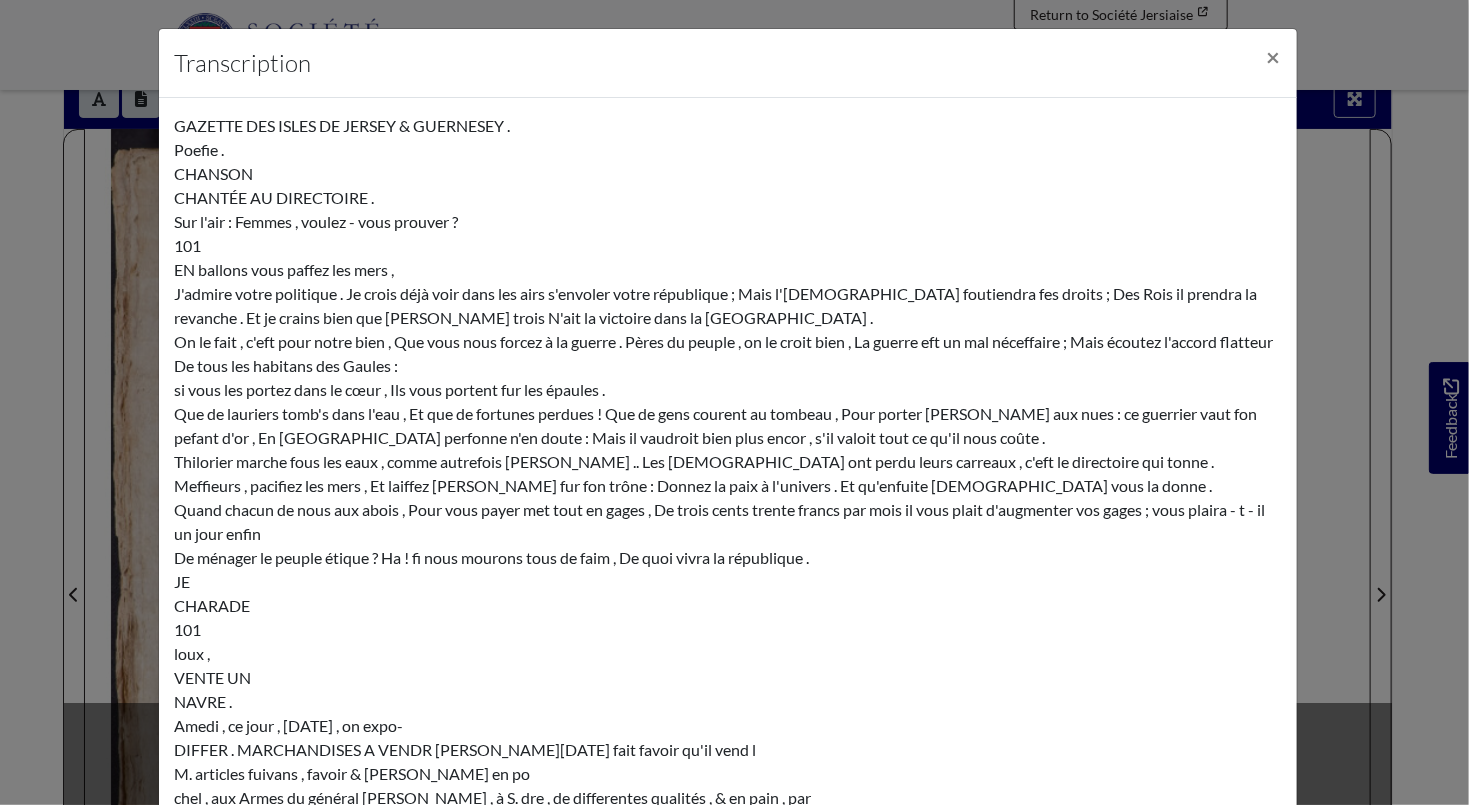 scroll, scrollTop: 2264, scrollLeft: 0, axis: vertical 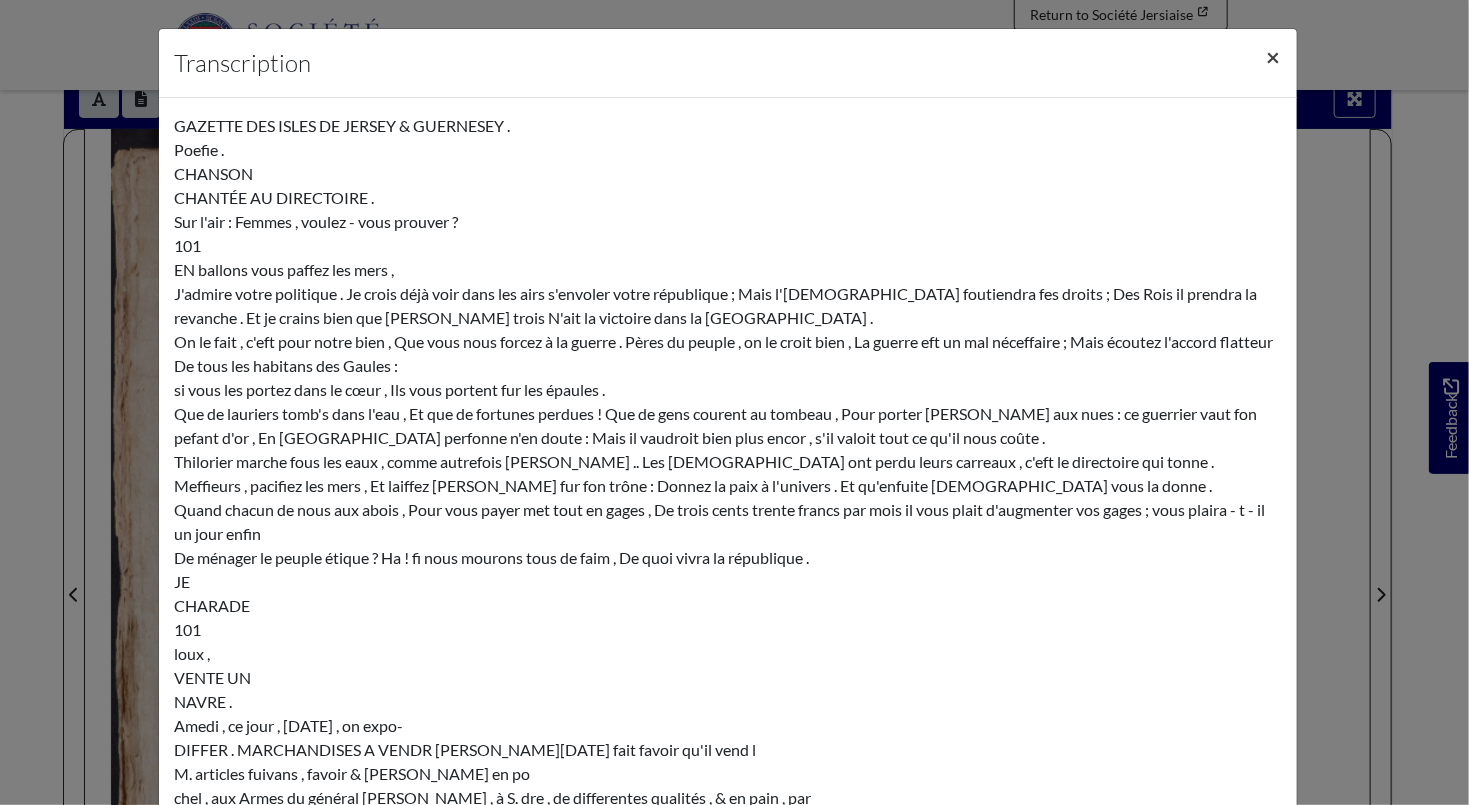click on "×" at bounding box center (1274, 56) 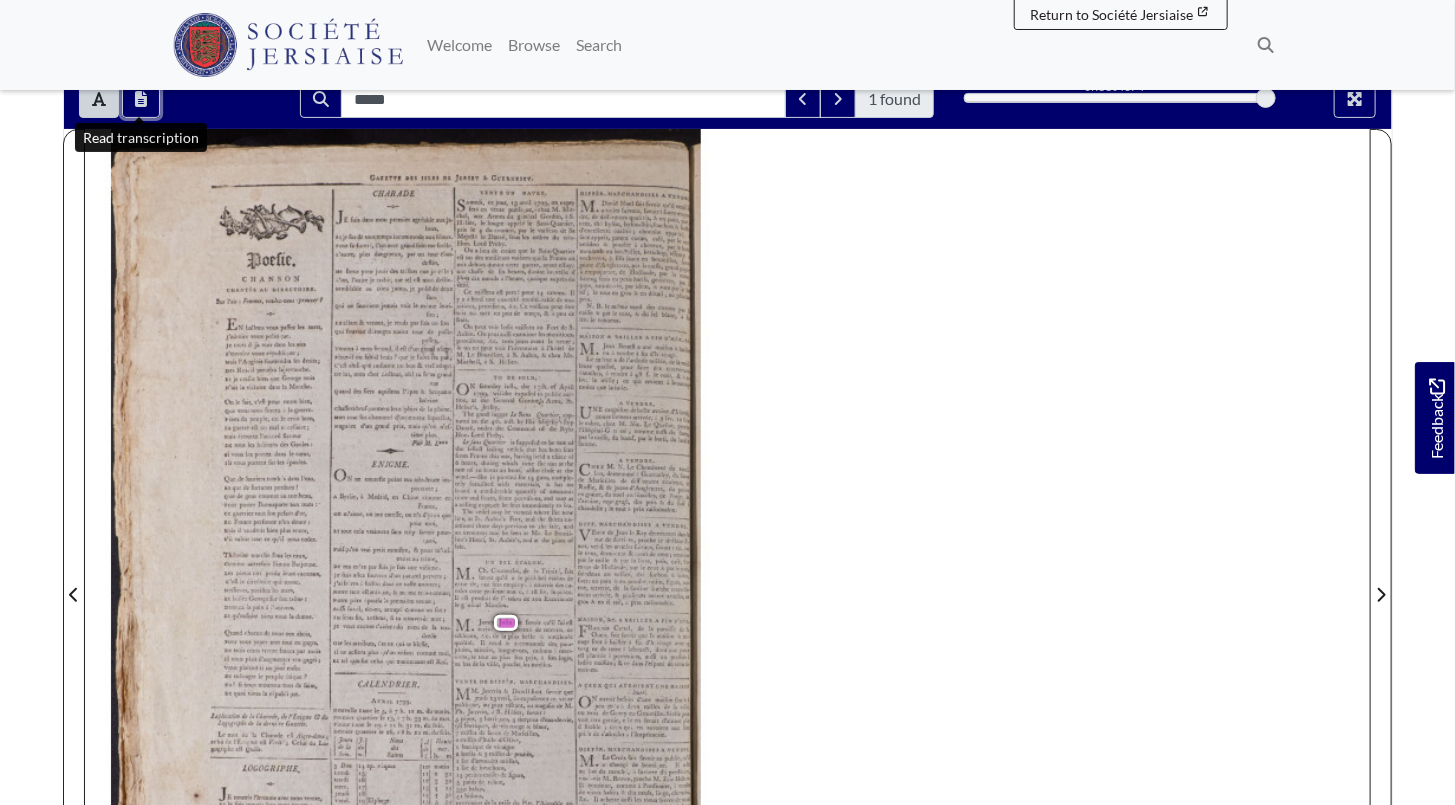 scroll, scrollTop: 0, scrollLeft: 0, axis: both 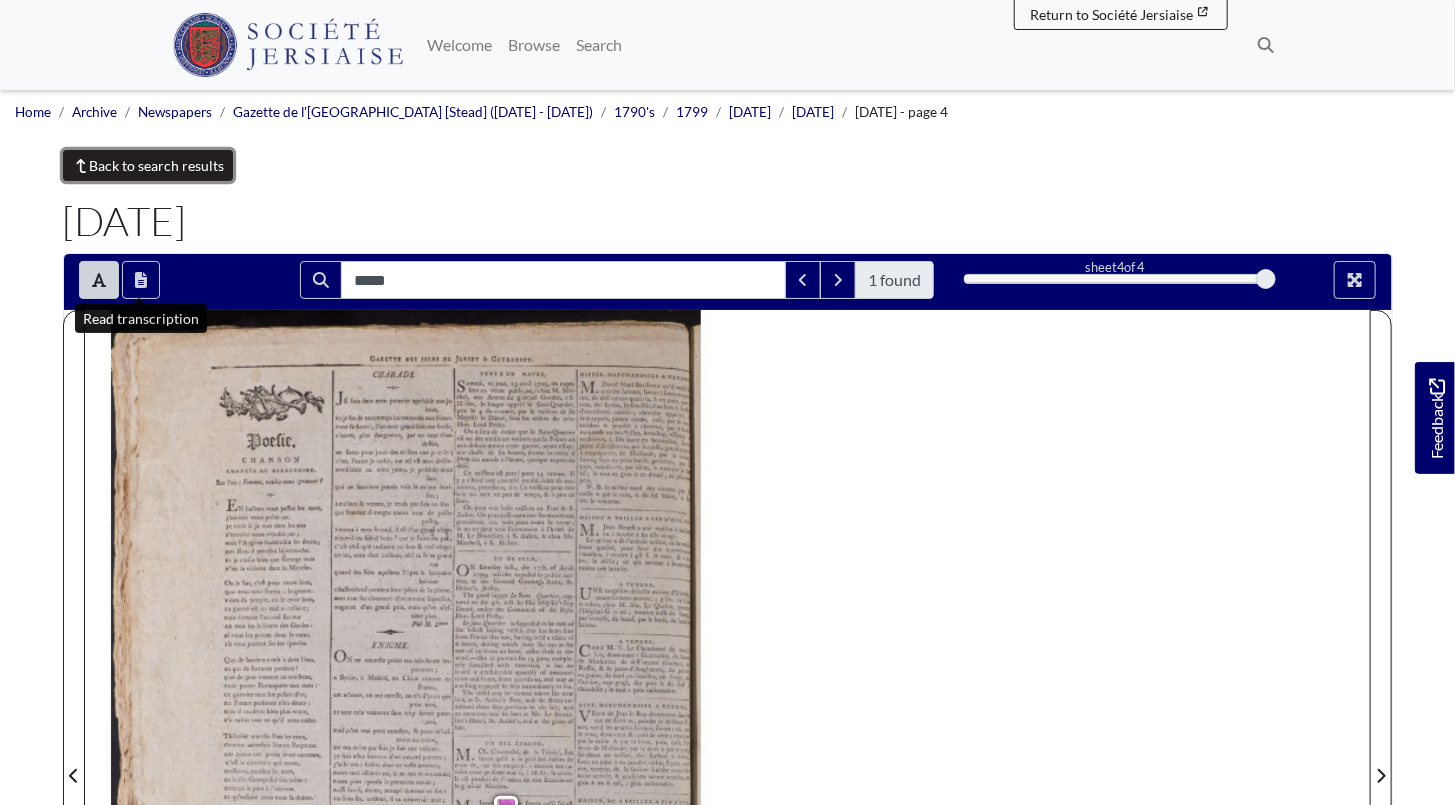 click on "Back to search results" at bounding box center (148, 165) 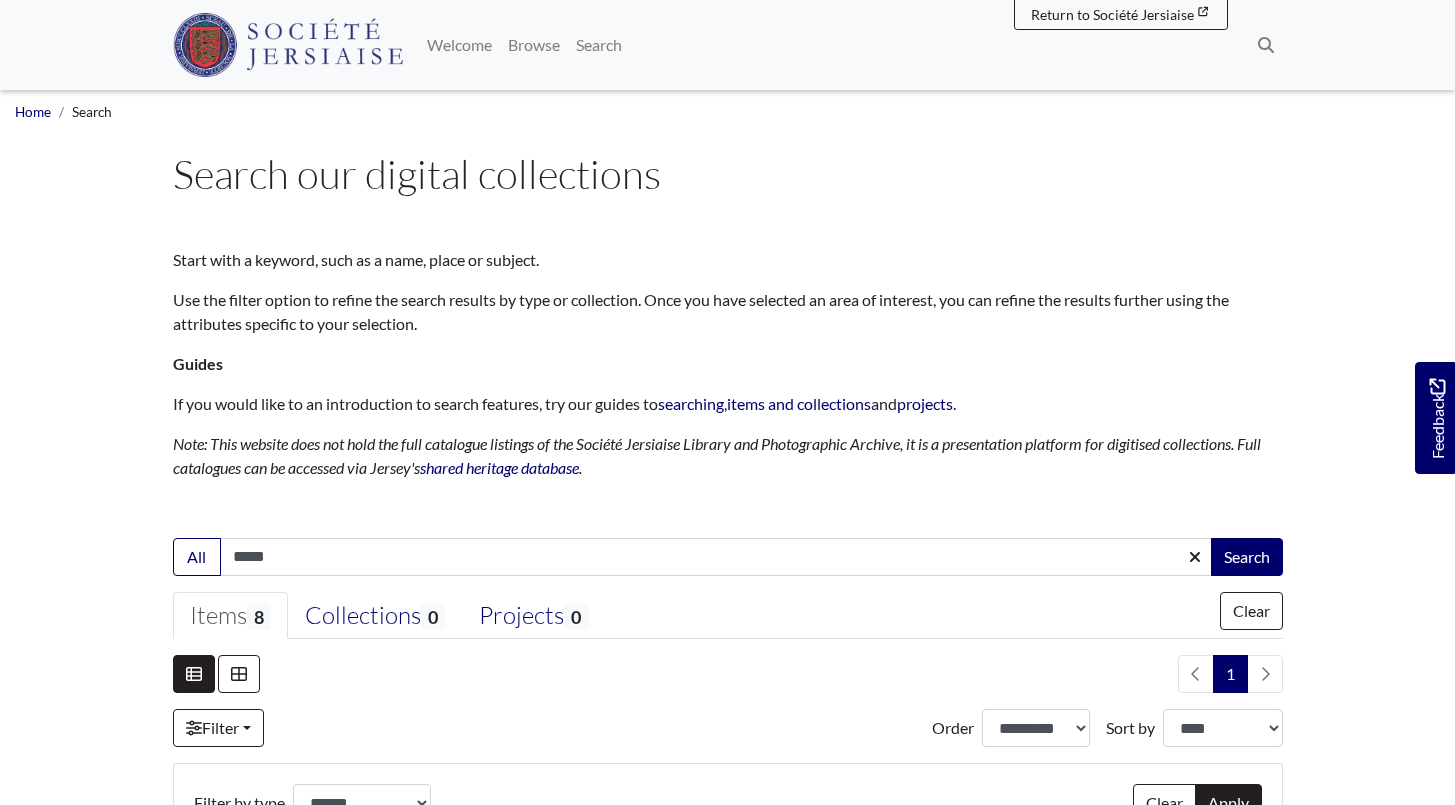 select on "***" 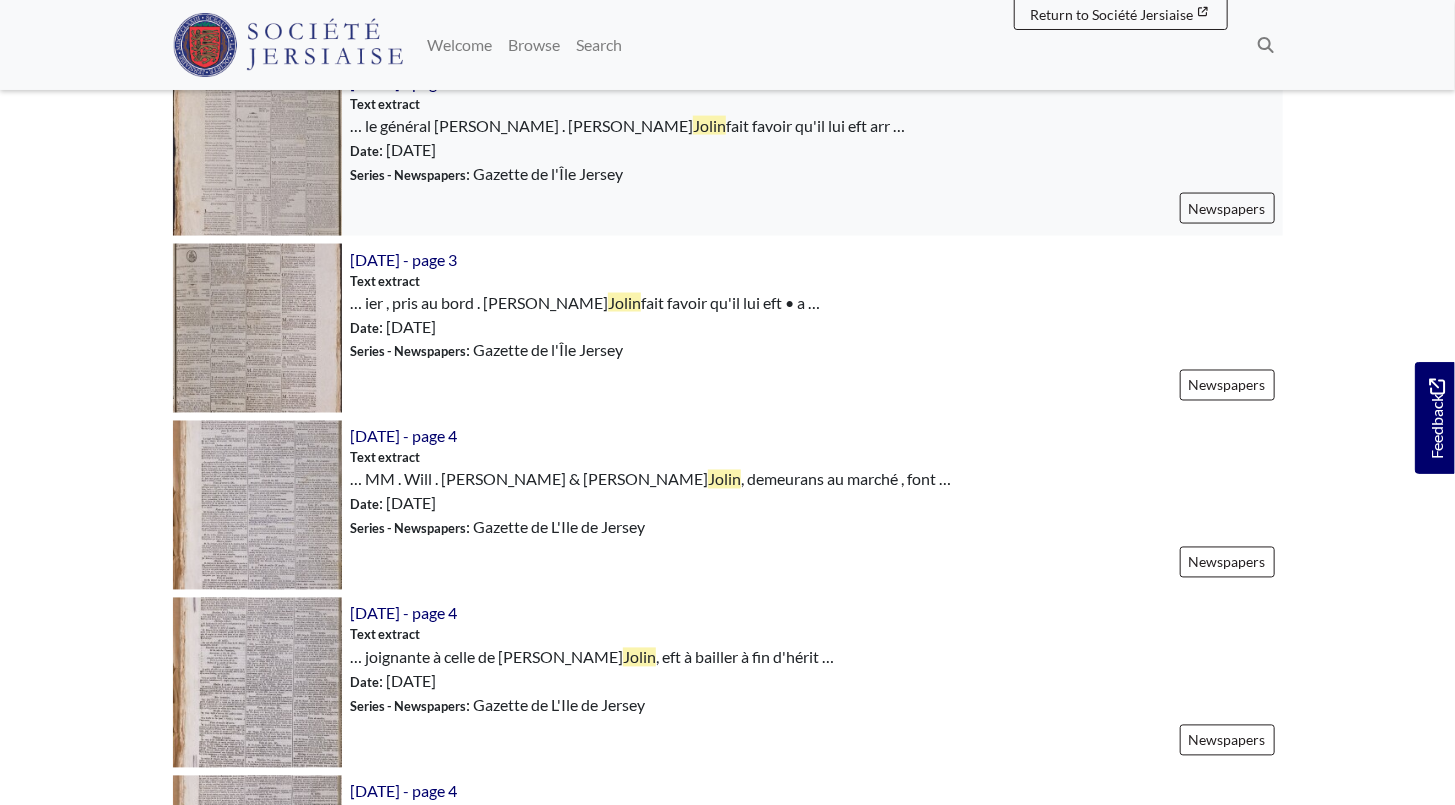 scroll, scrollTop: 1454, scrollLeft: 0, axis: vertical 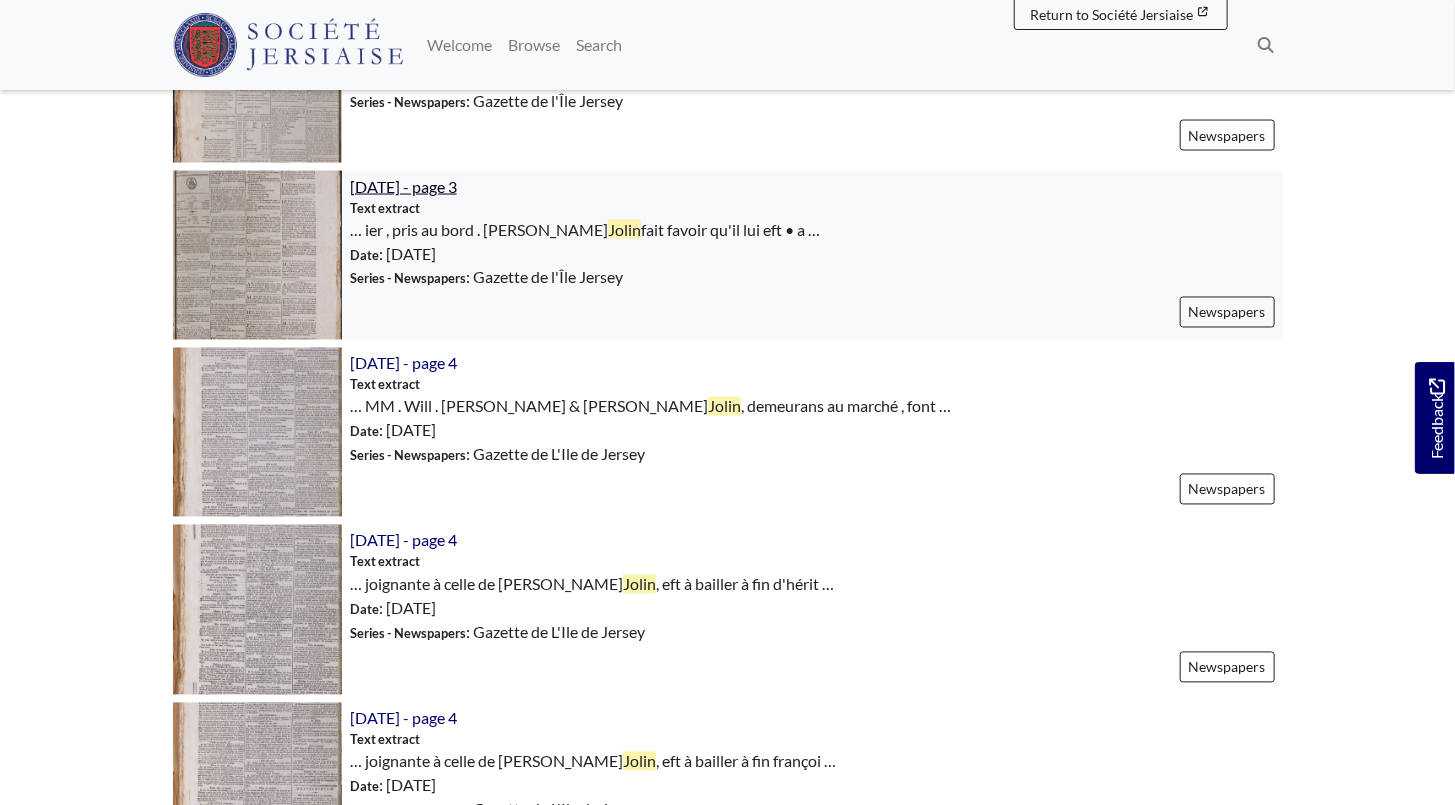 click on "[DATE] - page 3" at bounding box center [403, 186] 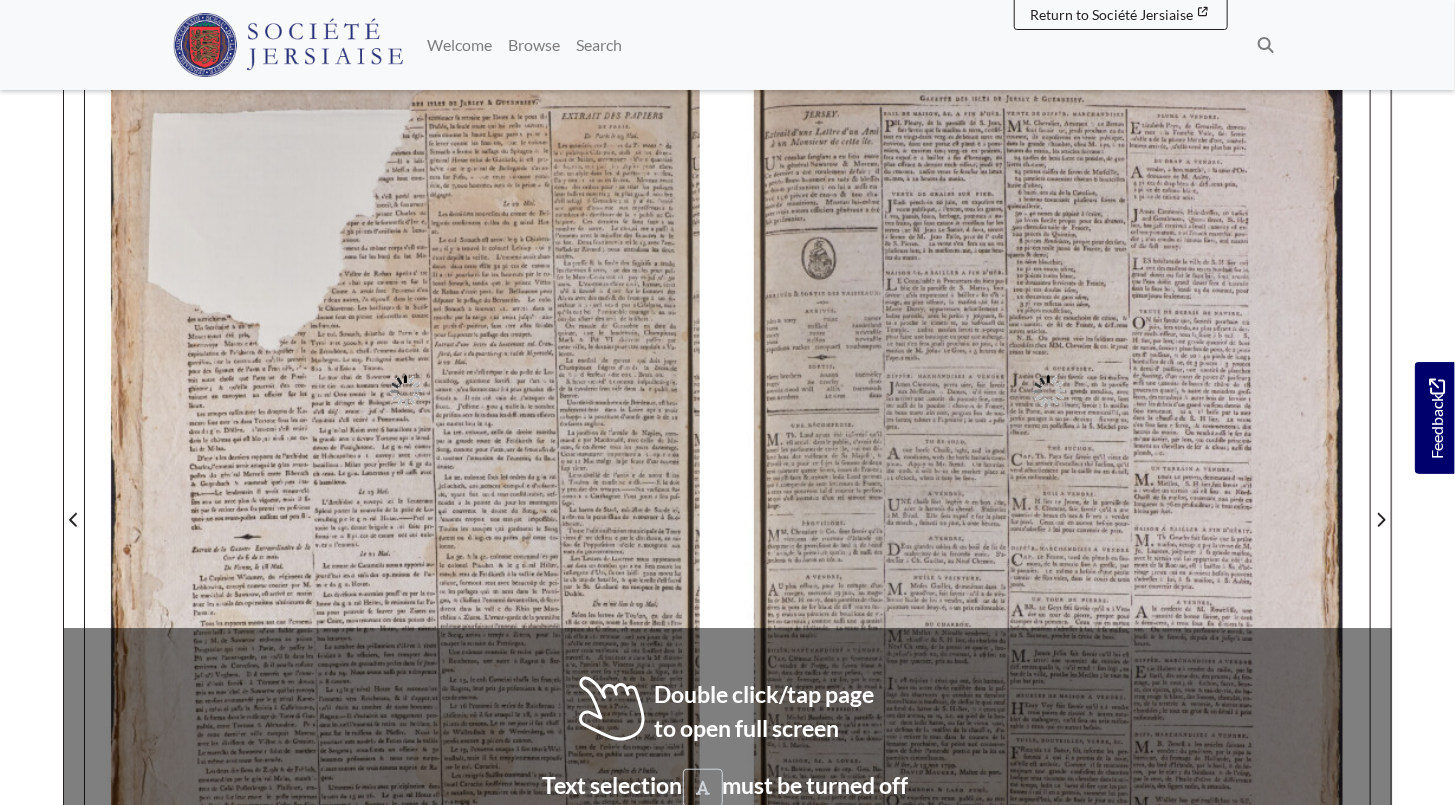 scroll, scrollTop: 272, scrollLeft: 0, axis: vertical 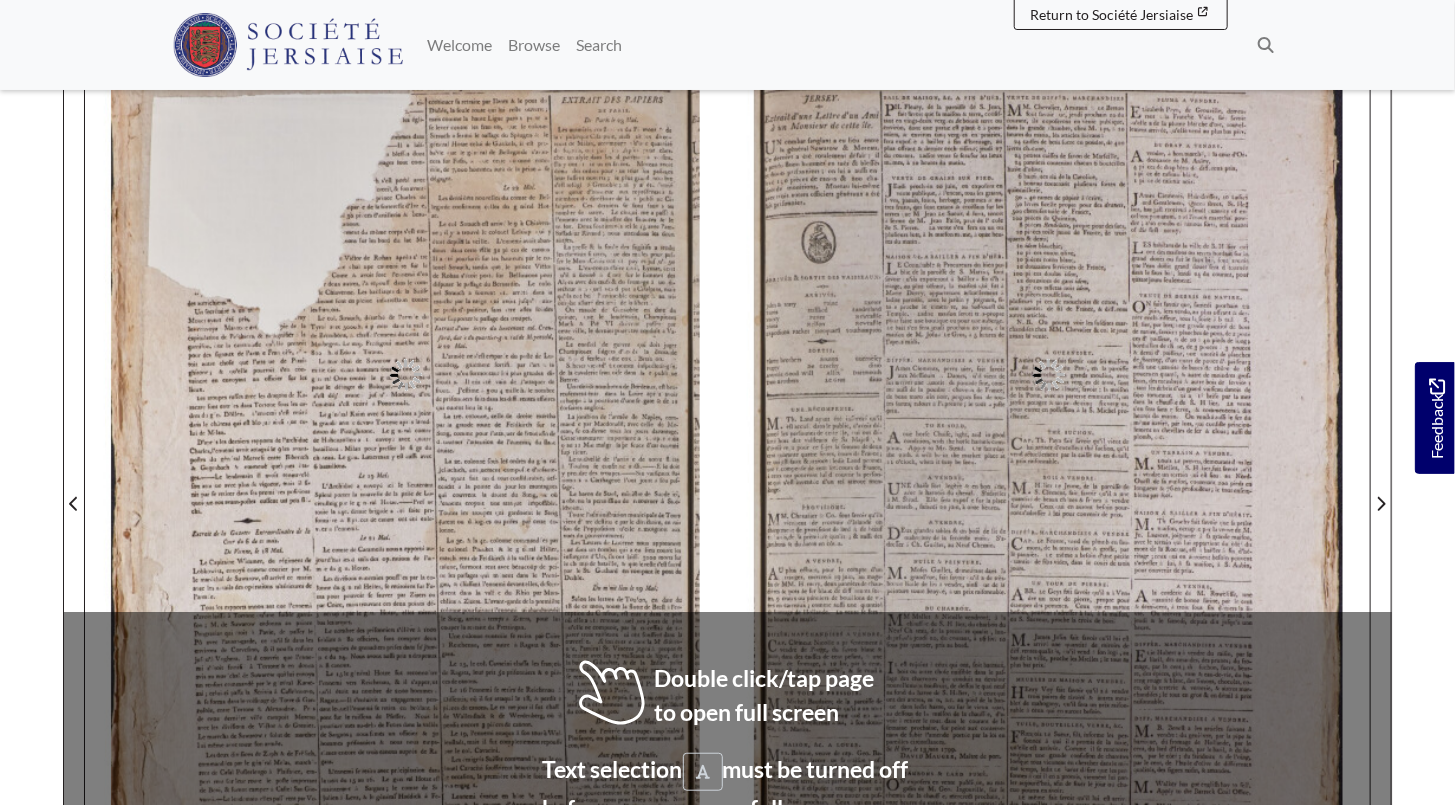 type on "*****" 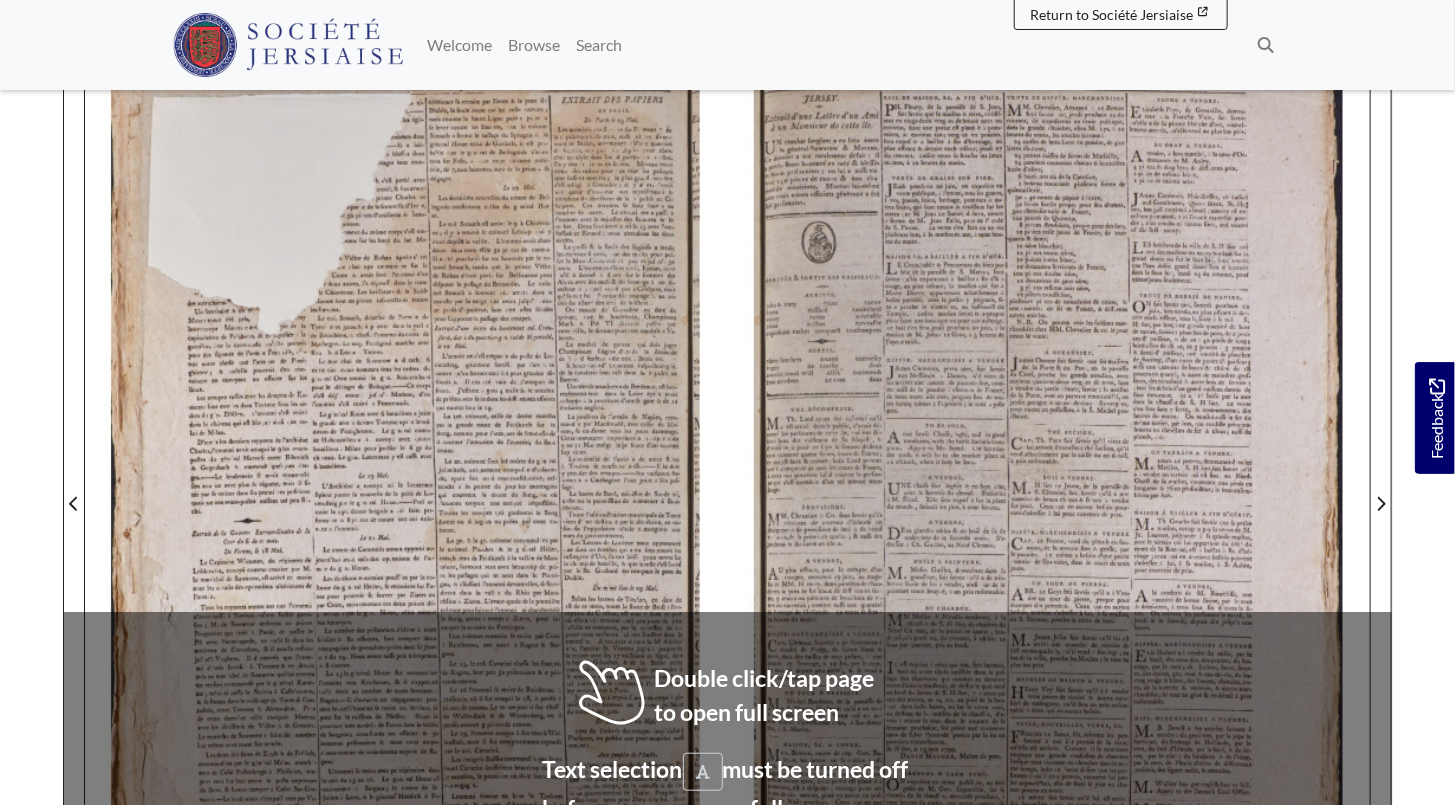 click at bounding box center (406, 492) 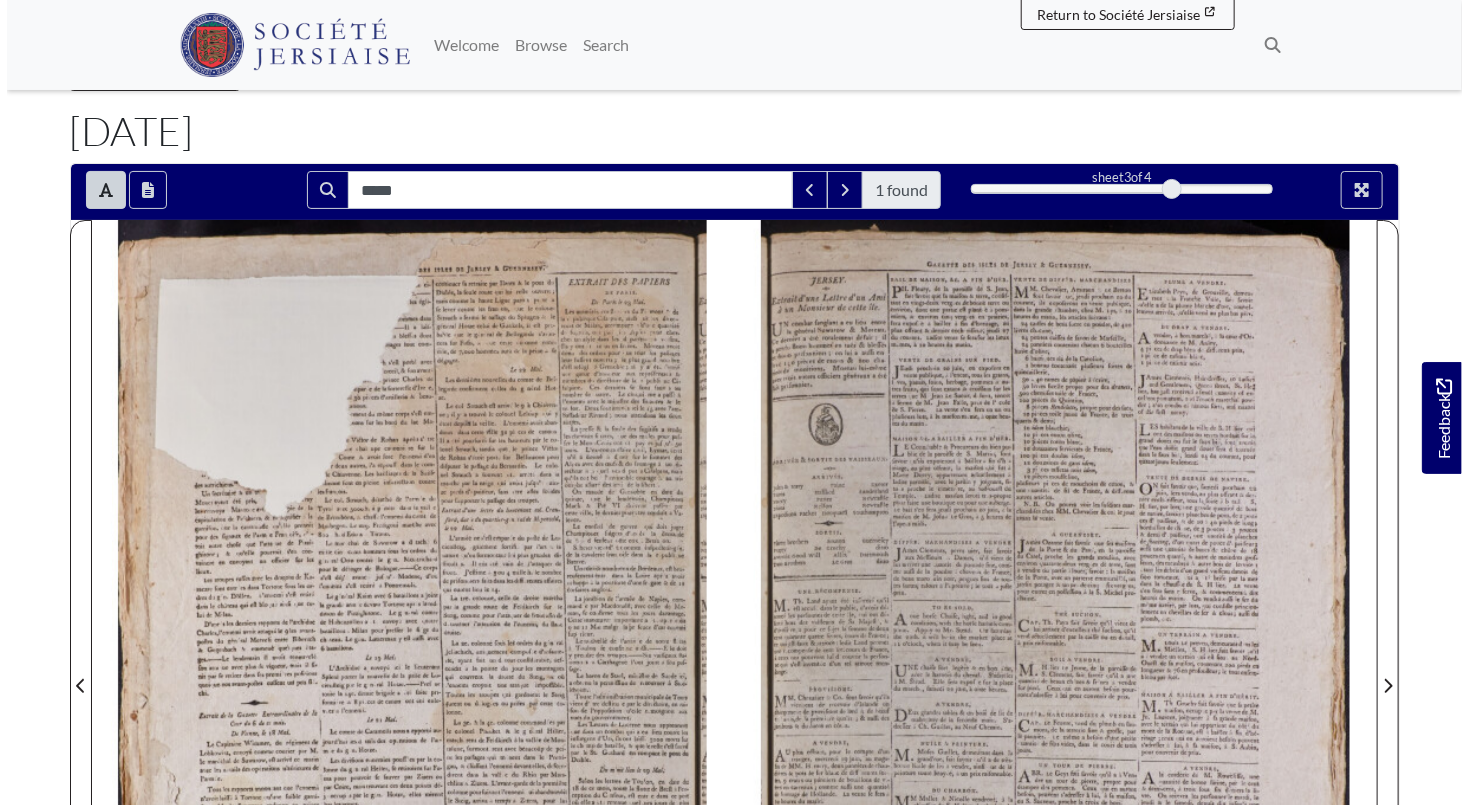scroll, scrollTop: 0, scrollLeft: 0, axis: both 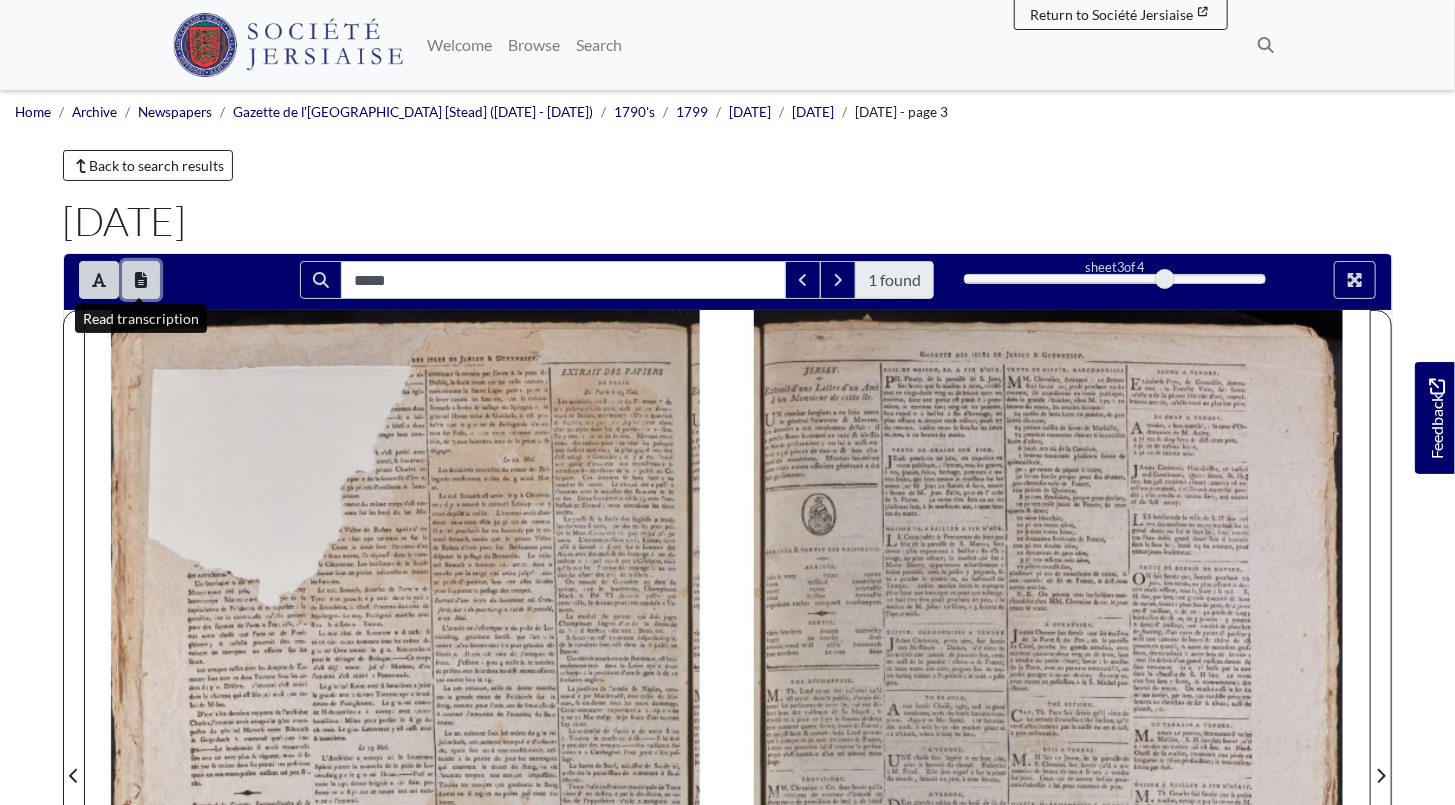 click 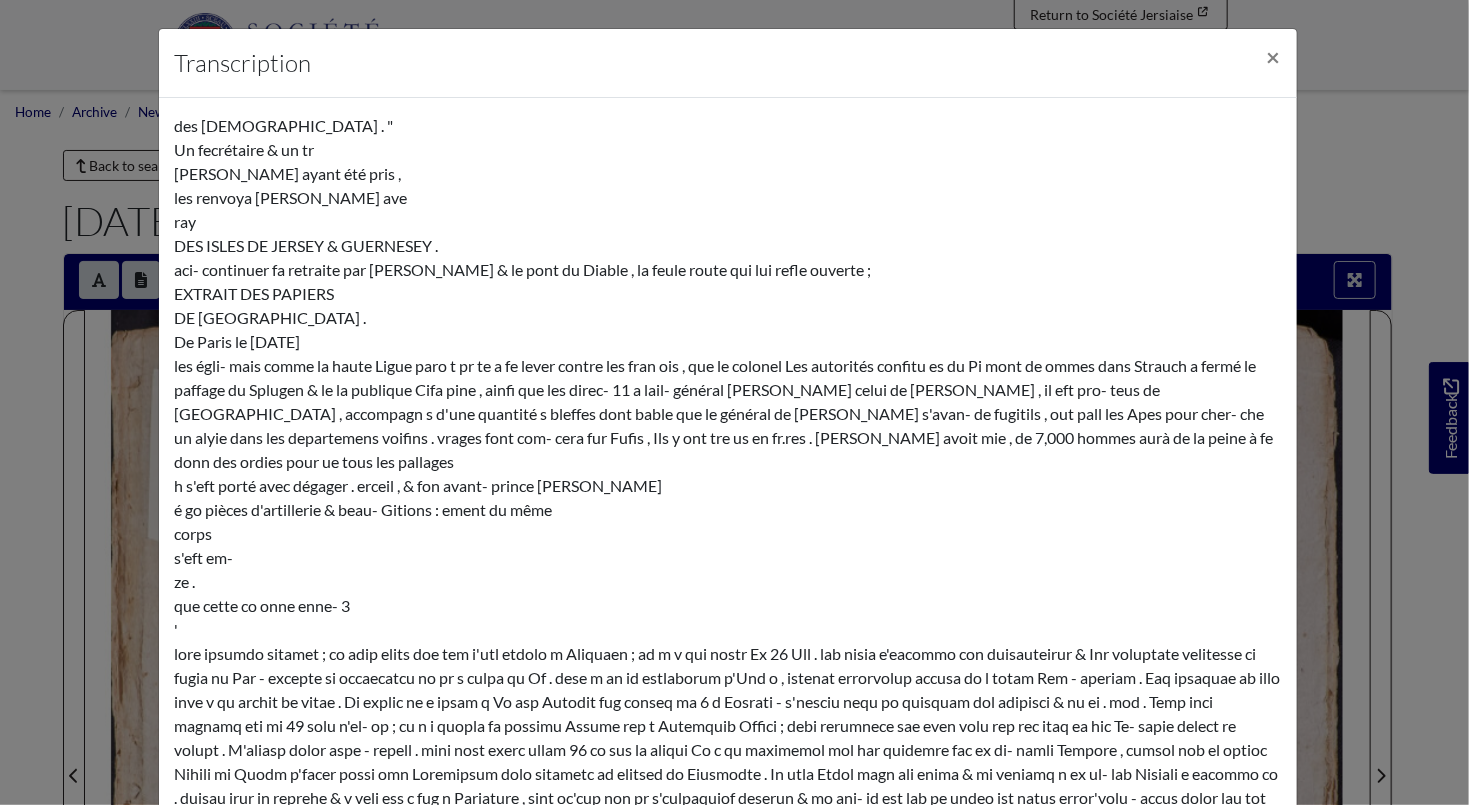 scroll, scrollTop: 7229, scrollLeft: 0, axis: vertical 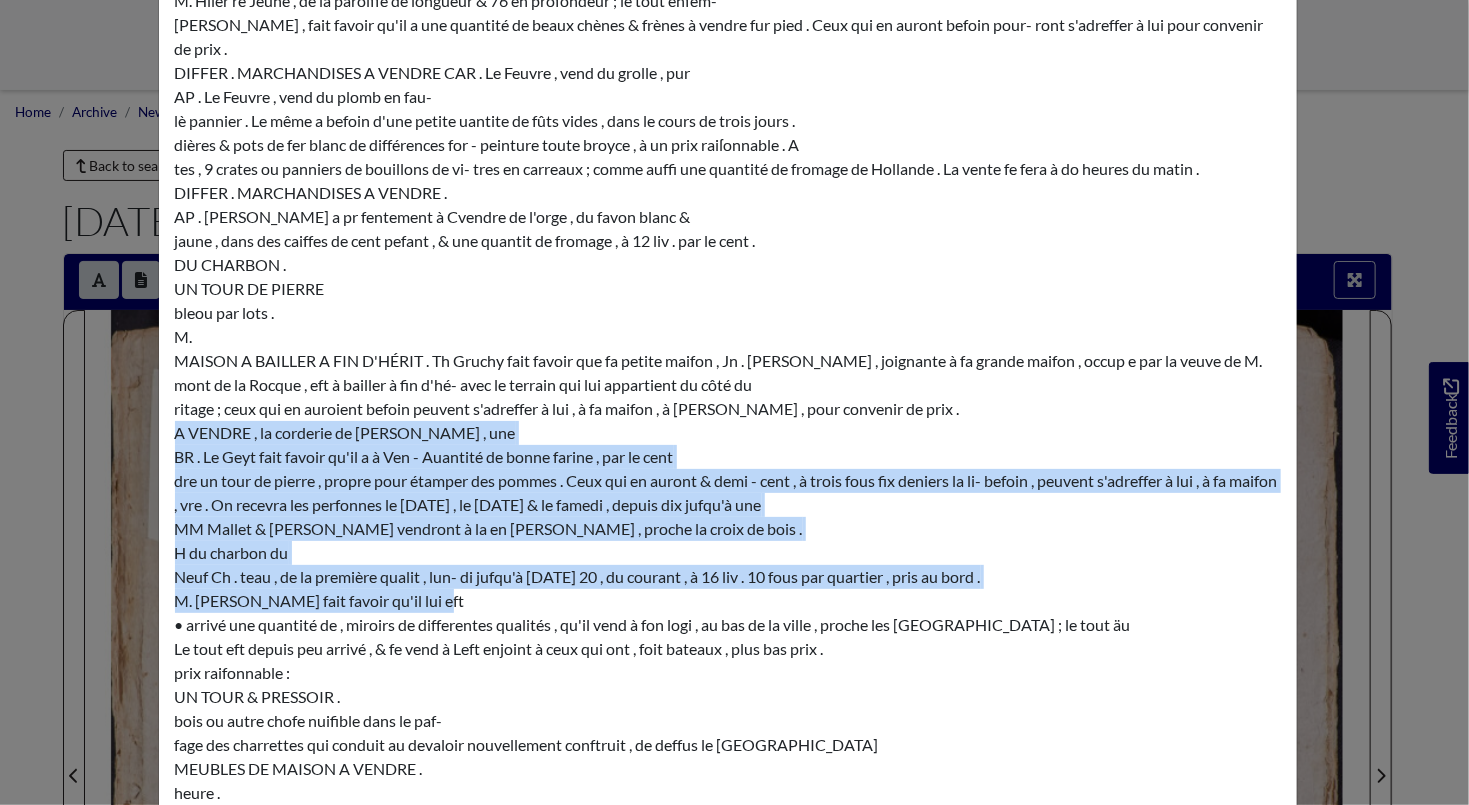 drag, startPoint x: 166, startPoint y: 232, endPoint x: 624, endPoint y: 408, distance: 490.65262 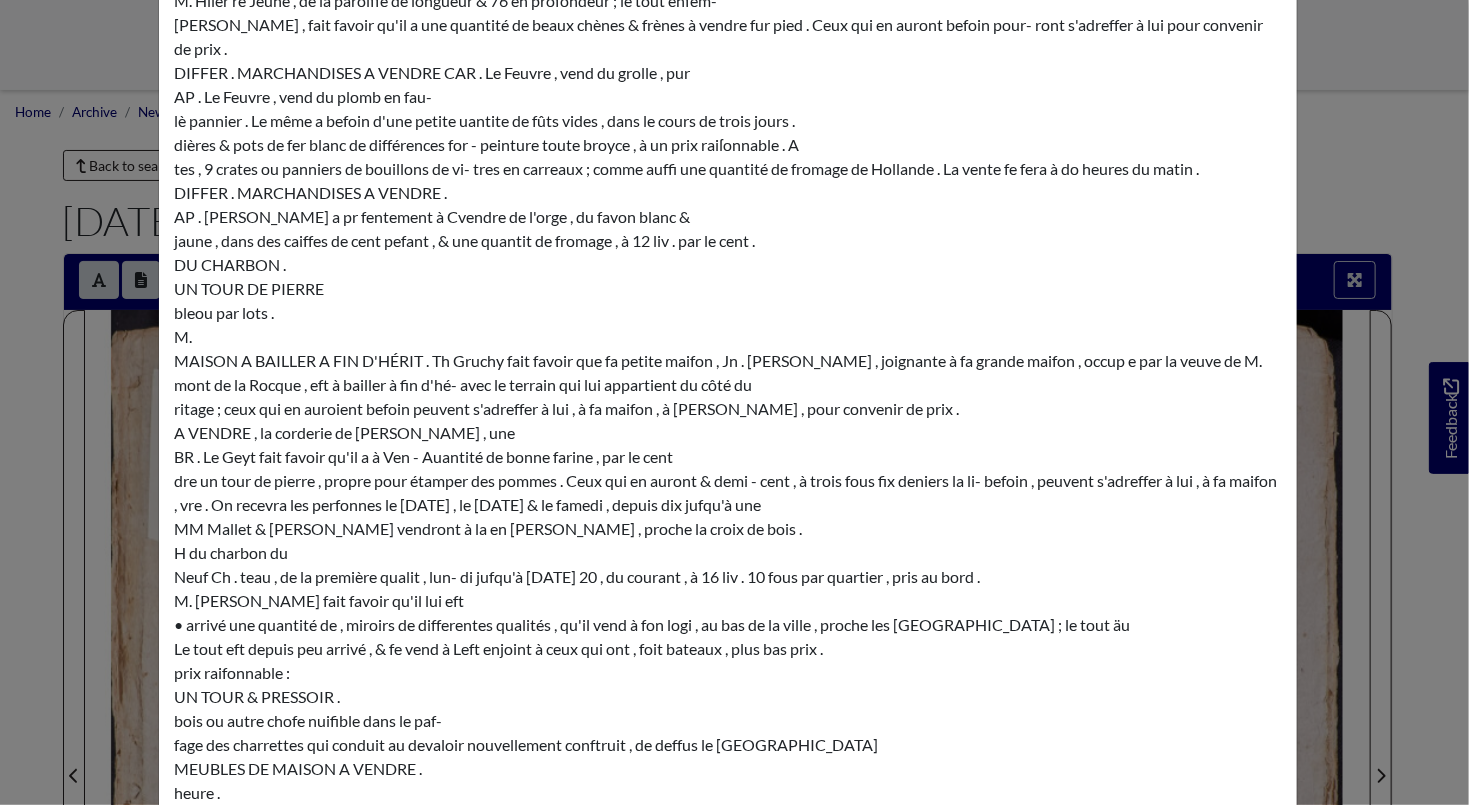 click on "des [DEMOGRAPHIC_DATA] . " Un fecrétaire & un tr [PERSON_NAME] ayant été pris , les renvoya [PERSON_NAME] ave ray DES ISLES DE JERSEY & GUERNESEY . aci- continuer fa retraite par [PERSON_NAME] & le pont du Diable , la feule route qui lui refle ouverte ; EXTRAIT DES PAPIERS DE [GEOGRAPHIC_DATA] . De Paris le [DATE] les égli- mais comme la haute Ligue paro t pr te a fe lever contre les fran ois , que le colonel Les autorités confitu es du Pi mont de ommes dans Strauch a fermé le paffage du Splugen & le la publique Cifa pine , ainfi que les direc- 11 a lail- général [PERSON_NAME] celui de [PERSON_NAME] , il eft pro- teus de [GEOGRAPHIC_DATA] , accompagn s d'une quantité s bleffes dont bable que le général de [PERSON_NAME] s'avan- de fugitils , out pall les Apes pour cher- che un alyie dans les departemens voifins . vrages font com- cera fur Fufis , Ils y ont tre us en fr.res . [PERSON_NAME] avoit mie , de 7,000 hommes aurà de la peine à fe donn des ordies pour ue tous les pallages h s'eft porté avec dégager . erceil , & fon avant- prince [PERSON_NAME] de corps s'eft em- ze ." at bounding box center [728, -2615] 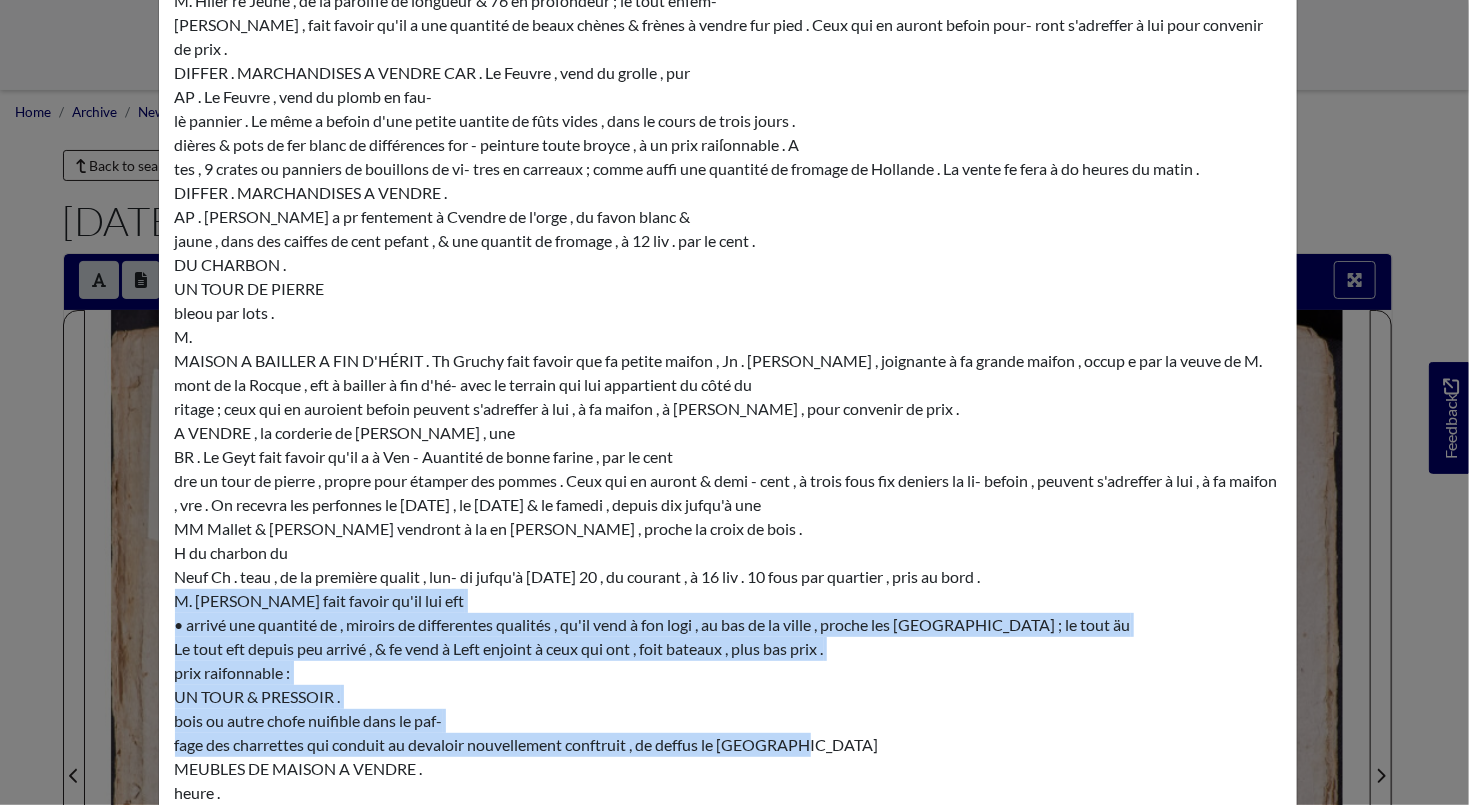drag, startPoint x: 168, startPoint y: 402, endPoint x: 840, endPoint y: 551, distance: 688.32043 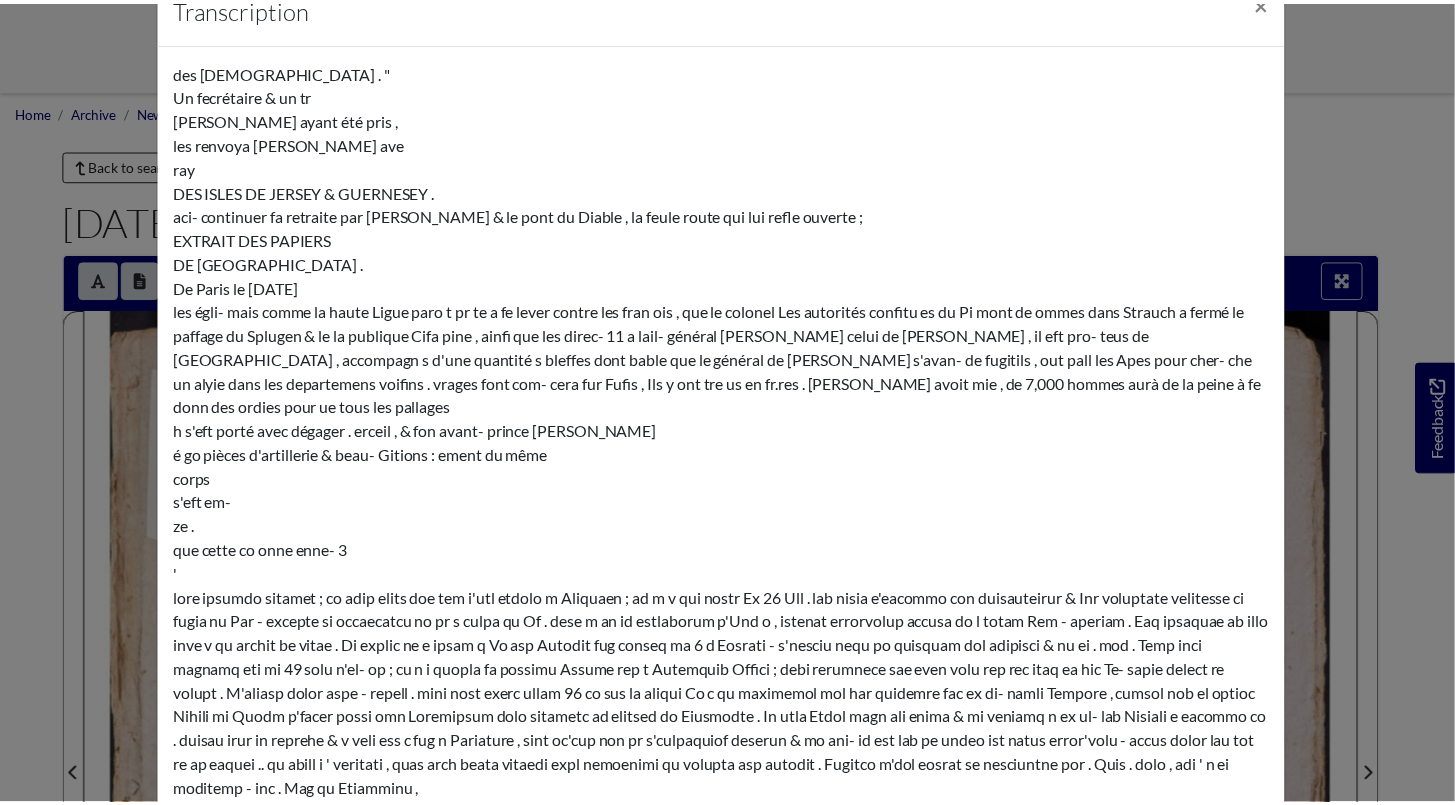 scroll, scrollTop: 0, scrollLeft: 0, axis: both 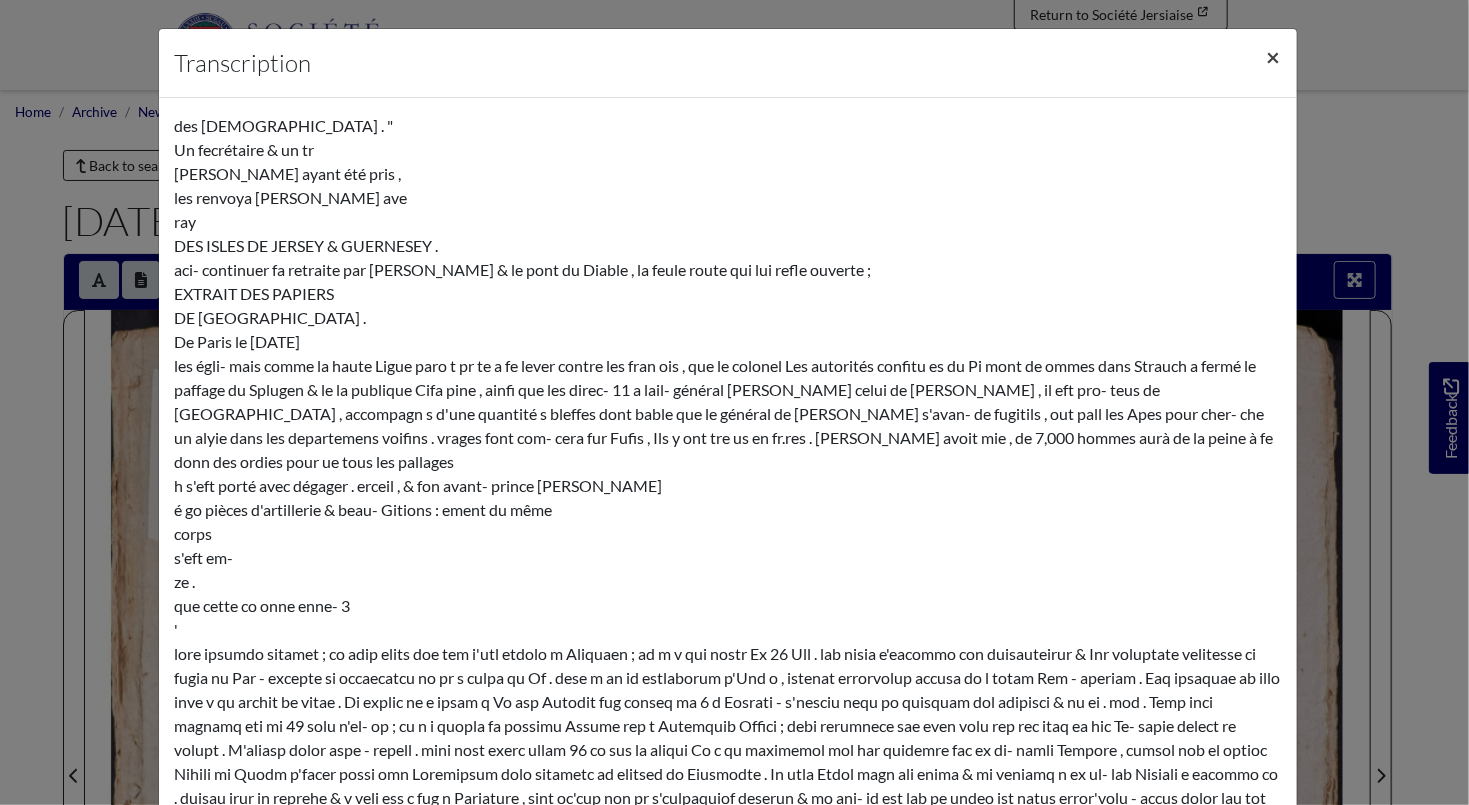 click on "×" at bounding box center (1274, 56) 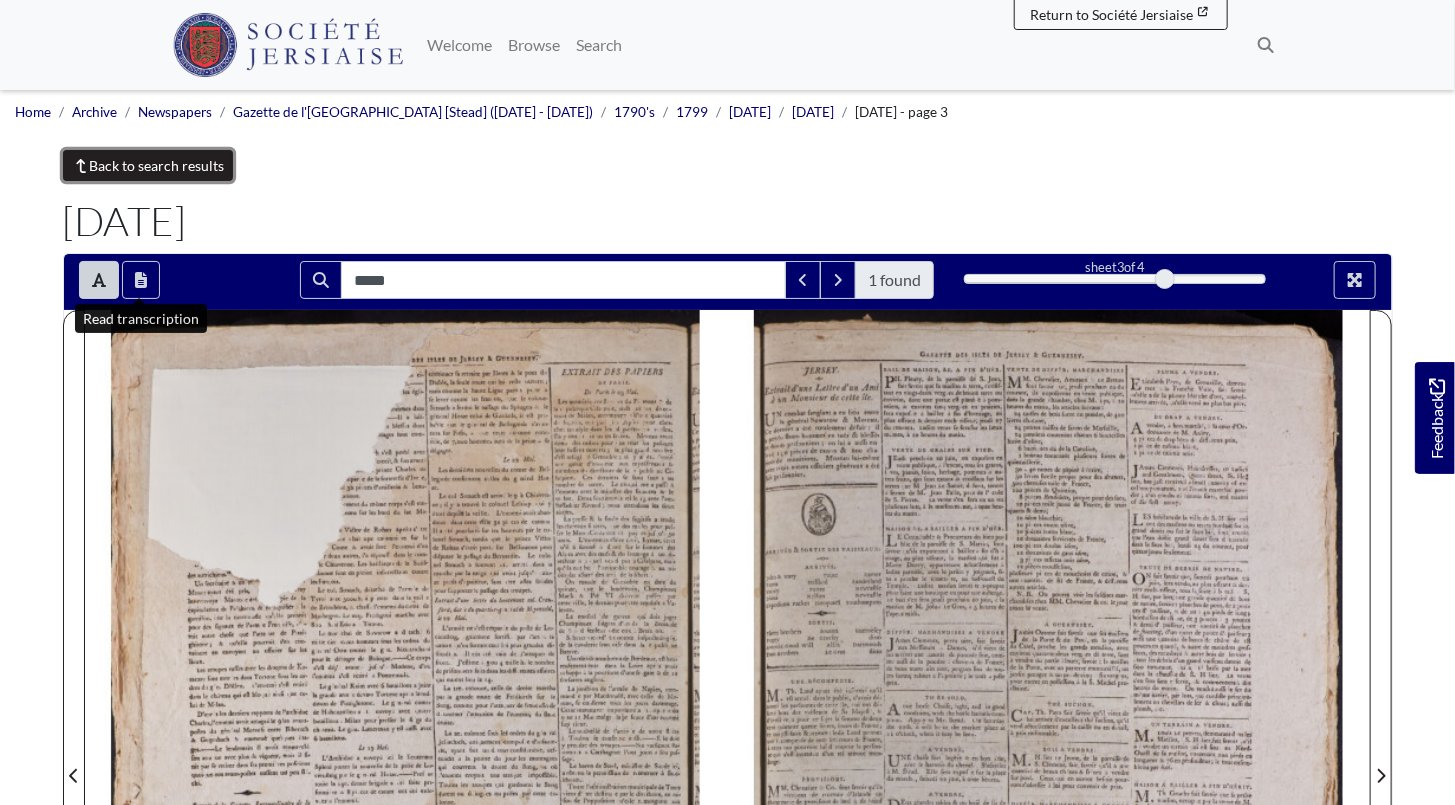 click on "Back to search results" at bounding box center [148, 165] 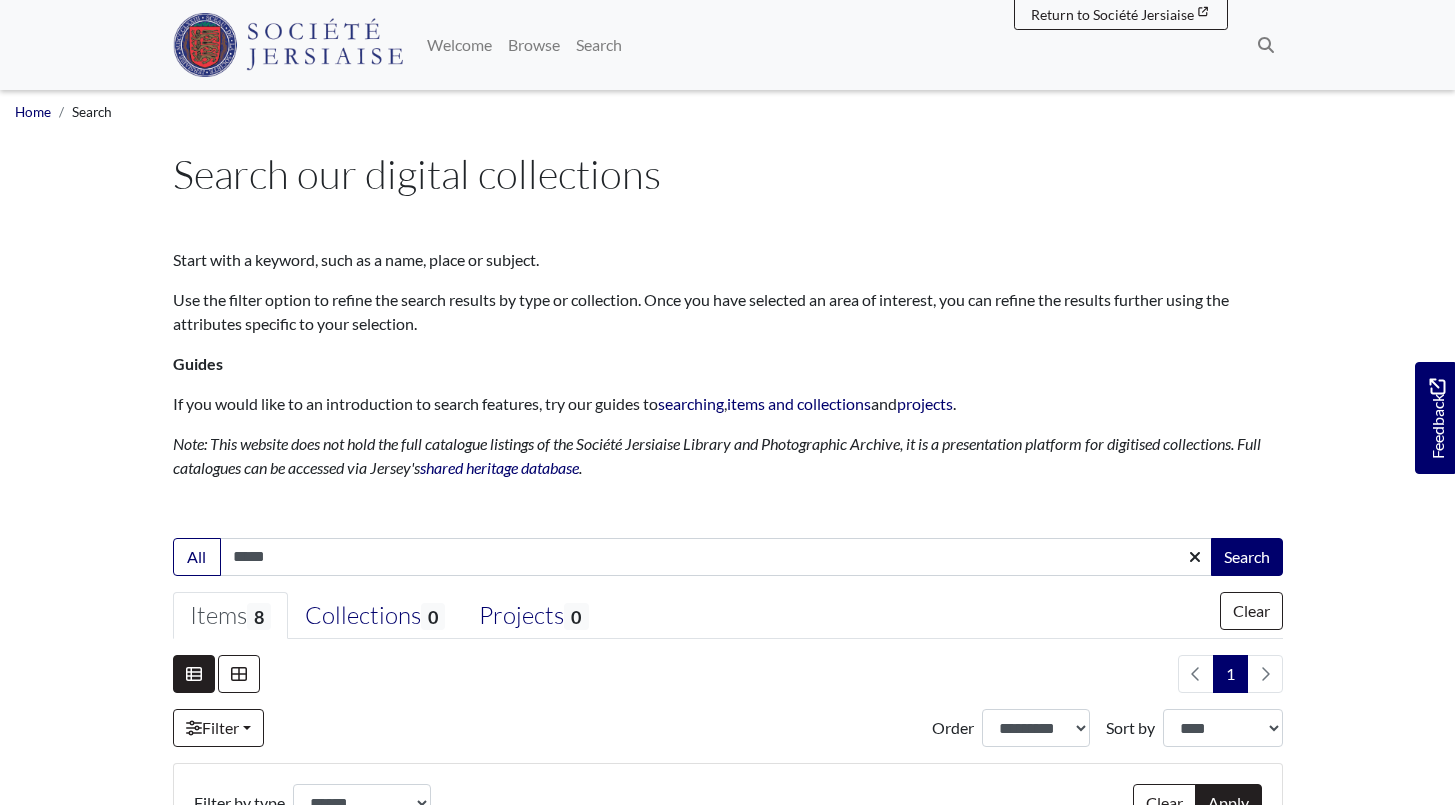 select on "***" 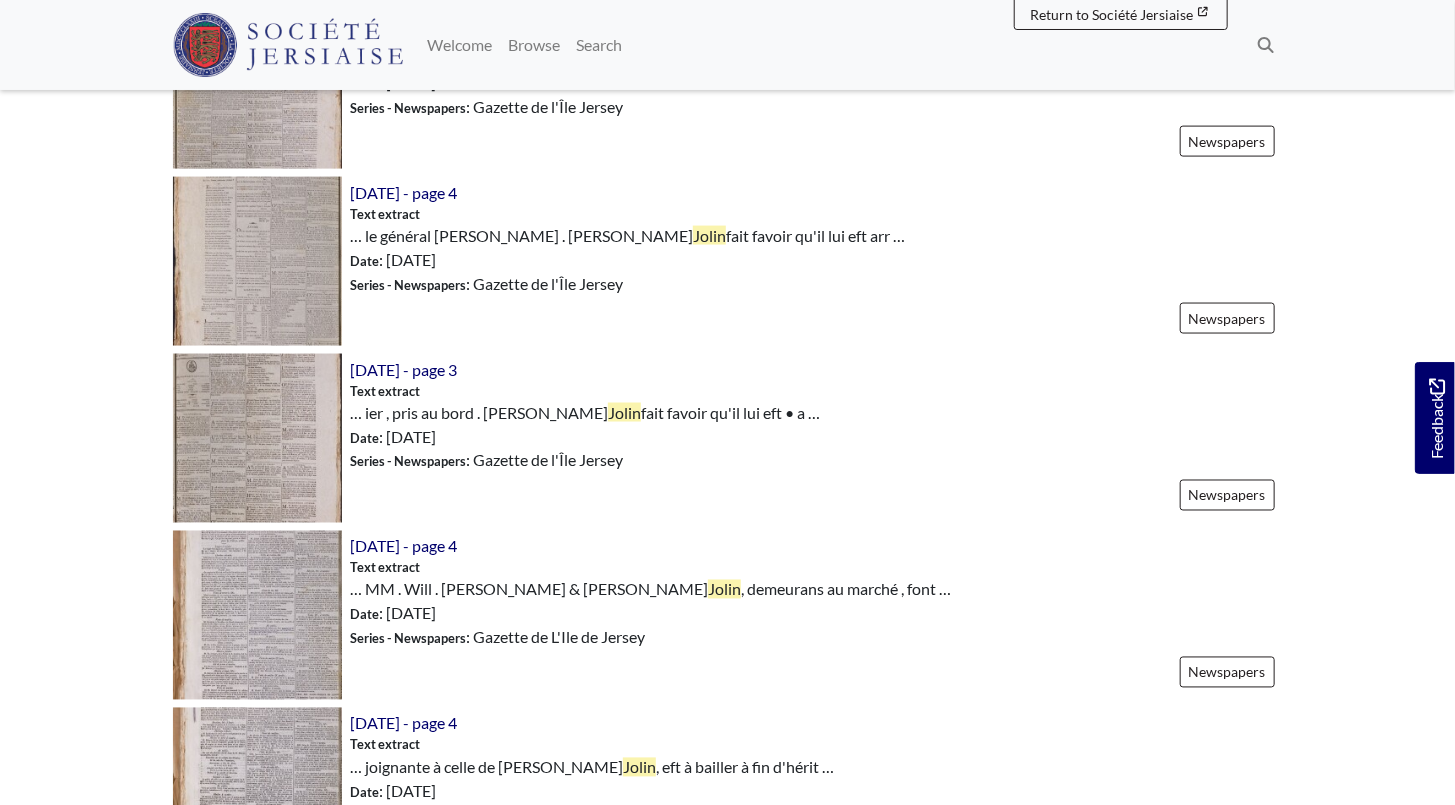 scroll, scrollTop: 1272, scrollLeft: 0, axis: vertical 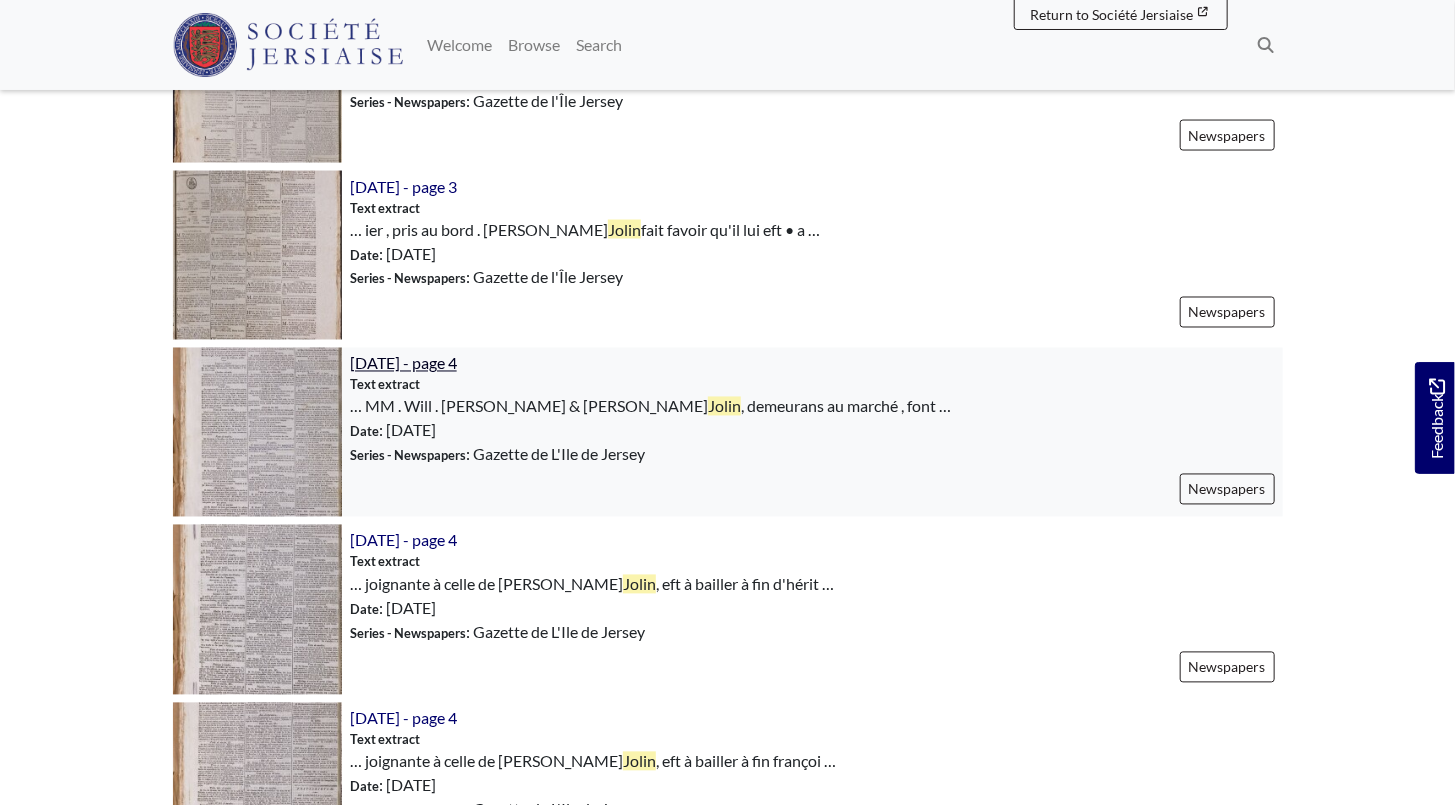 click on "[DATE] - page 4" at bounding box center [403, 363] 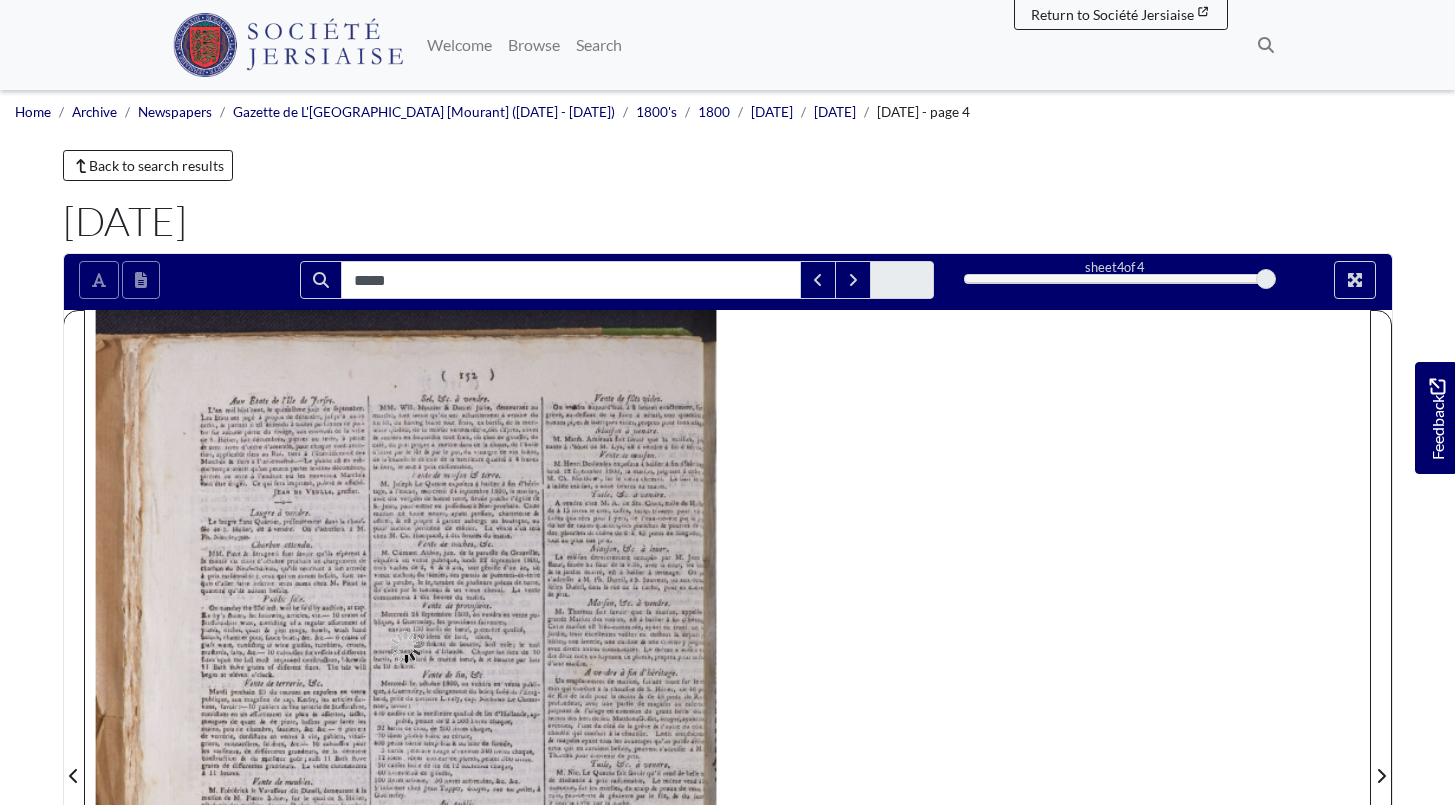 scroll, scrollTop: 0, scrollLeft: 0, axis: both 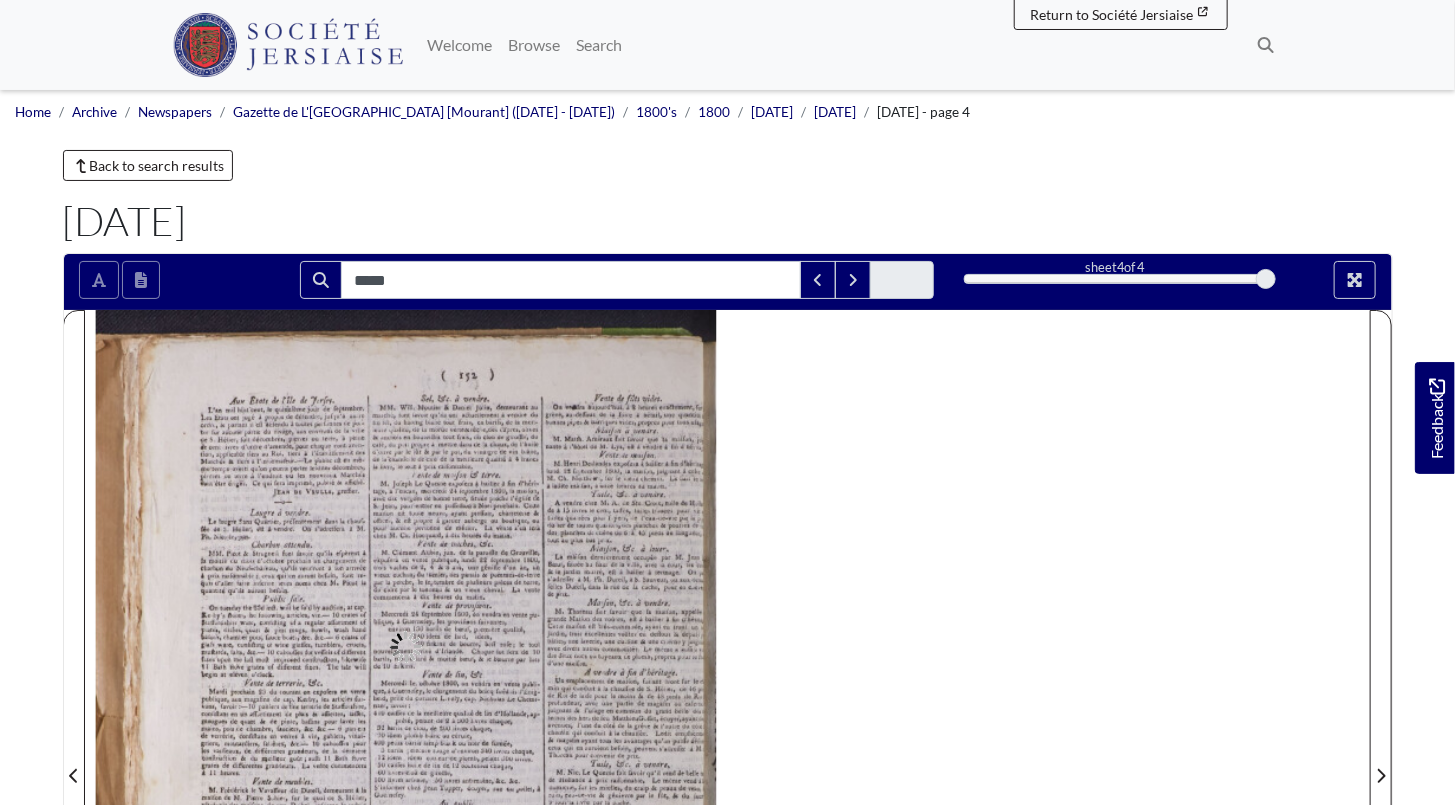 type on "*****" 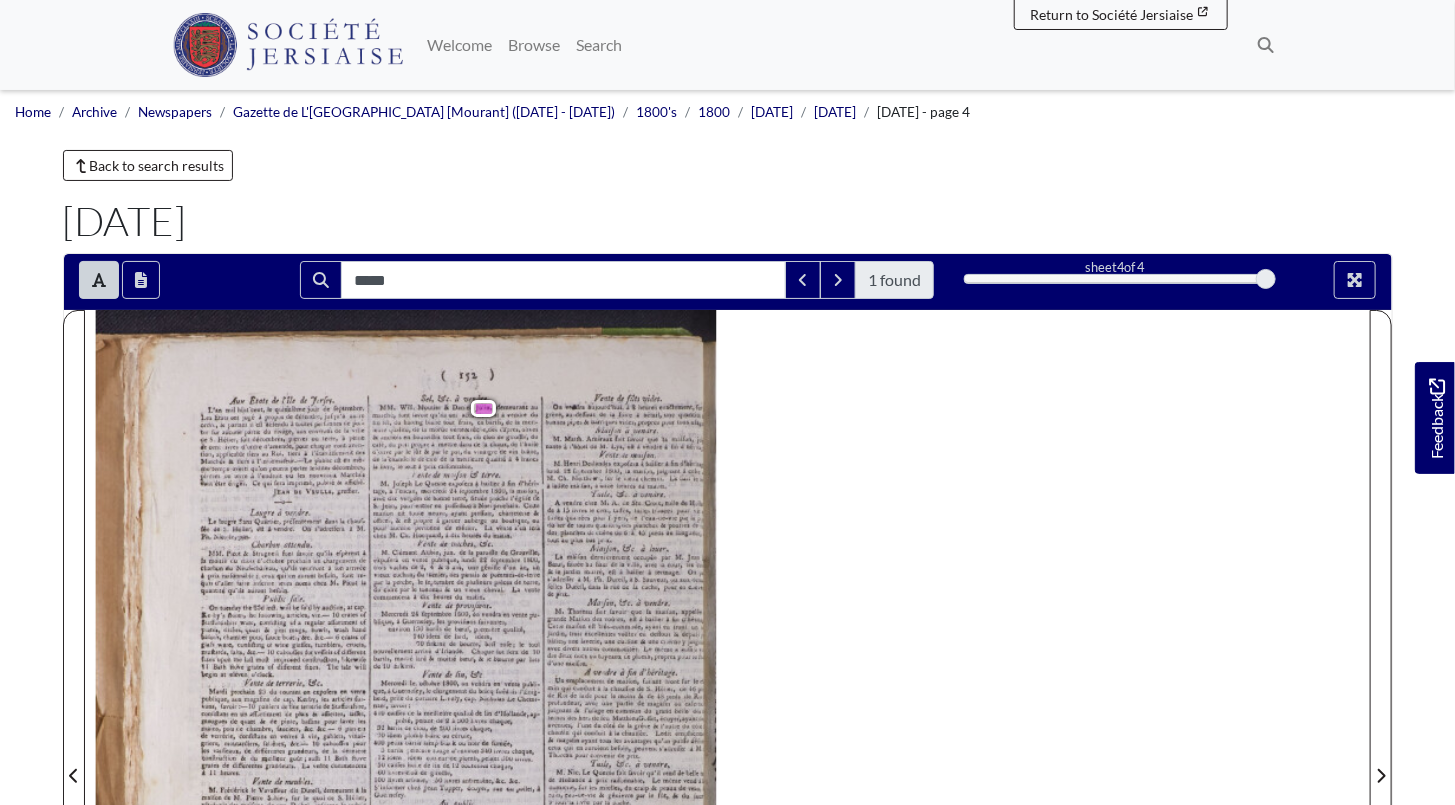 click on "matin" at bounding box center (502, 535) 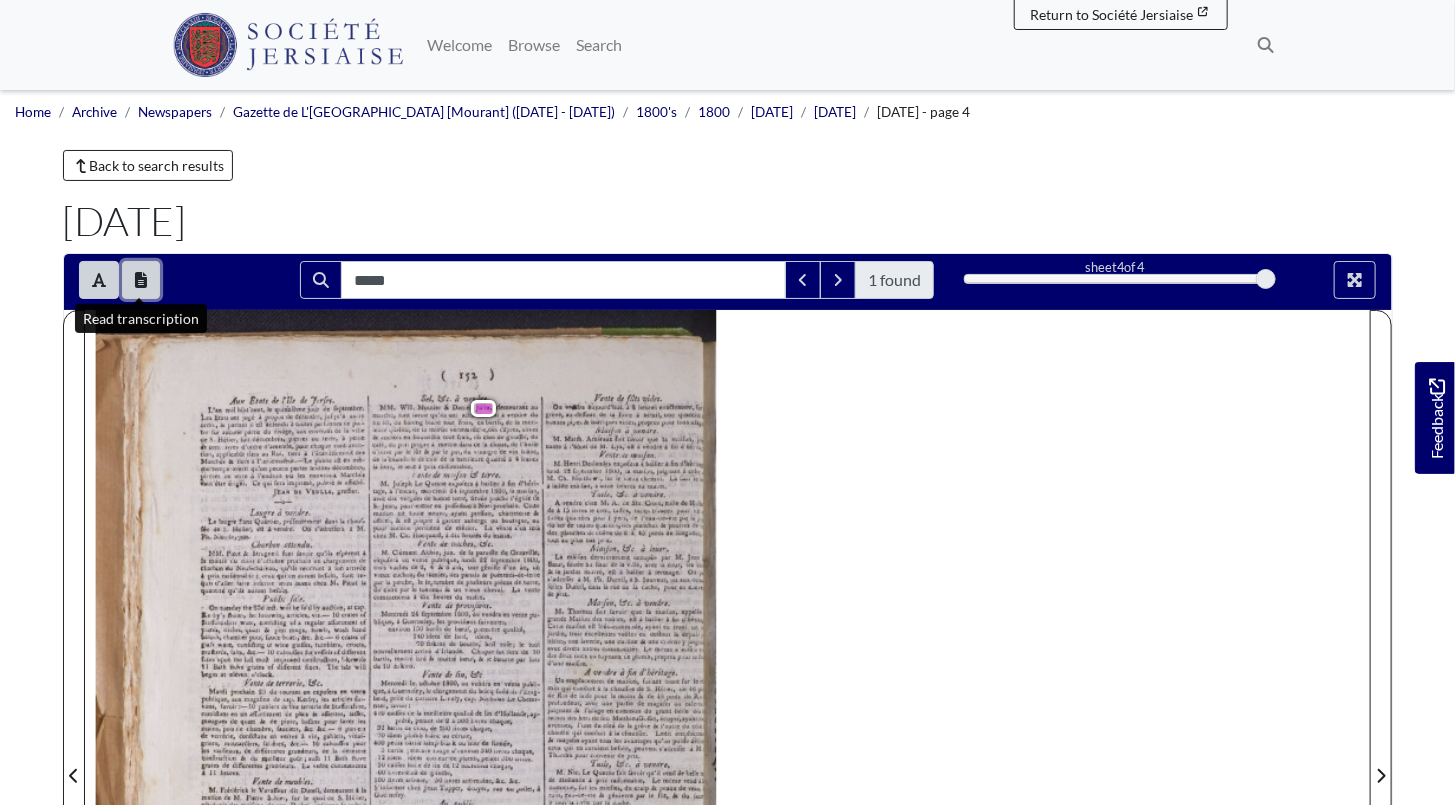 click 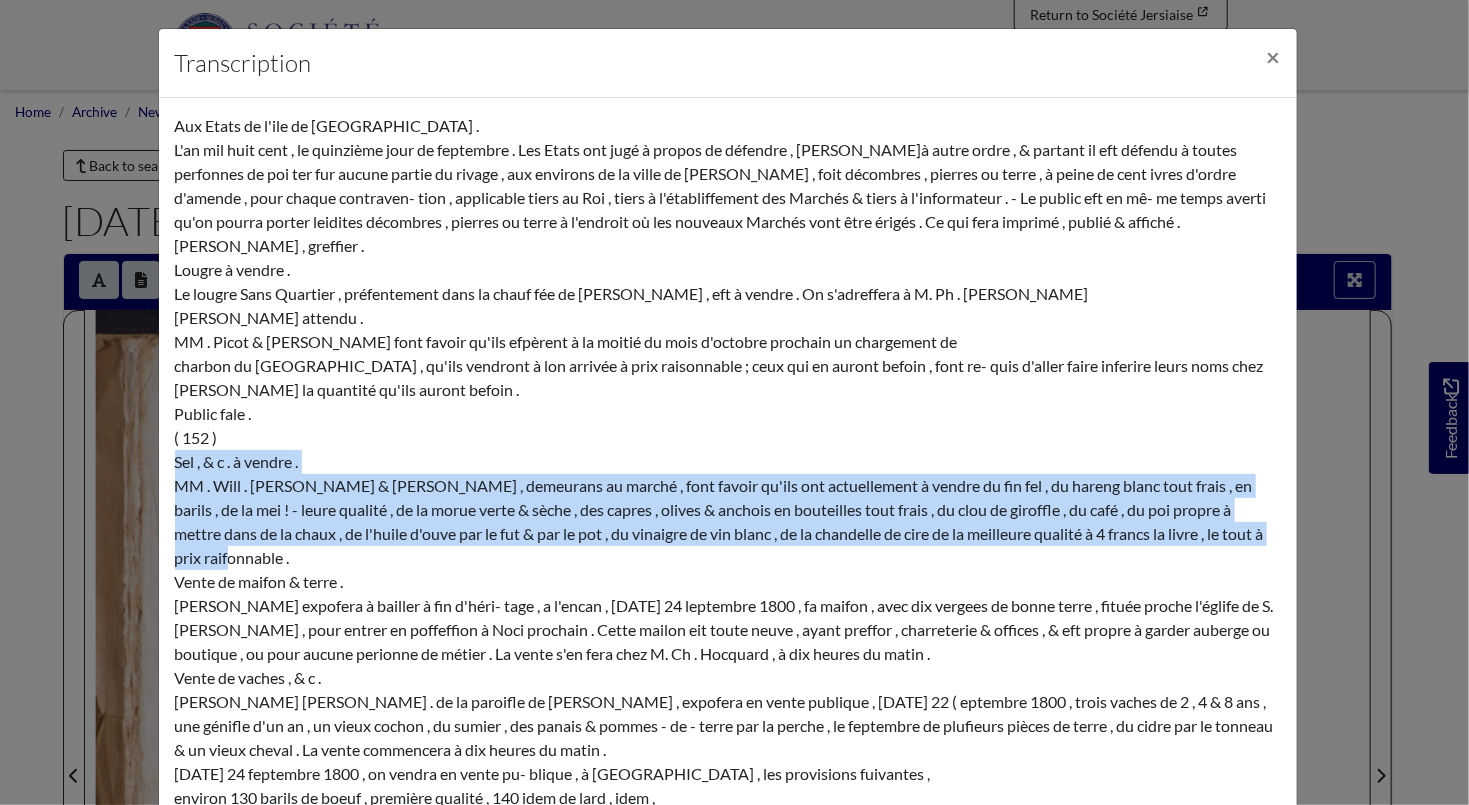 drag, startPoint x: 169, startPoint y: 433, endPoint x: 1280, endPoint y: 506, distance: 1113.3958 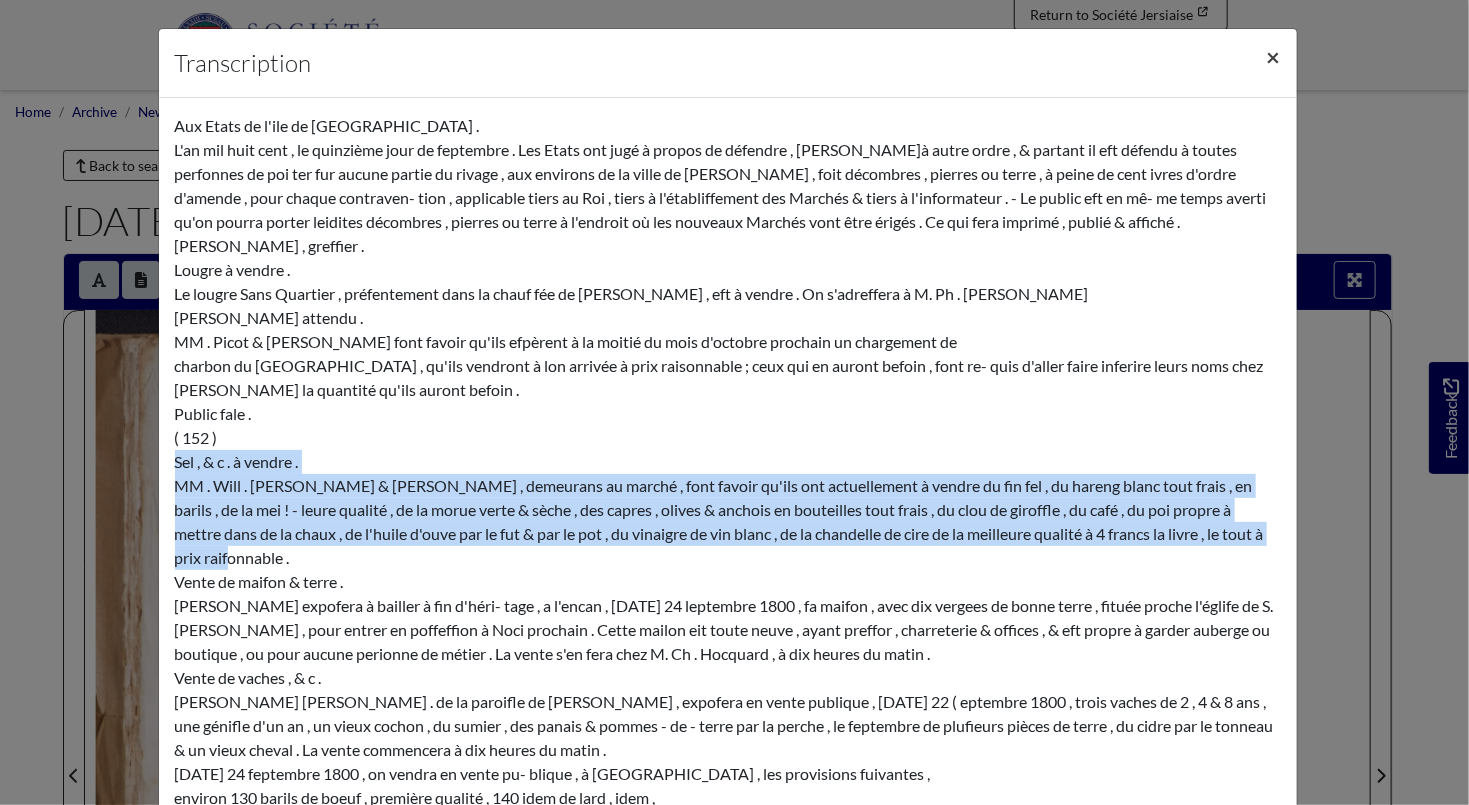click on "×" at bounding box center [1274, 56] 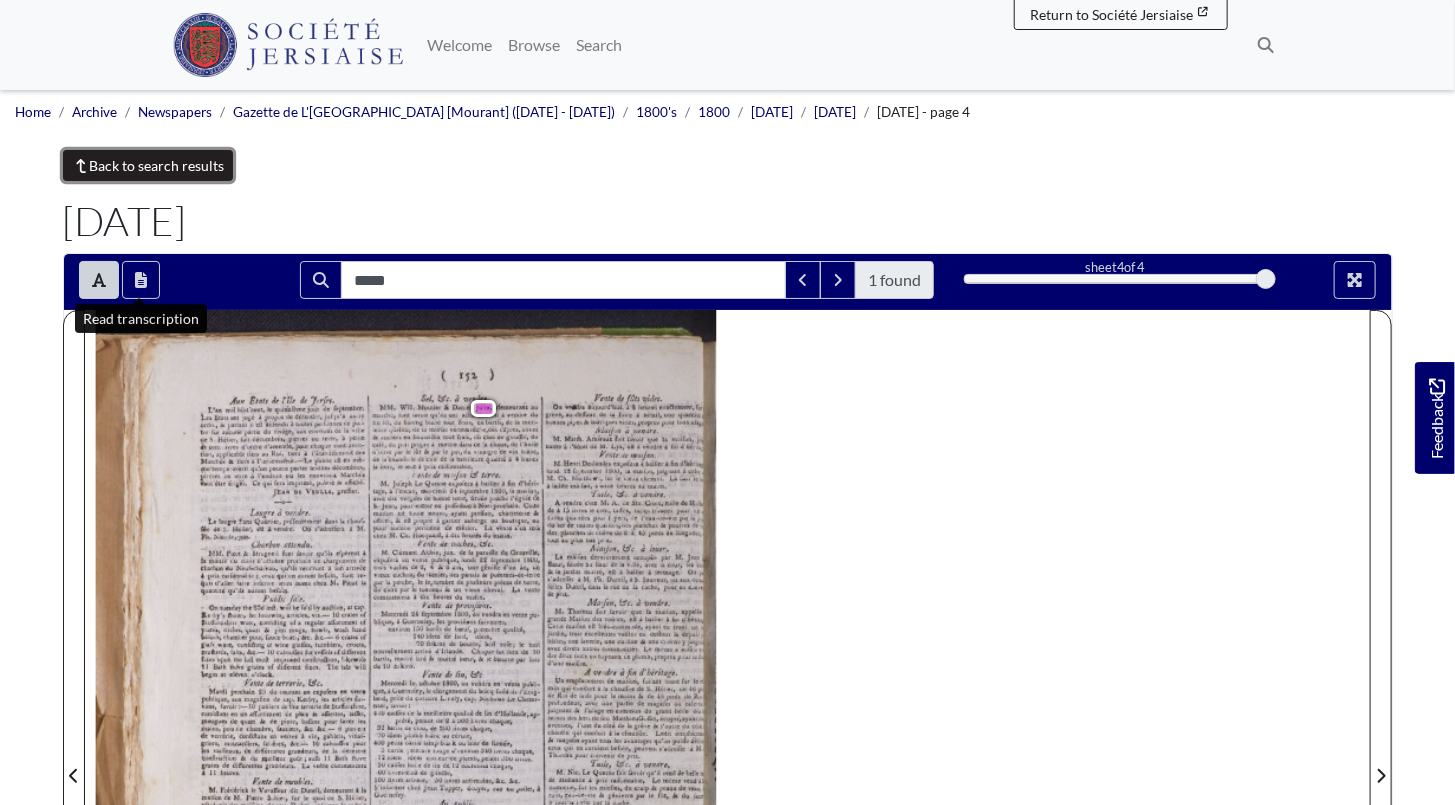 click on "Back to search results" at bounding box center (148, 165) 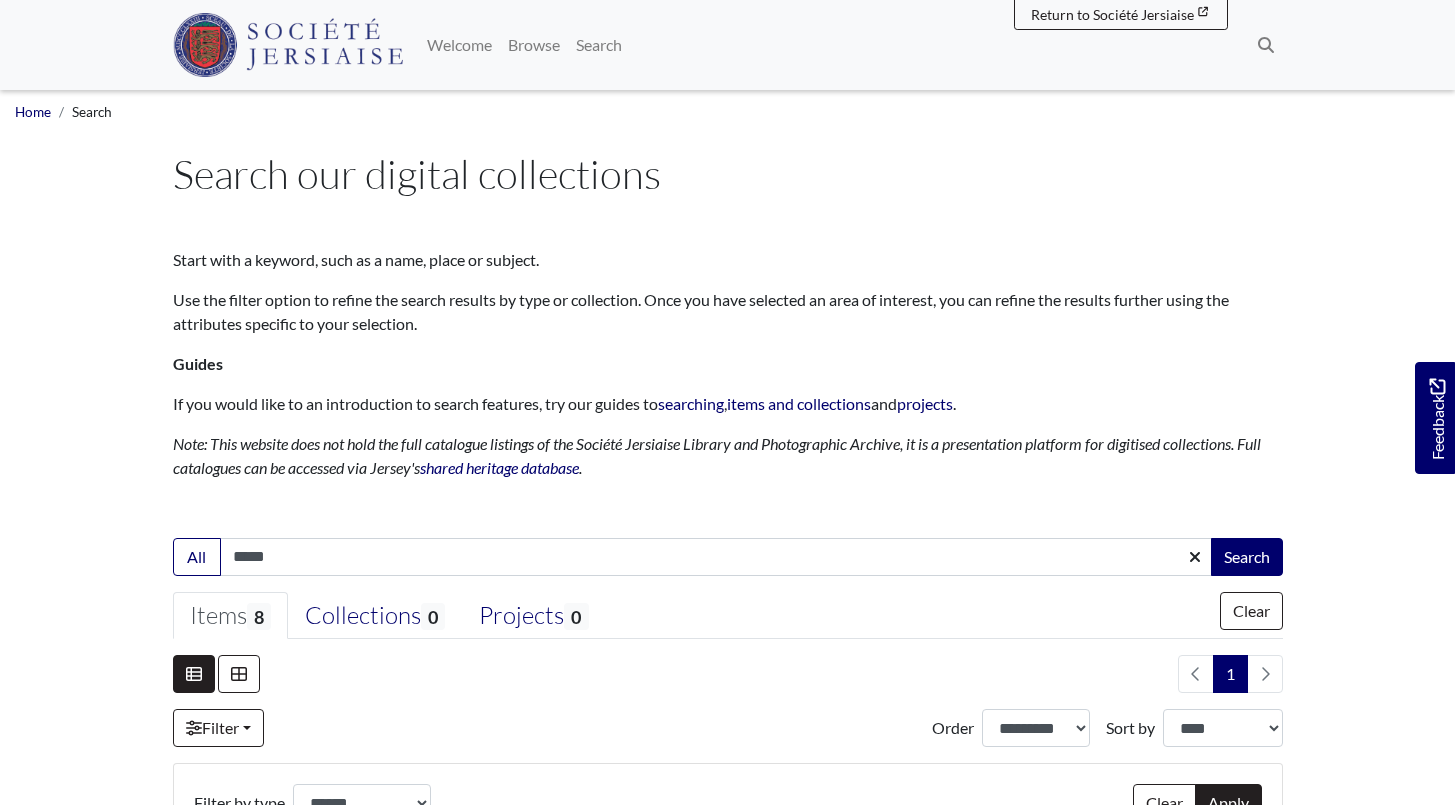 select on "***" 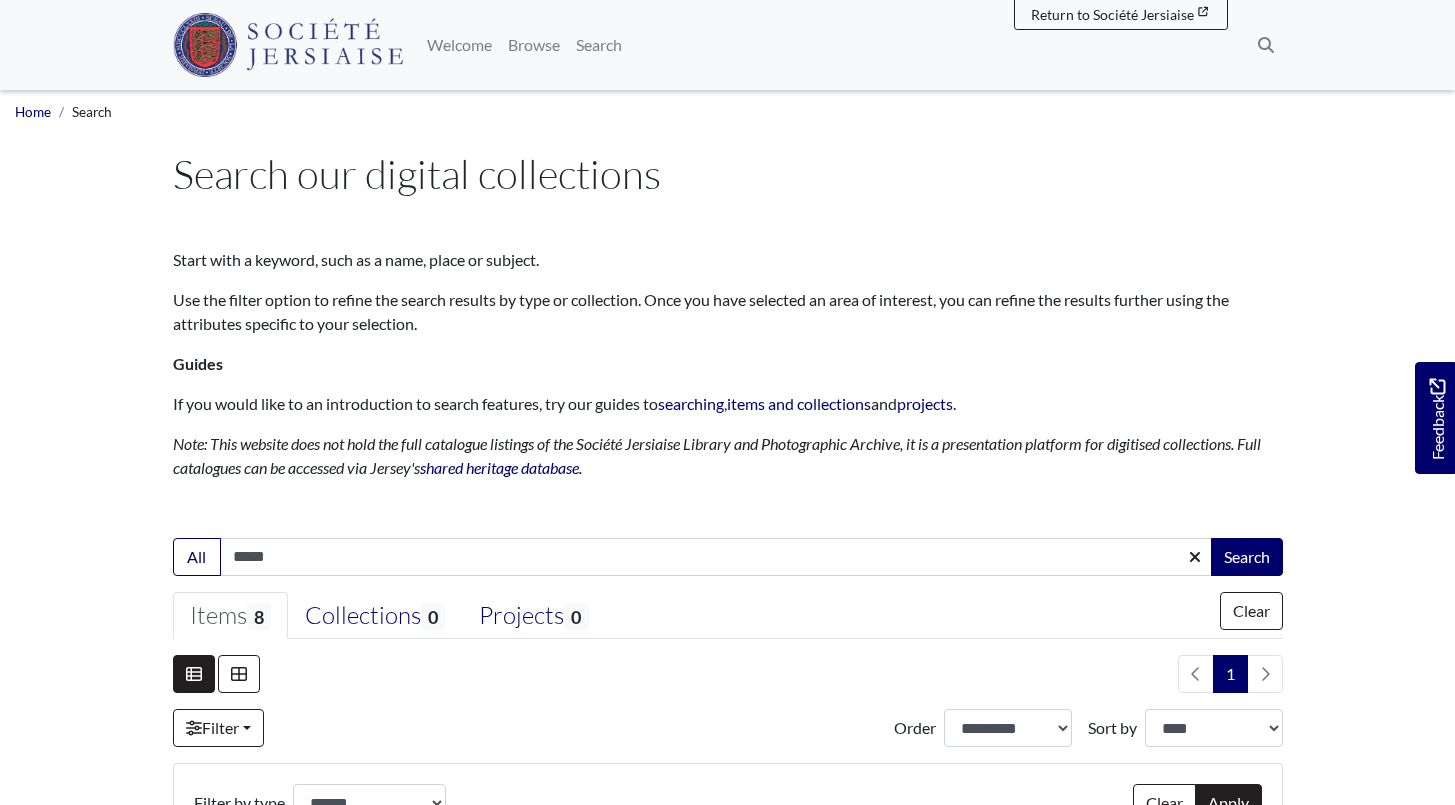 scroll, scrollTop: 636, scrollLeft: 0, axis: vertical 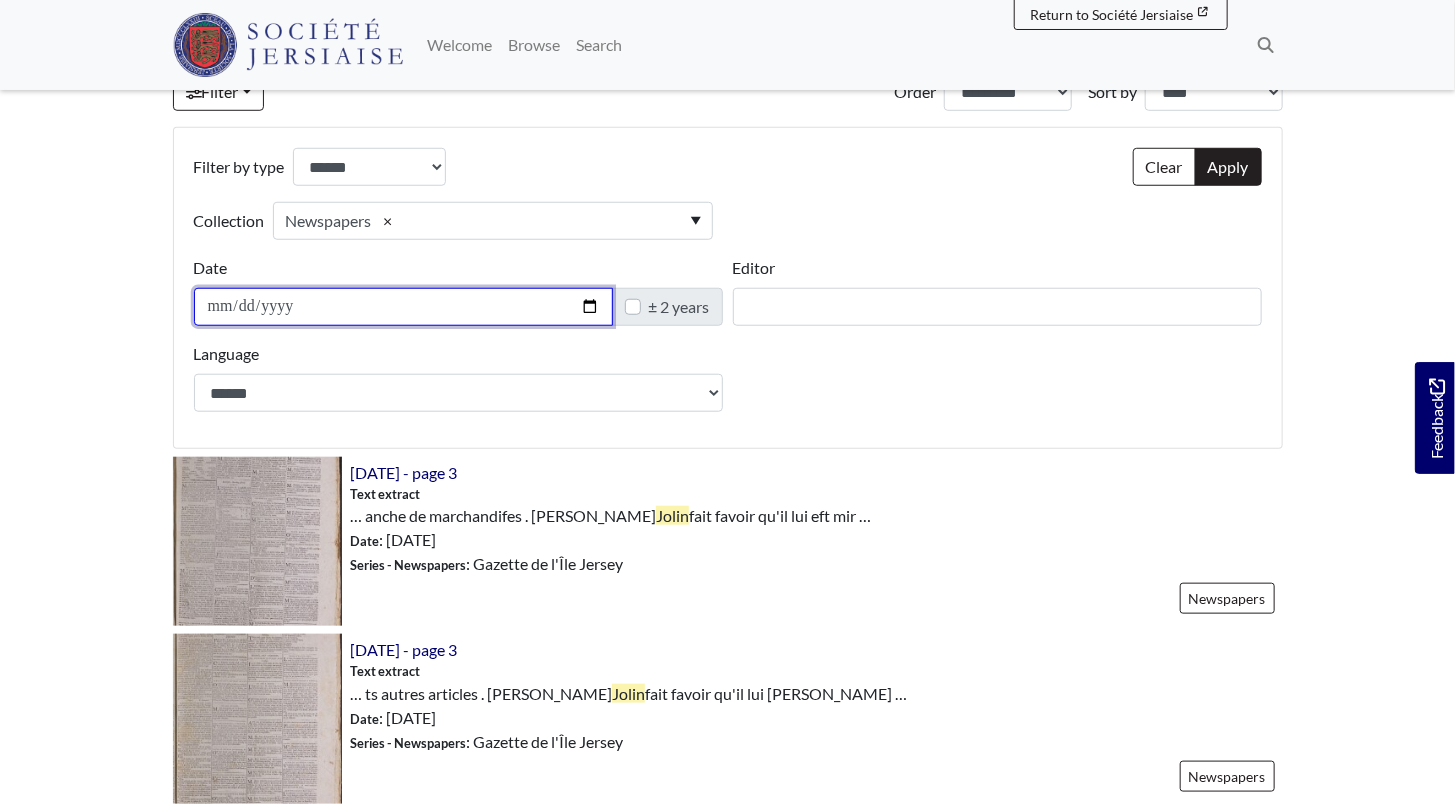 click on "**********" at bounding box center (403, 307) 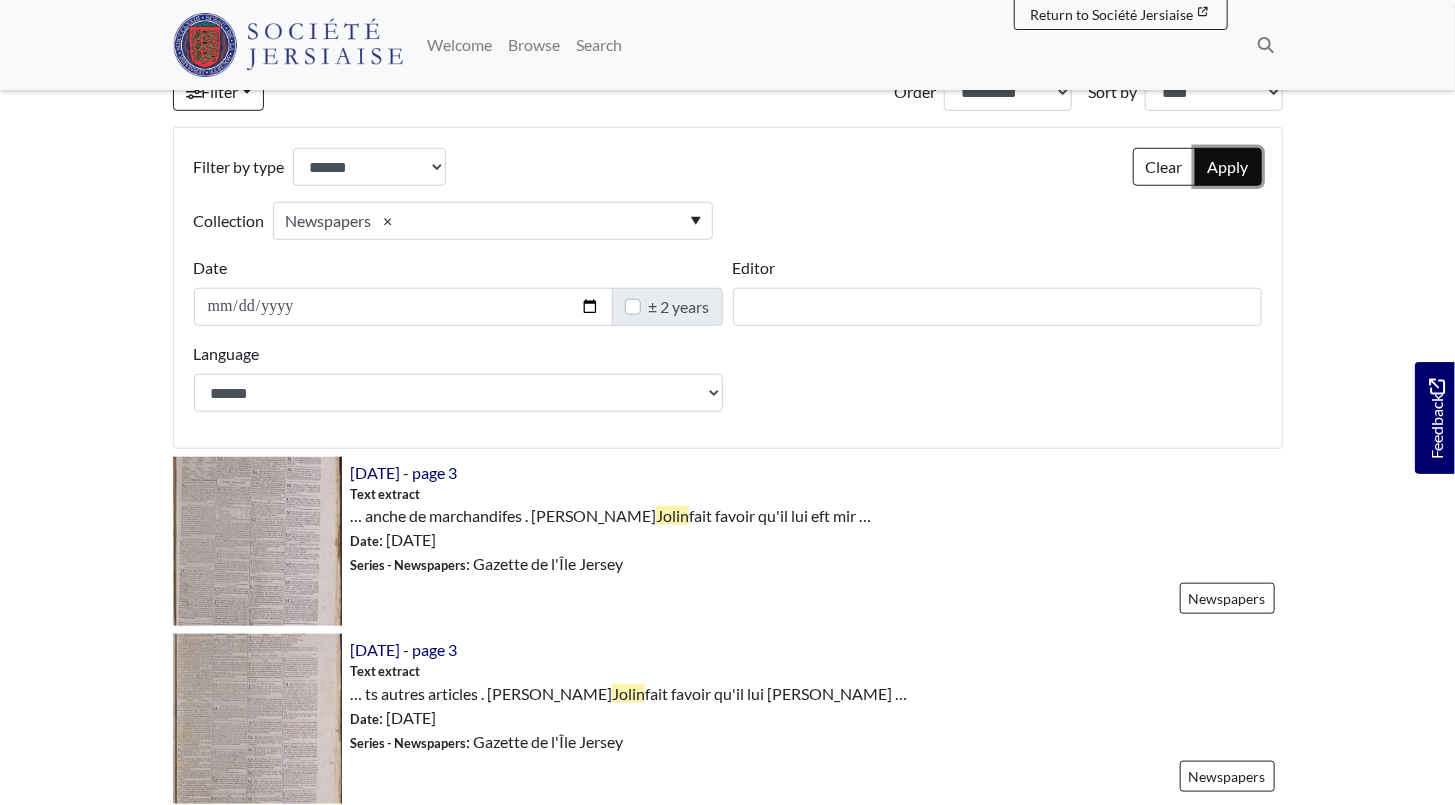 click on "Apply" at bounding box center [1228, 167] 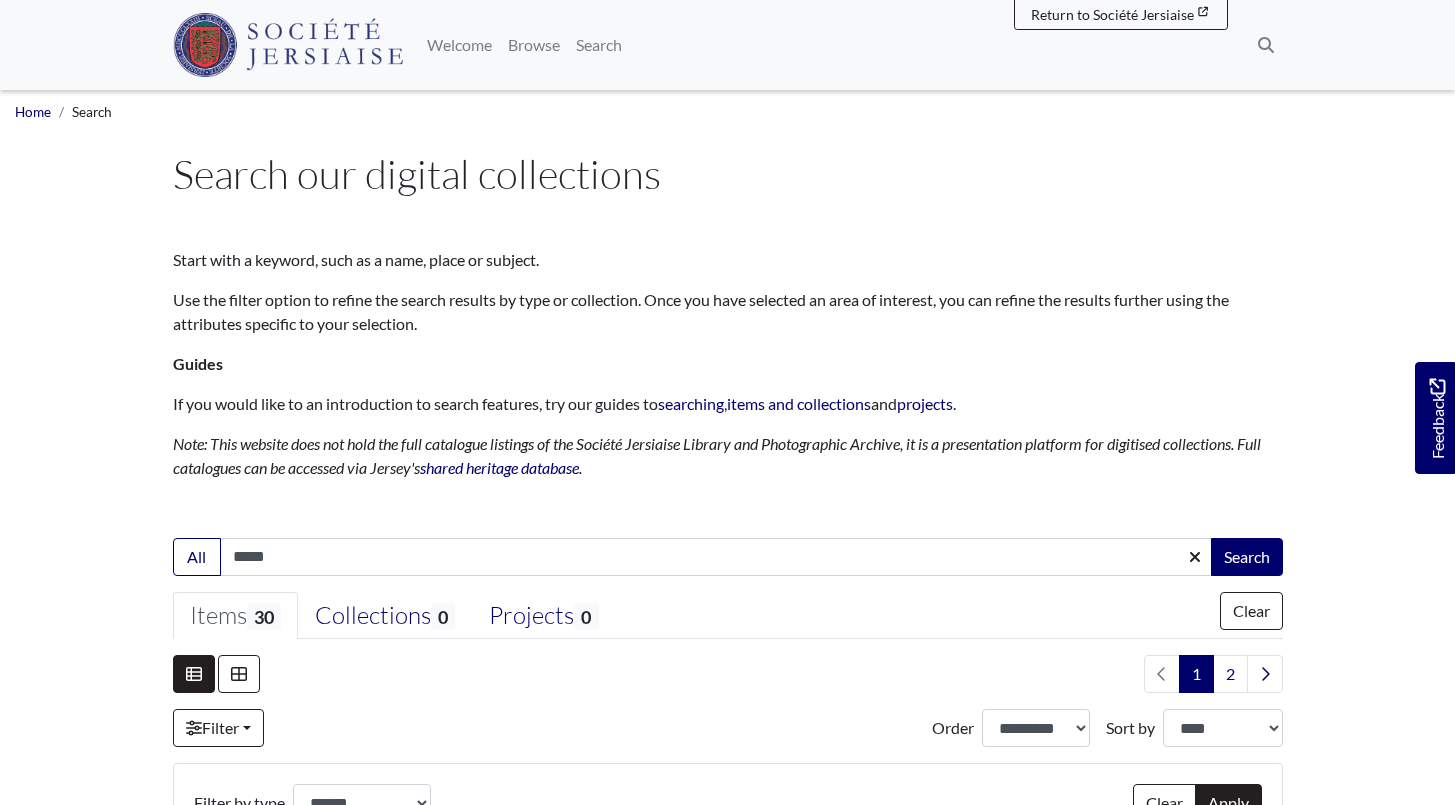 select on "***" 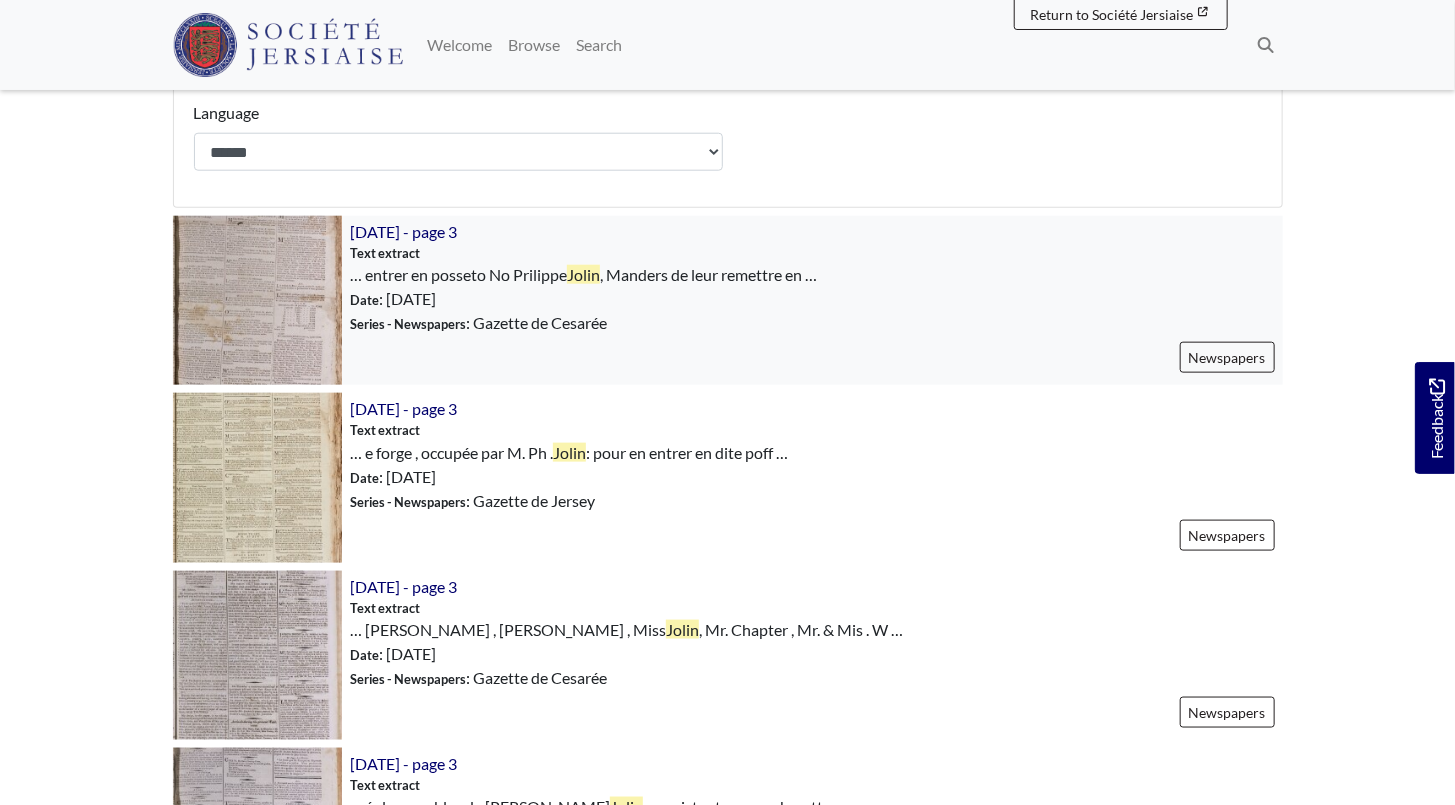 scroll, scrollTop: 909, scrollLeft: 0, axis: vertical 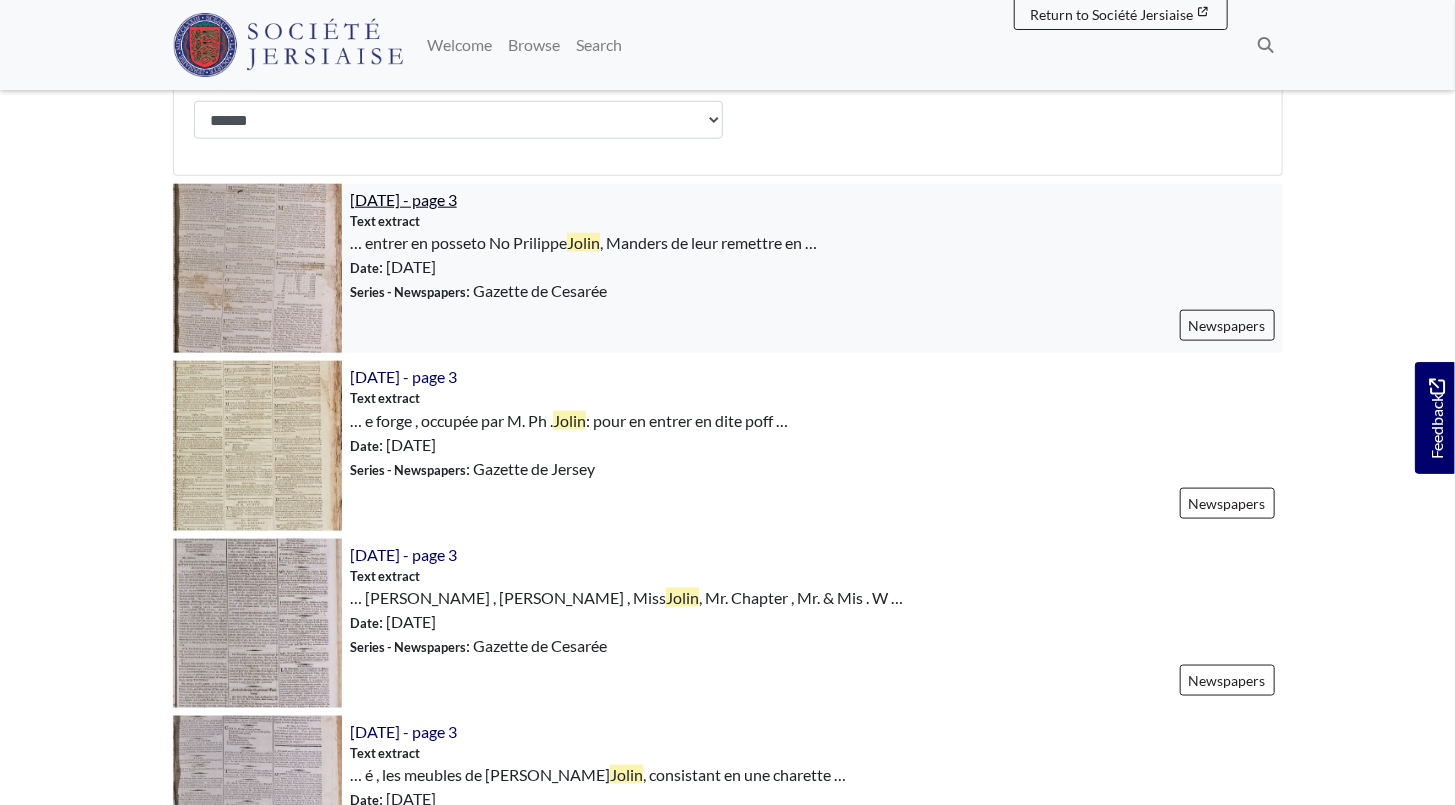 click on "[DATE] - page 3" at bounding box center (403, 199) 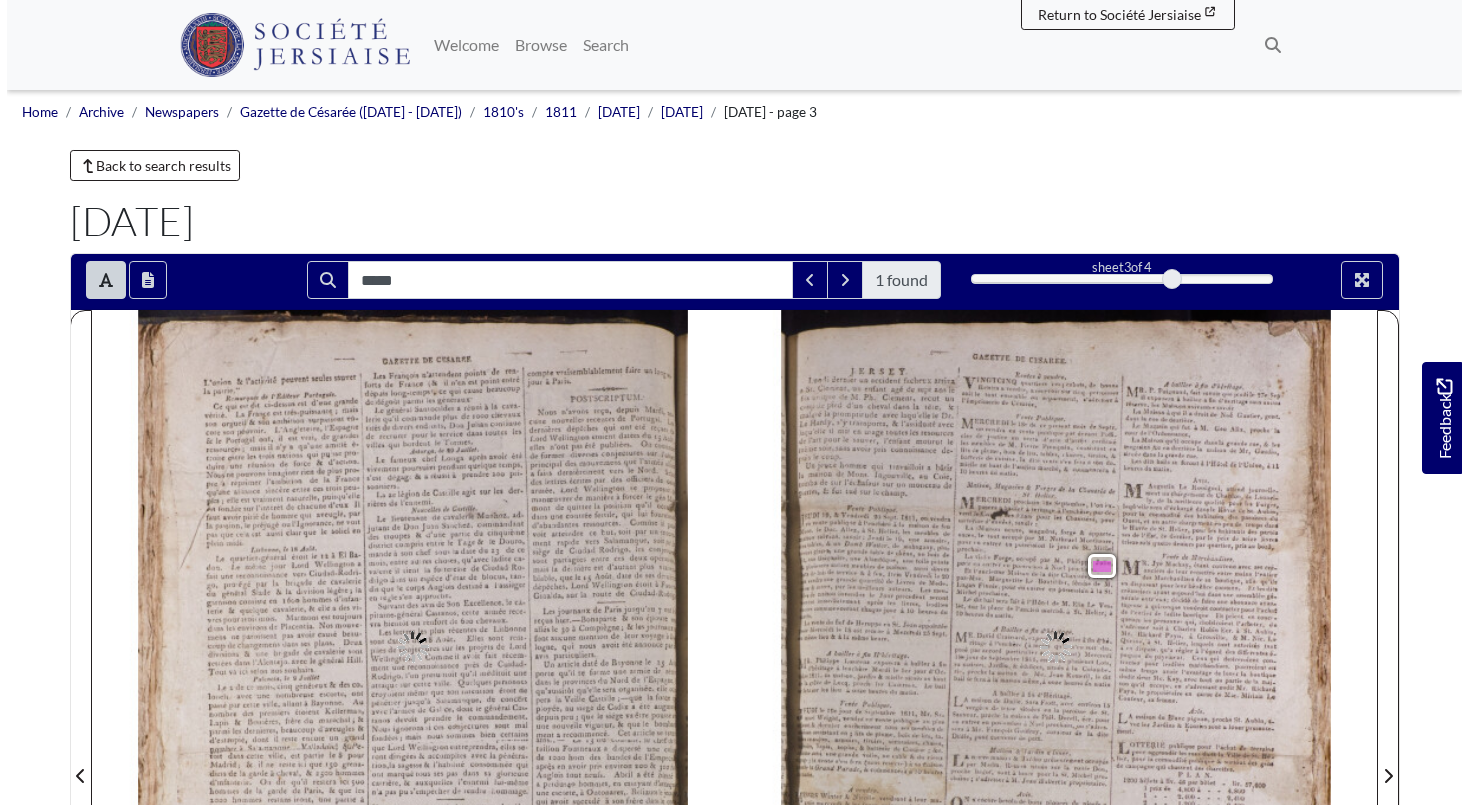 scroll, scrollTop: 0, scrollLeft: 0, axis: both 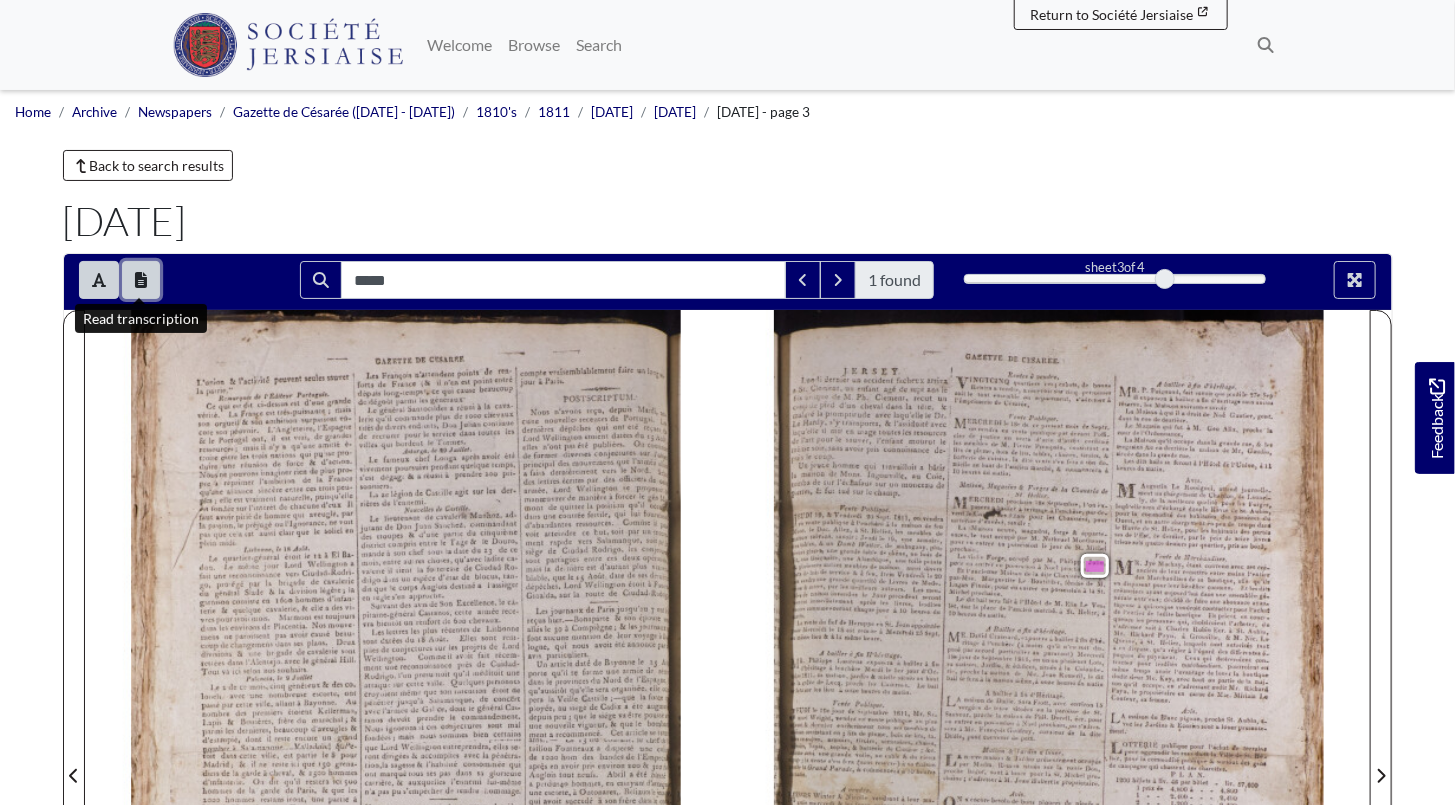 click 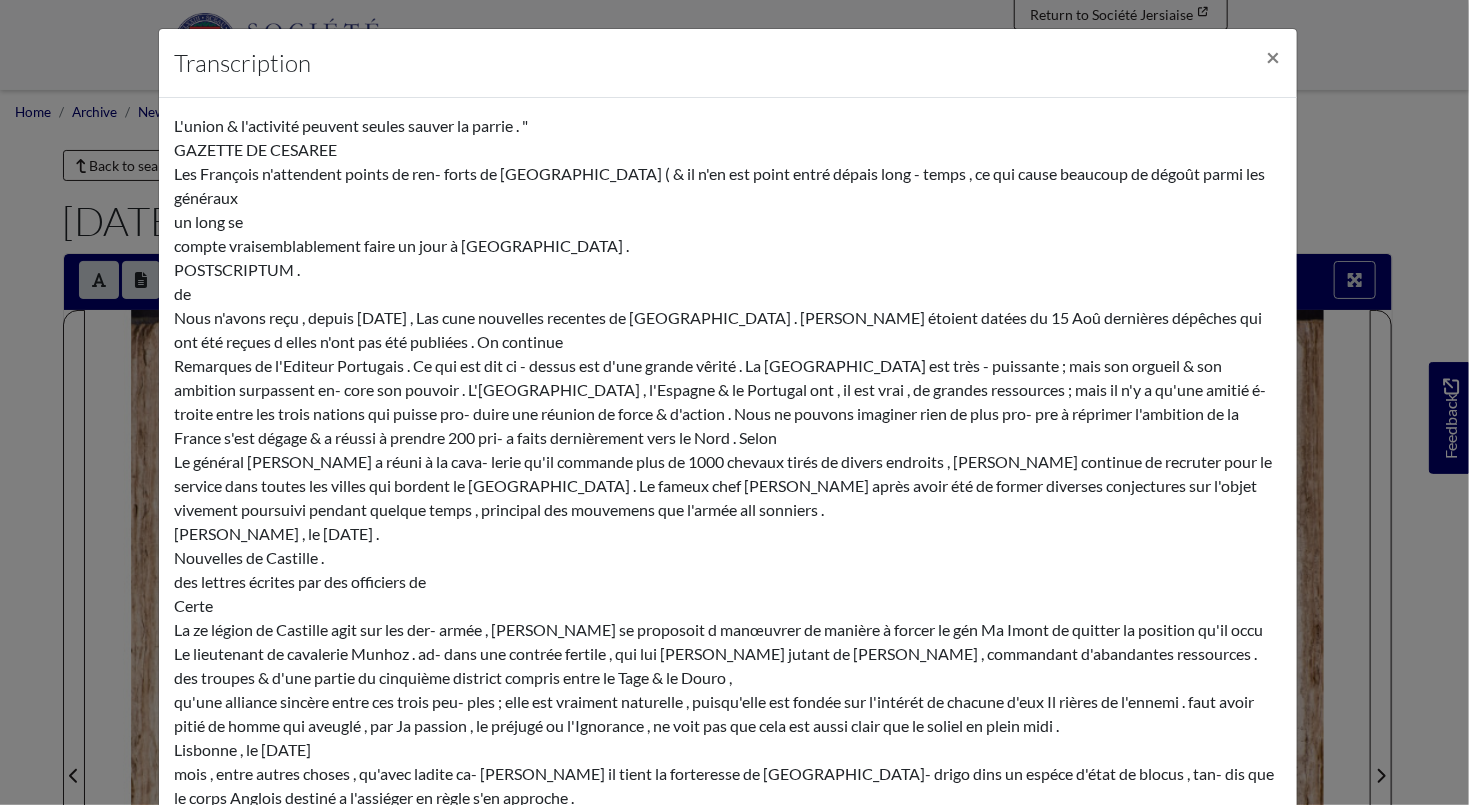 scroll, scrollTop: 4638, scrollLeft: 0, axis: vertical 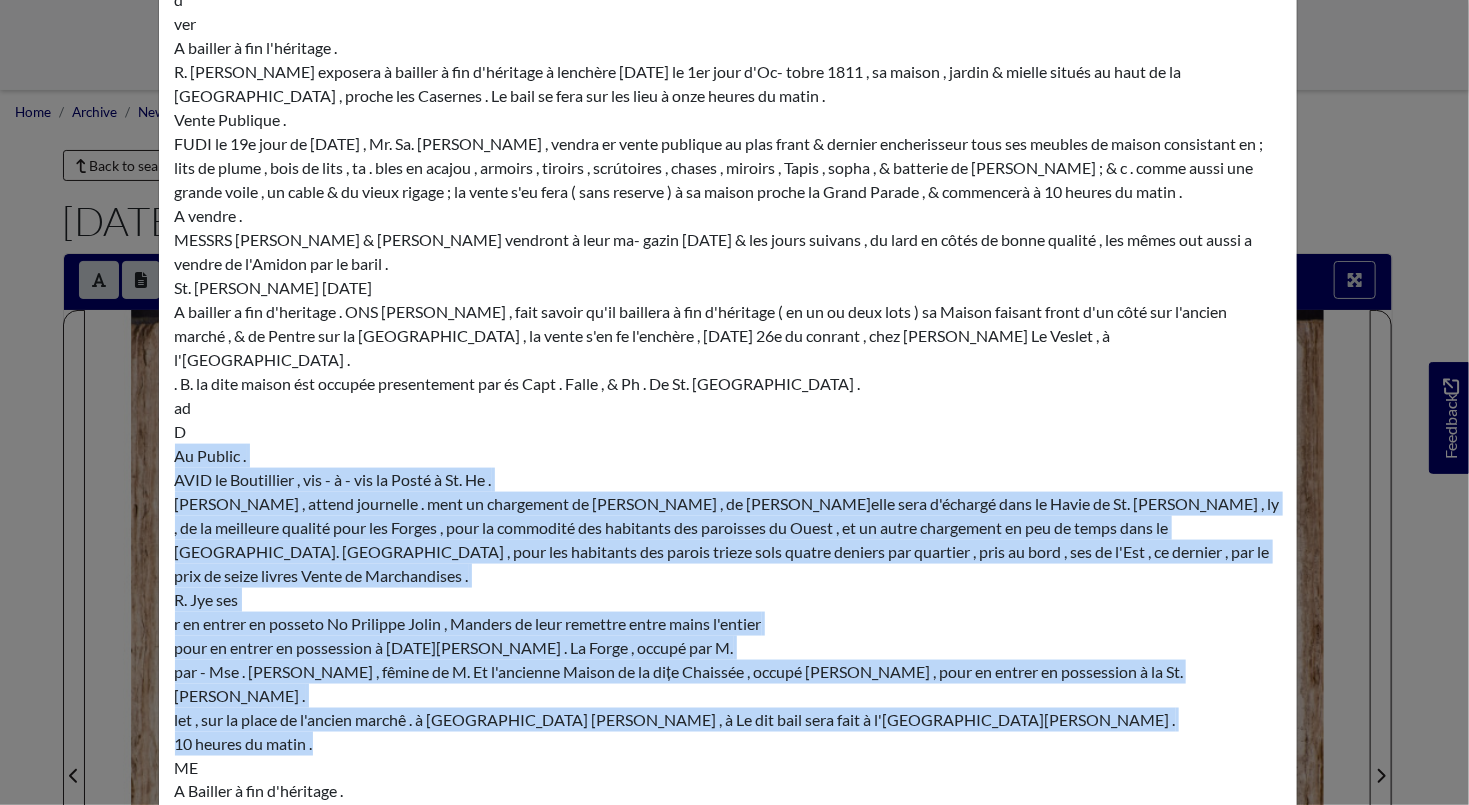 drag, startPoint x: 166, startPoint y: 257, endPoint x: 886, endPoint y: 513, distance: 764.15704 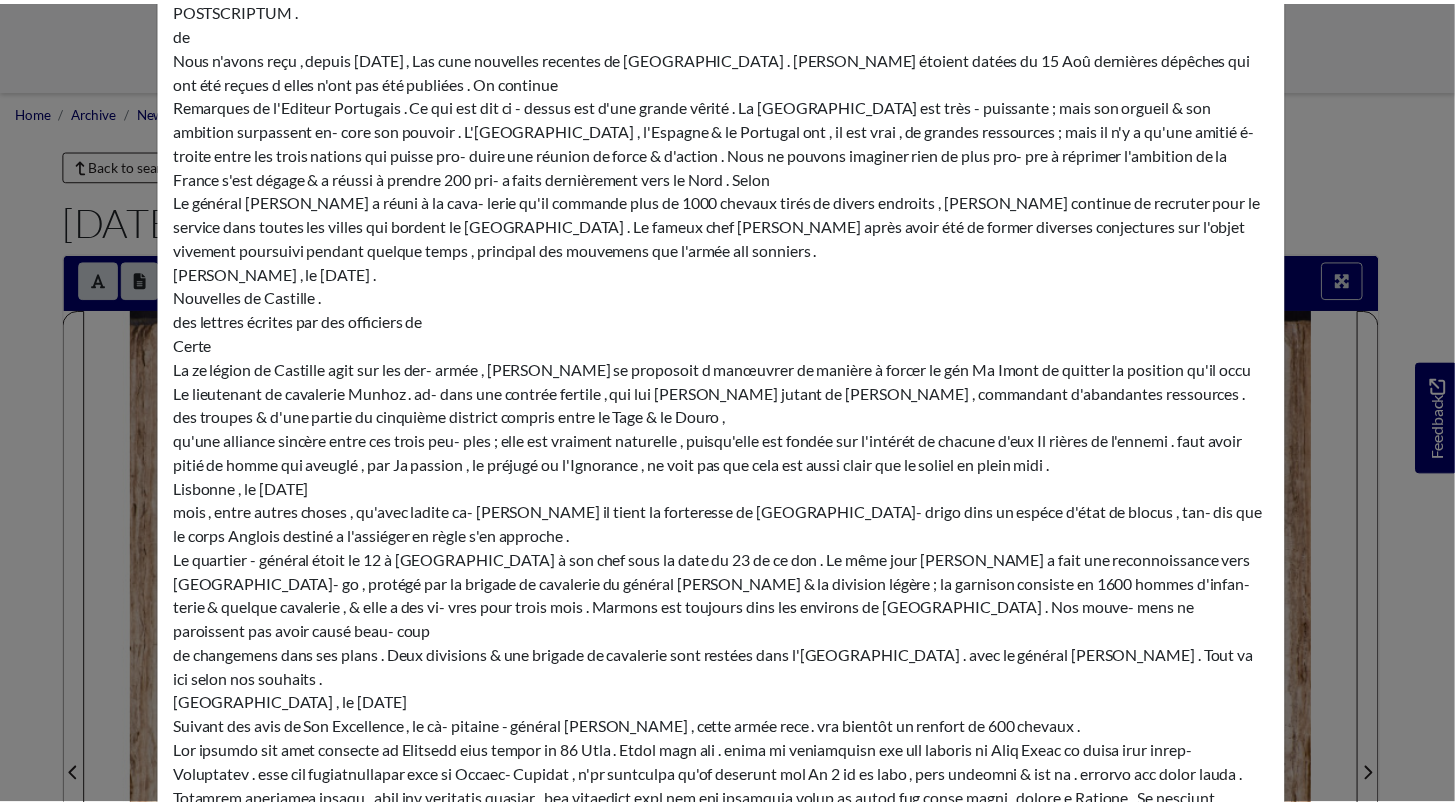 scroll, scrollTop: 0, scrollLeft: 0, axis: both 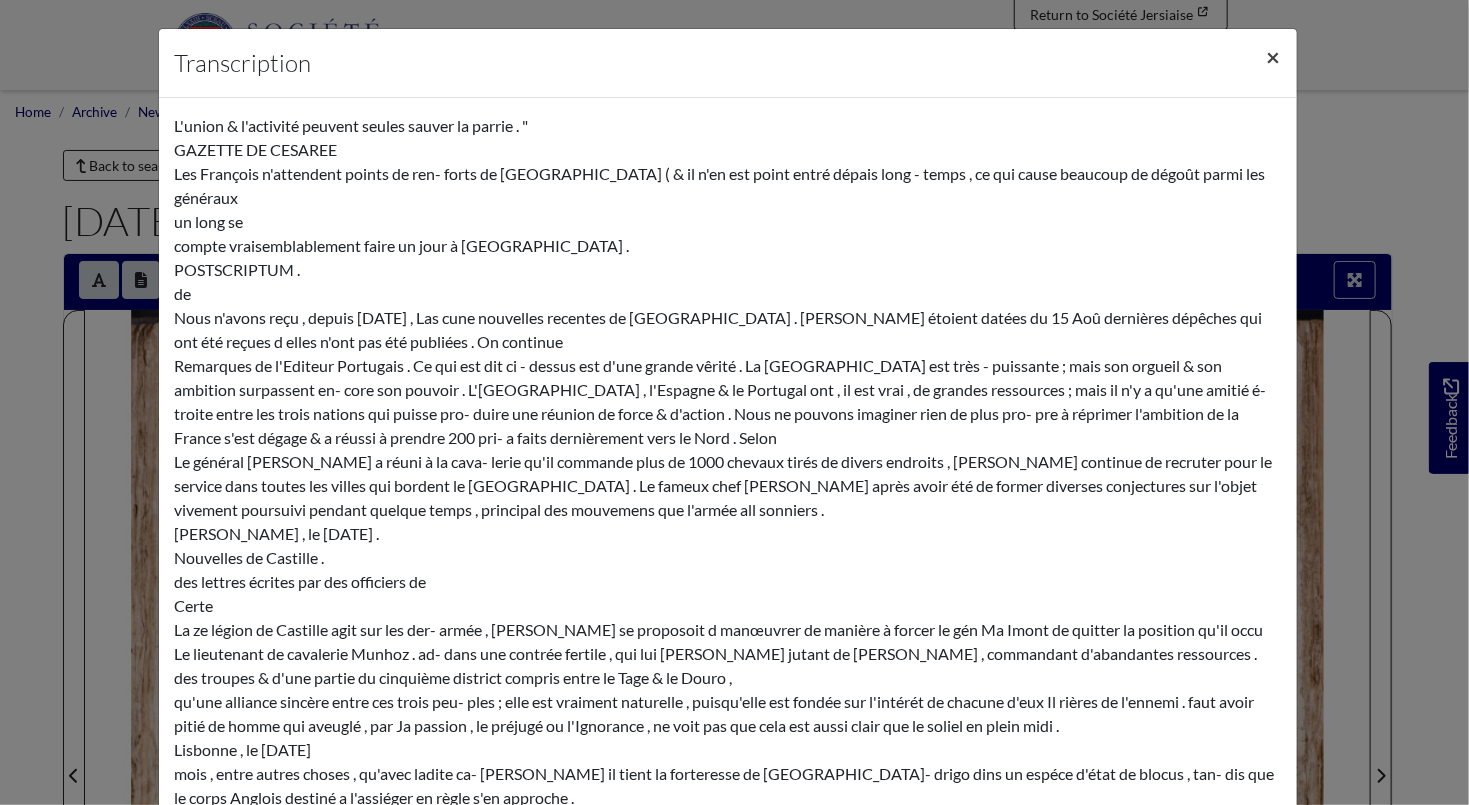 click on "×" at bounding box center [1274, 56] 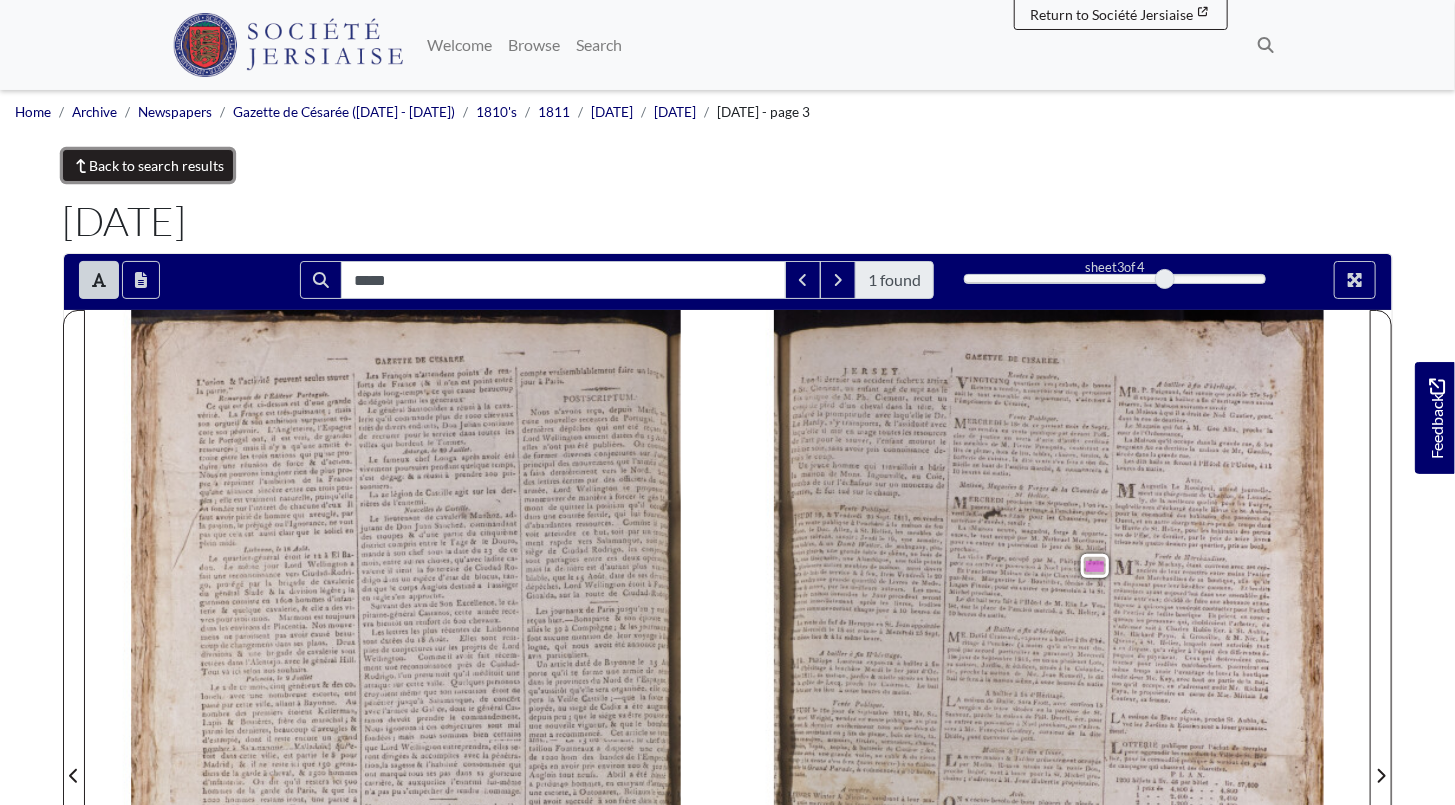 click on "Back to search results" at bounding box center [148, 165] 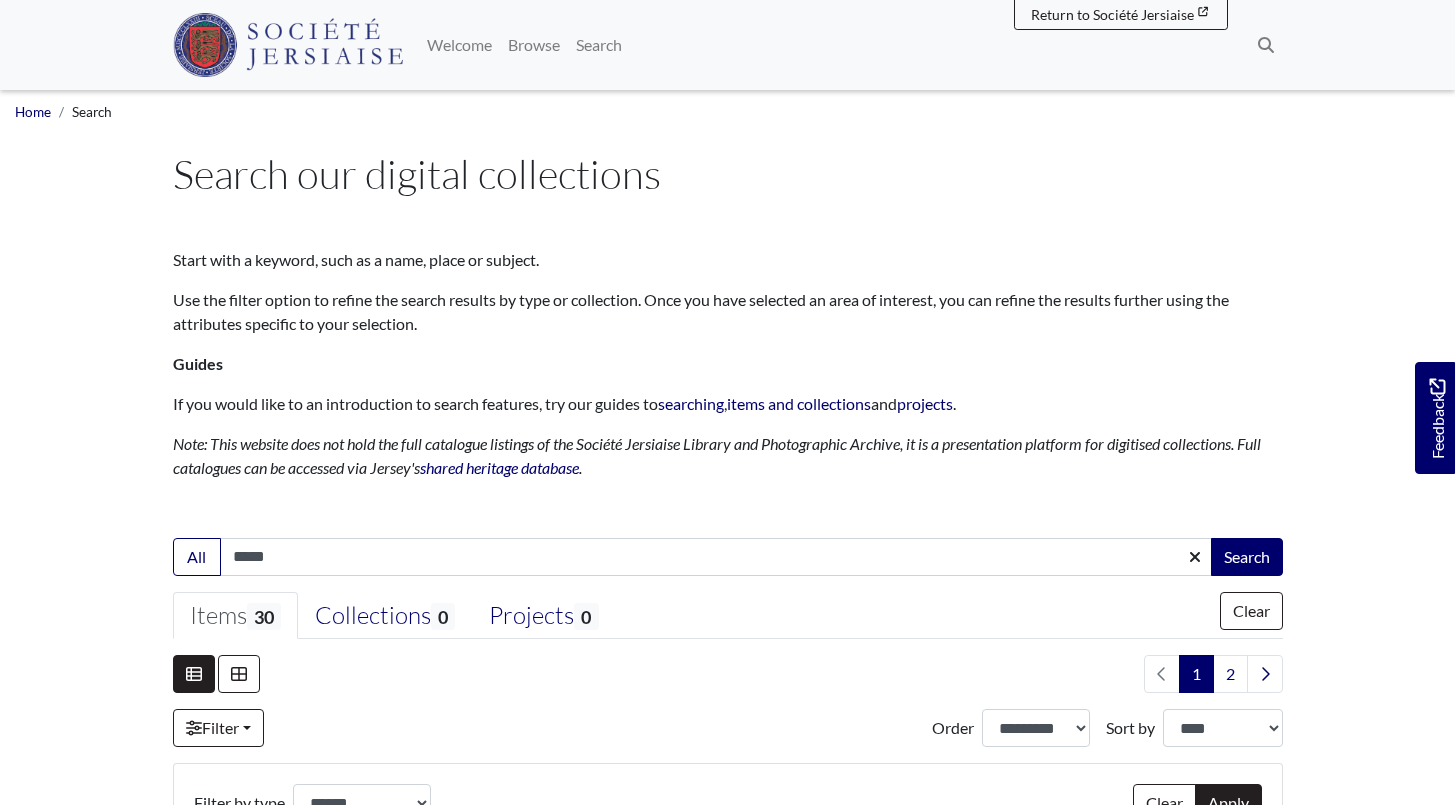 select on "***" 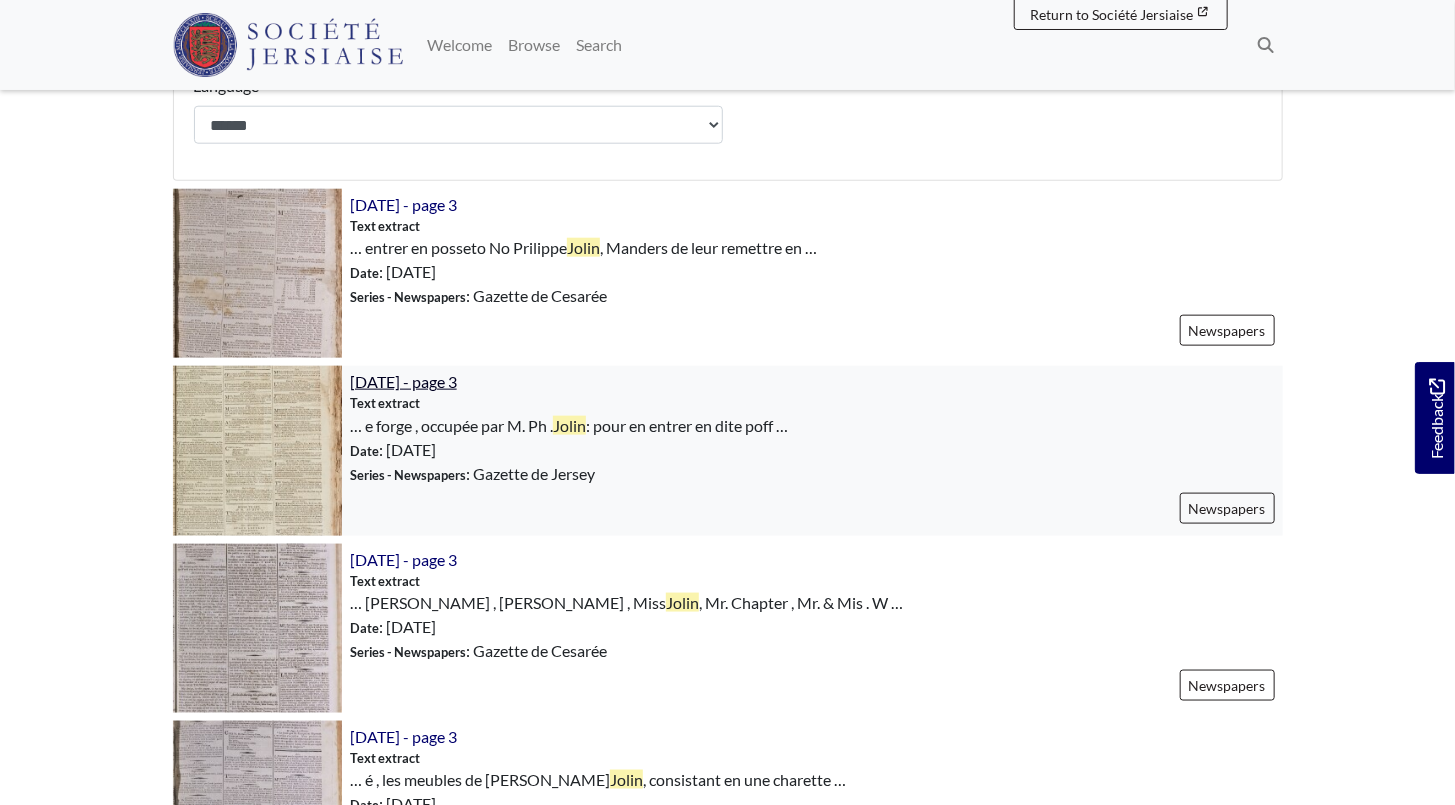 scroll, scrollTop: 909, scrollLeft: 0, axis: vertical 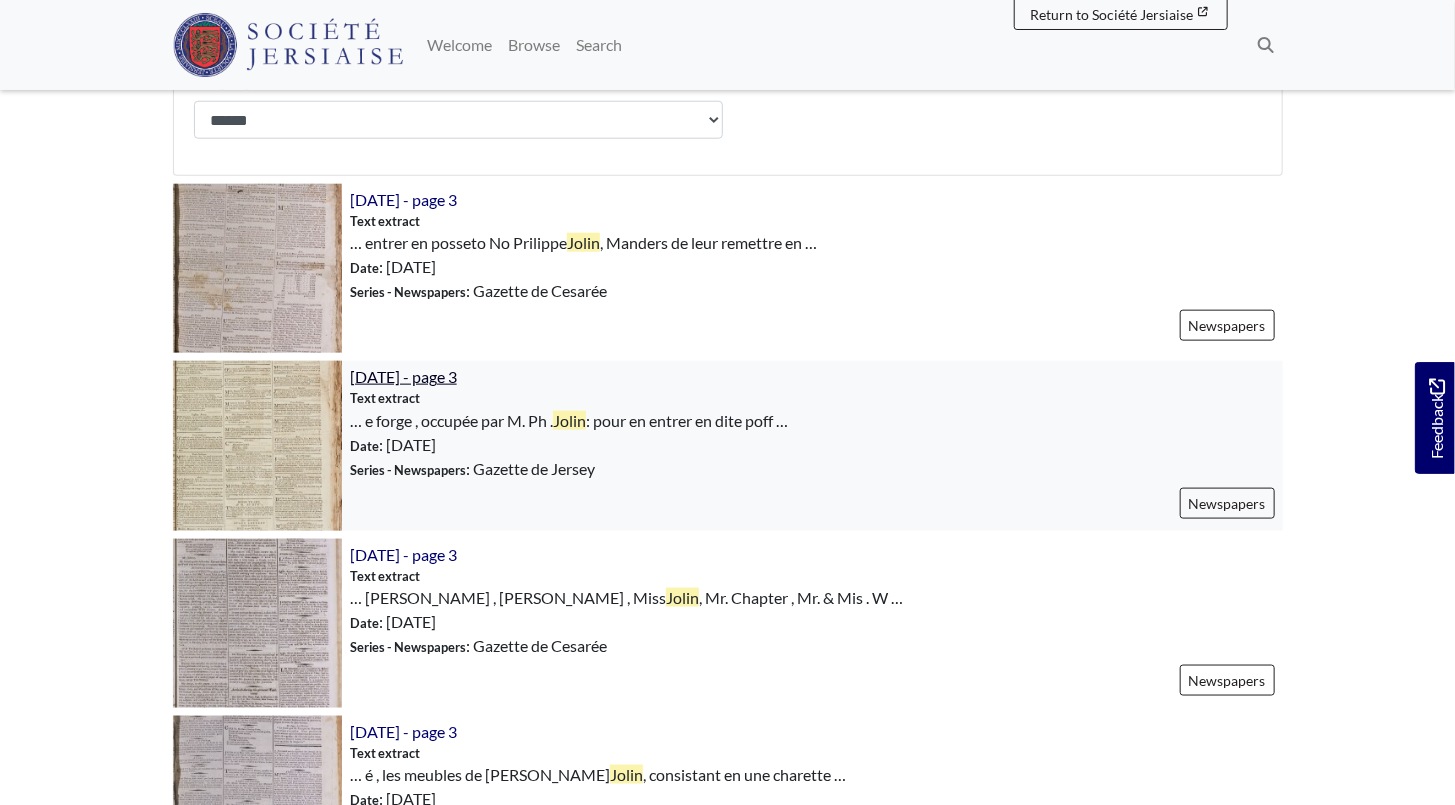 click on "[DATE] - page 3" at bounding box center [403, 376] 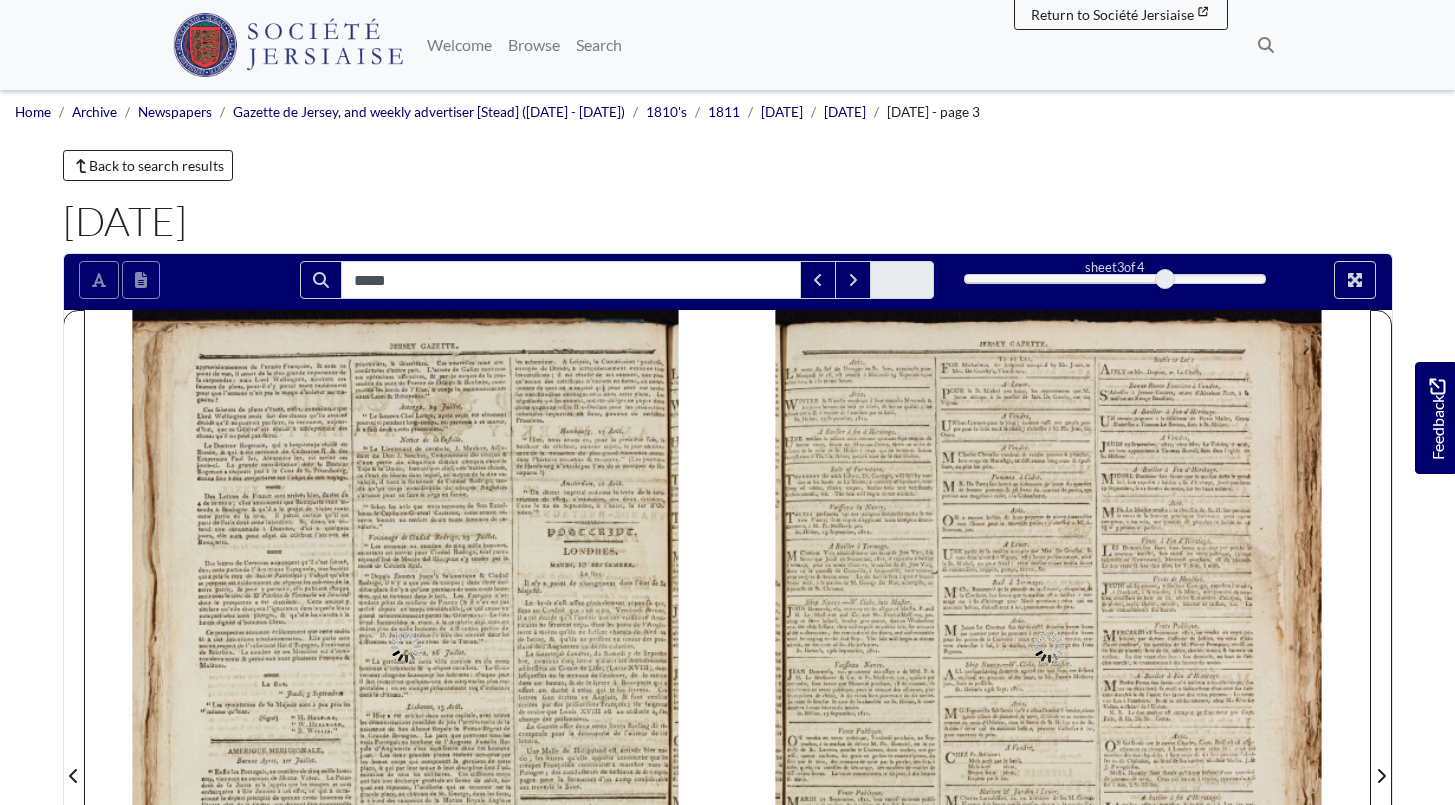 scroll, scrollTop: 0, scrollLeft: 0, axis: both 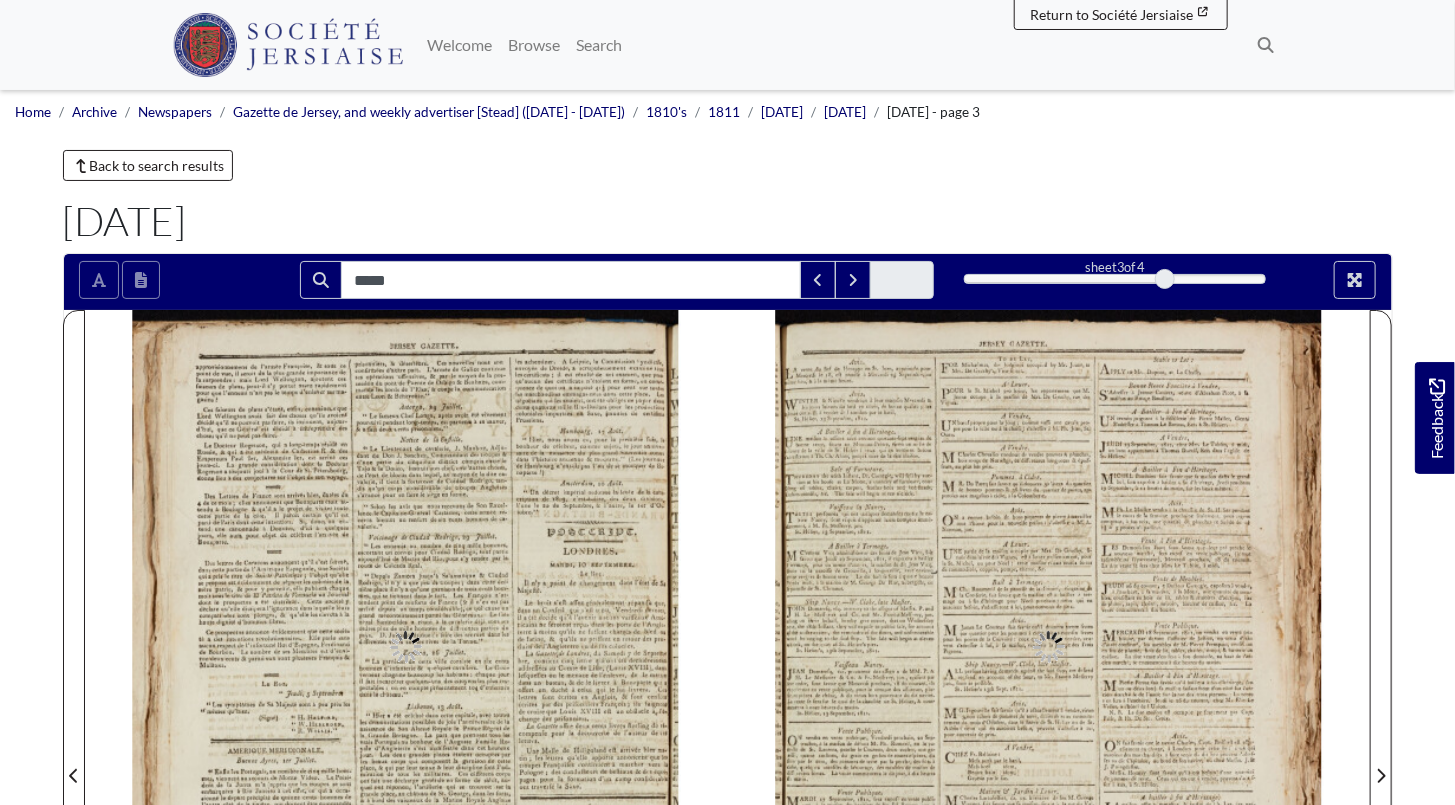 type on "*****" 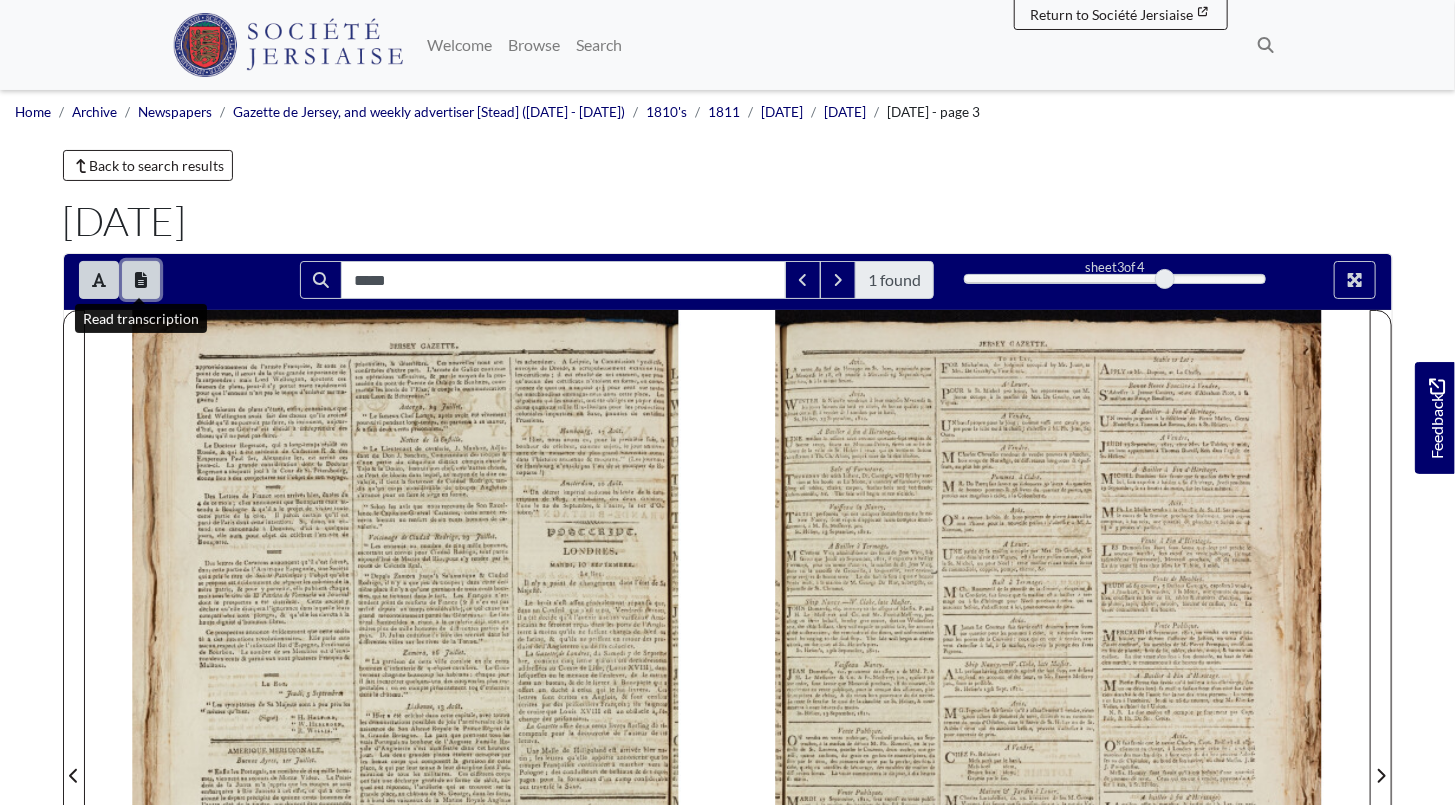click 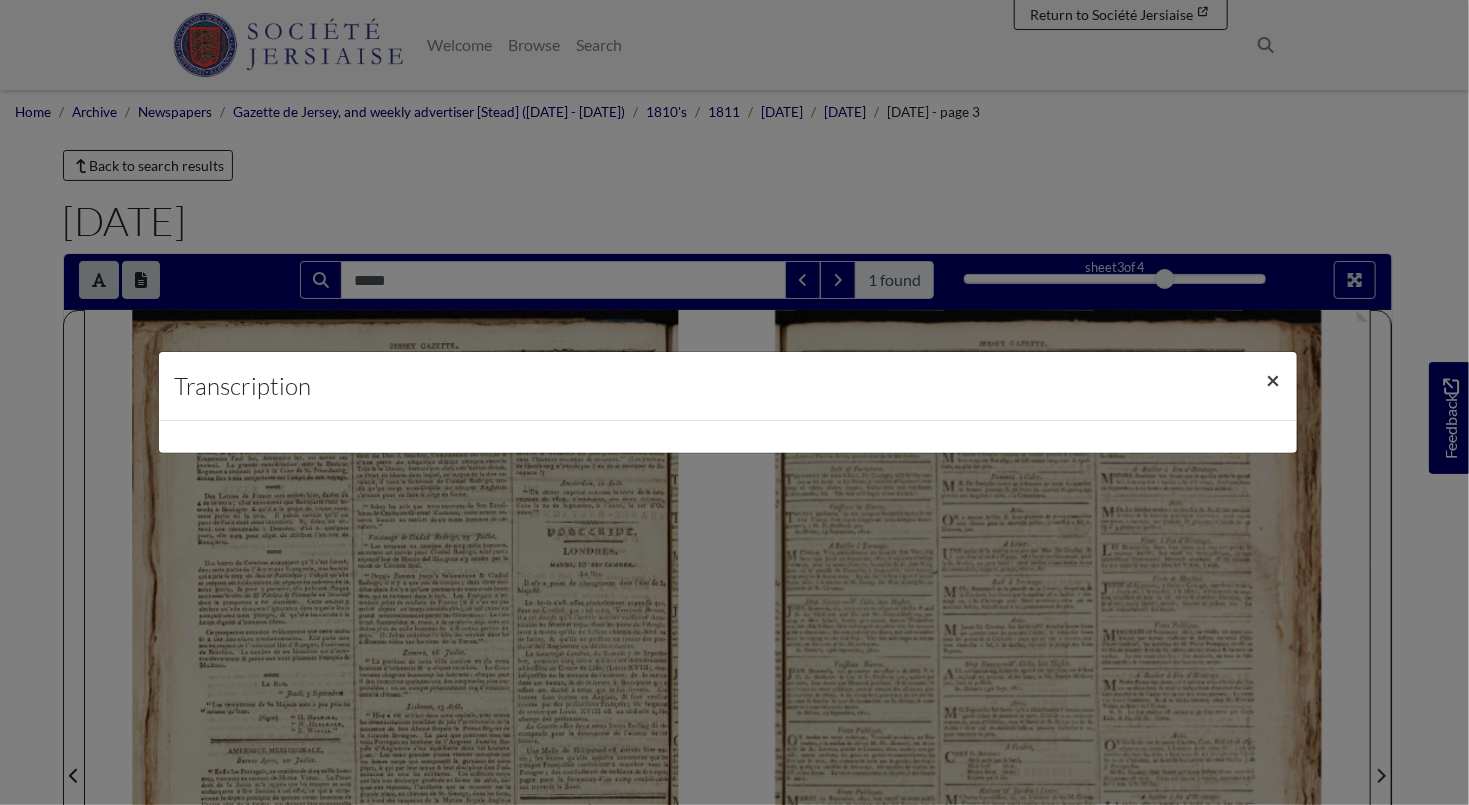 click on "×" at bounding box center [1274, 379] 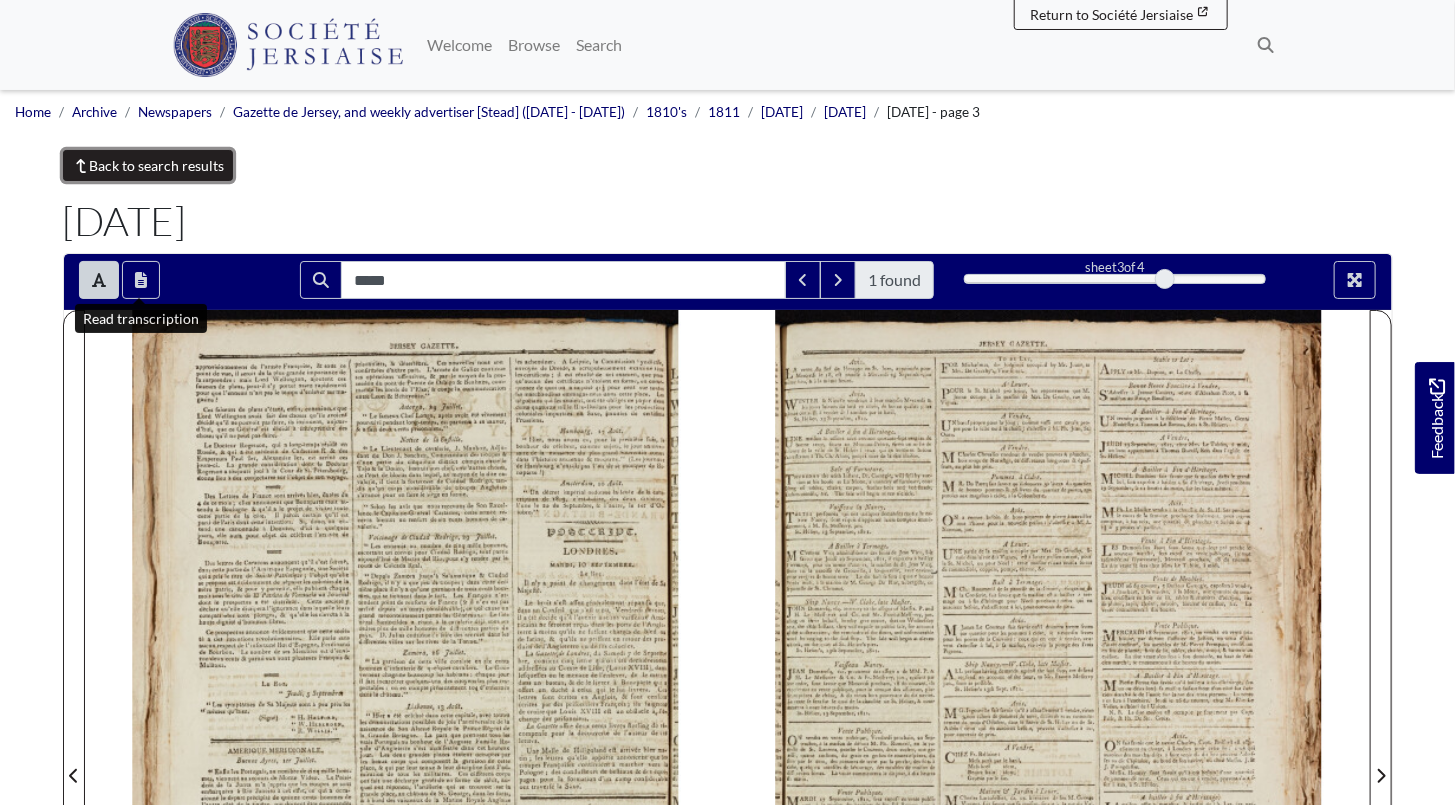 click on "Back to search results" at bounding box center [148, 165] 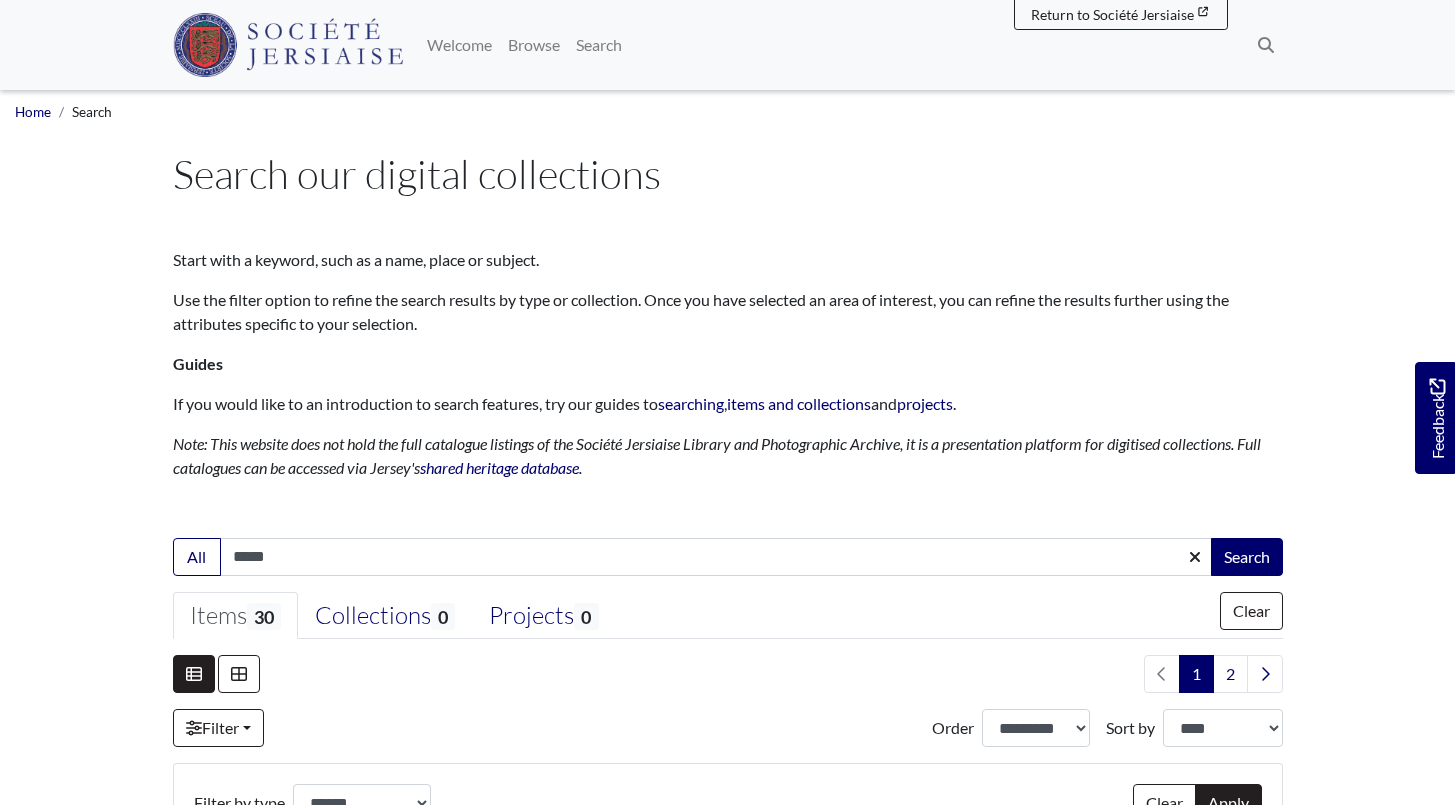 select on "***" 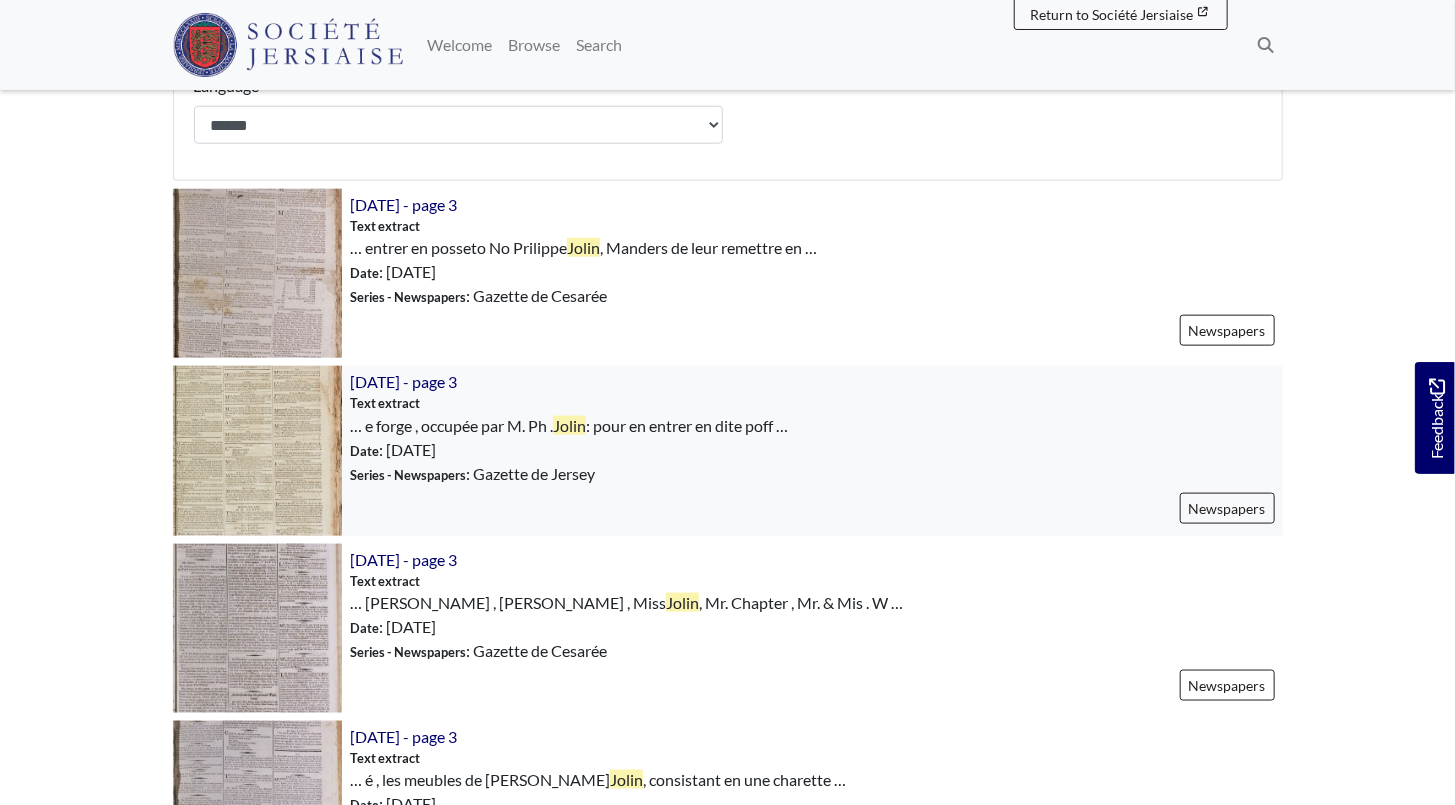 scroll, scrollTop: 909, scrollLeft: 0, axis: vertical 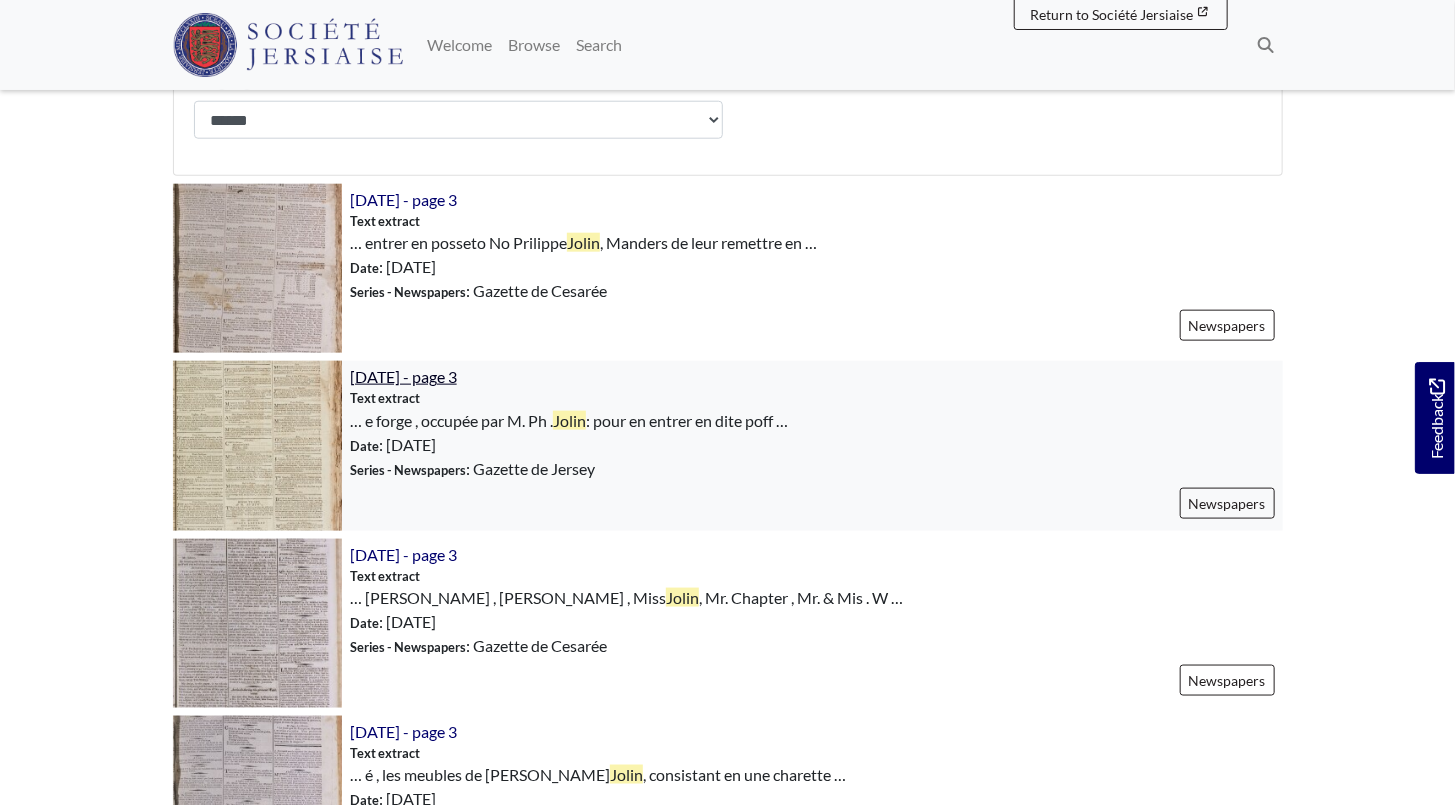 click on "[DATE] - page 3" at bounding box center [403, 376] 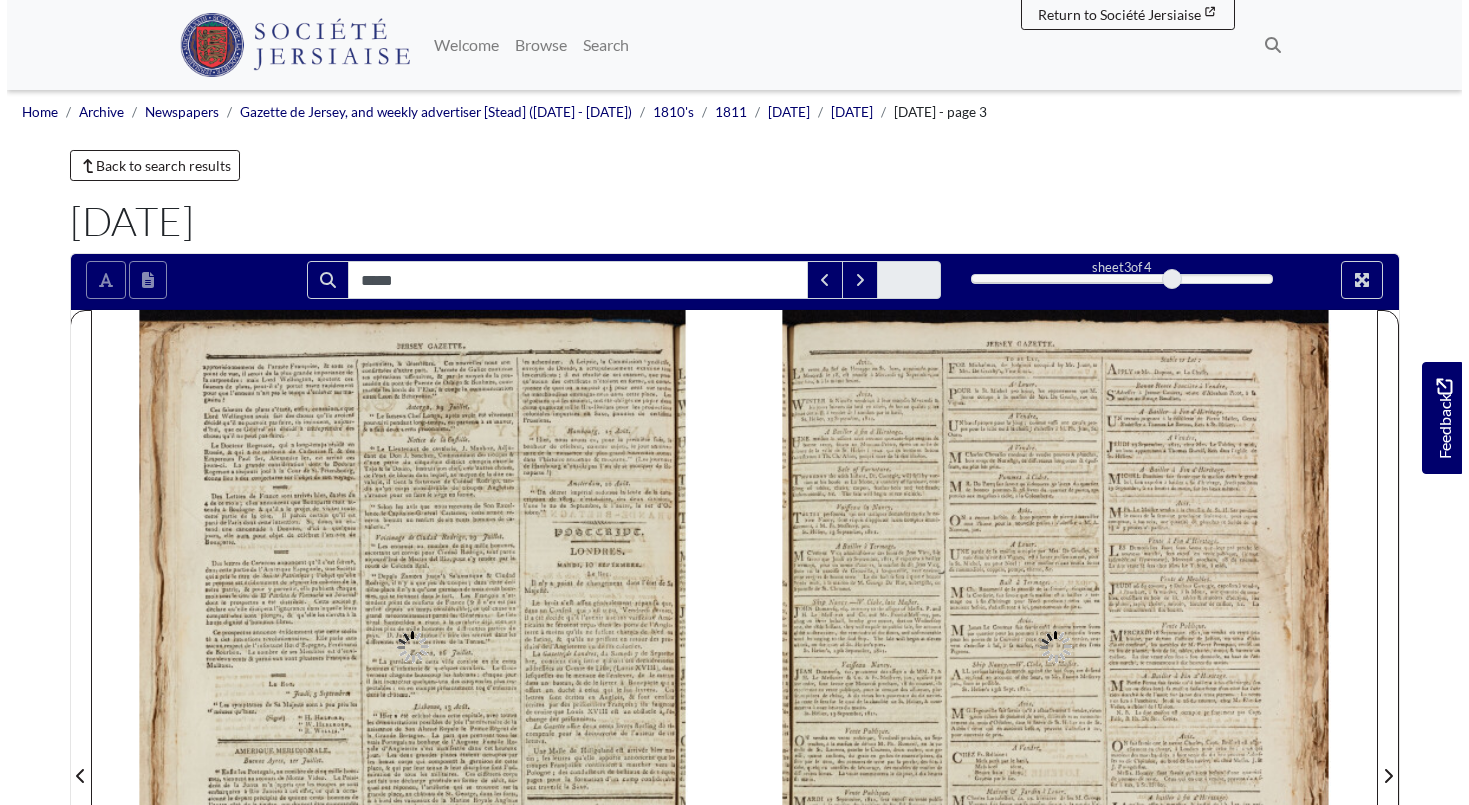 scroll, scrollTop: 0, scrollLeft: 0, axis: both 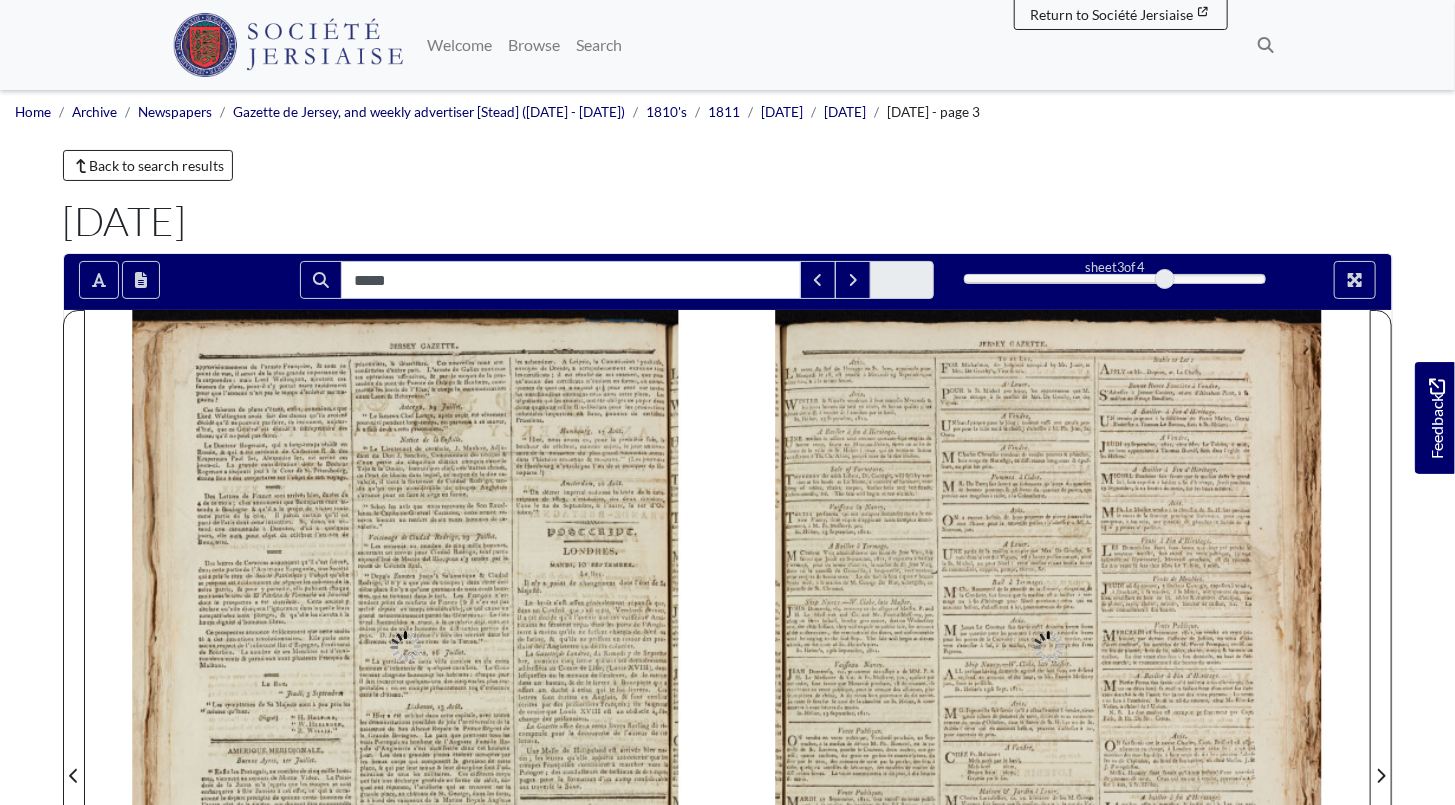 type on "*****" 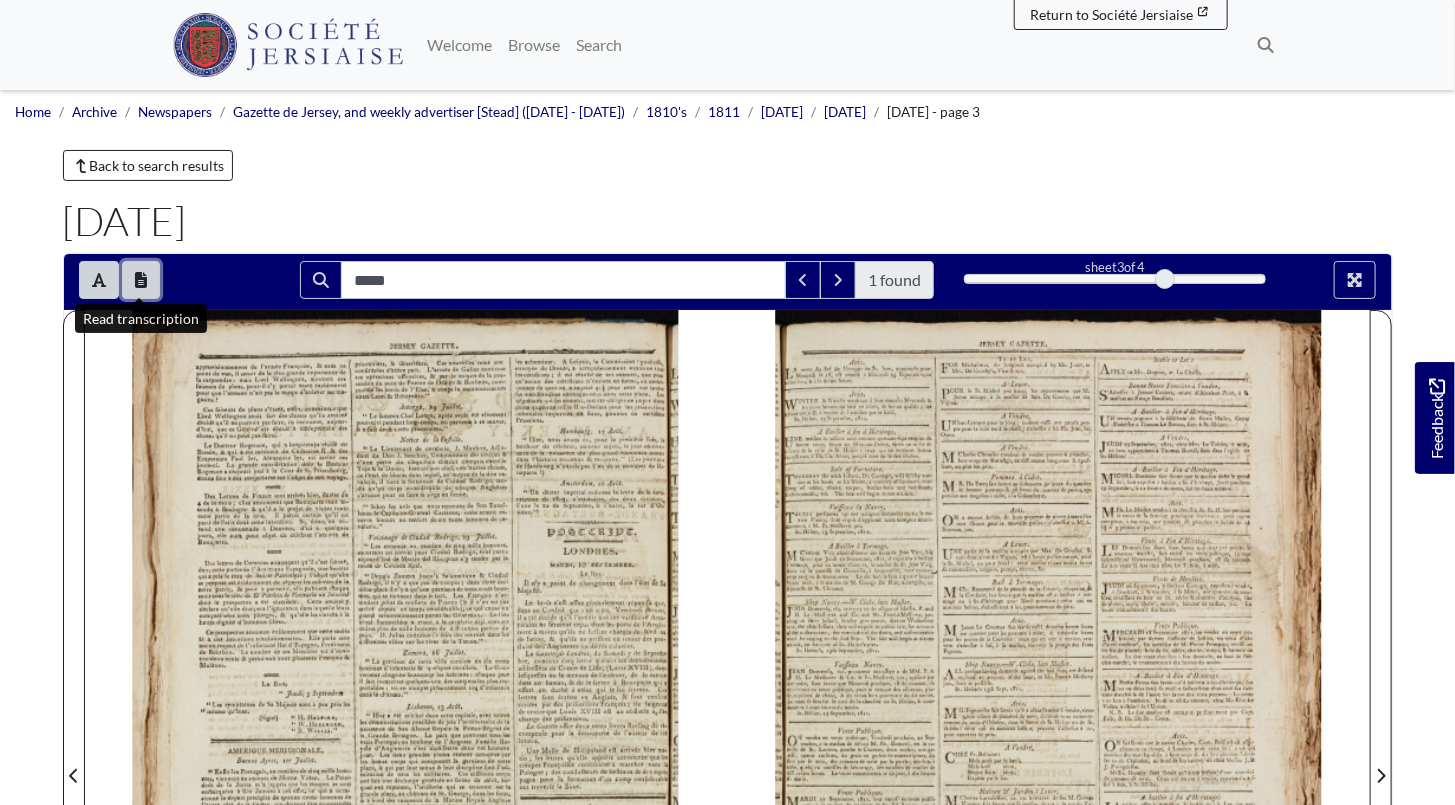 click 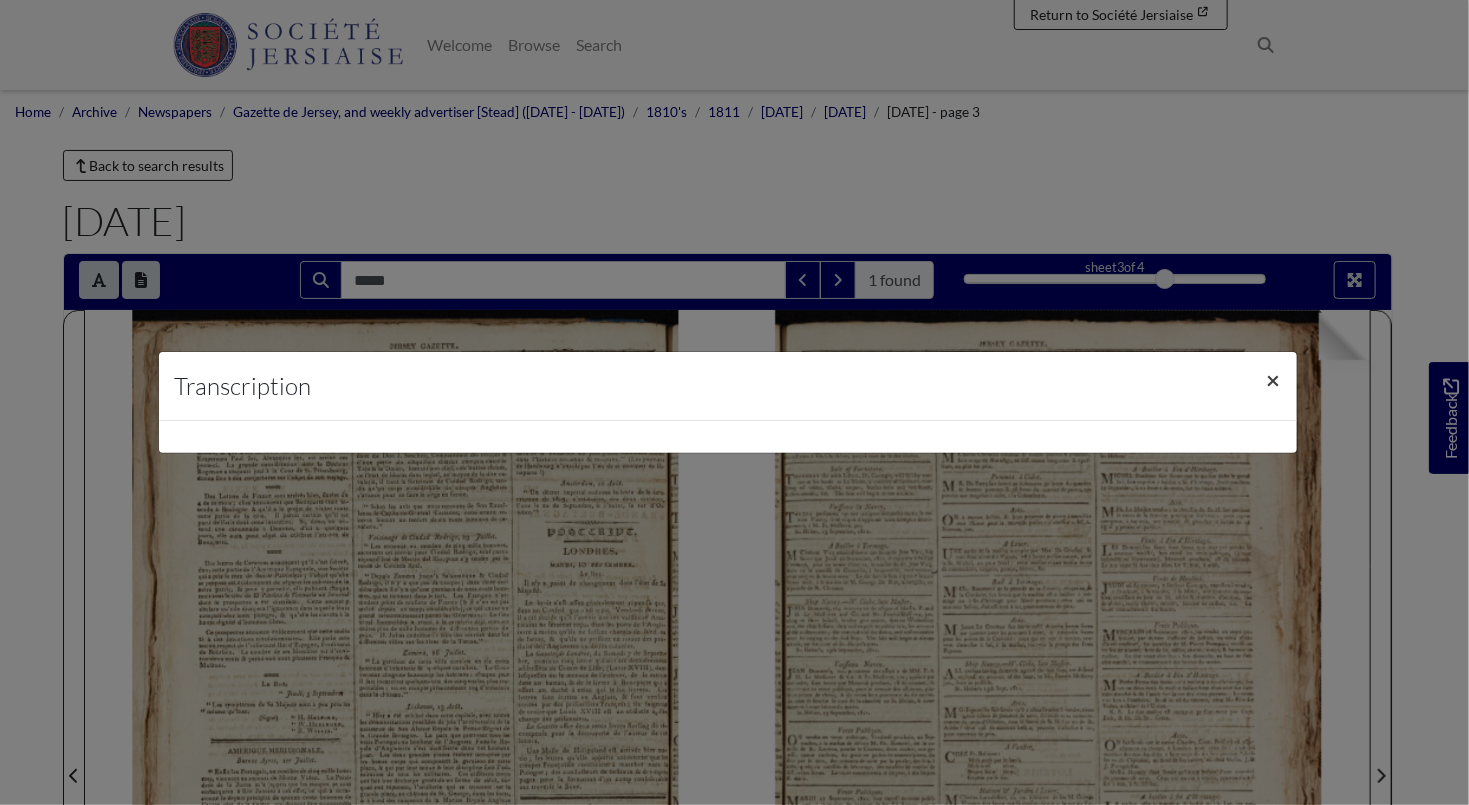 drag, startPoint x: 1278, startPoint y: 378, endPoint x: 1152, endPoint y: 414, distance: 131.04198 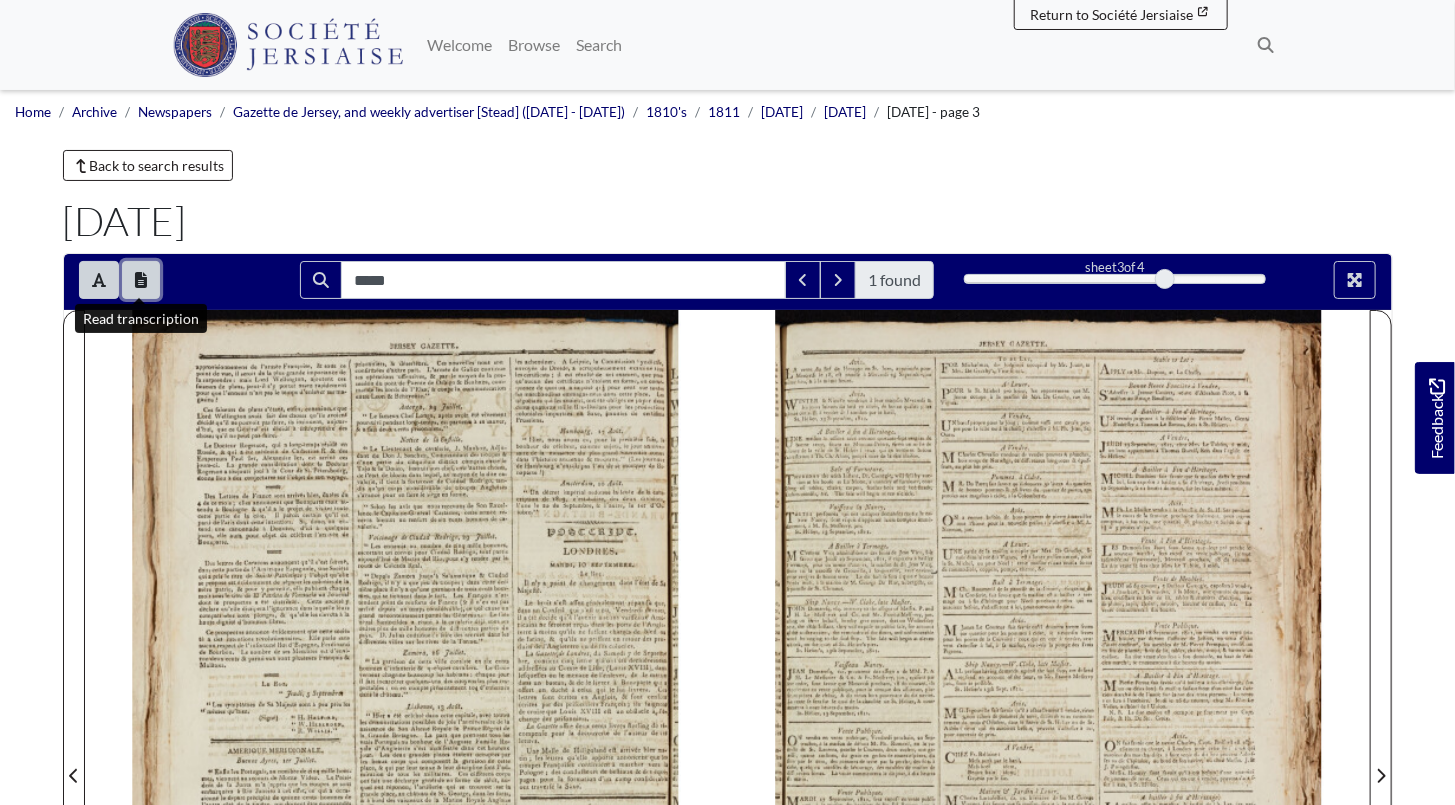 click 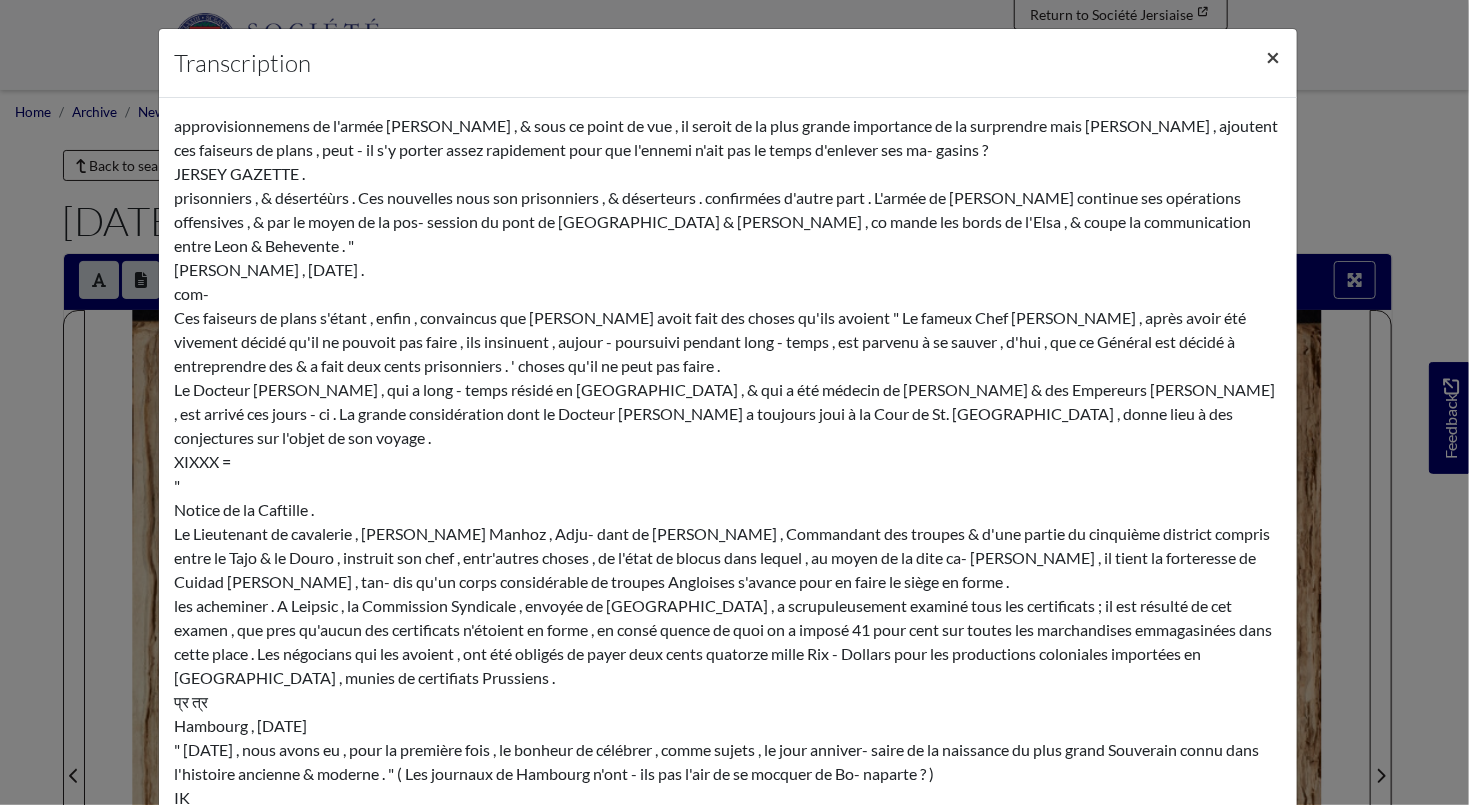 scroll, scrollTop: 9363, scrollLeft: 0, axis: vertical 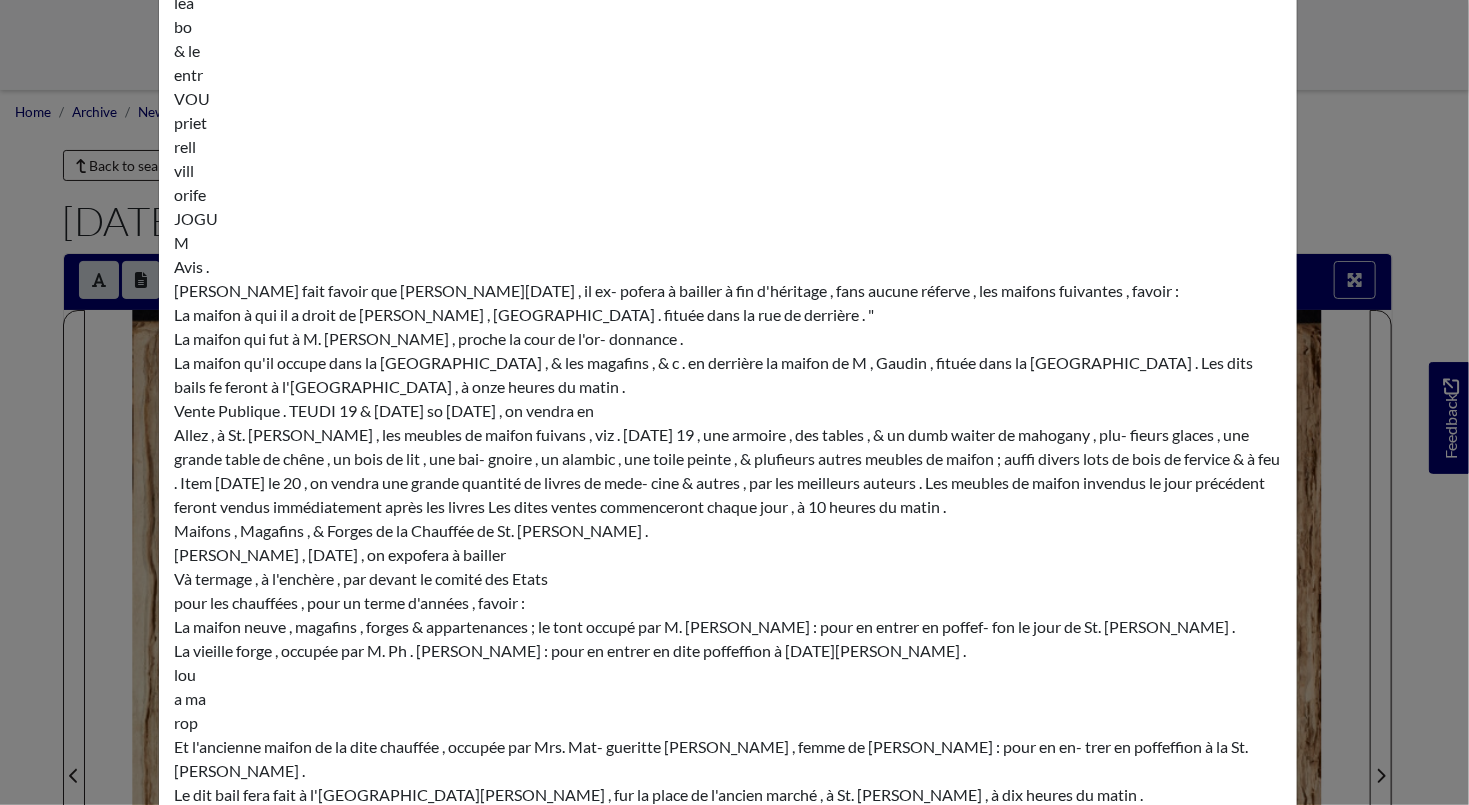 drag, startPoint x: 166, startPoint y: 306, endPoint x: 473, endPoint y: 517, distance: 372.51846 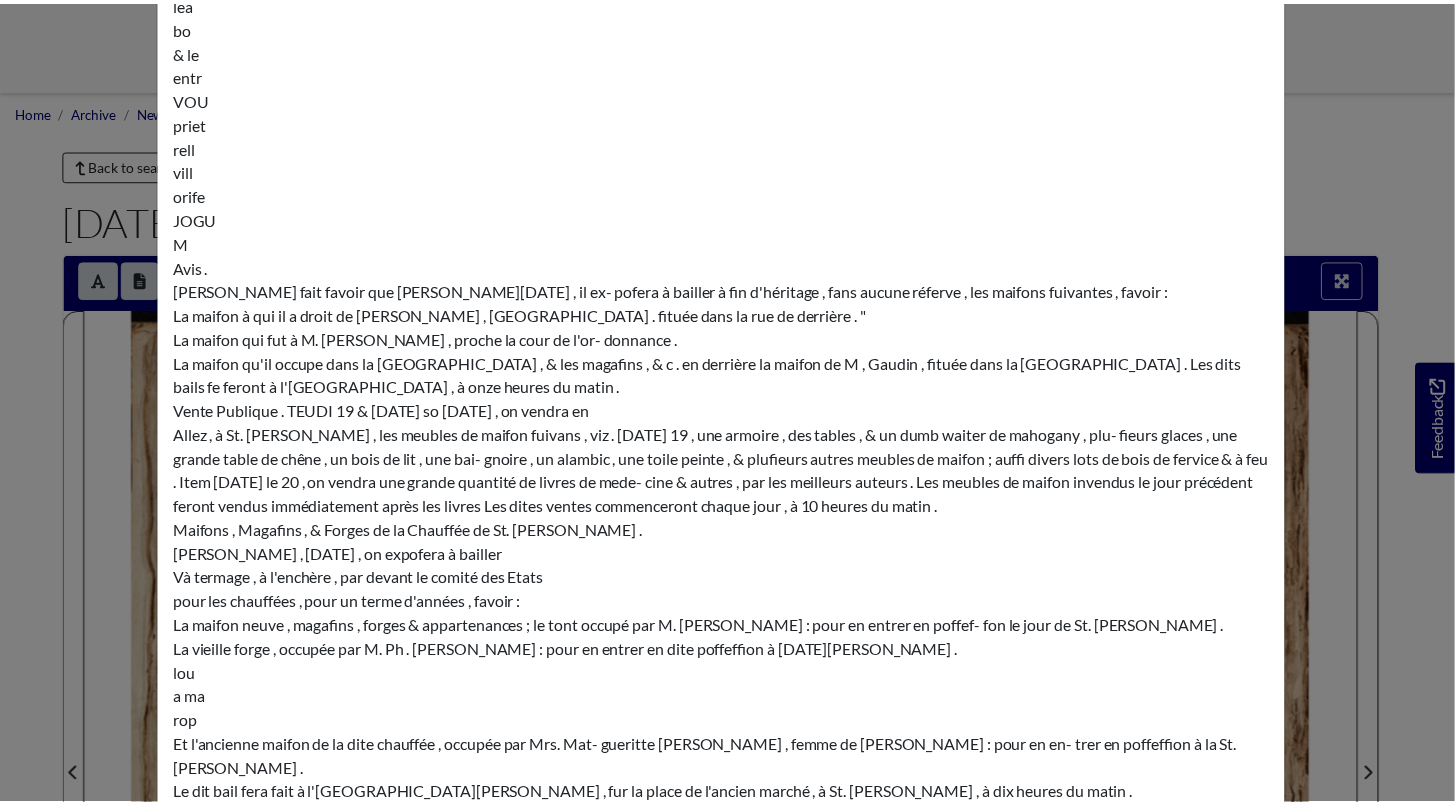 scroll, scrollTop: 0, scrollLeft: 0, axis: both 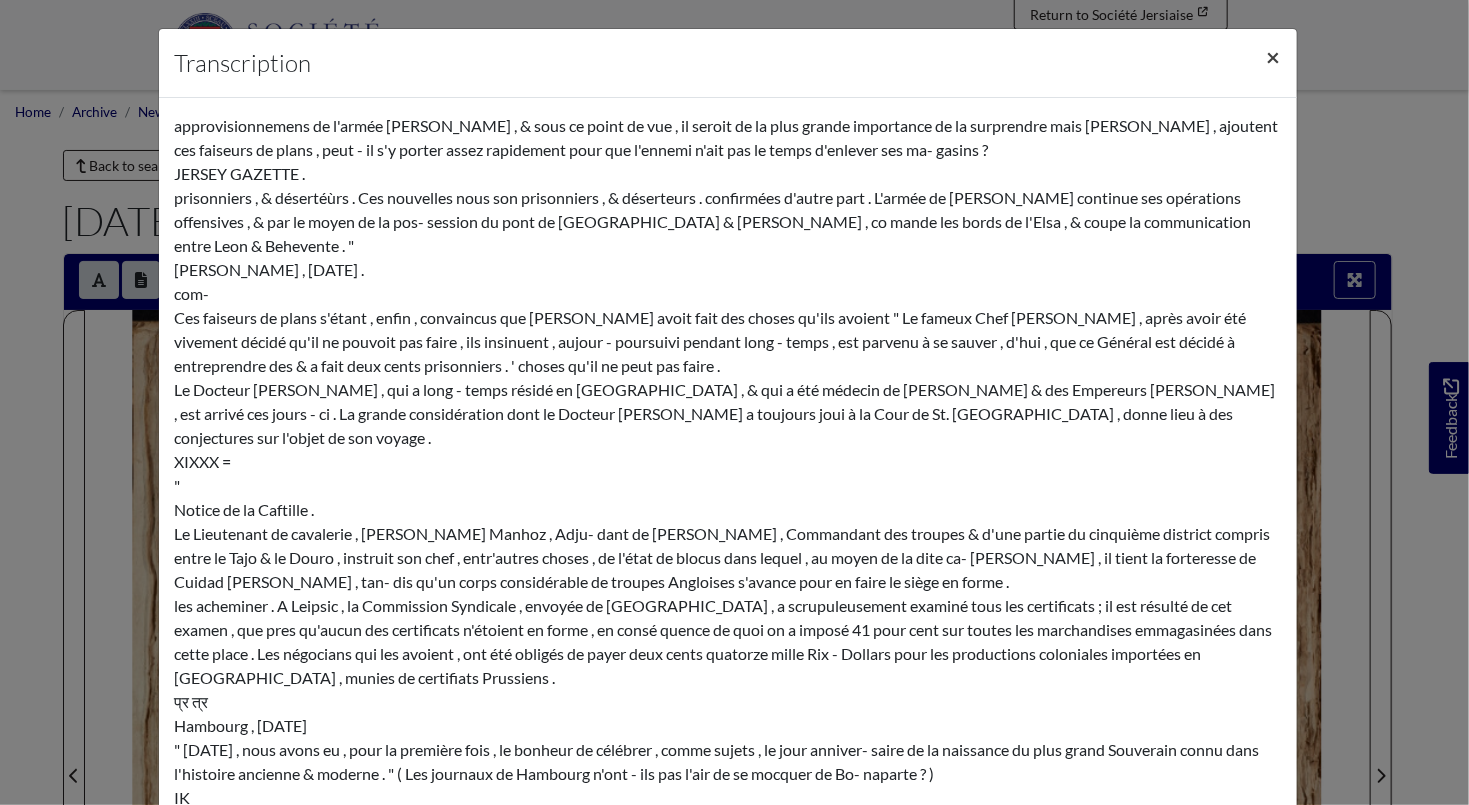 click on "×" at bounding box center (1274, 56) 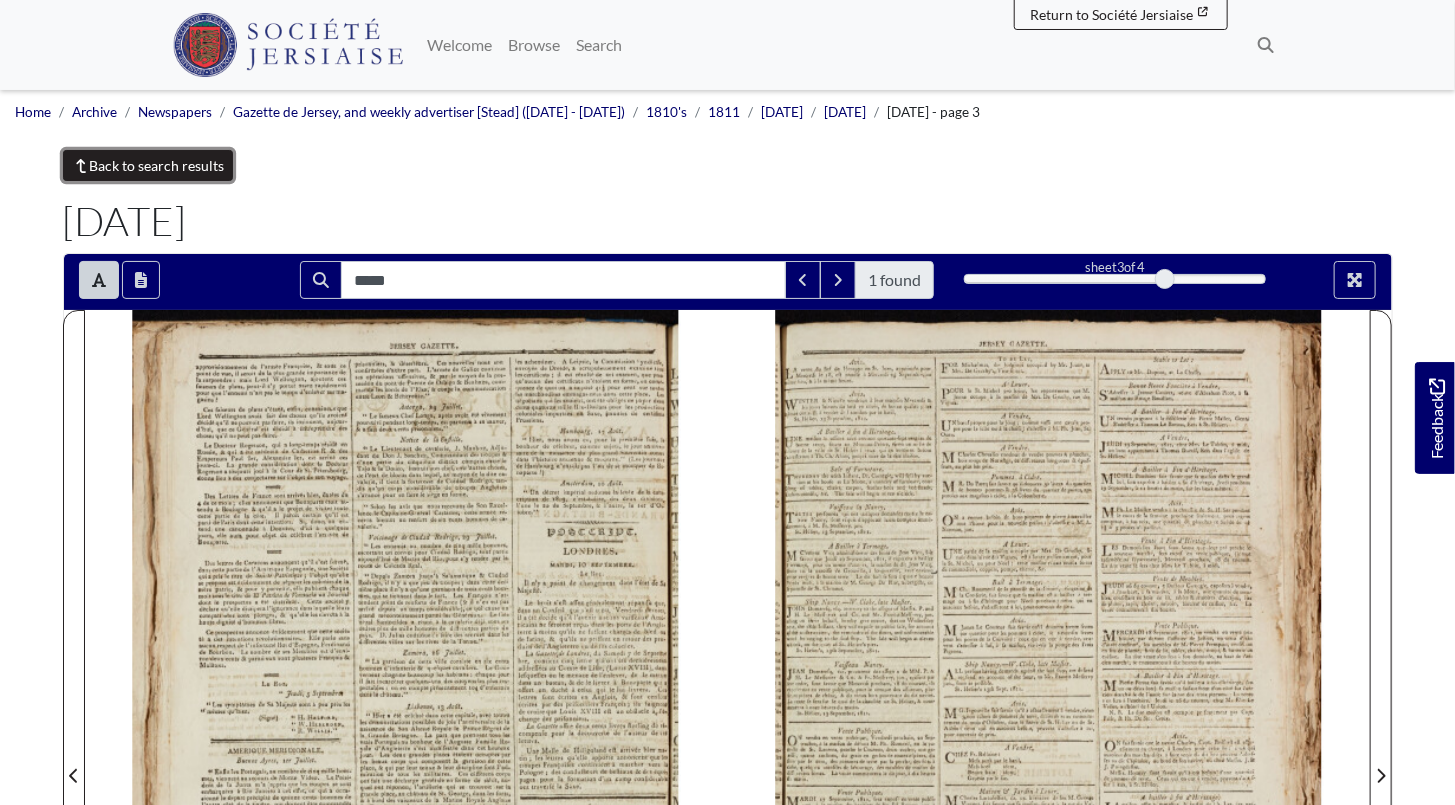 click on "Back to search results" at bounding box center [148, 165] 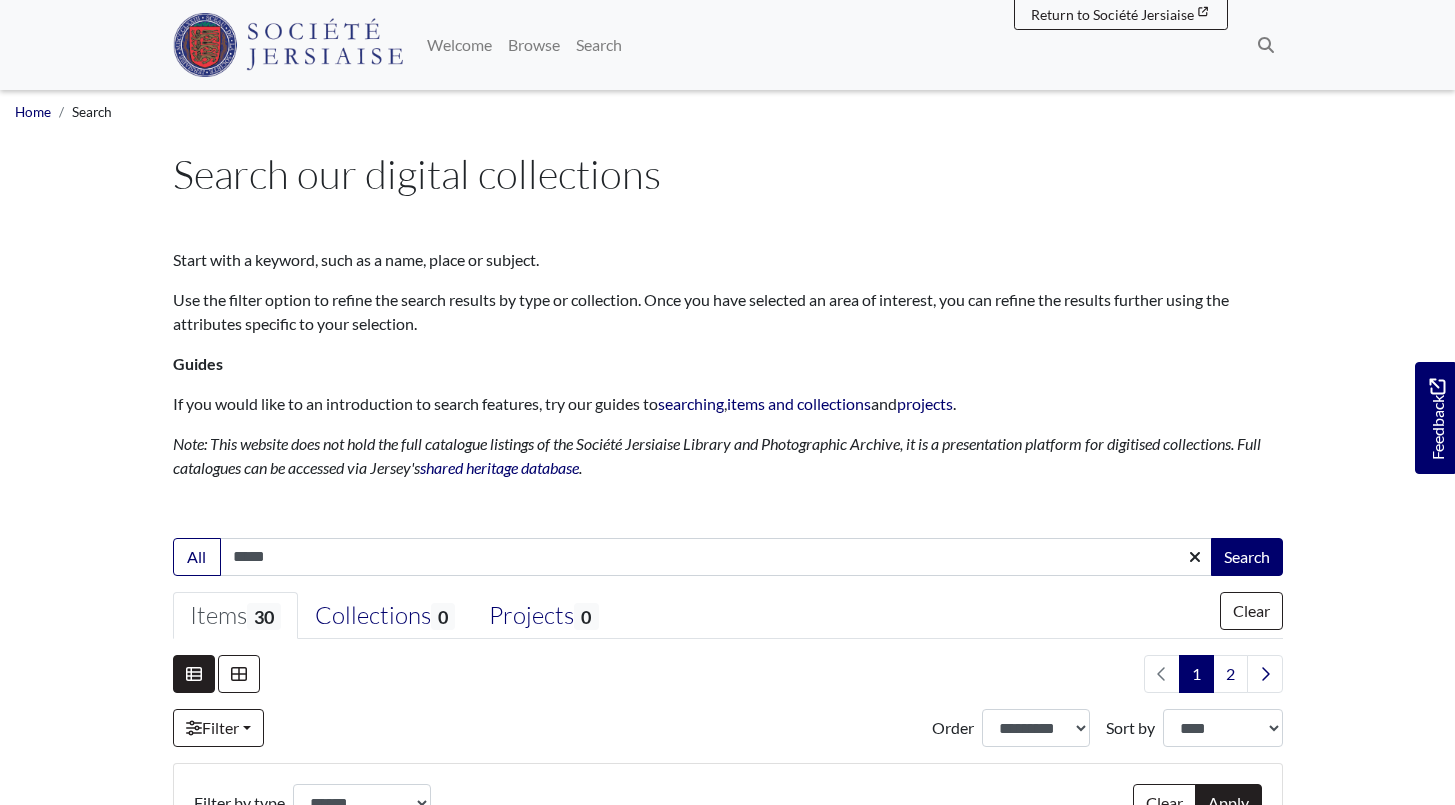 select on "***" 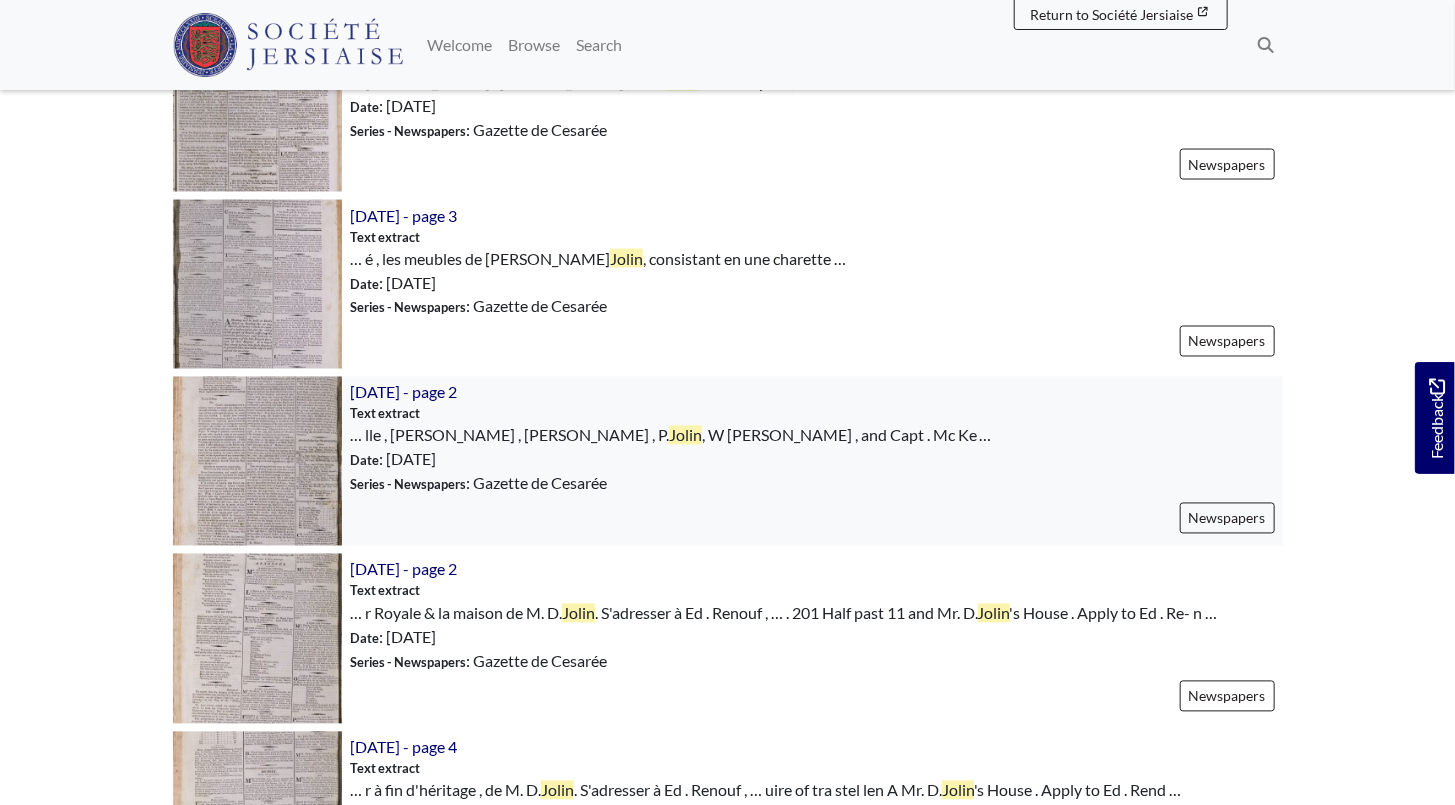 scroll, scrollTop: 1454, scrollLeft: 0, axis: vertical 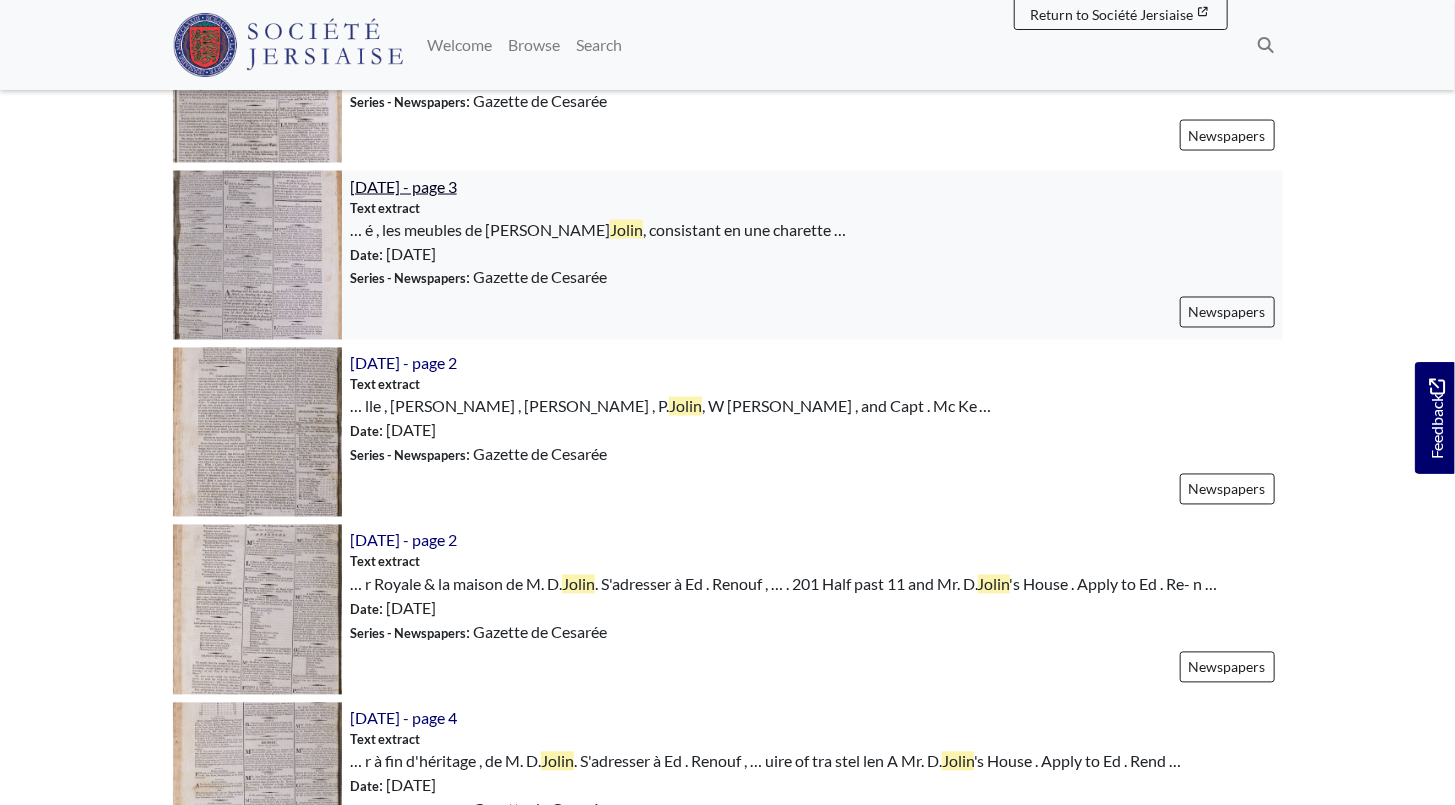 click on "[DATE] - page 3" at bounding box center (403, 186) 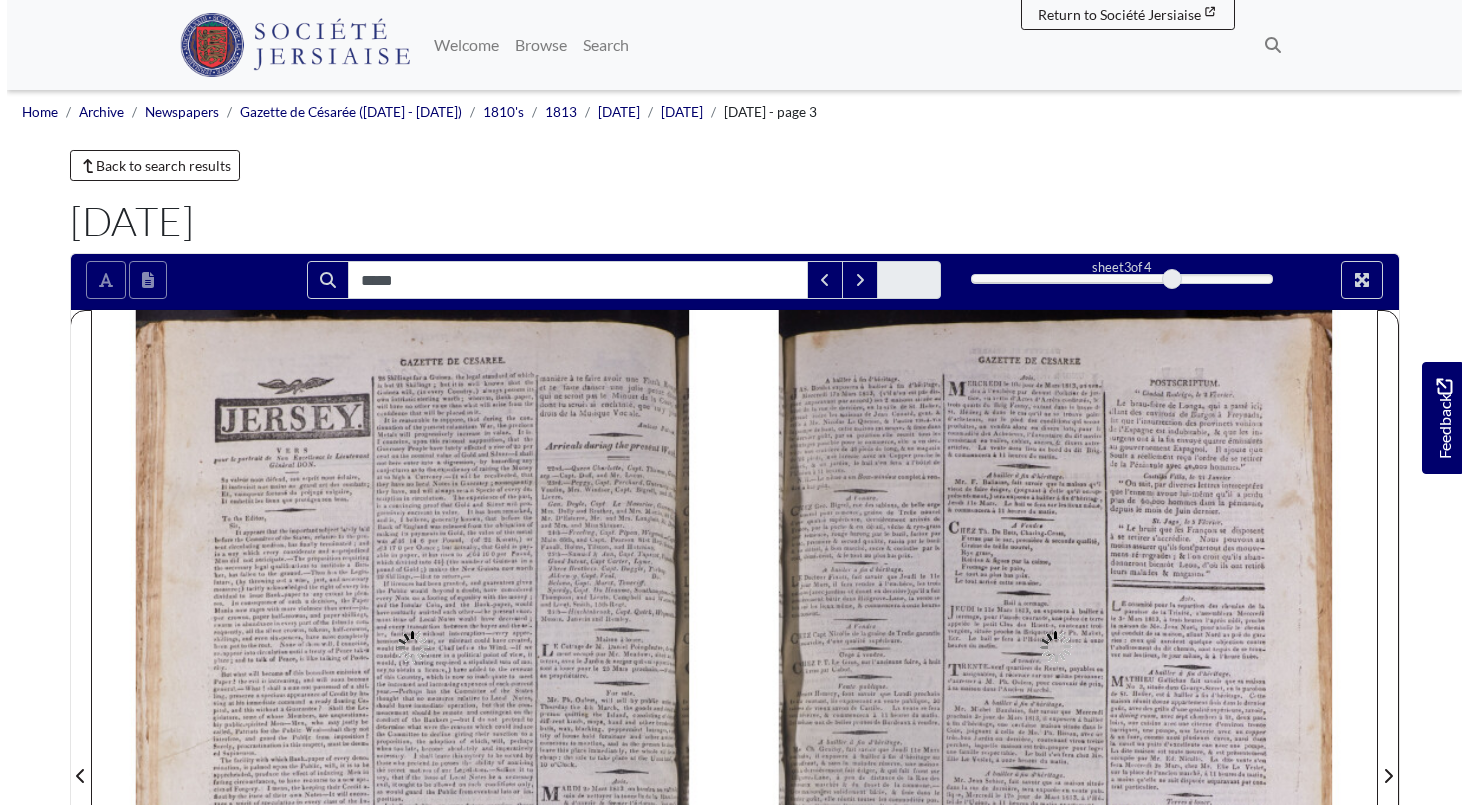 scroll, scrollTop: 0, scrollLeft: 0, axis: both 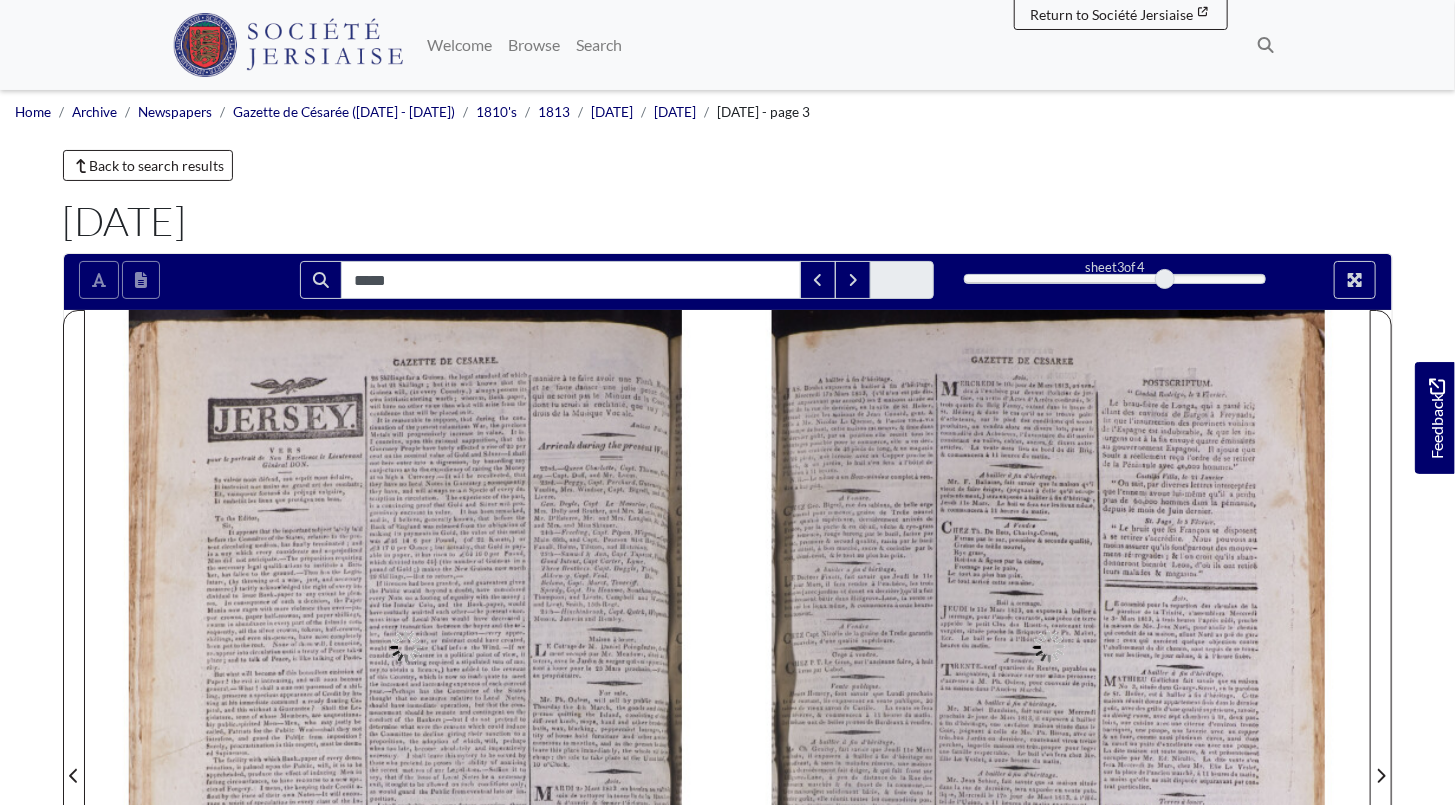 type on "*****" 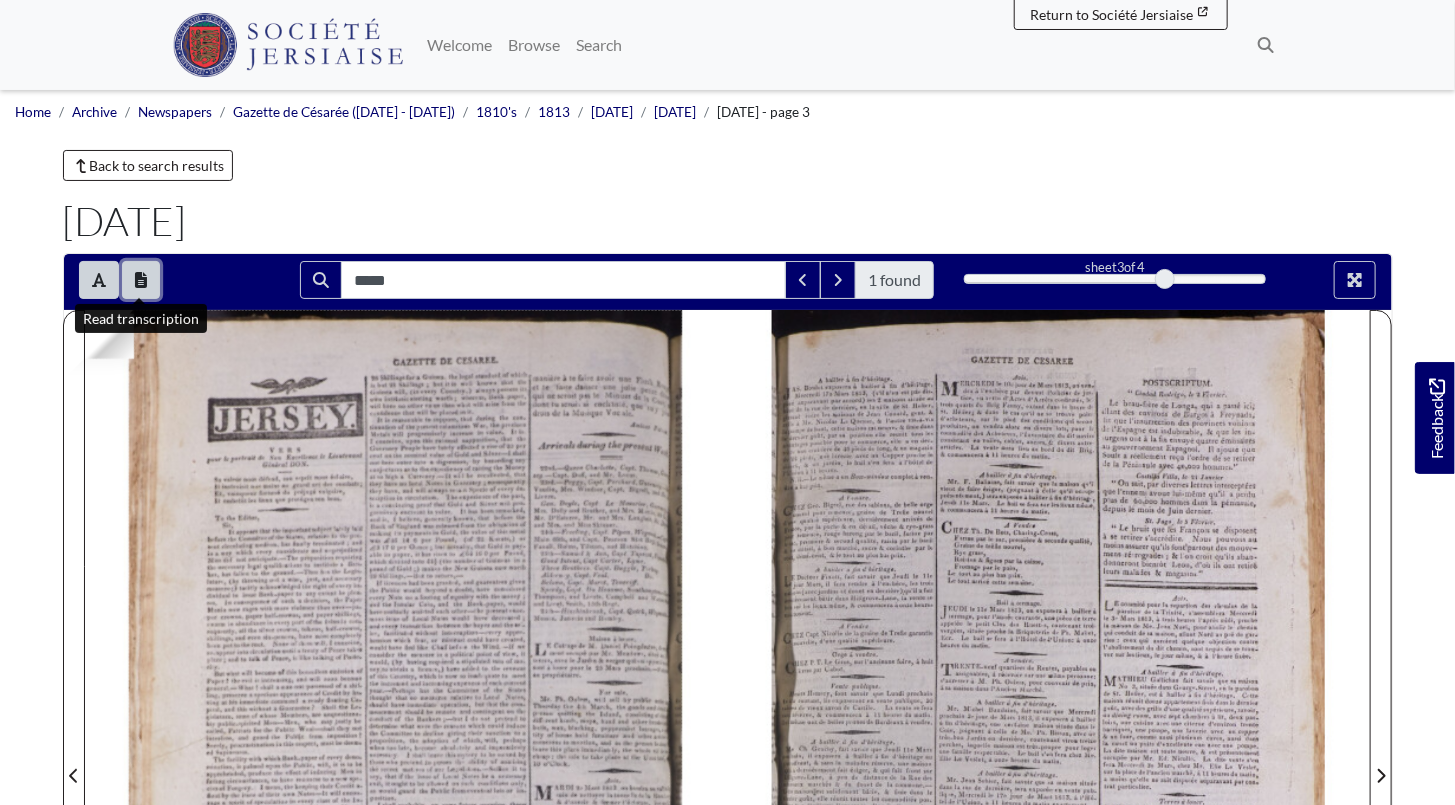 click 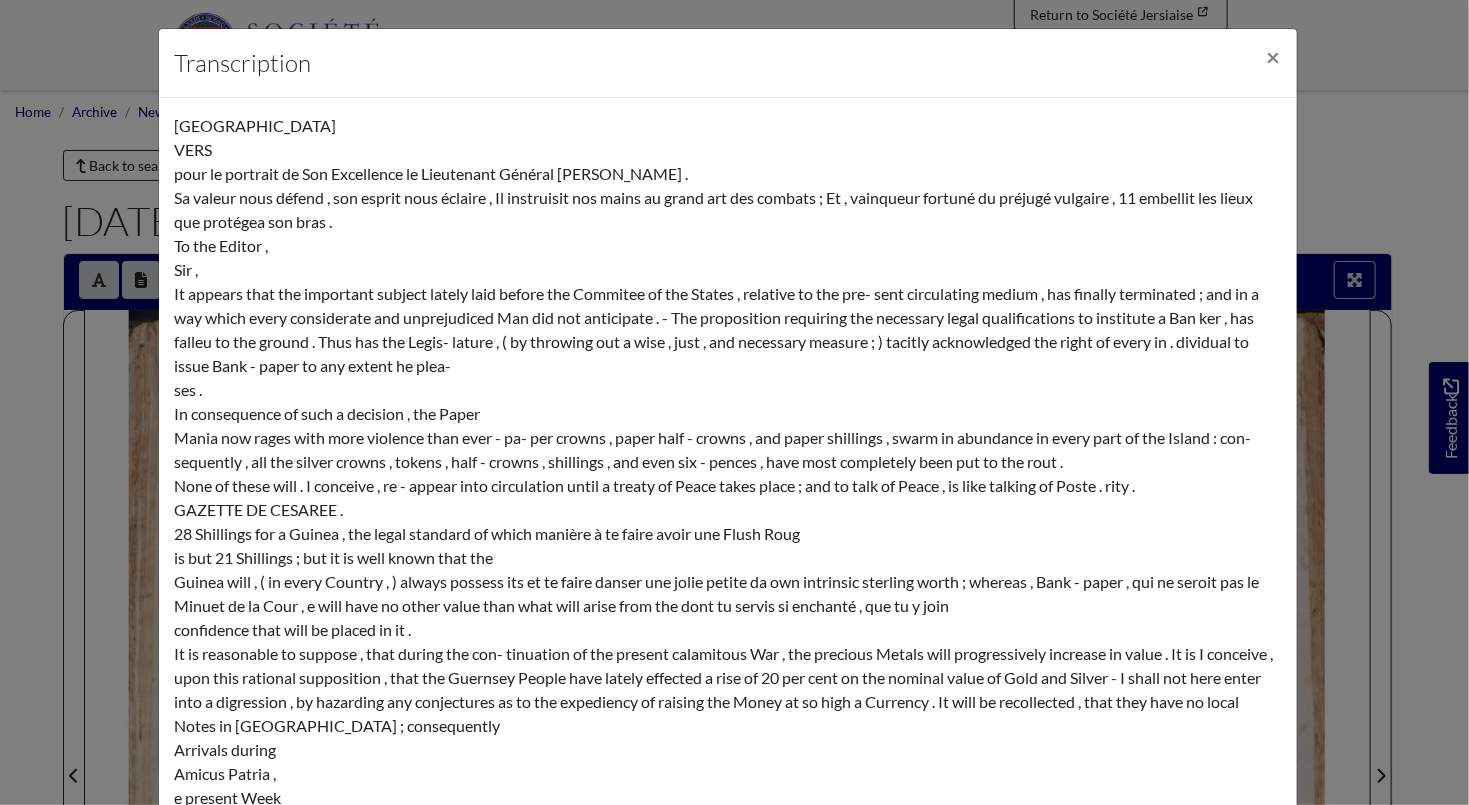 scroll, scrollTop: 6006, scrollLeft: 0, axis: vertical 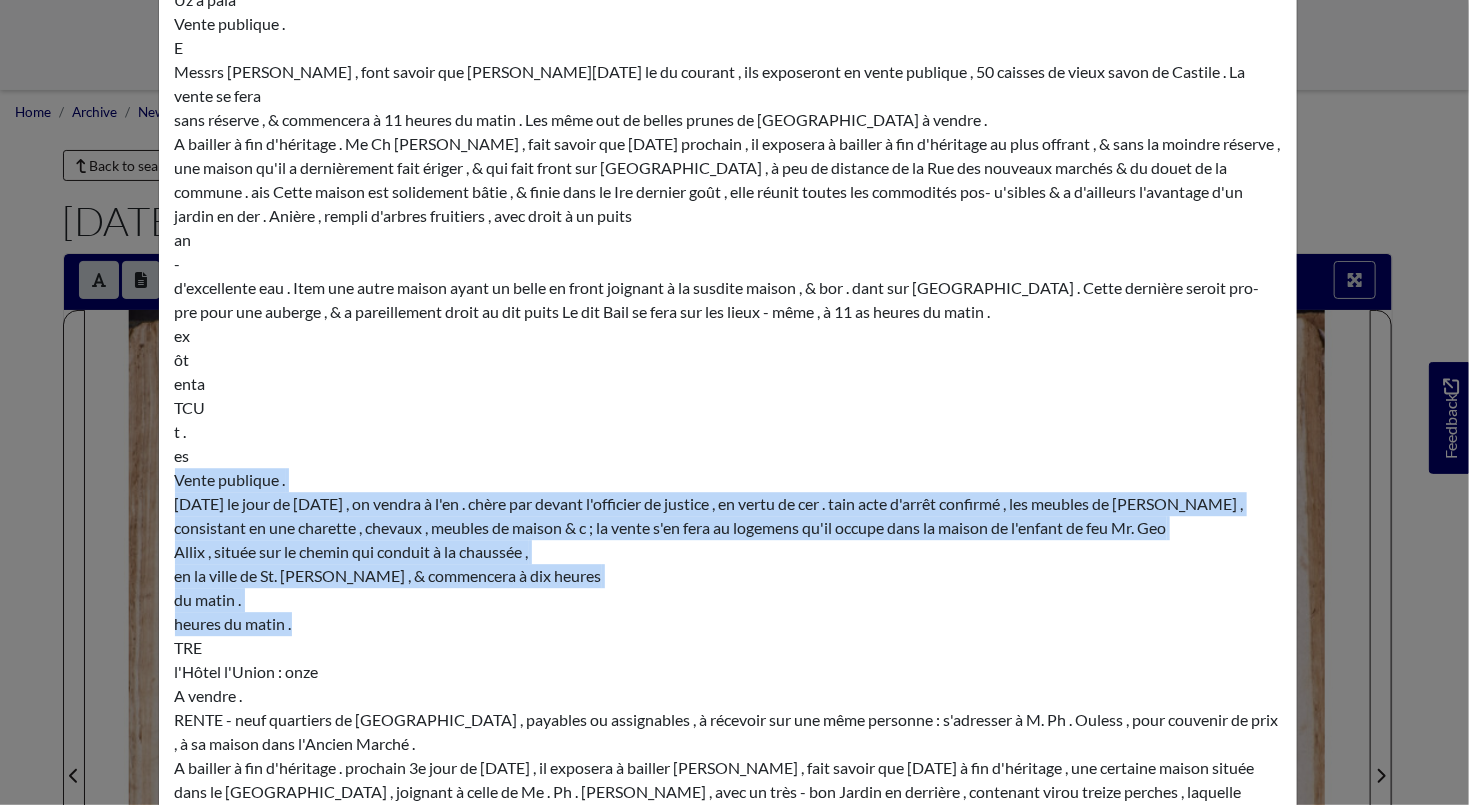 drag, startPoint x: 170, startPoint y: 378, endPoint x: 599, endPoint y: 522, distance: 452.52292 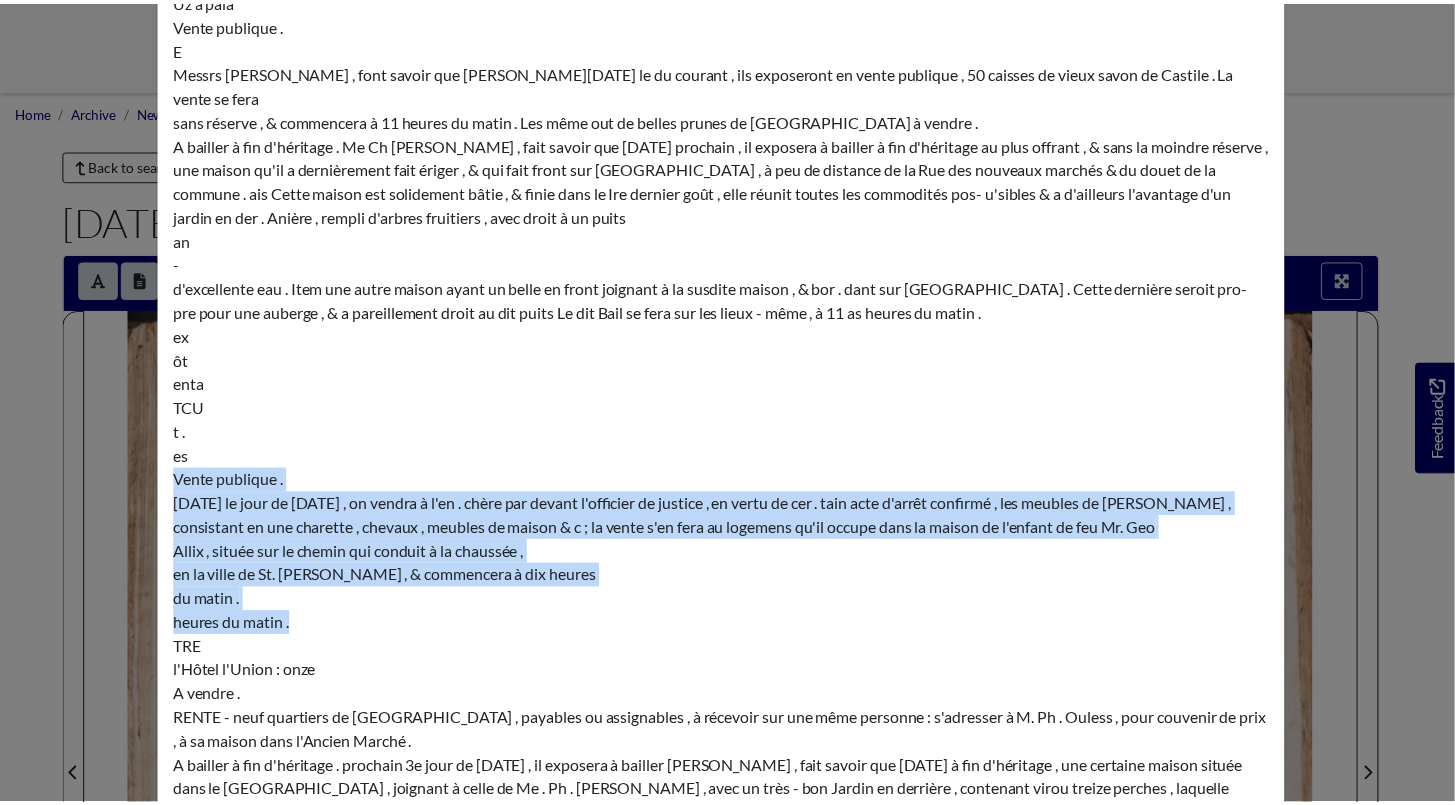scroll, scrollTop: 0, scrollLeft: 0, axis: both 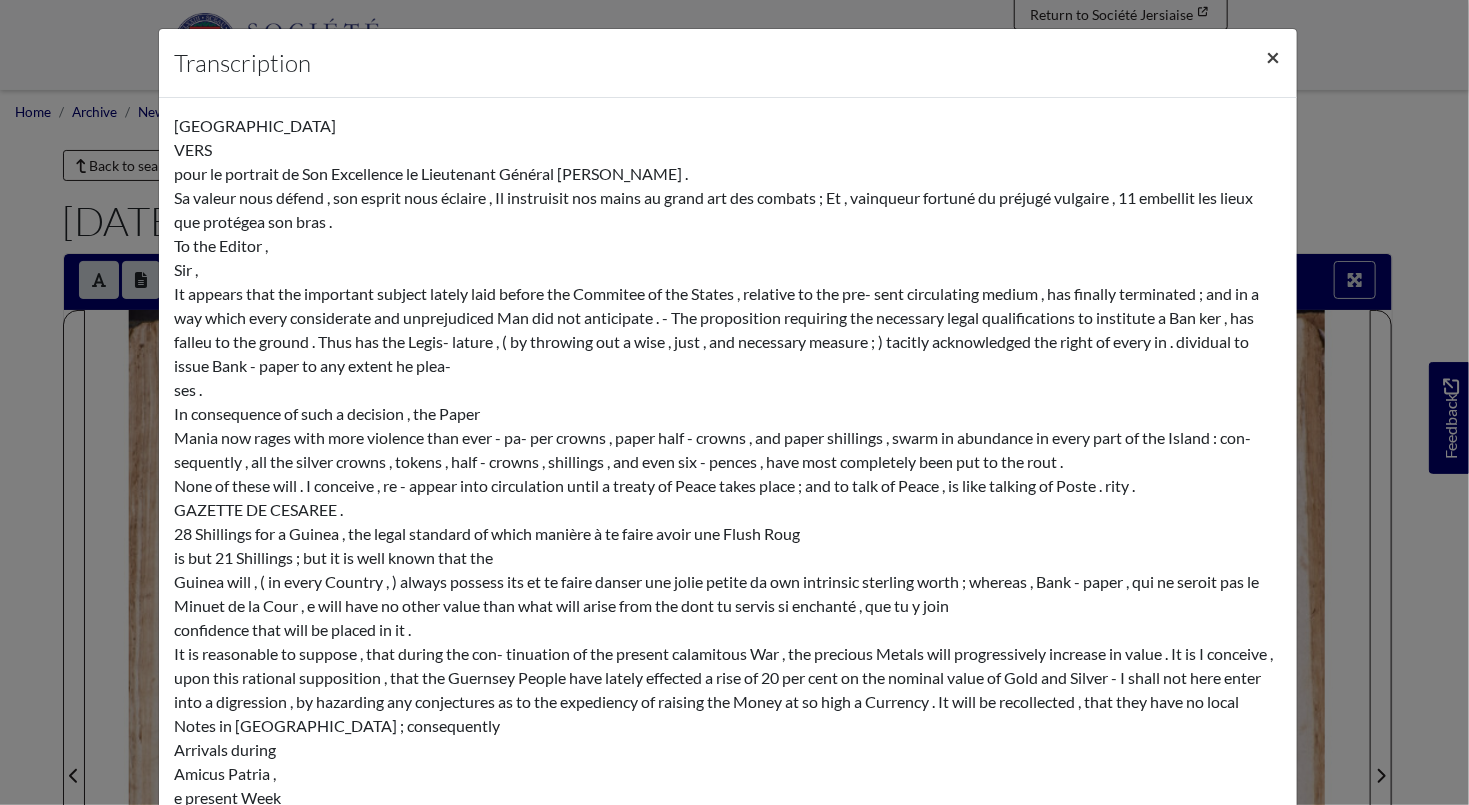 click on "×" at bounding box center [1274, 56] 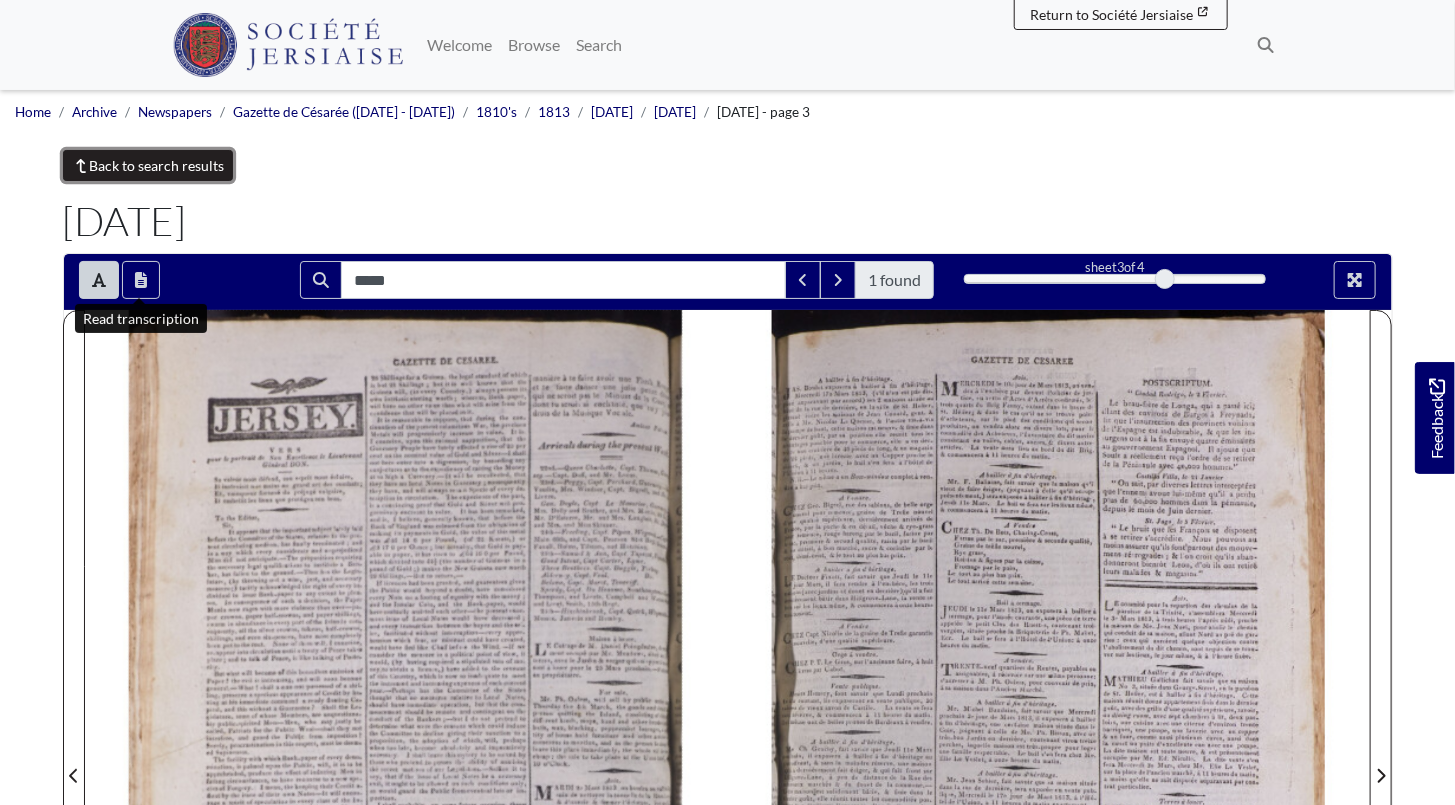 click on "Back to search results" at bounding box center [148, 165] 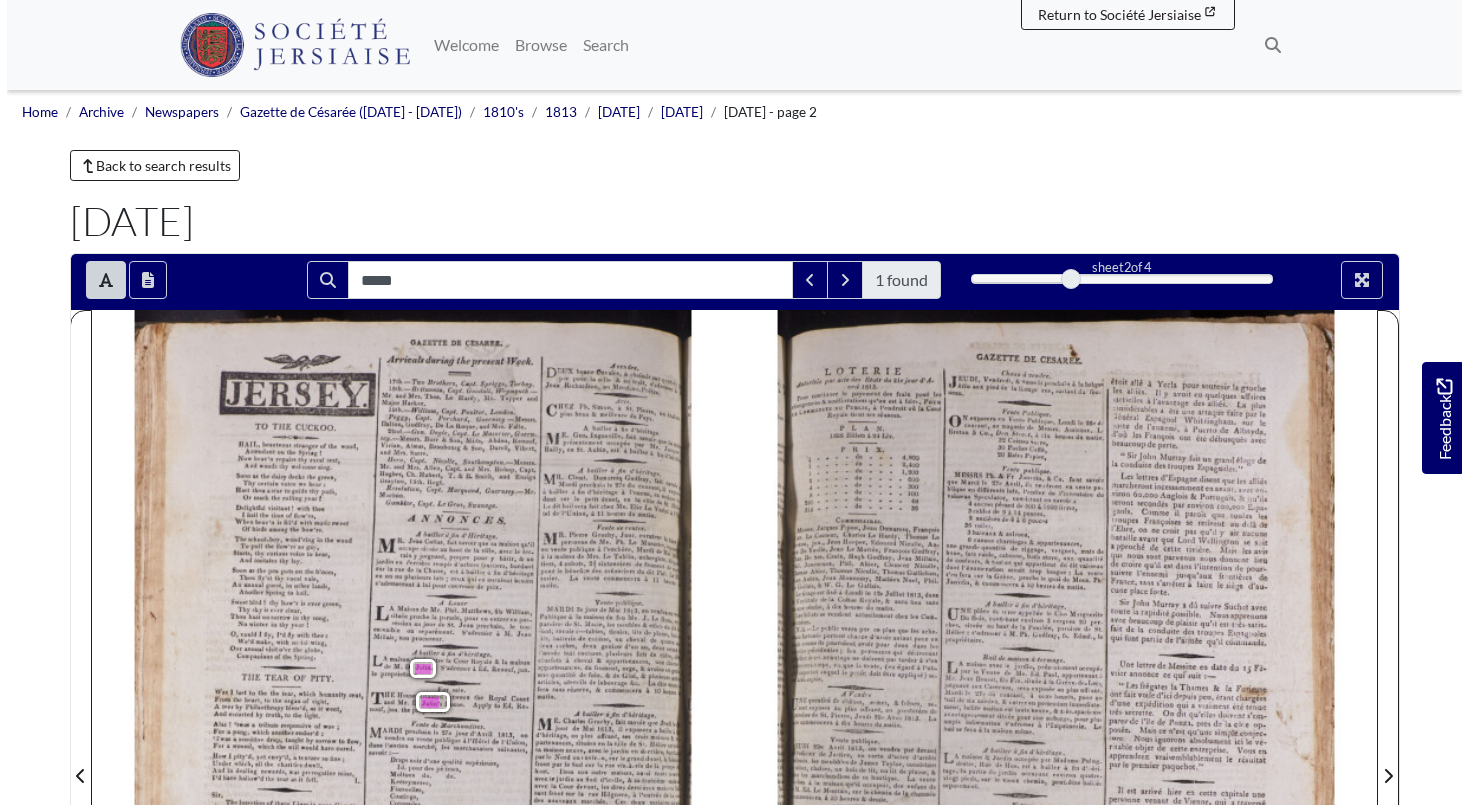 scroll, scrollTop: 0, scrollLeft: 0, axis: both 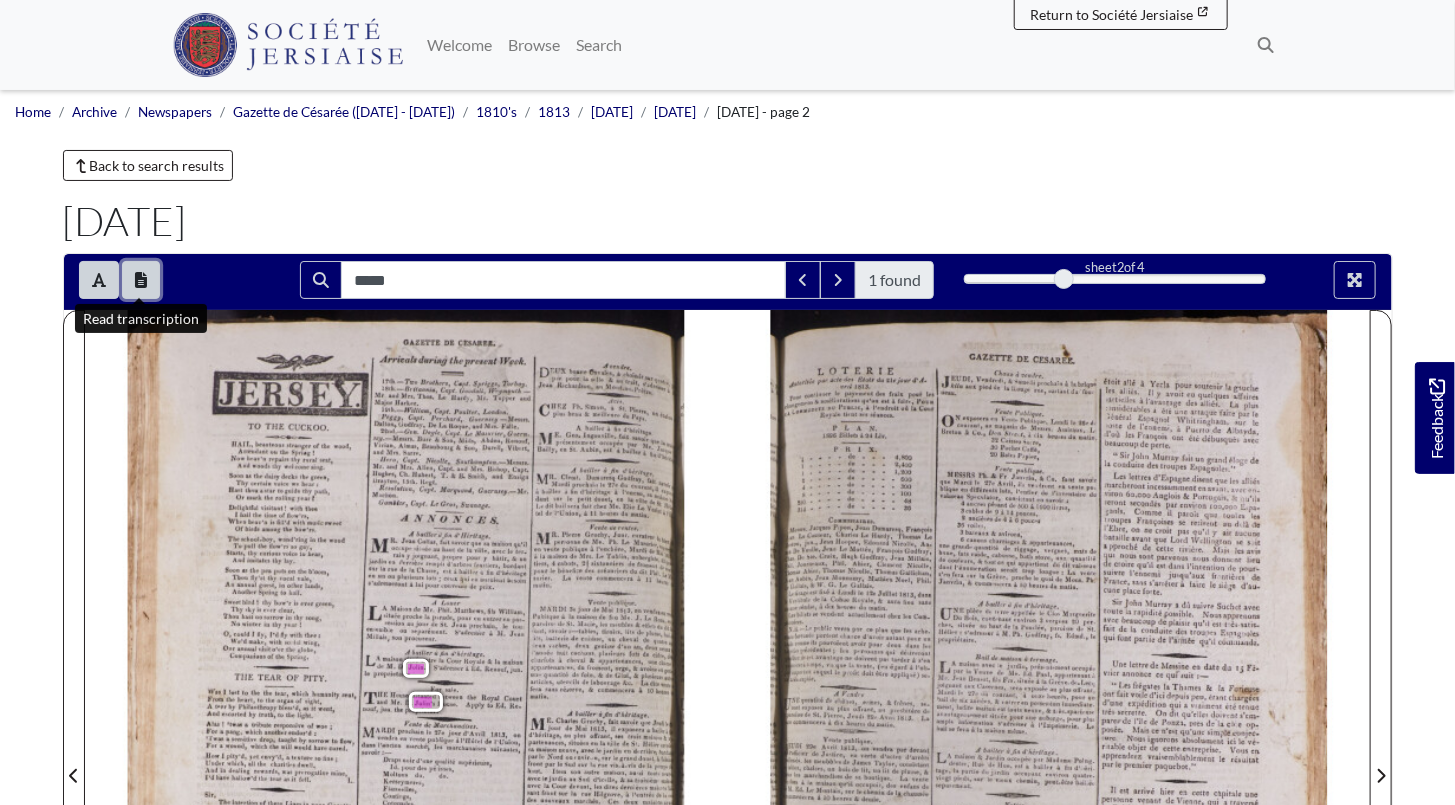 click at bounding box center (141, 280) 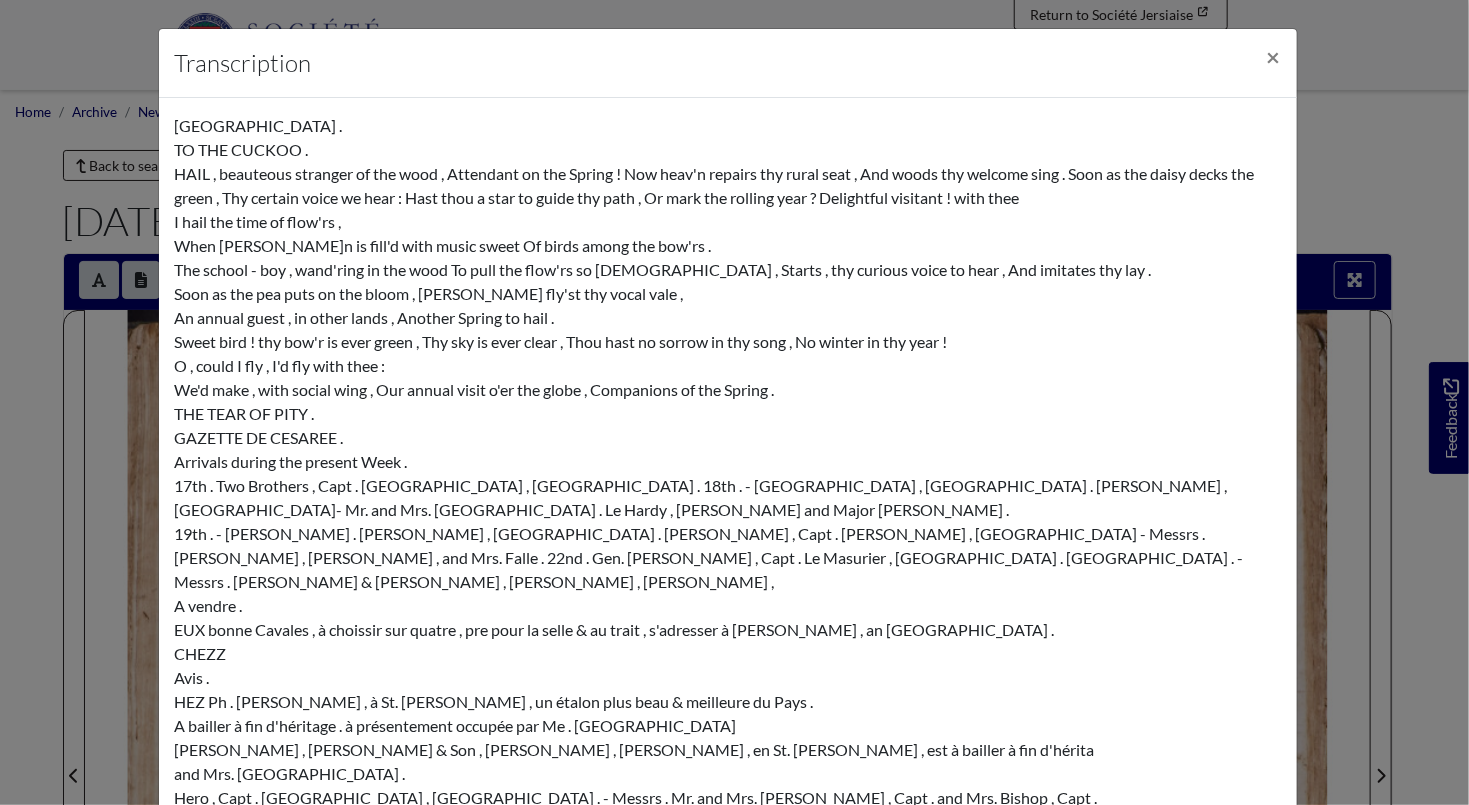 scroll, scrollTop: 1401, scrollLeft: 0, axis: vertical 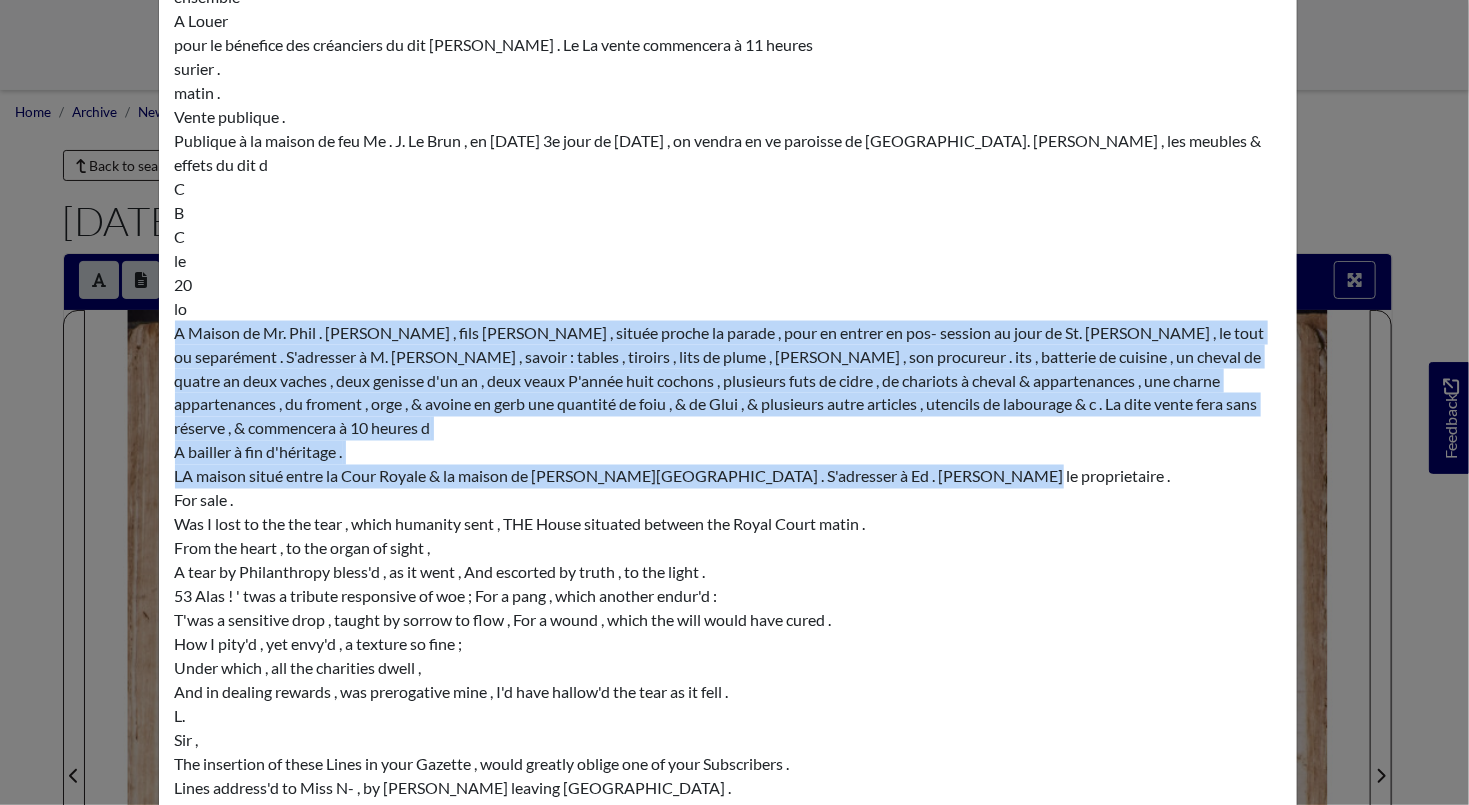 drag, startPoint x: 168, startPoint y: 257, endPoint x: 961, endPoint y: 409, distance: 807.43604 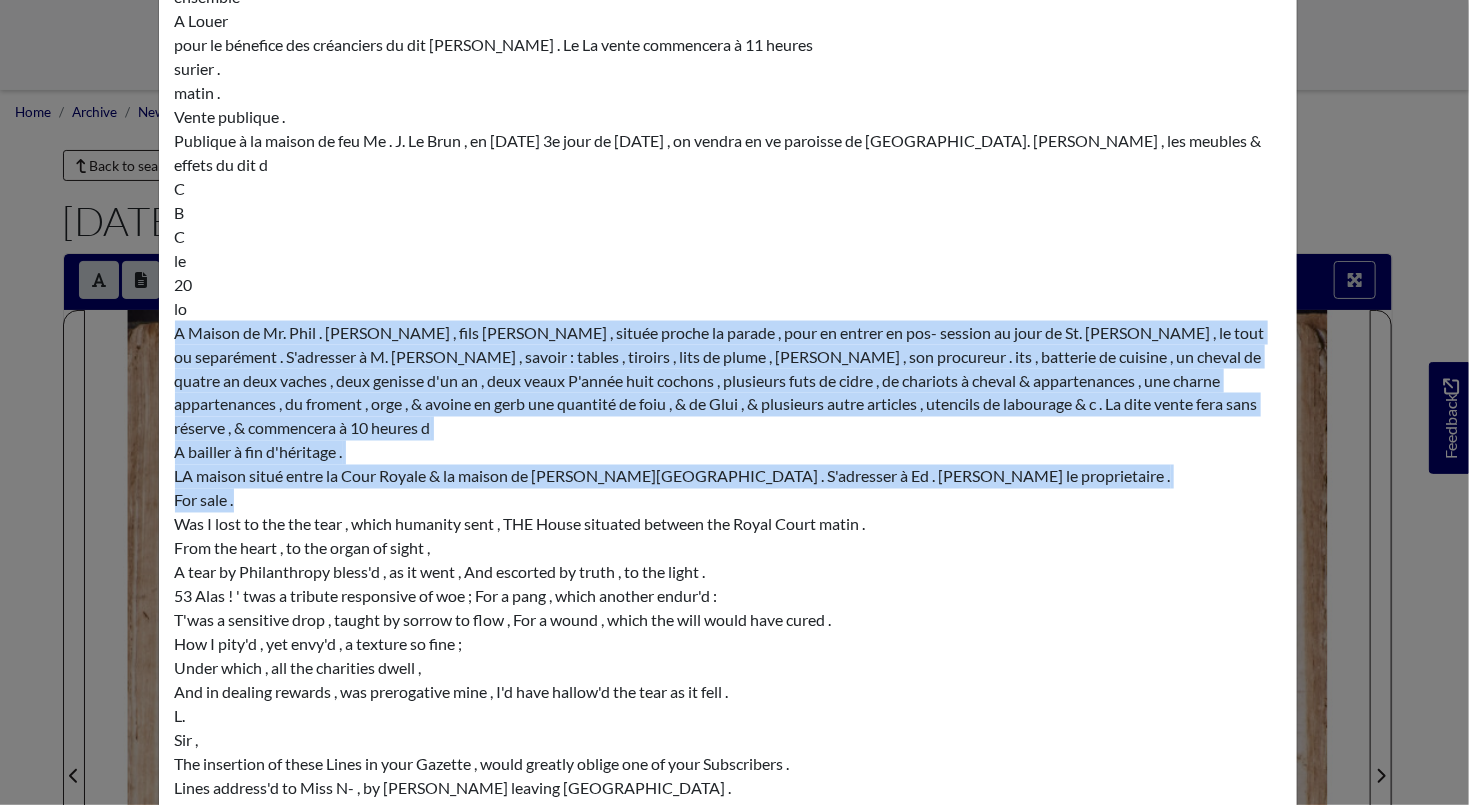 drag, startPoint x: 169, startPoint y: 258, endPoint x: 1014, endPoint y: 423, distance: 860.95874 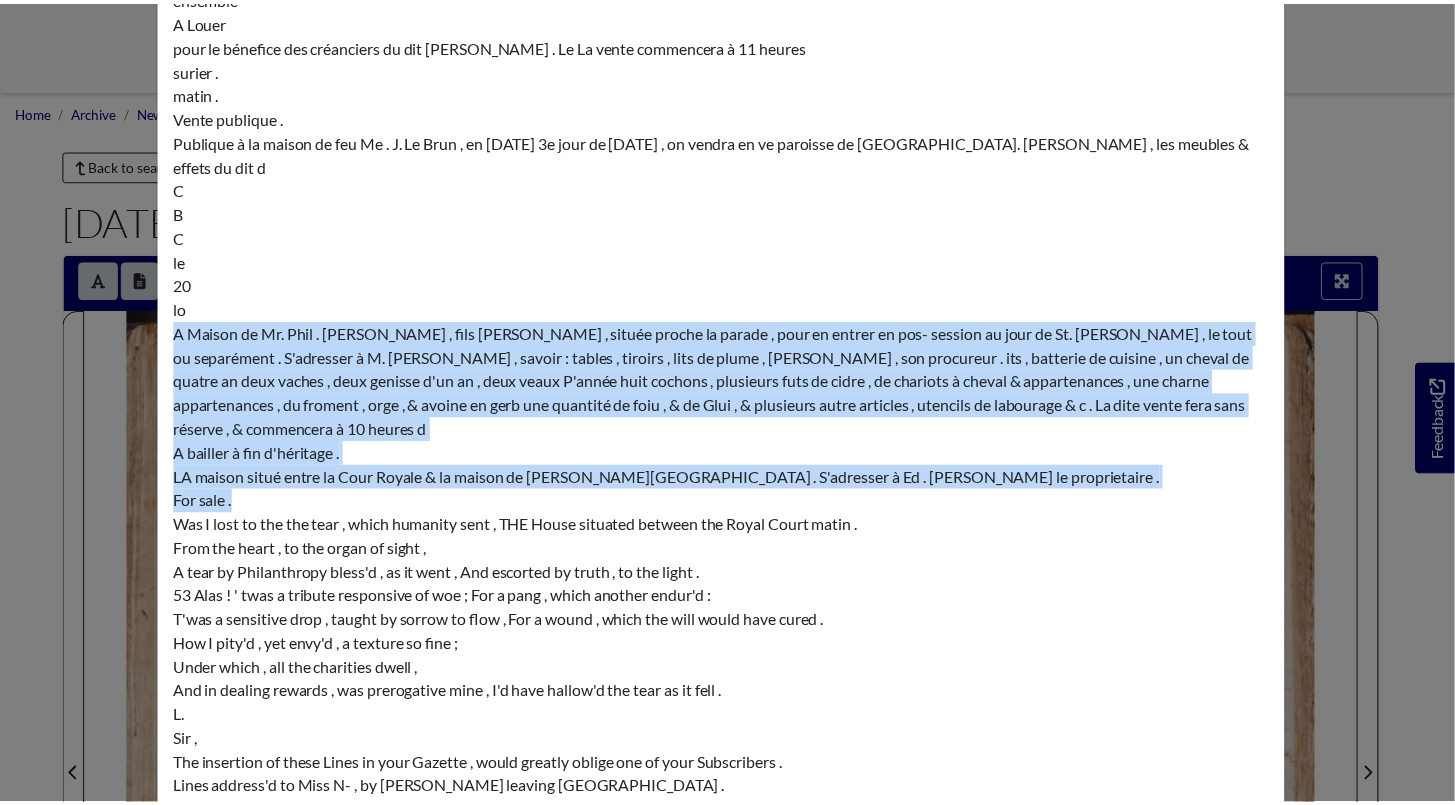 scroll, scrollTop: 0, scrollLeft: 0, axis: both 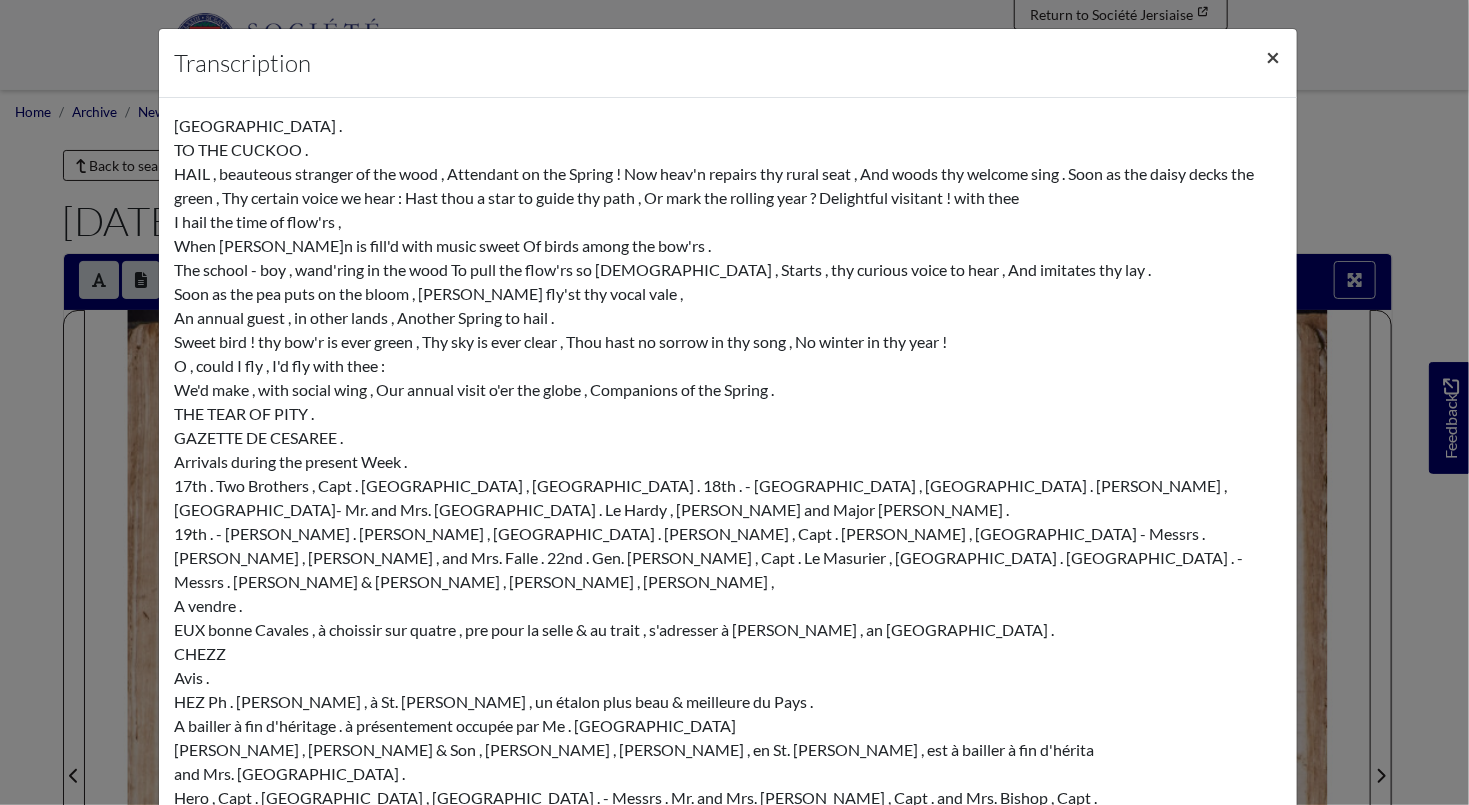 click on "×" at bounding box center [1274, 56] 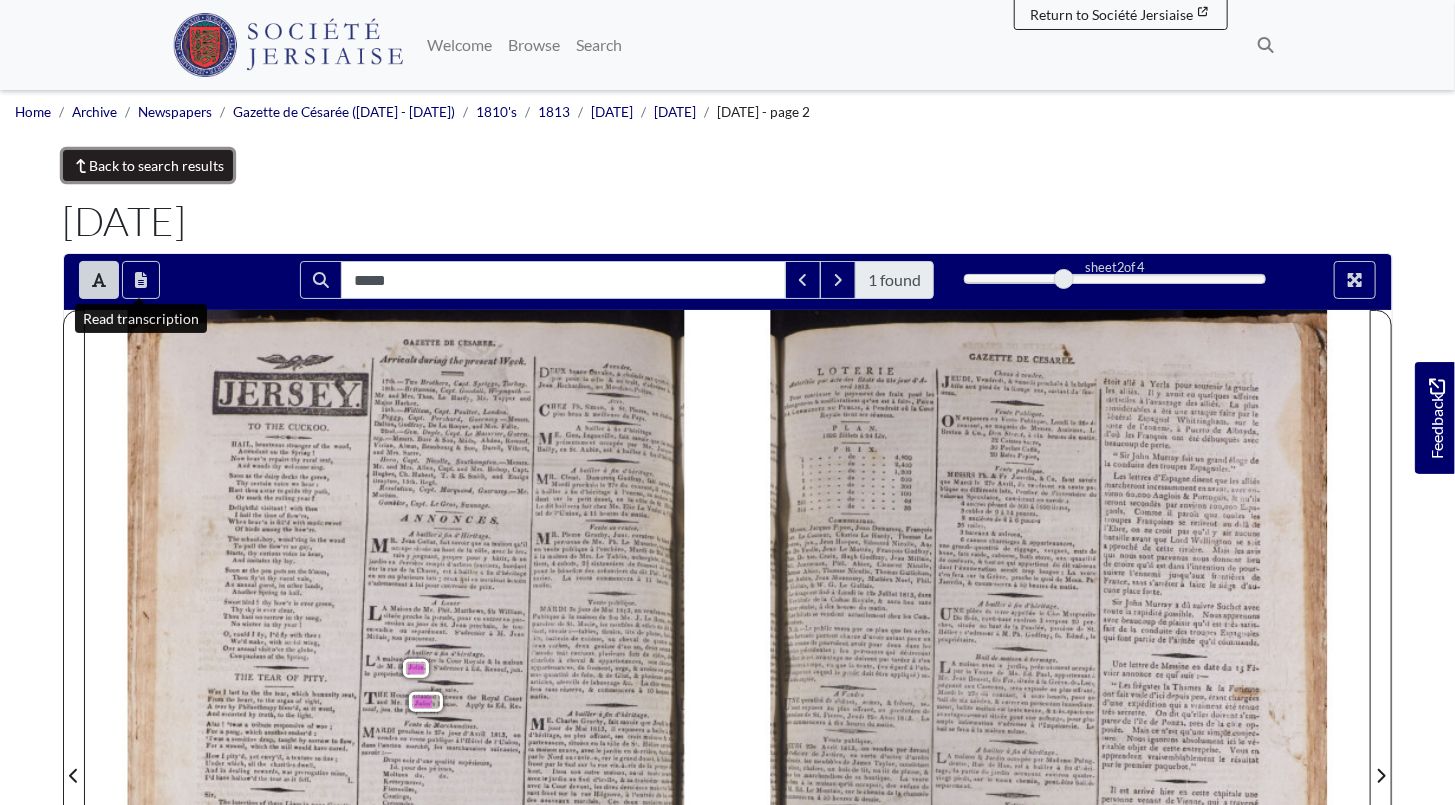 click on "Back to search results" at bounding box center [148, 165] 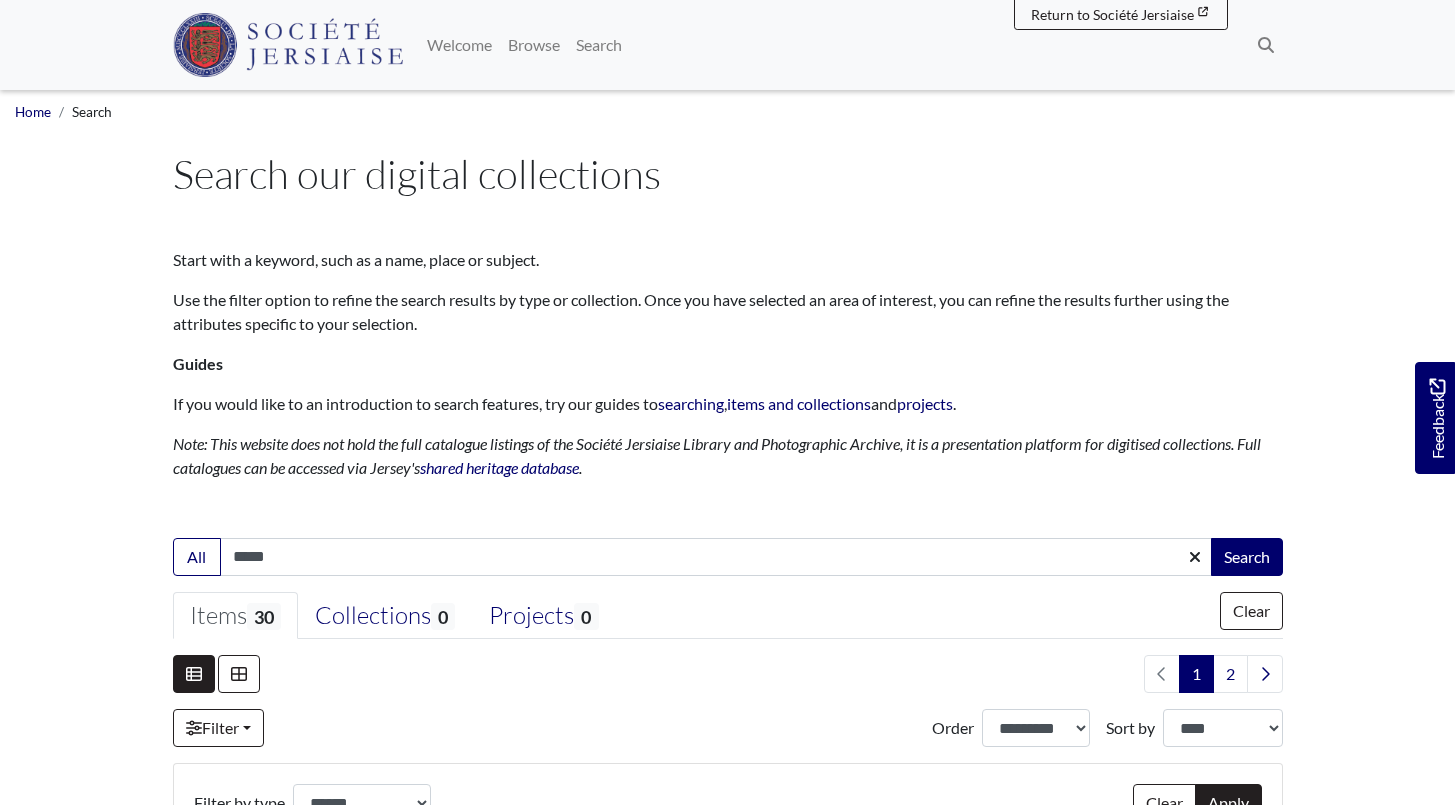 select on "***" 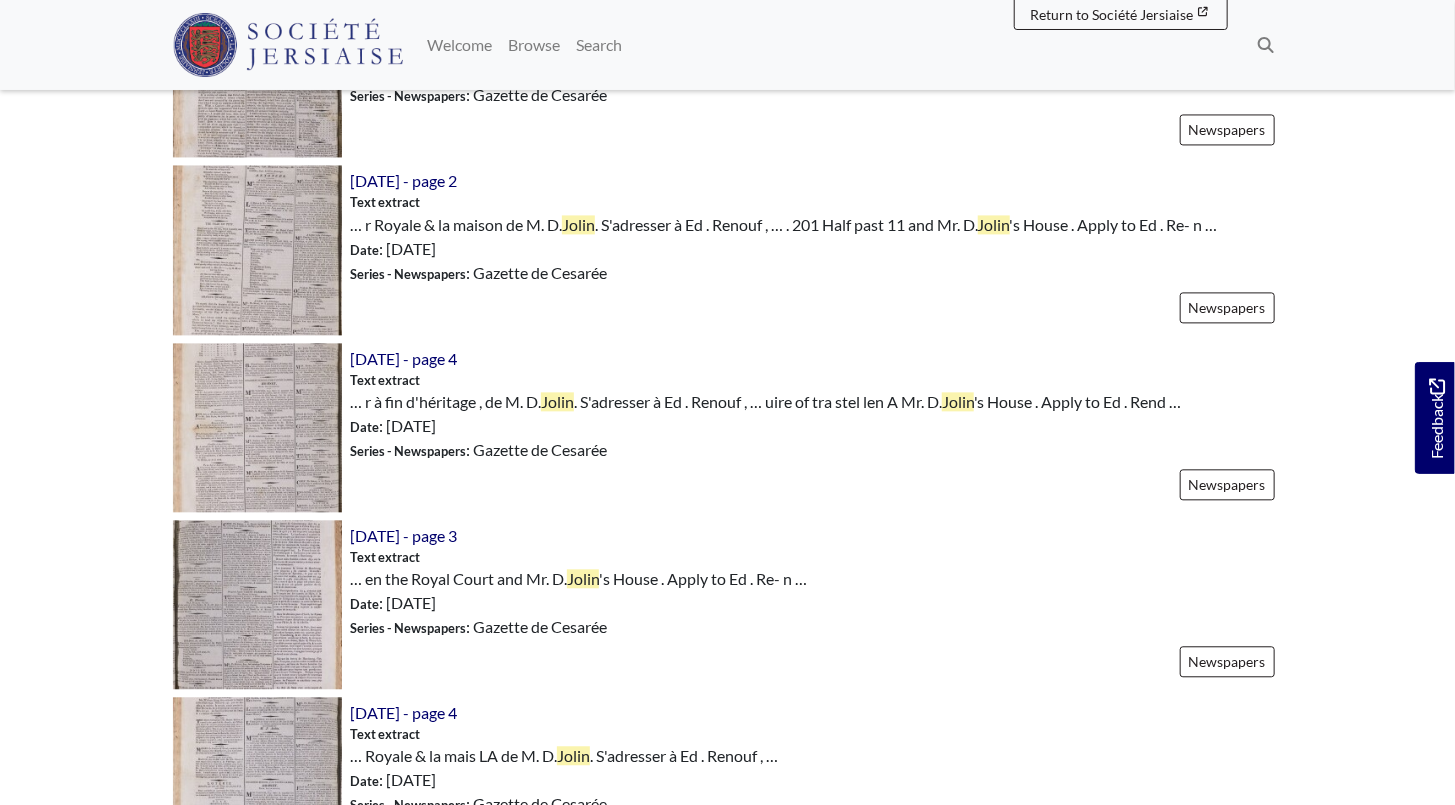 scroll, scrollTop: 1818, scrollLeft: 0, axis: vertical 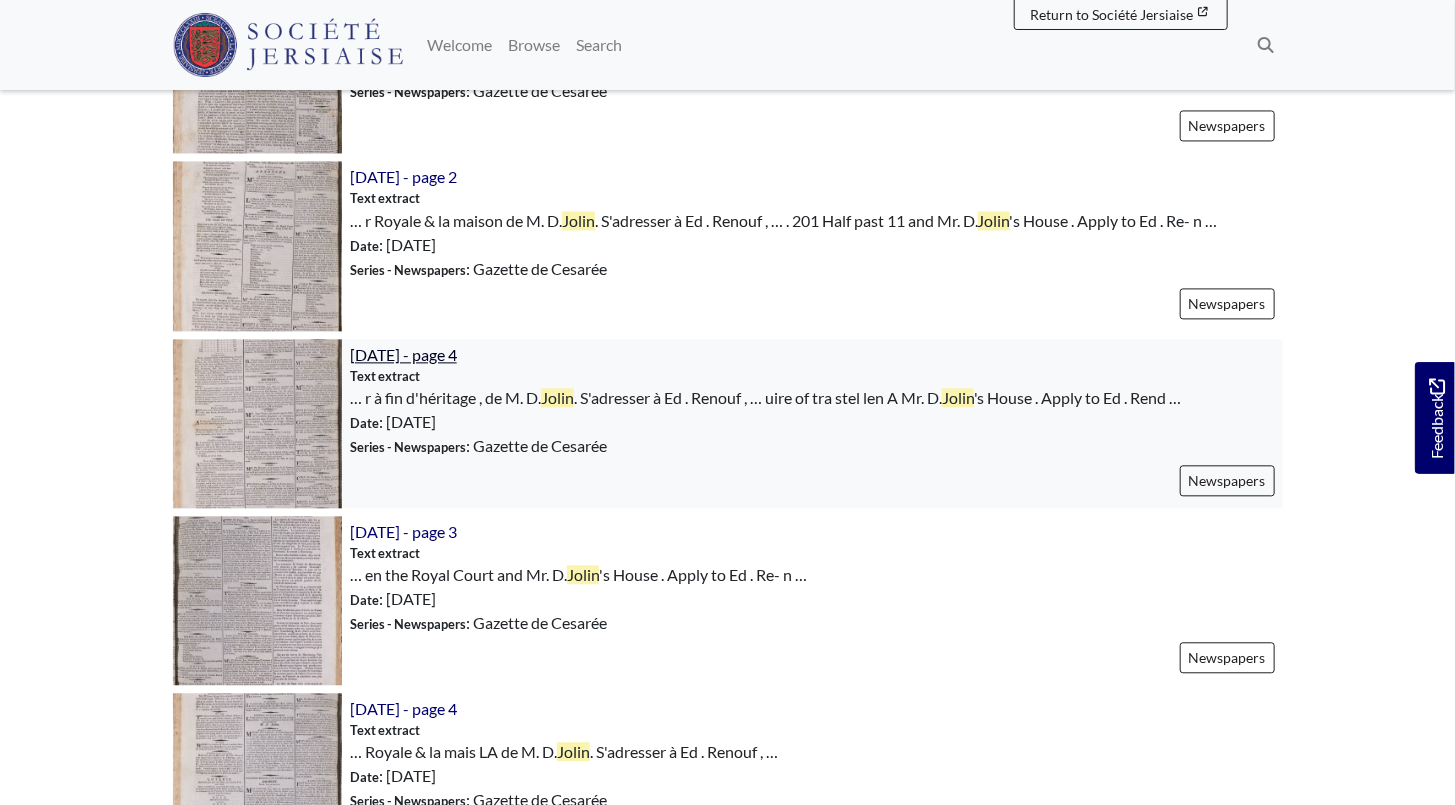 click on "[DATE] - page 4" at bounding box center [403, 354] 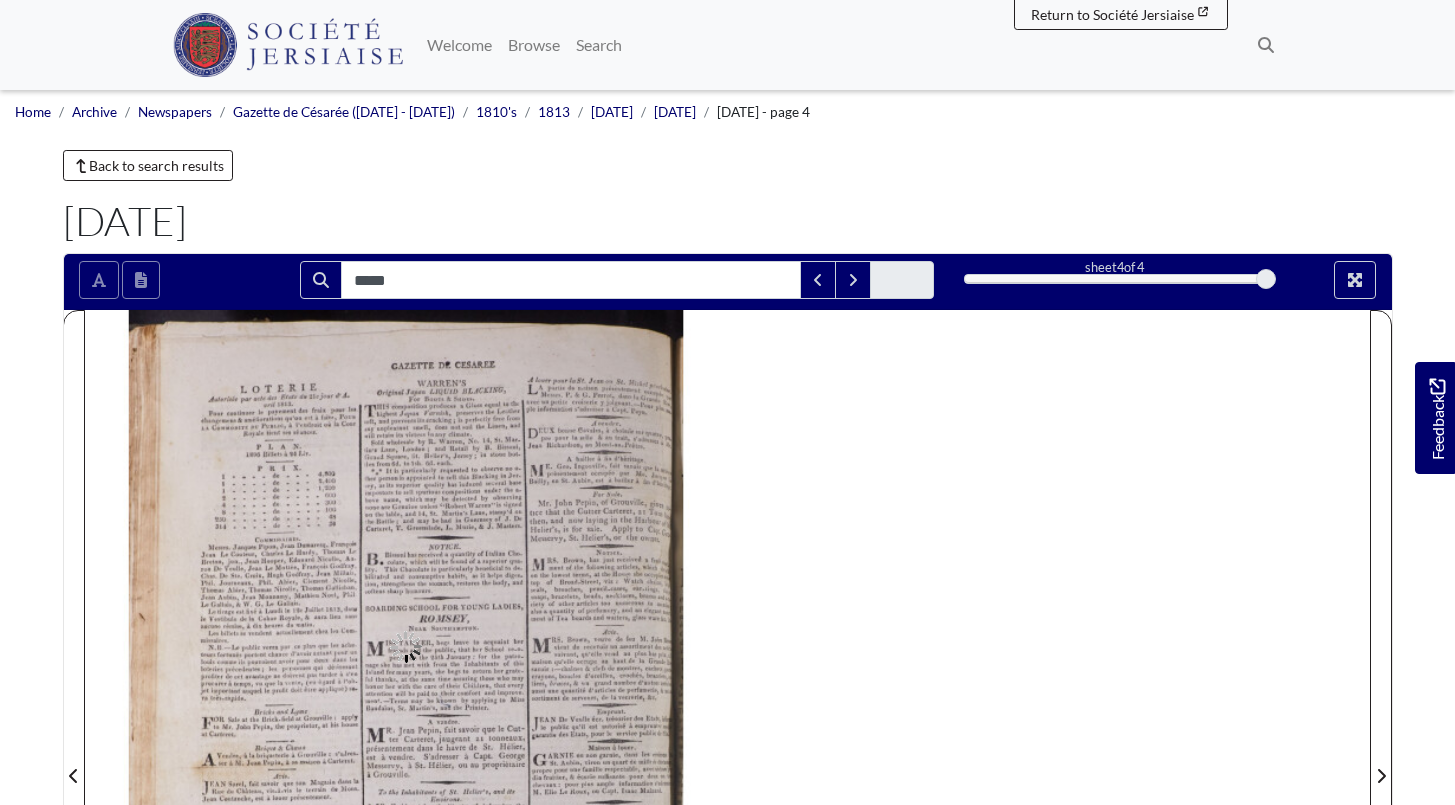 scroll, scrollTop: 0, scrollLeft: 0, axis: both 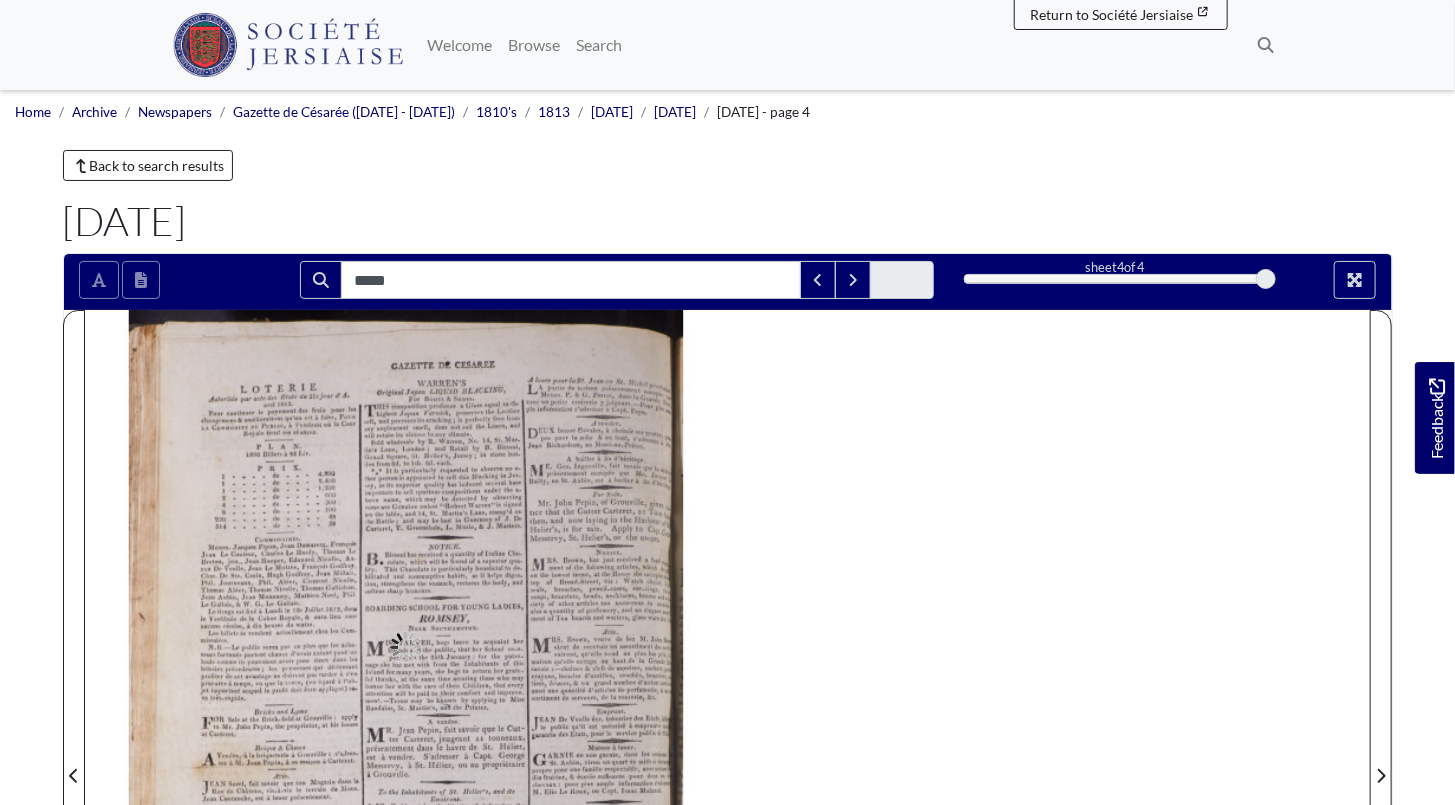 type on "*****" 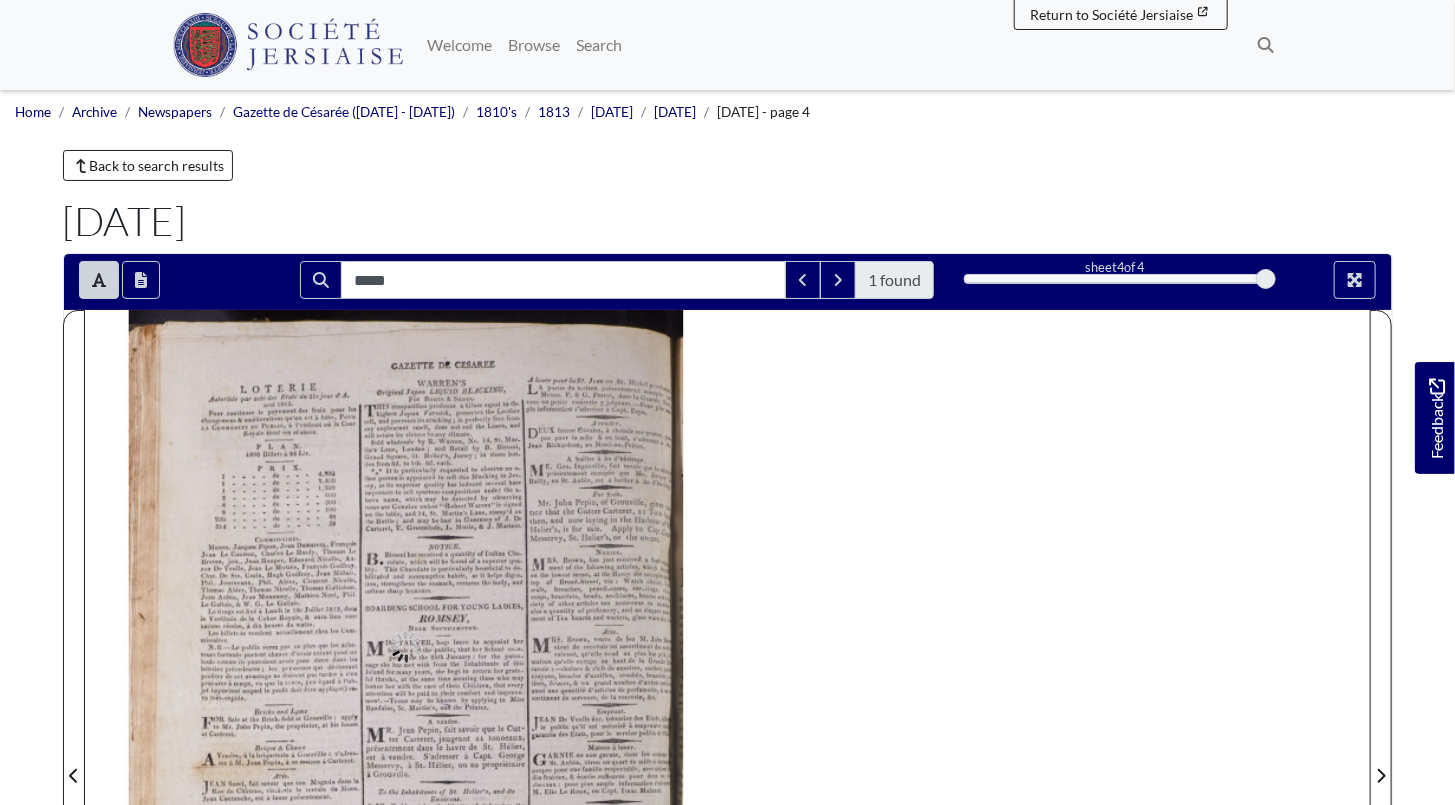 scroll, scrollTop: 454, scrollLeft: 0, axis: vertical 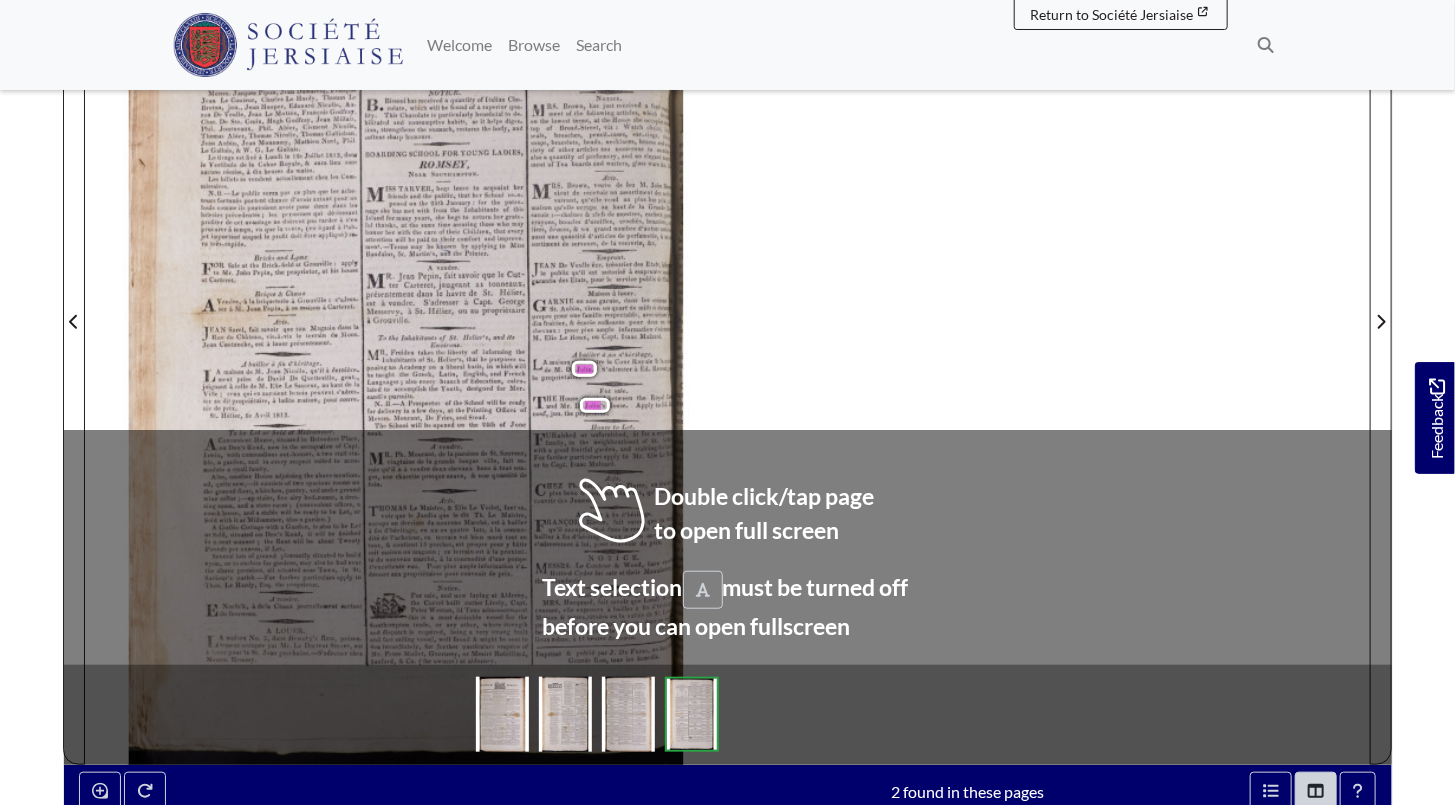 click on "of" at bounding box center [441, 231] 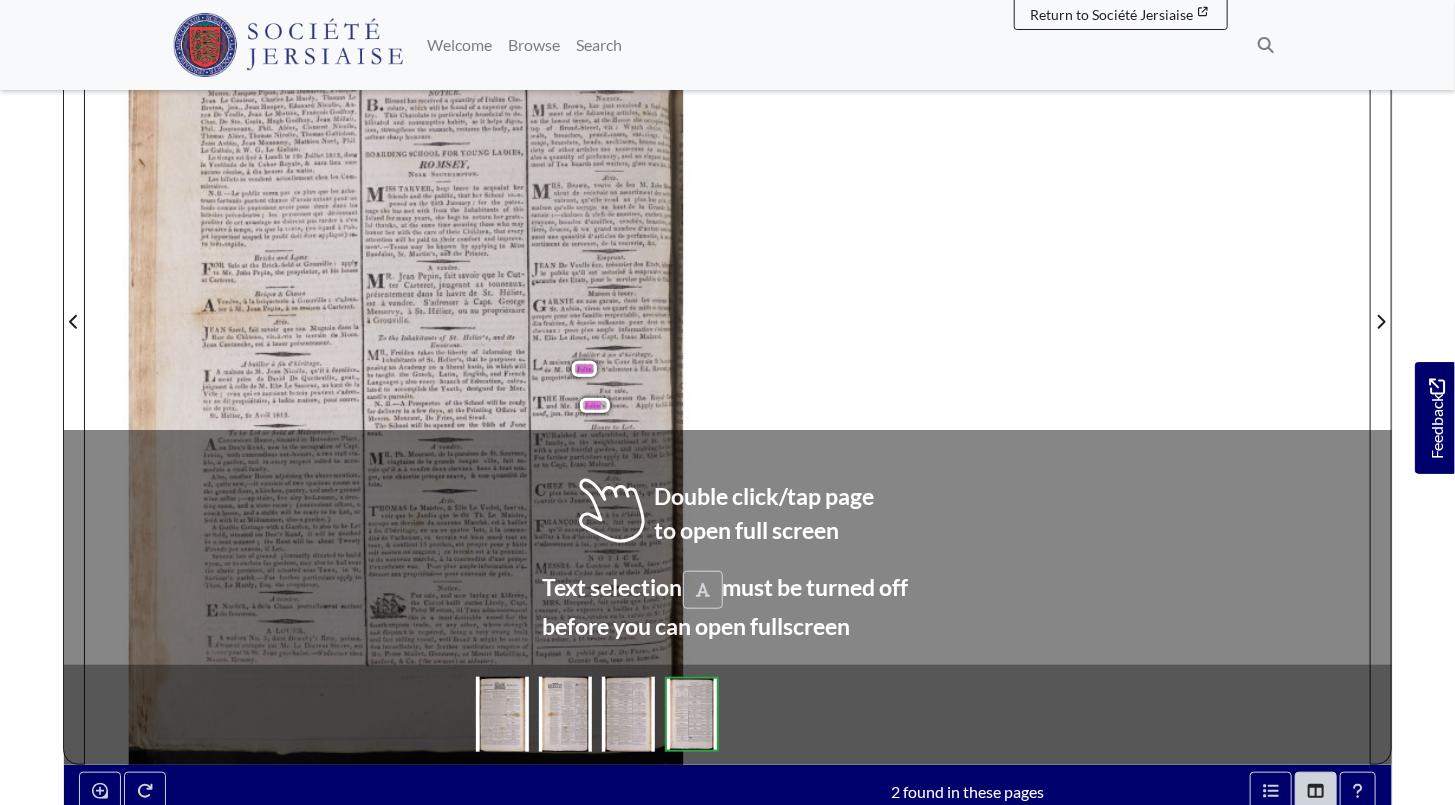 click on "of" at bounding box center (441, 231) 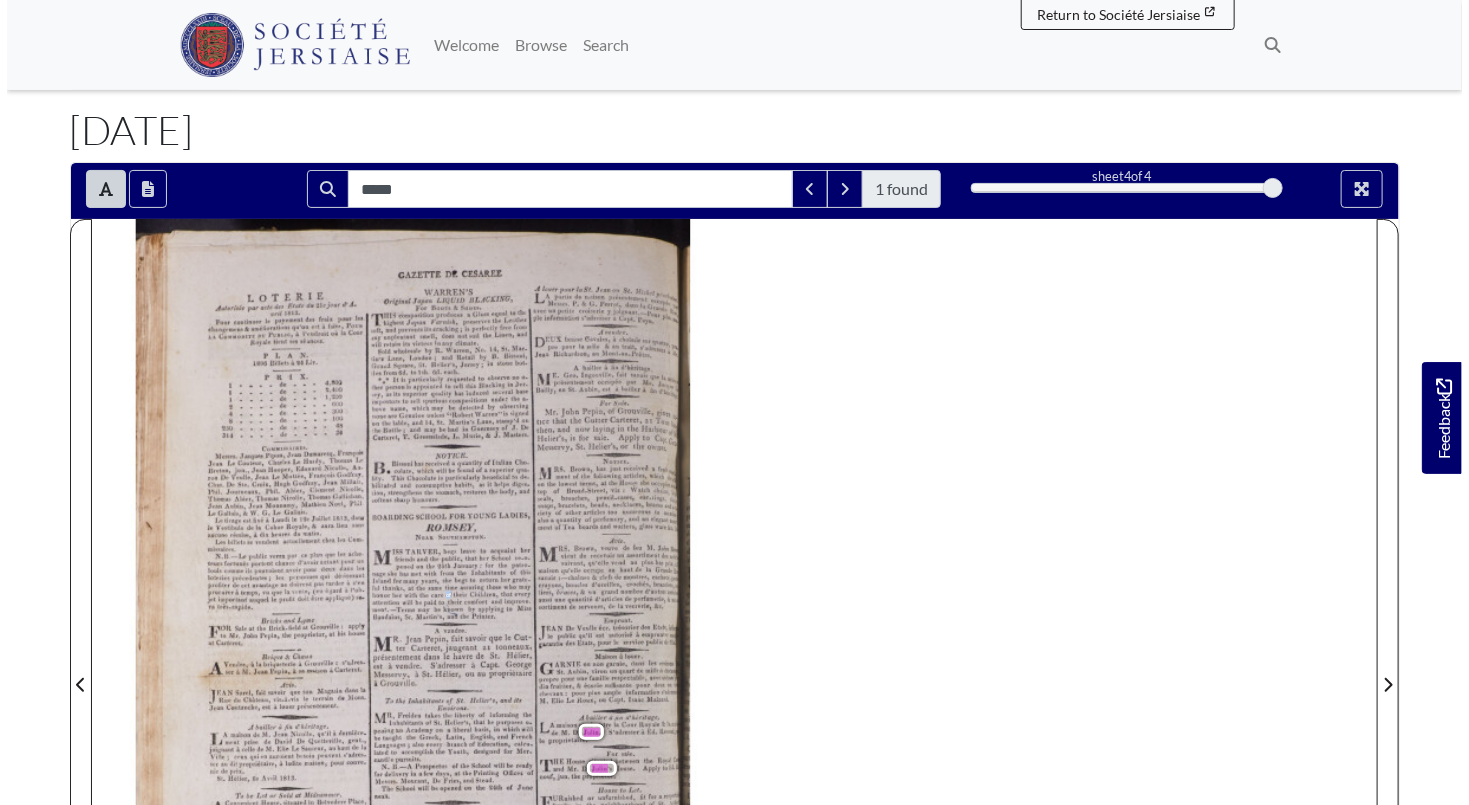 scroll, scrollTop: 90, scrollLeft: 0, axis: vertical 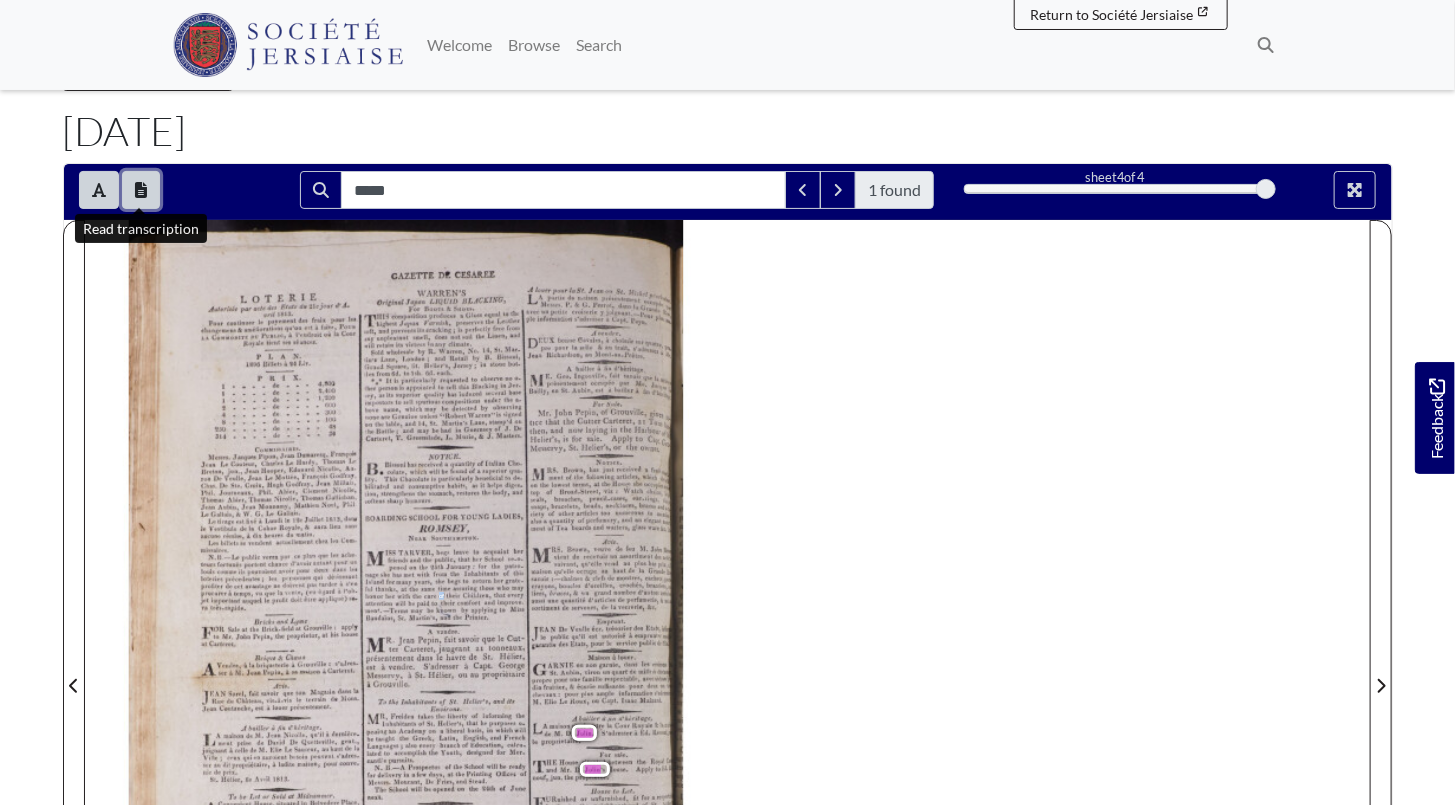 click 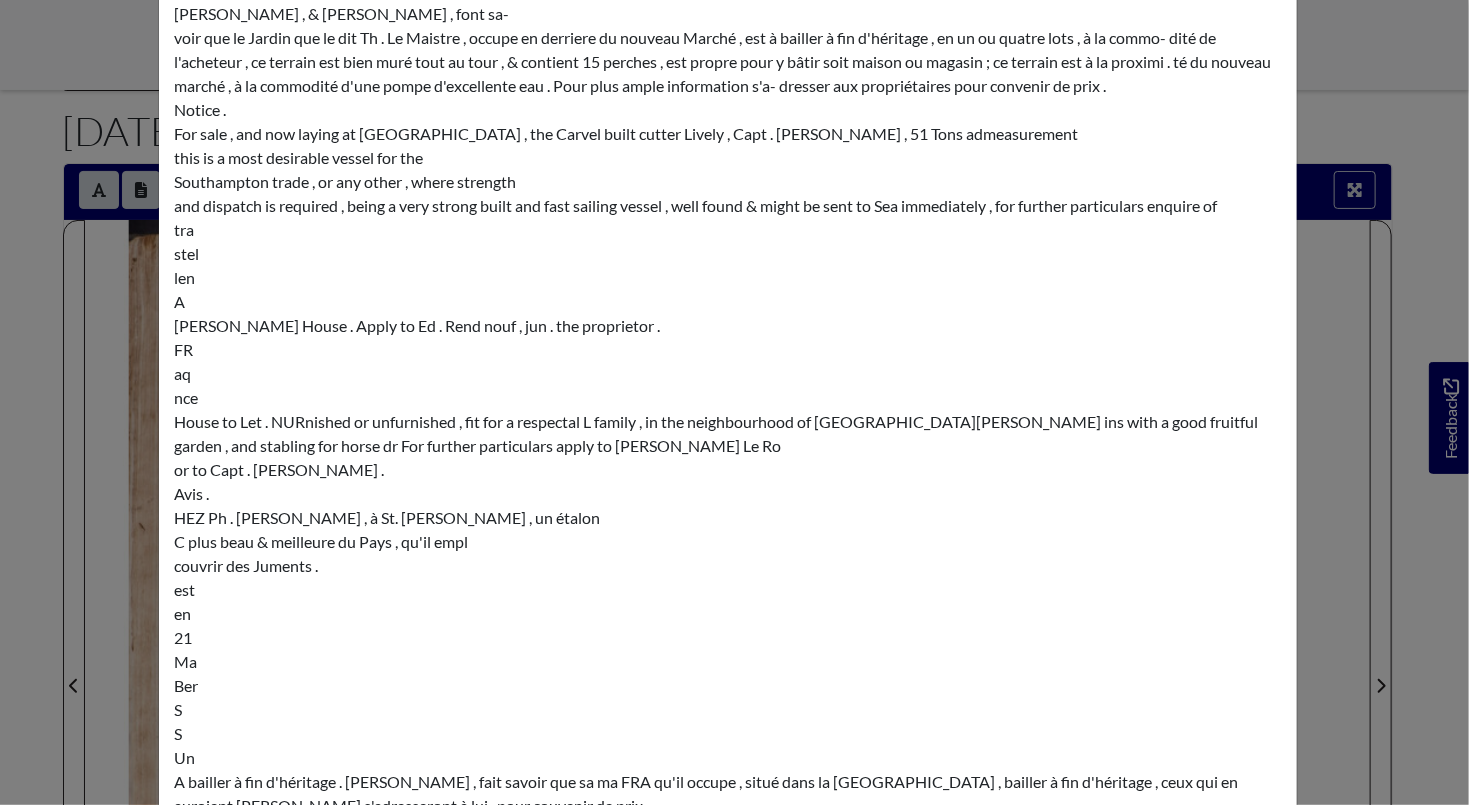 scroll, scrollTop: 3992, scrollLeft: 0, axis: vertical 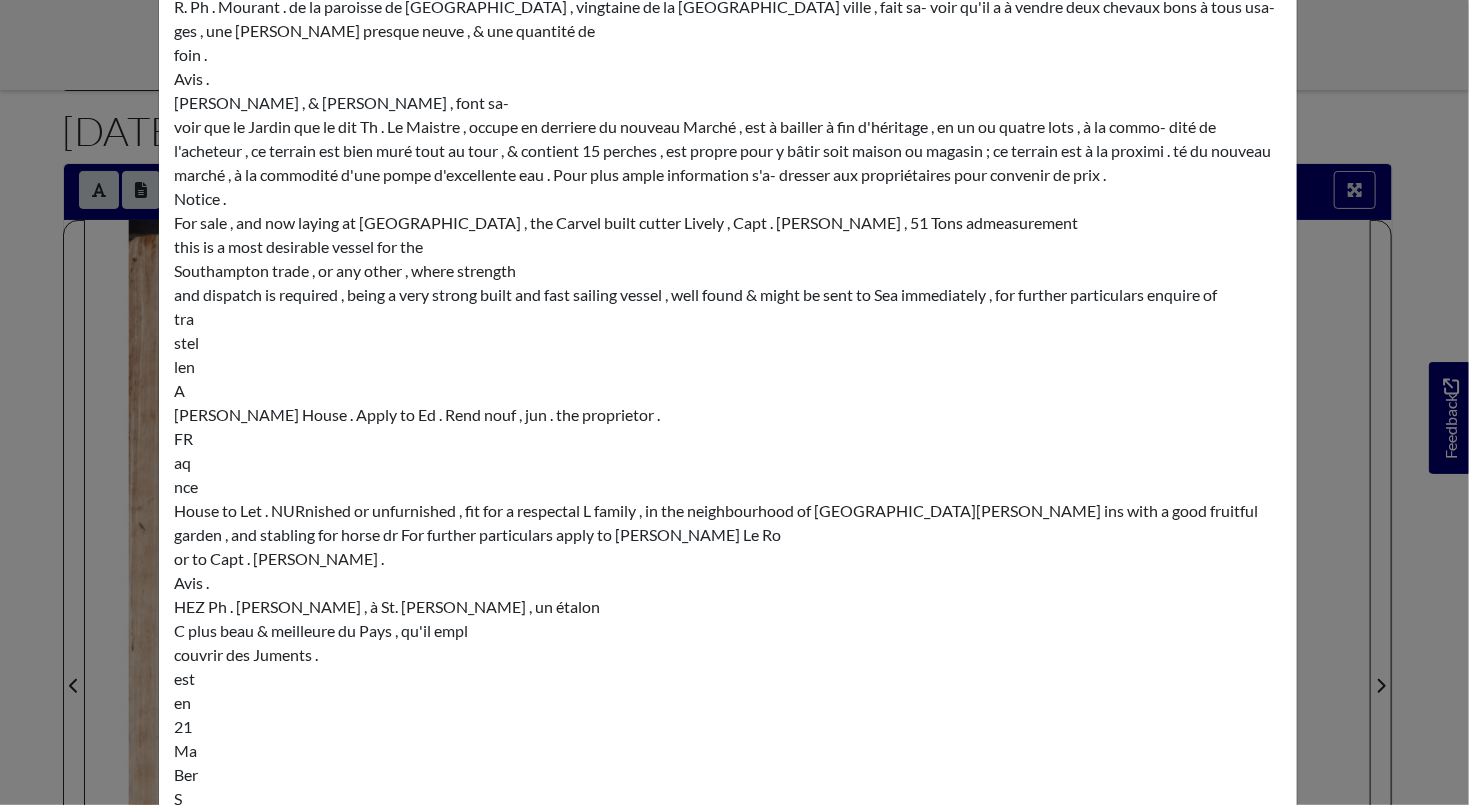 drag, startPoint x: 171, startPoint y: 121, endPoint x: 356, endPoint y: 128, distance: 185.13239 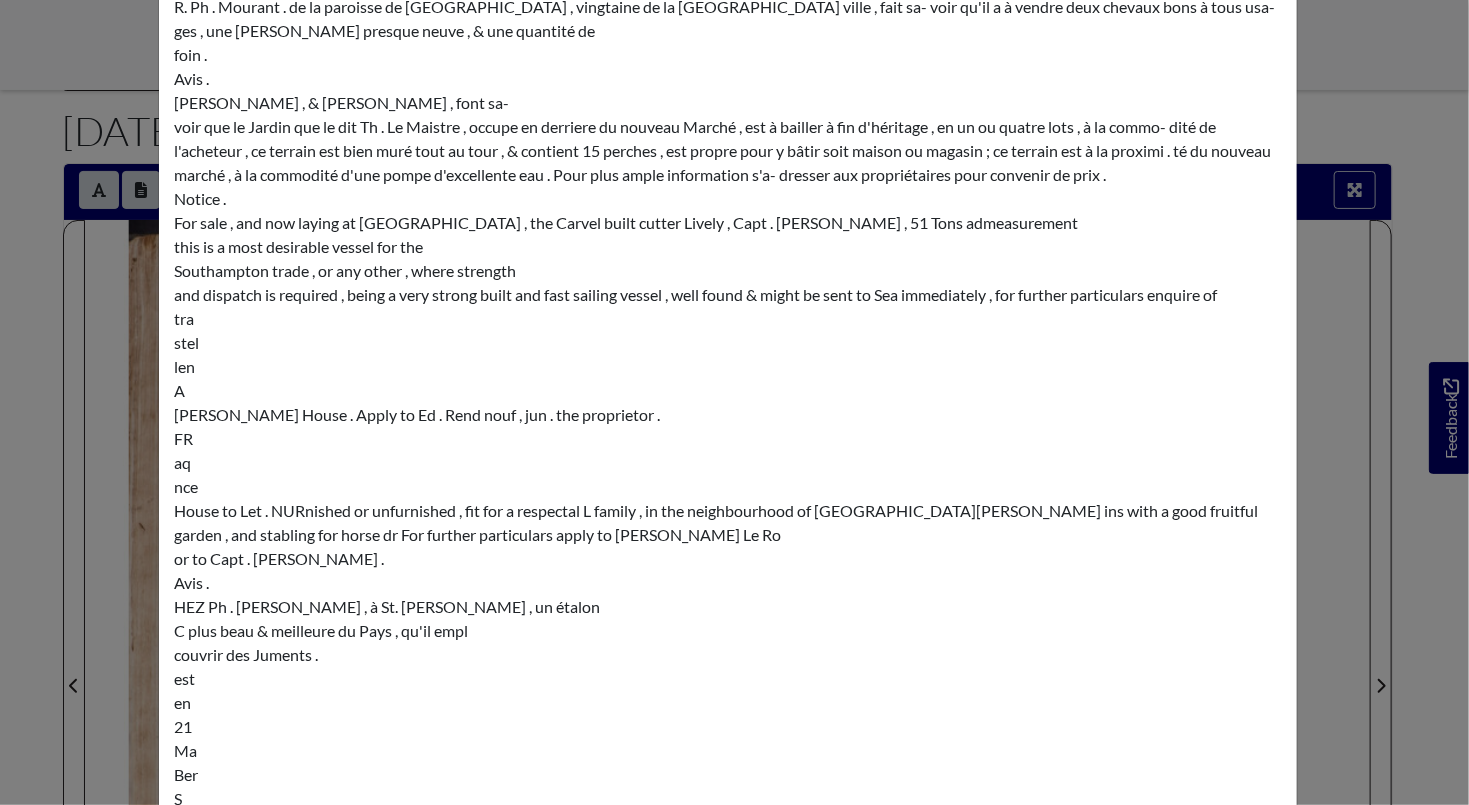 click on "LOTERIE Autorisée par acte des Etats du 21e jour d'A- vril 1813 . GAZETTE DE CESAREE WARREN'S Original Japan LIQUID BLACKING , For BOOTS & SHOES . HIS composition produces a Gloss equal to the A louer pour la St. Jean on St. Michel prochaine . LA A partie de n.aison présentement occupée par Messrs . P. & G. Perrot , dans la Grande Rue avec un petite croiserie y joignant . - Pour plus Pour continuer le payement des fraix pour les highest Japan Varnish , preserves the Leather ple information s'adresser à Capt . Payn . changemens & améliorations qu'on est à faire , POUR LA COMMODITE DU PUBLIC , à l'endroit où la Cour Royale tient ses séances . 11248 PLAN . 1896 Billets à 24 Liv . PRIX . de - 4,800 de 2,400 de 1,200 de 600 de 300 de 100 250 de 48 de 314 36 COMMISSAIRES . Messrs . Jacques Pipon , Jean Dumaresq , François Jean Le Couteur , Charles Le Hardy , Thomas Le Thomas Ahier , Thomas Nicolle , Thomas Gallichan , Jean Aubin , Jean Monnamy , Mathieu Noel , Phil . Le Gallais , & W. G. Le Gallais . T M" at bounding box center [728, -1109] 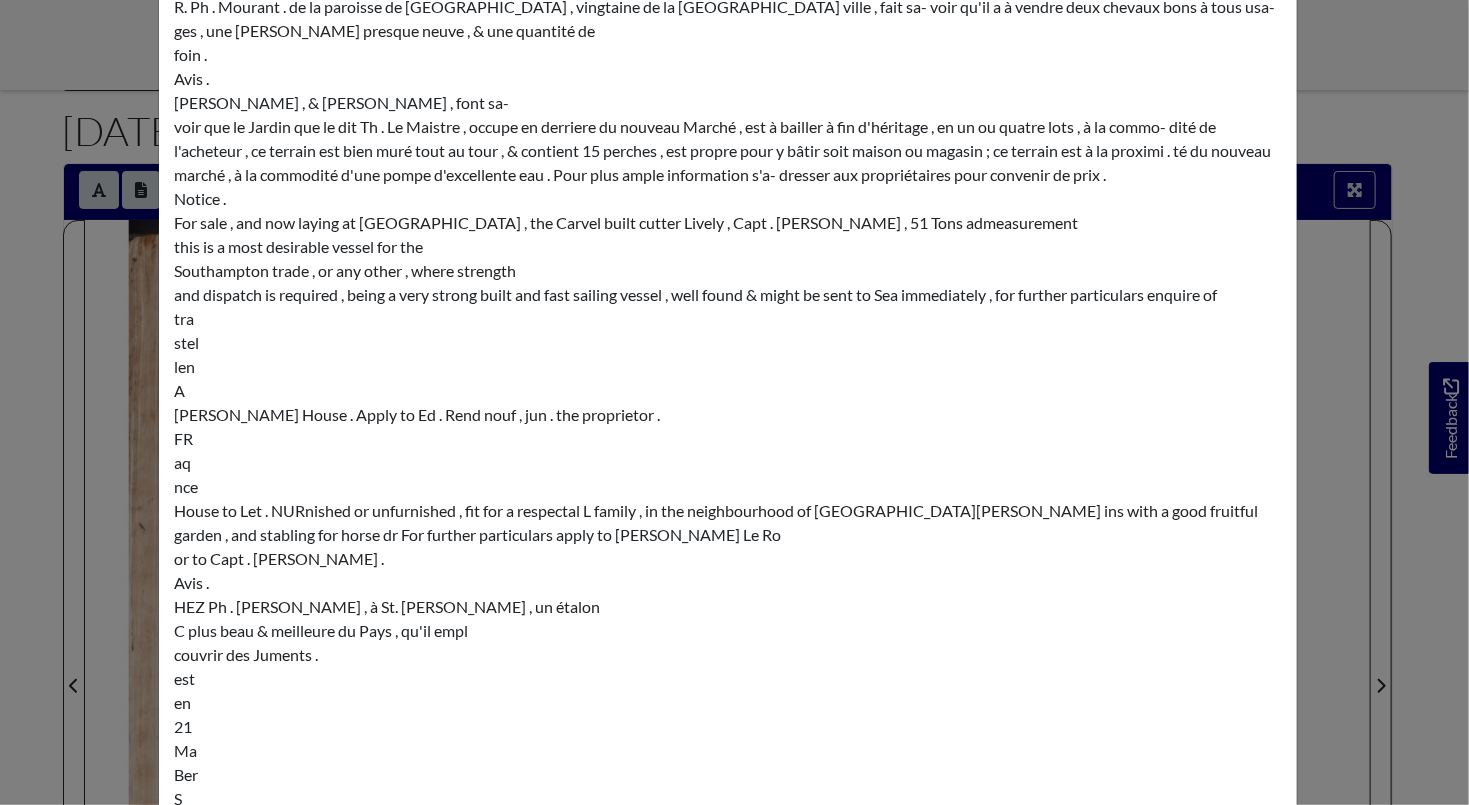 scroll, scrollTop: 3008, scrollLeft: 0, axis: vertical 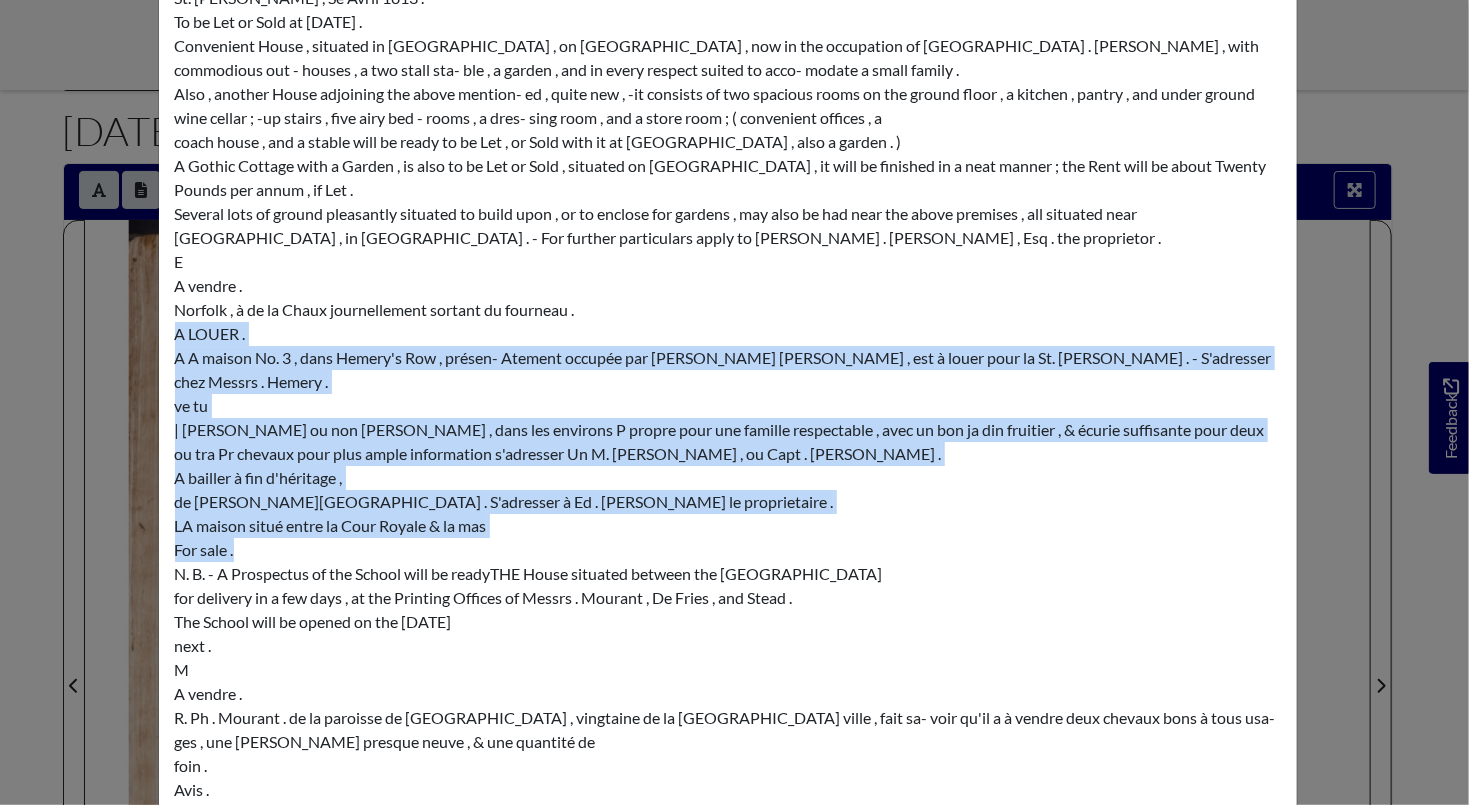 drag, startPoint x: 172, startPoint y: 232, endPoint x: 660, endPoint y: 442, distance: 531.2664 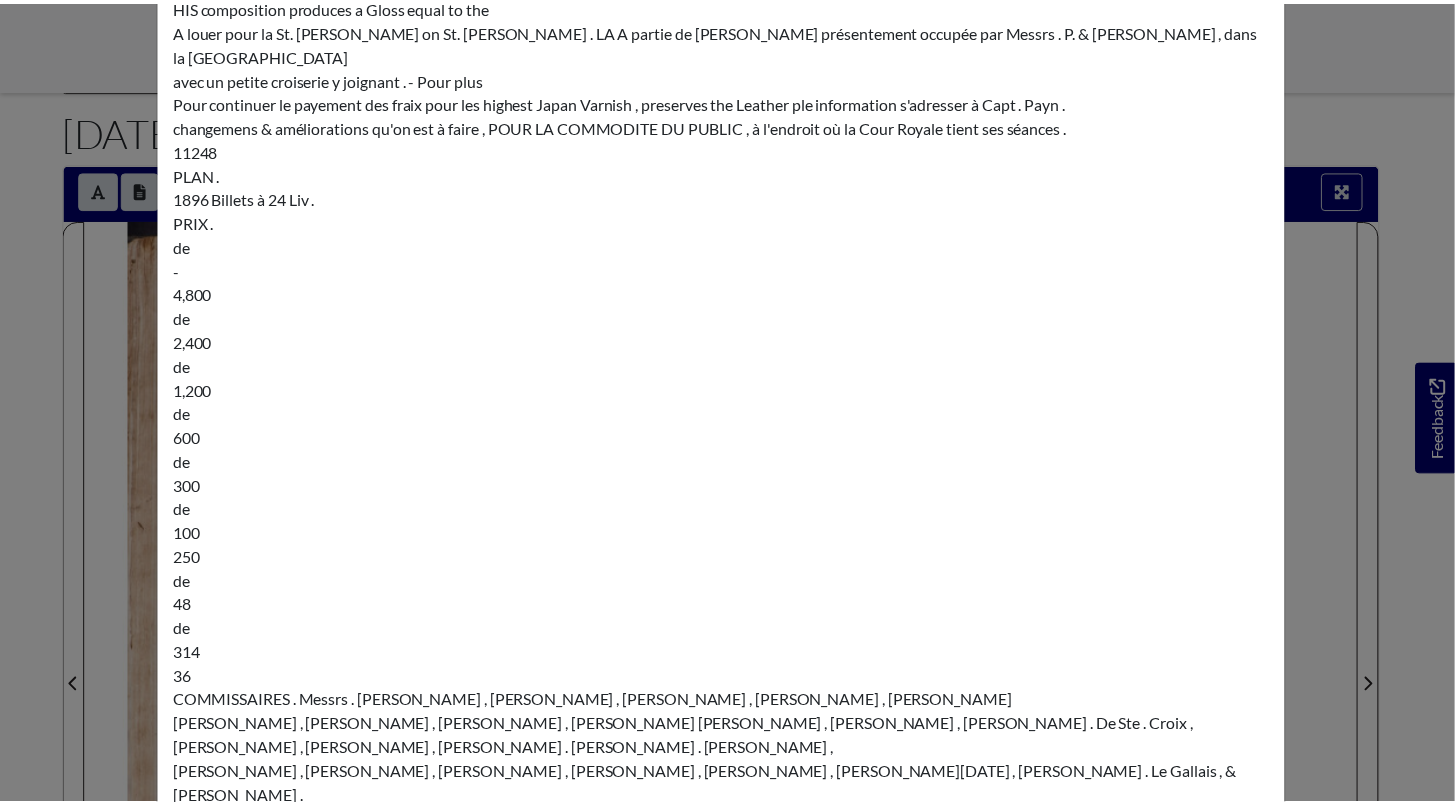 scroll, scrollTop: 0, scrollLeft: 0, axis: both 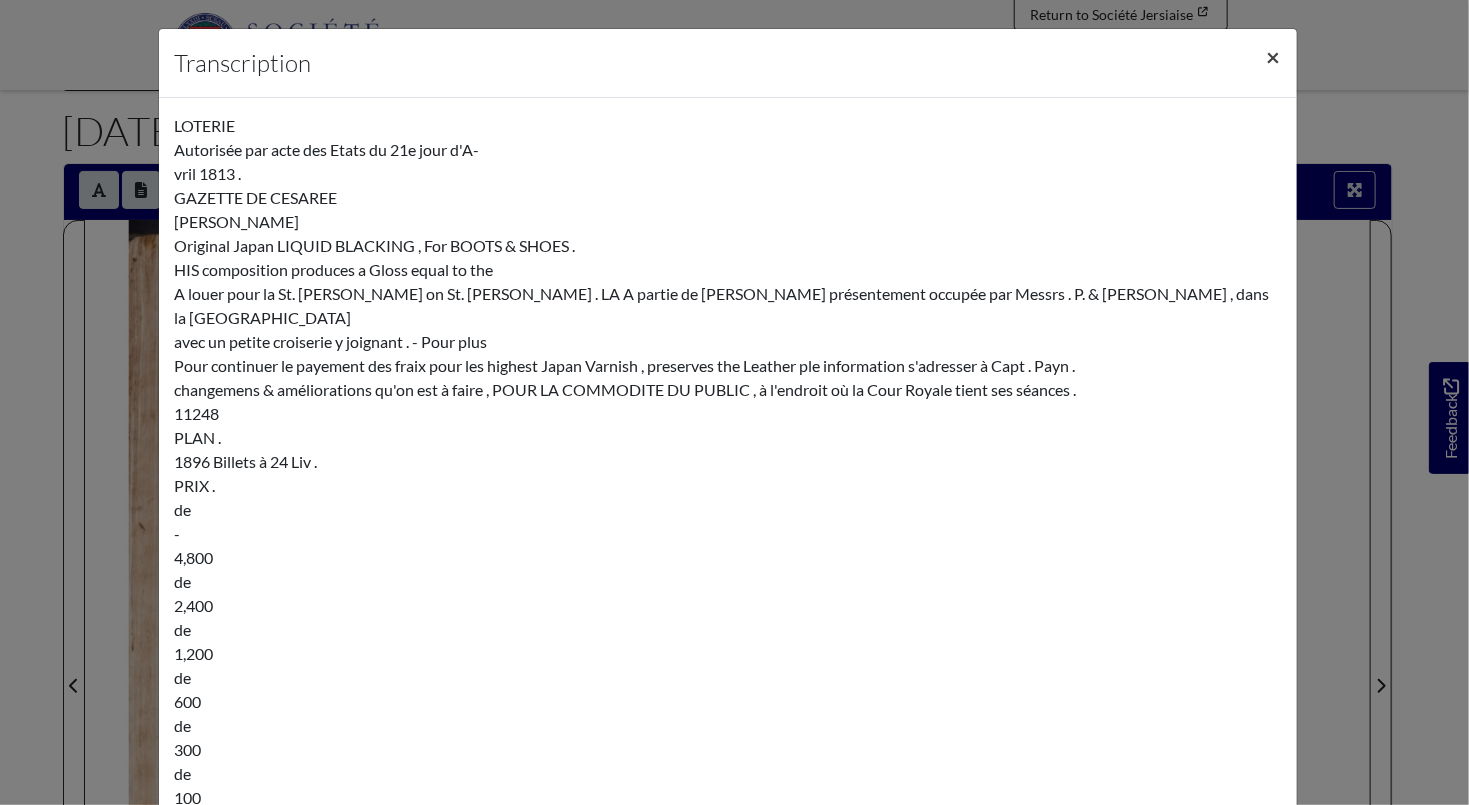 click on "×" at bounding box center [1274, 56] 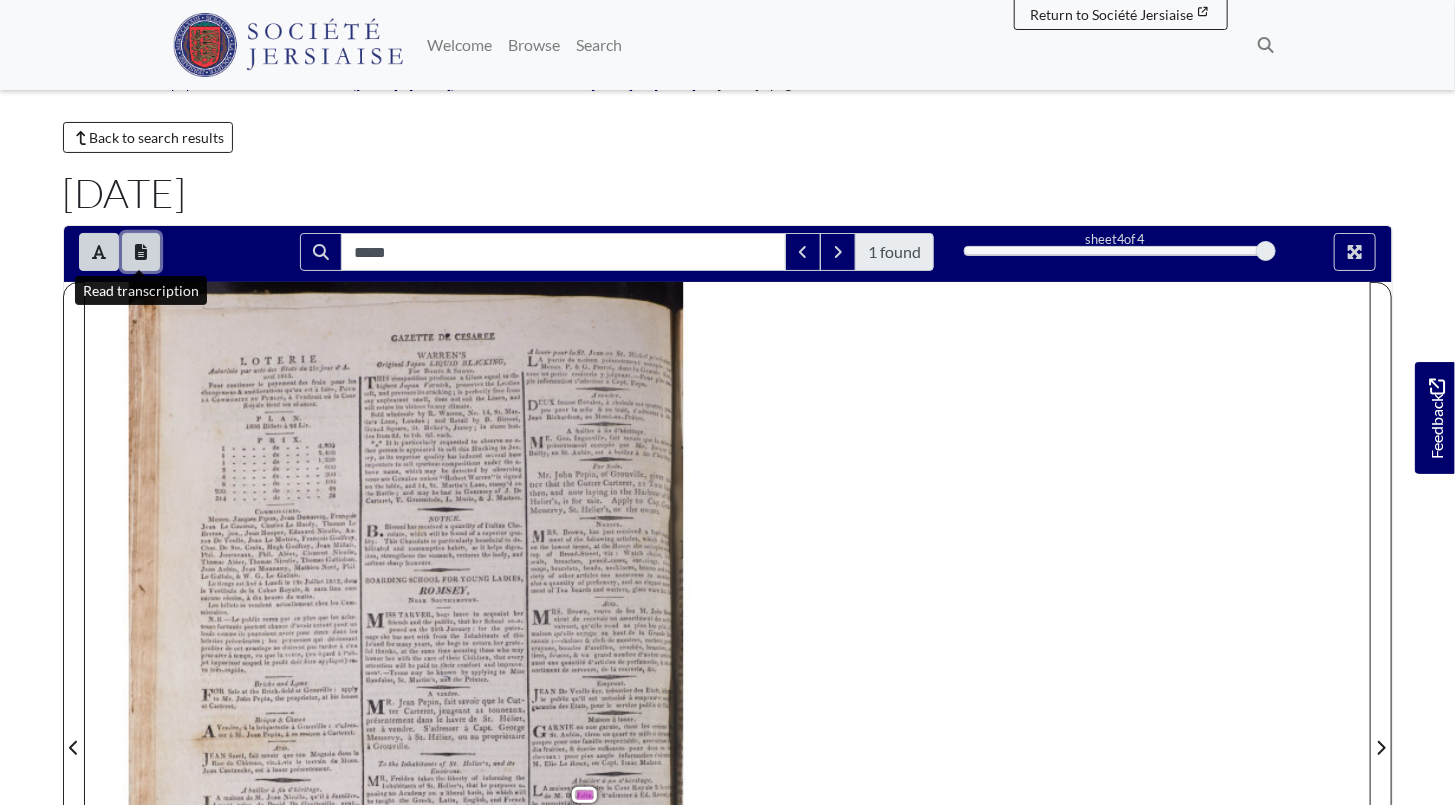 scroll, scrollTop: 0, scrollLeft: 0, axis: both 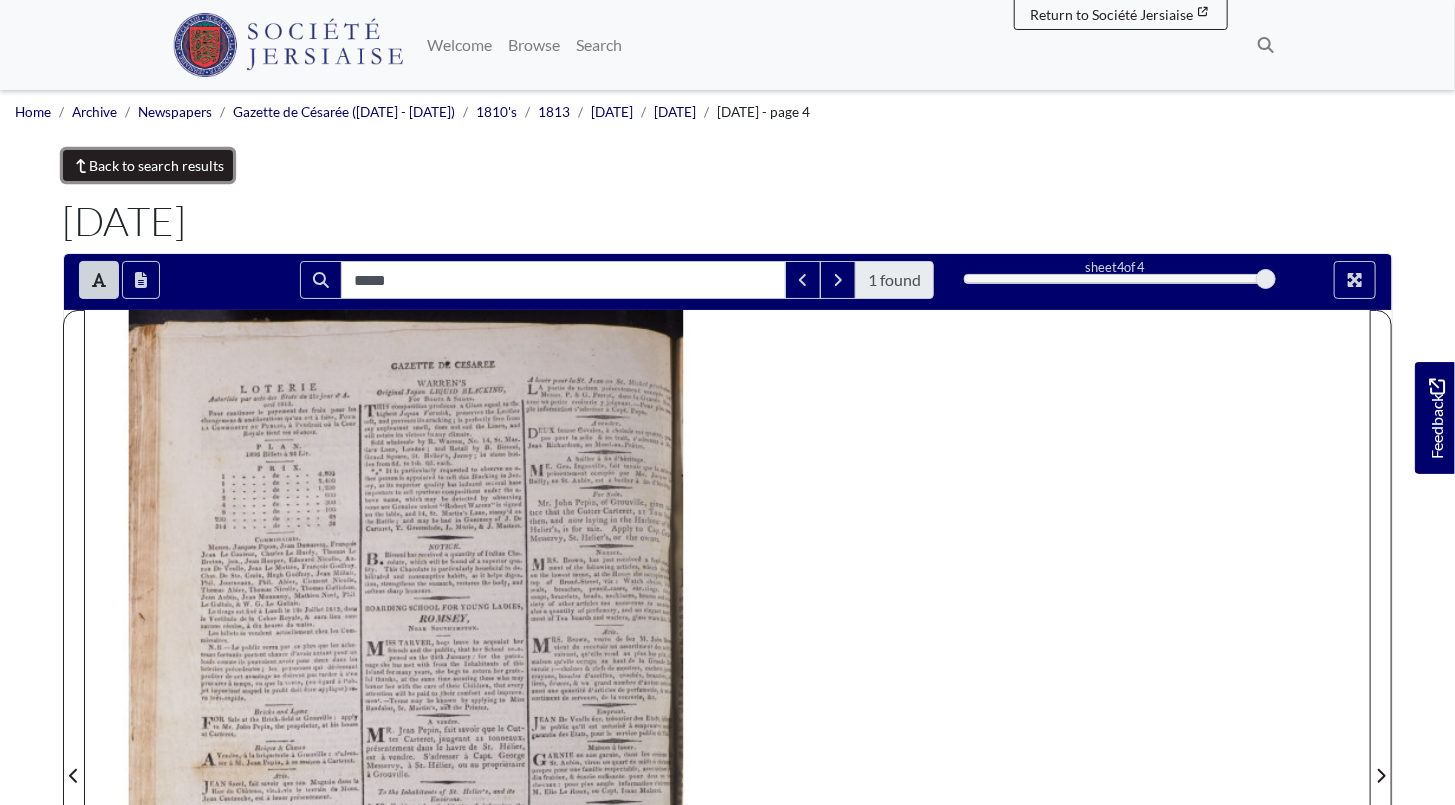 click on "Back to search results" at bounding box center (148, 165) 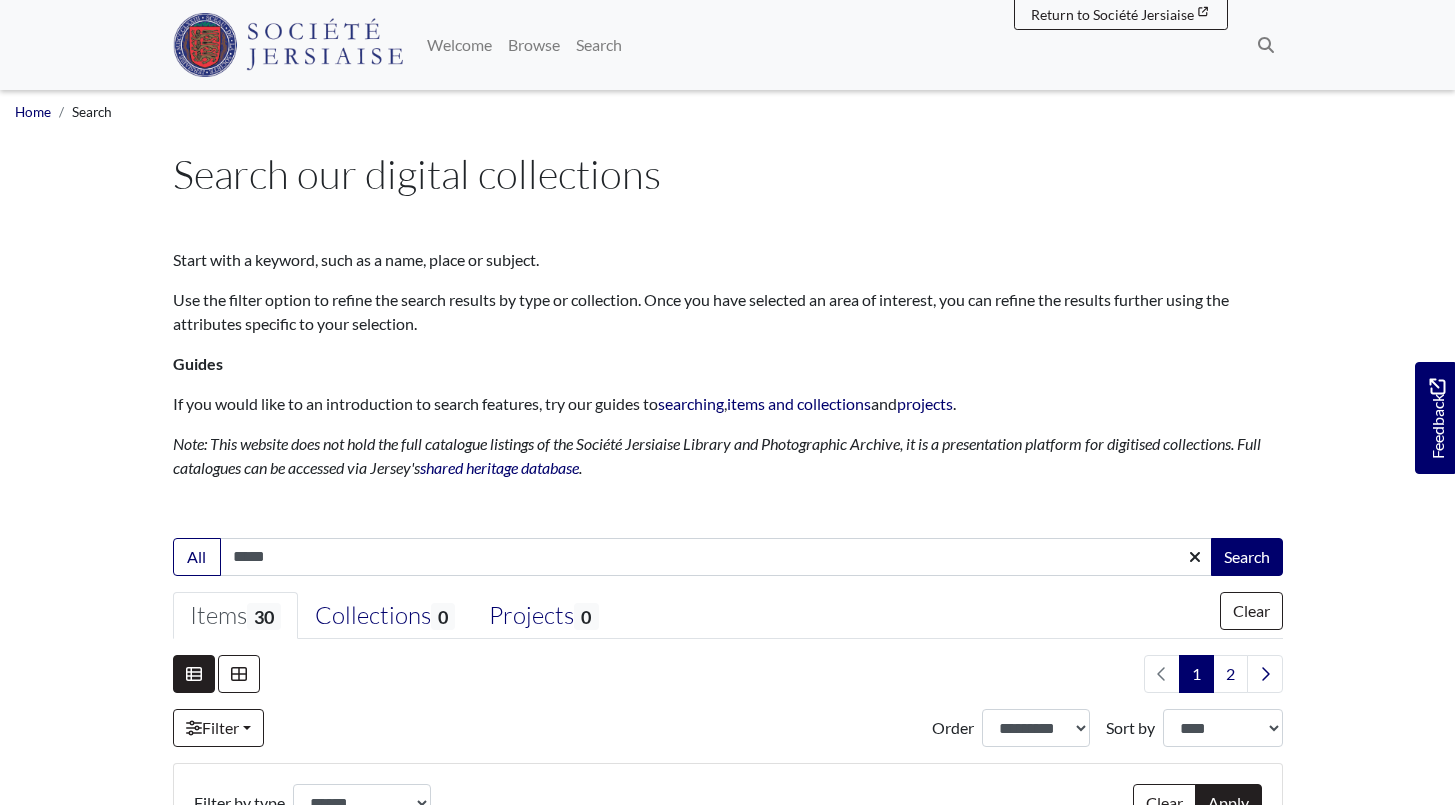 select on "***" 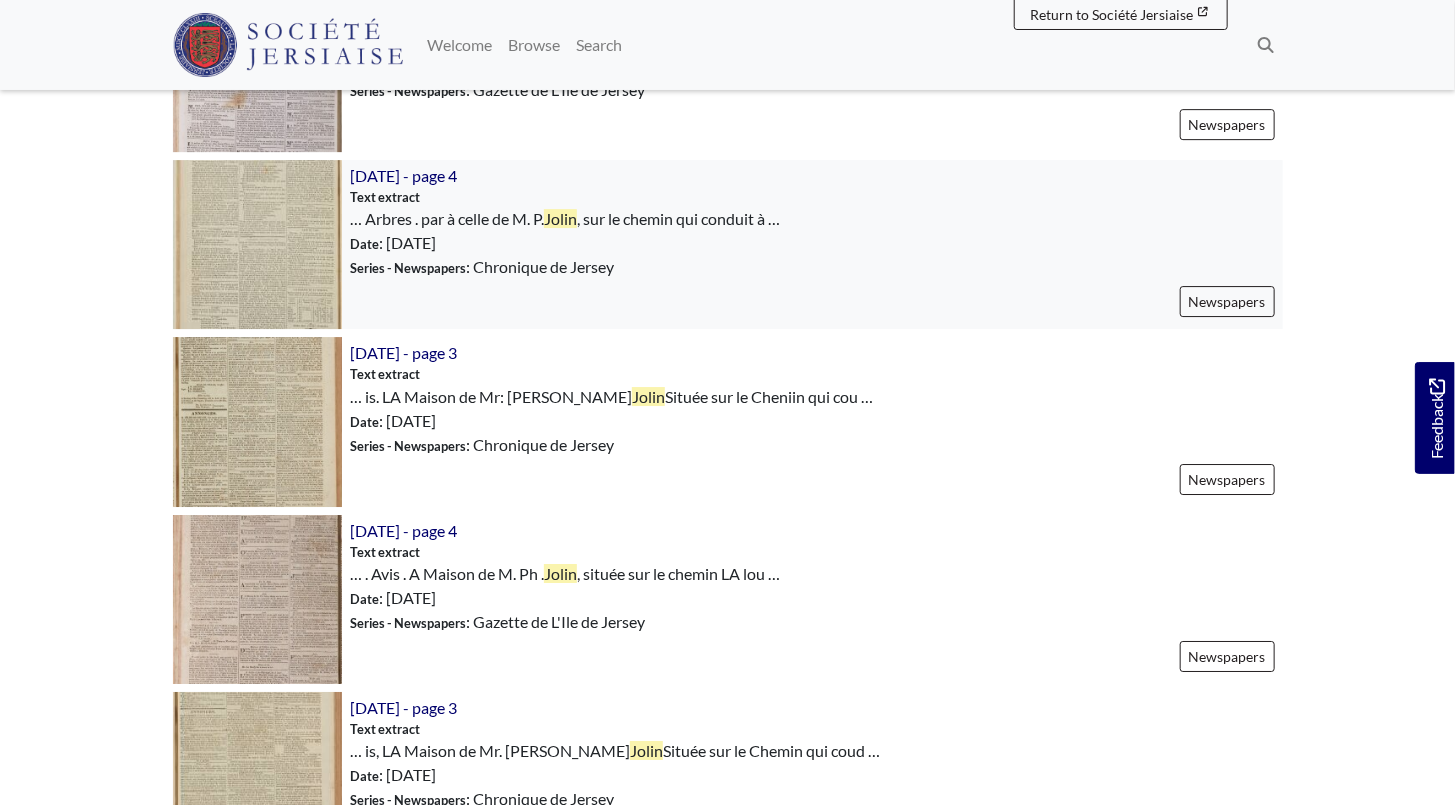 scroll, scrollTop: 3090, scrollLeft: 0, axis: vertical 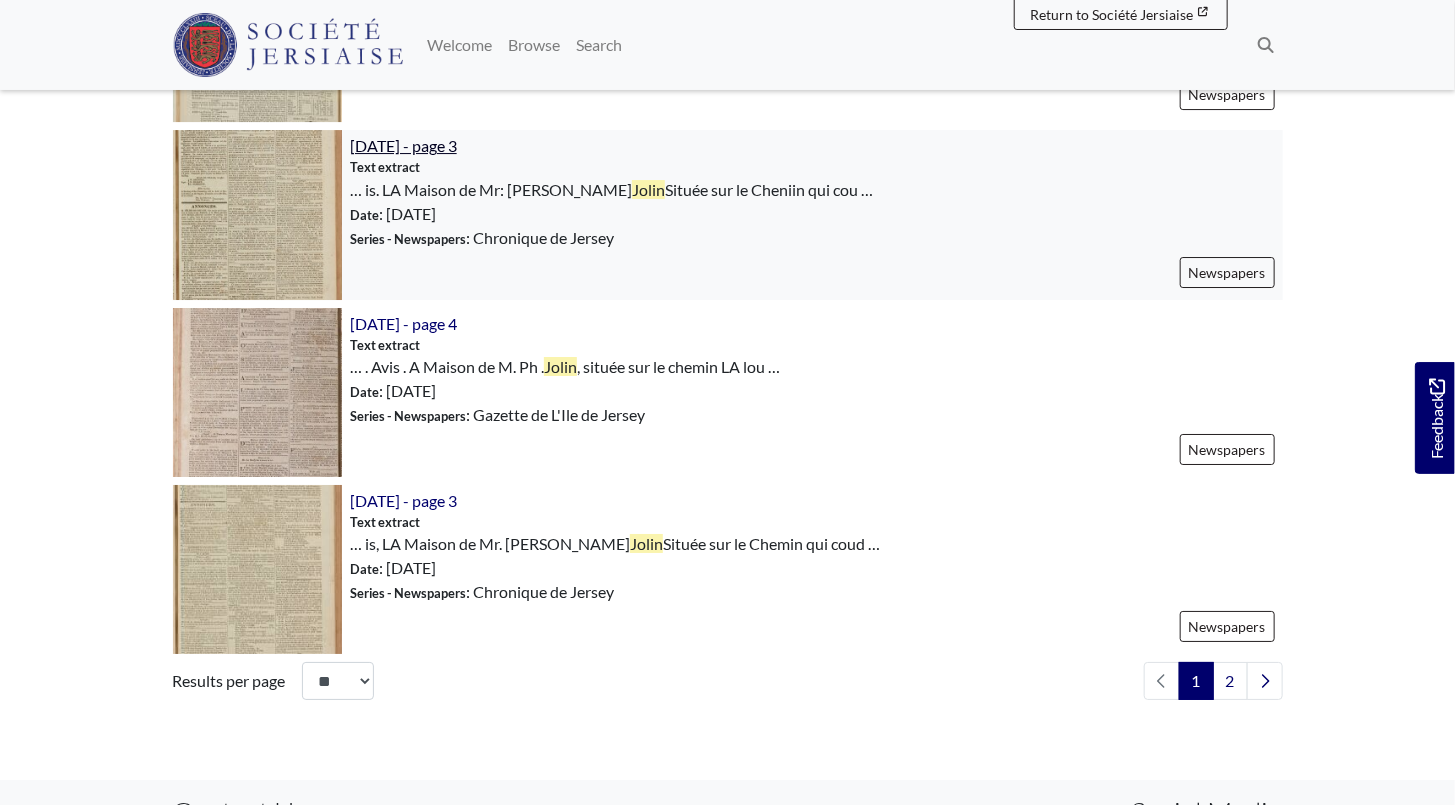 click on "[DATE] - page 3" at bounding box center (403, 145) 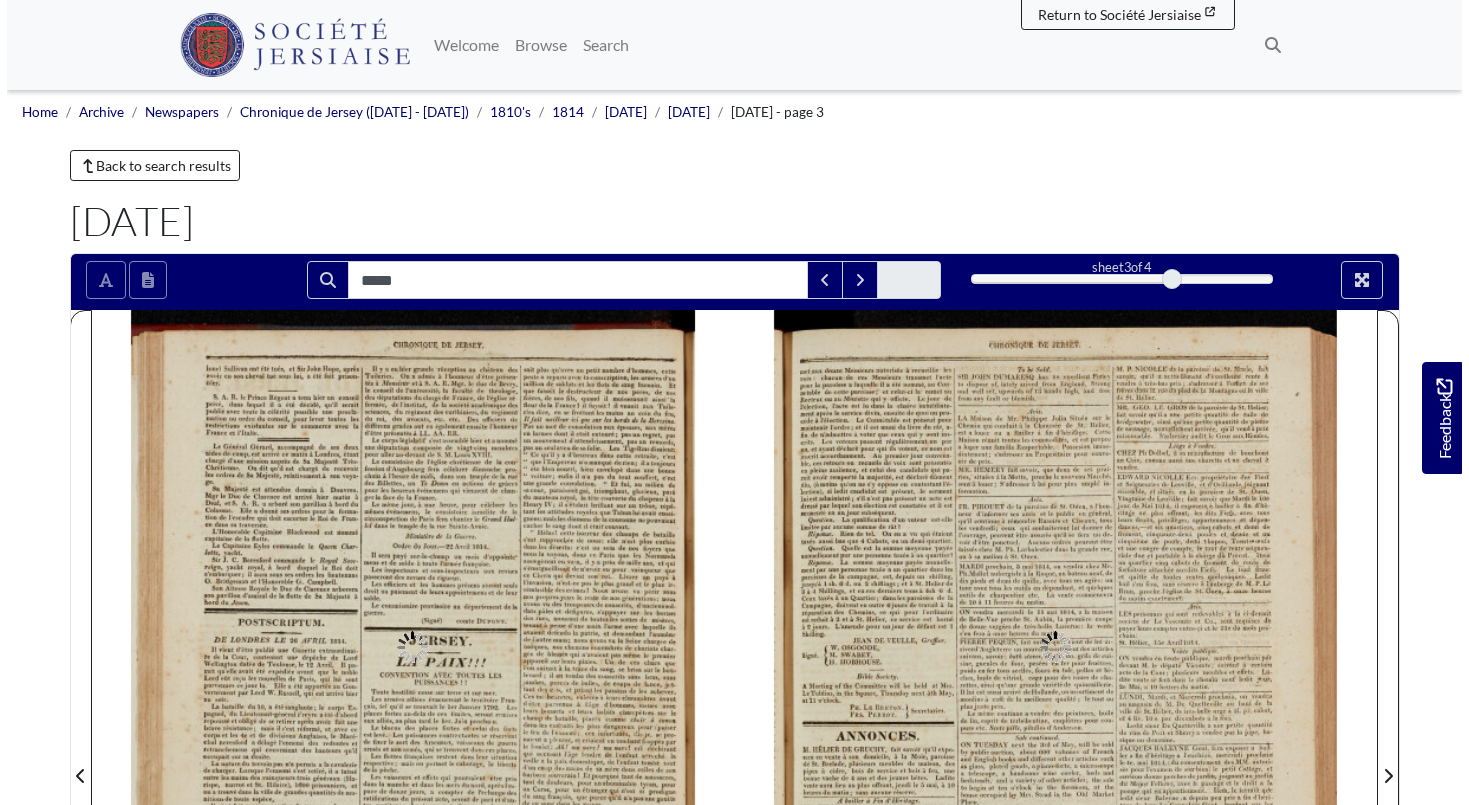 scroll, scrollTop: 0, scrollLeft: 0, axis: both 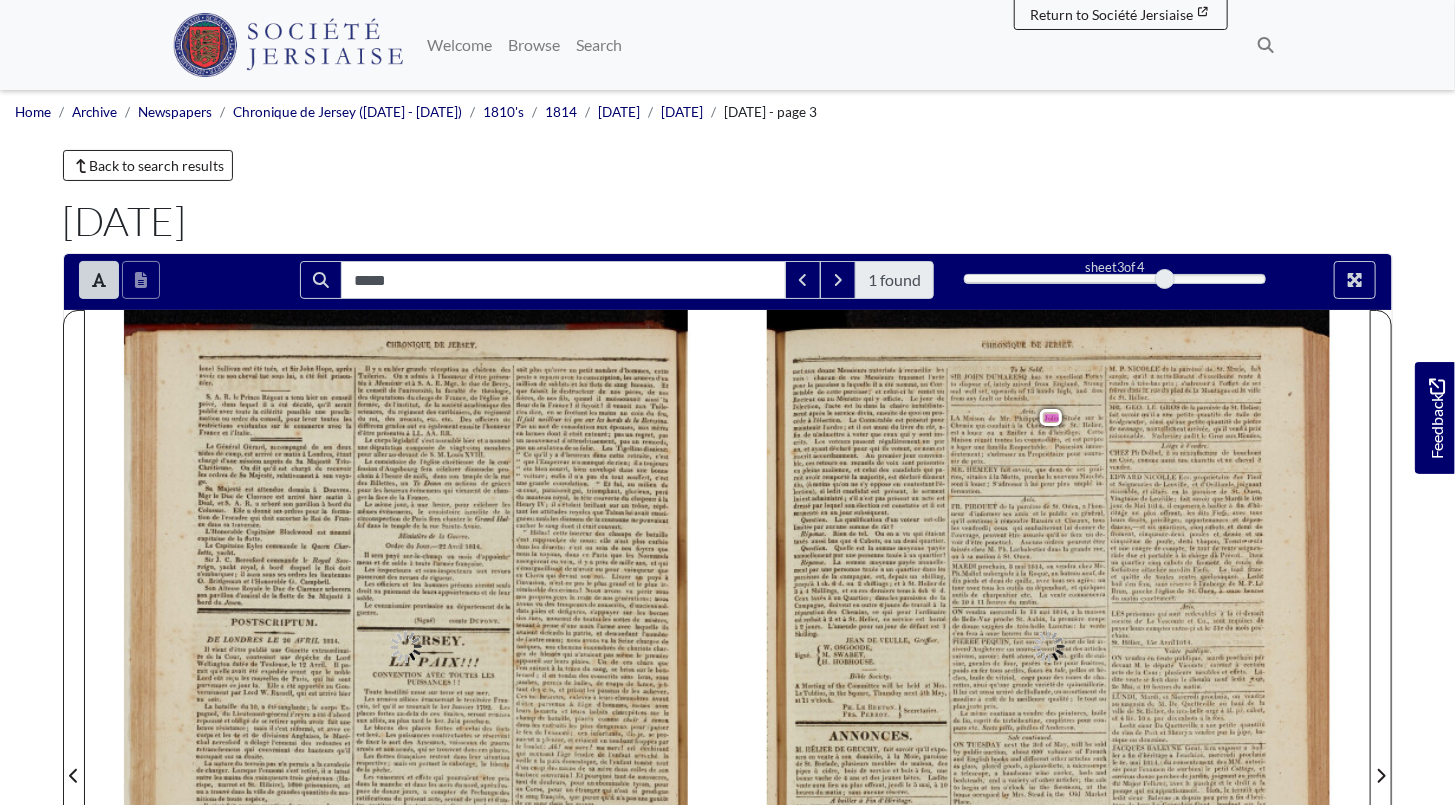 type on "*****" 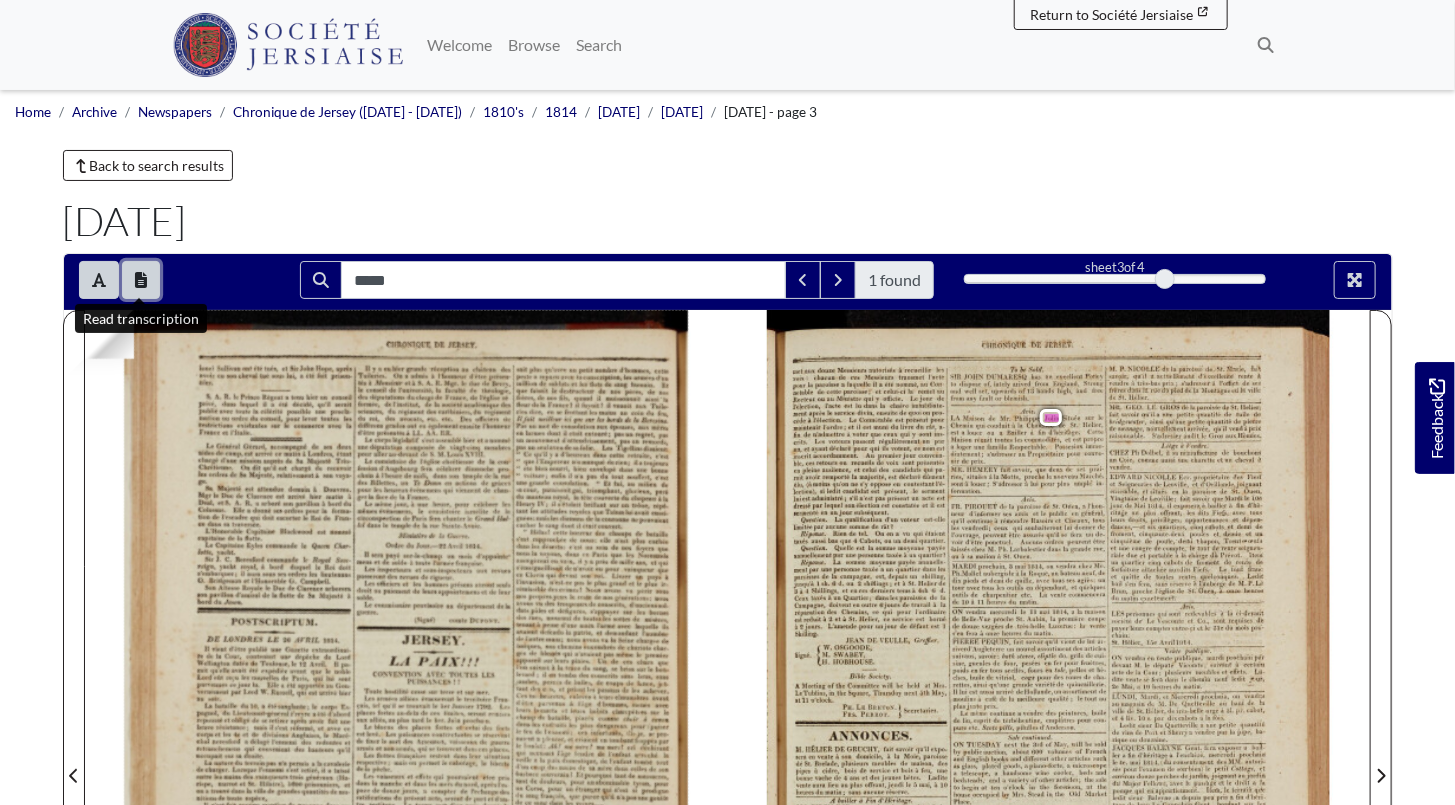 click 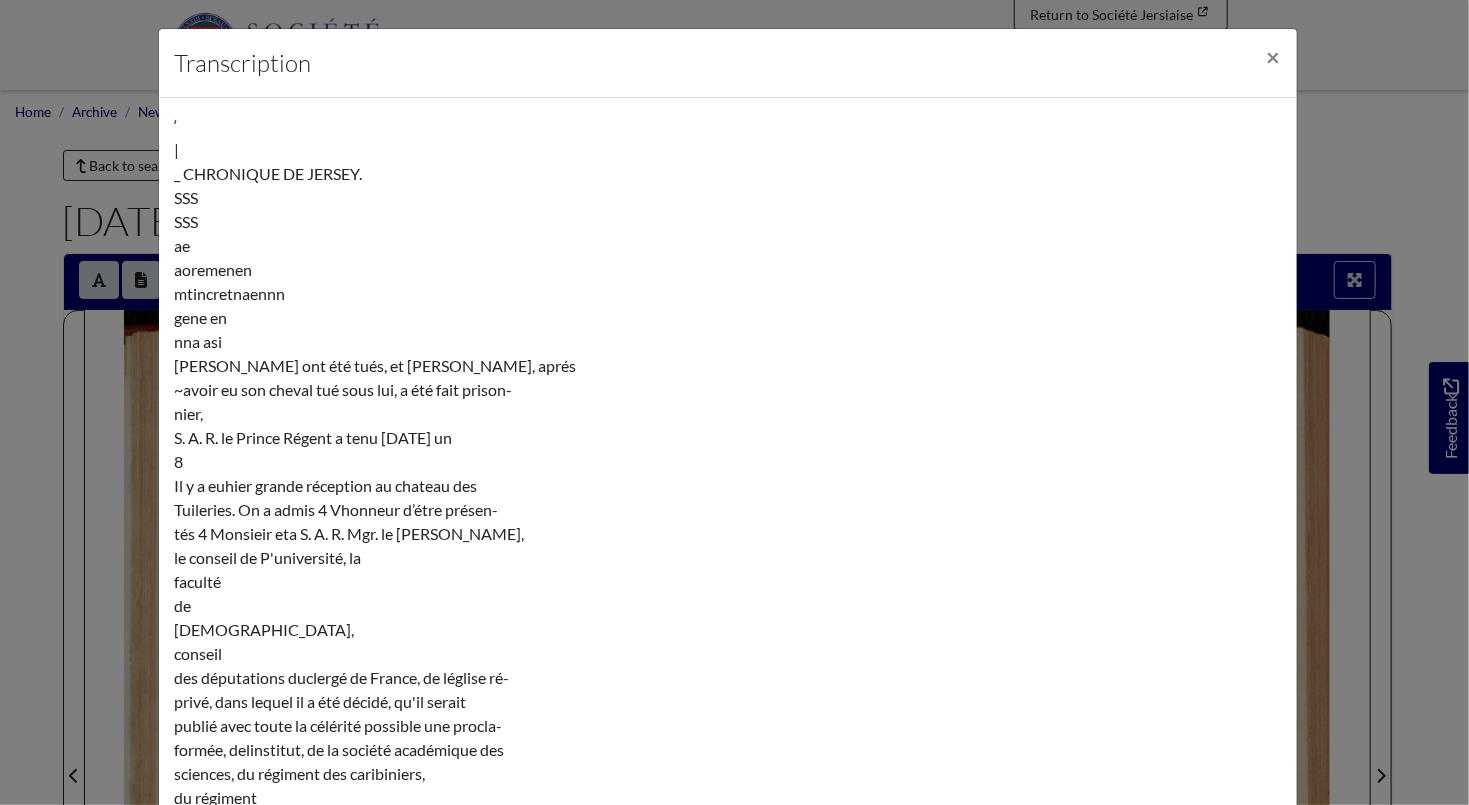 scroll, scrollTop: 14137, scrollLeft: 0, axis: vertical 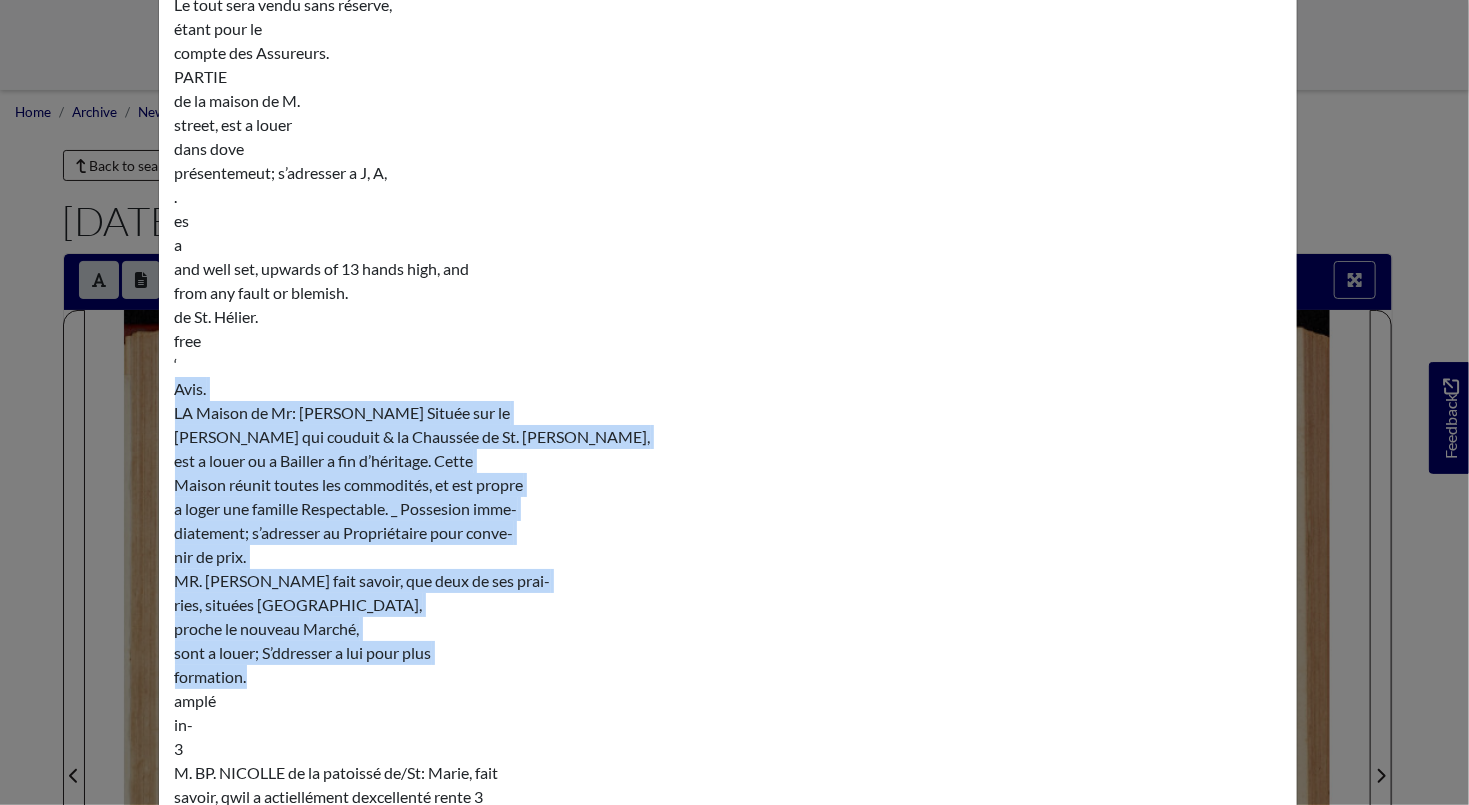drag, startPoint x: 168, startPoint y: 380, endPoint x: 654, endPoint y: 670, distance: 565.947 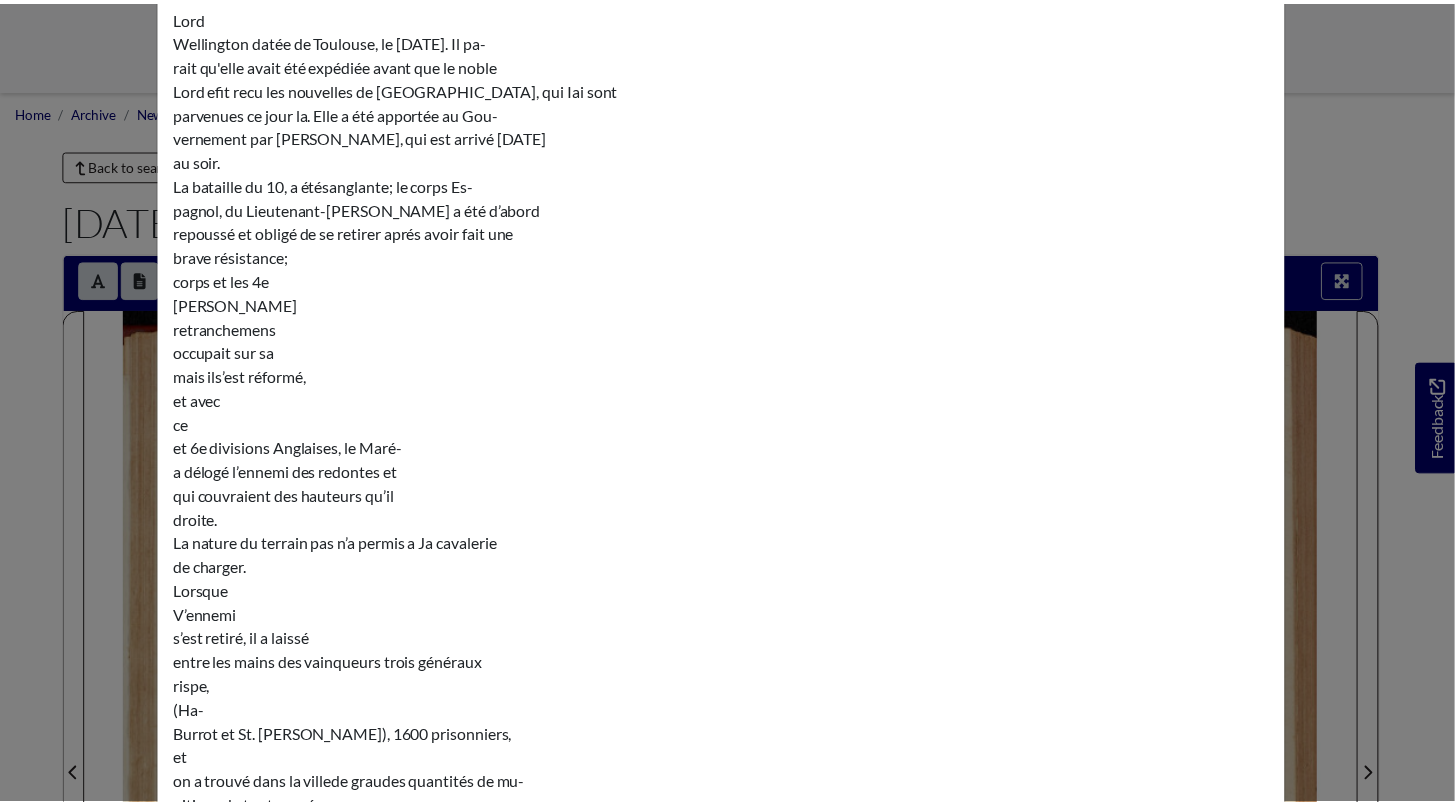 scroll, scrollTop: 0, scrollLeft: 0, axis: both 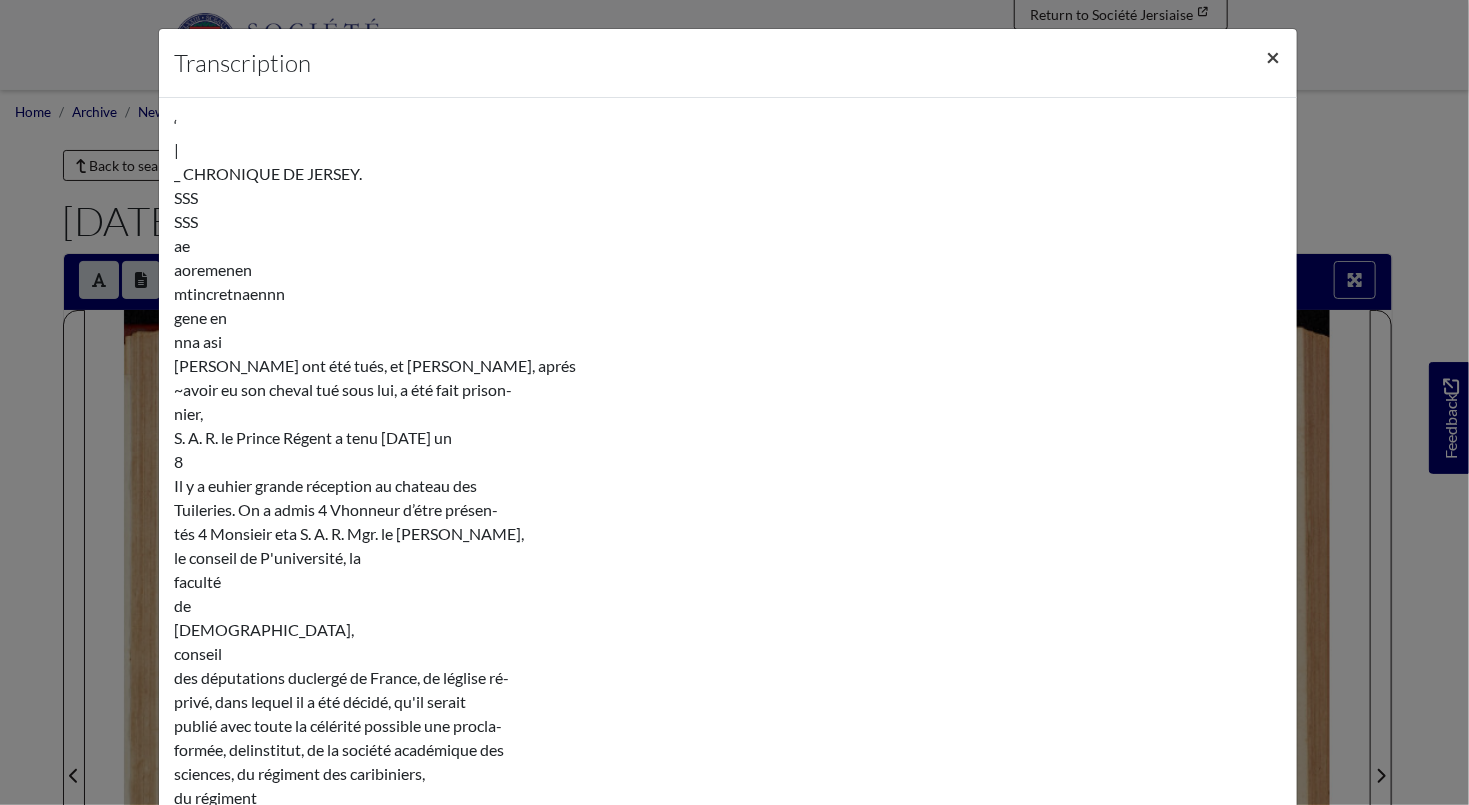drag, startPoint x: 1267, startPoint y: 47, endPoint x: 1242, endPoint y: 74, distance: 36.796738 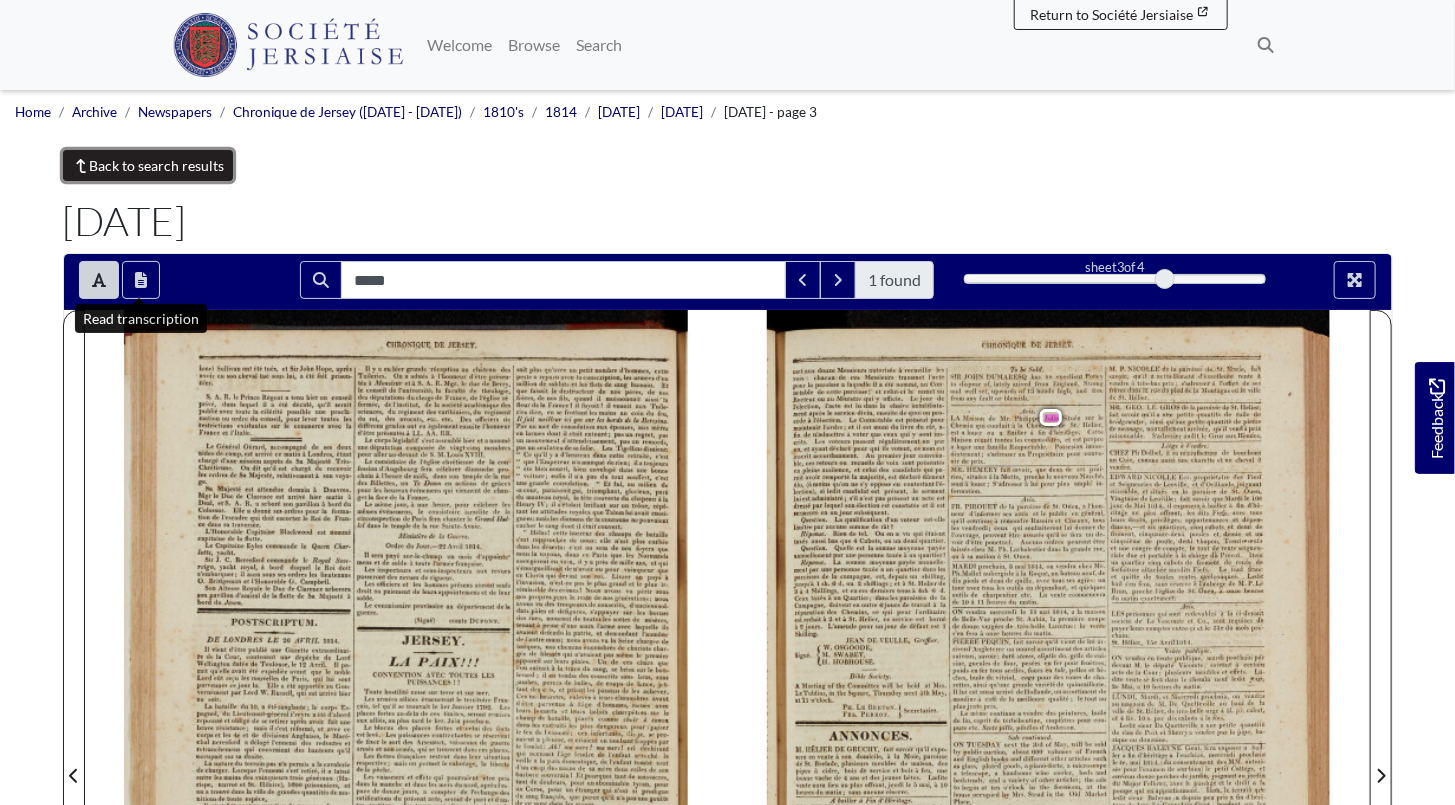 click on "Back to search results" at bounding box center (148, 165) 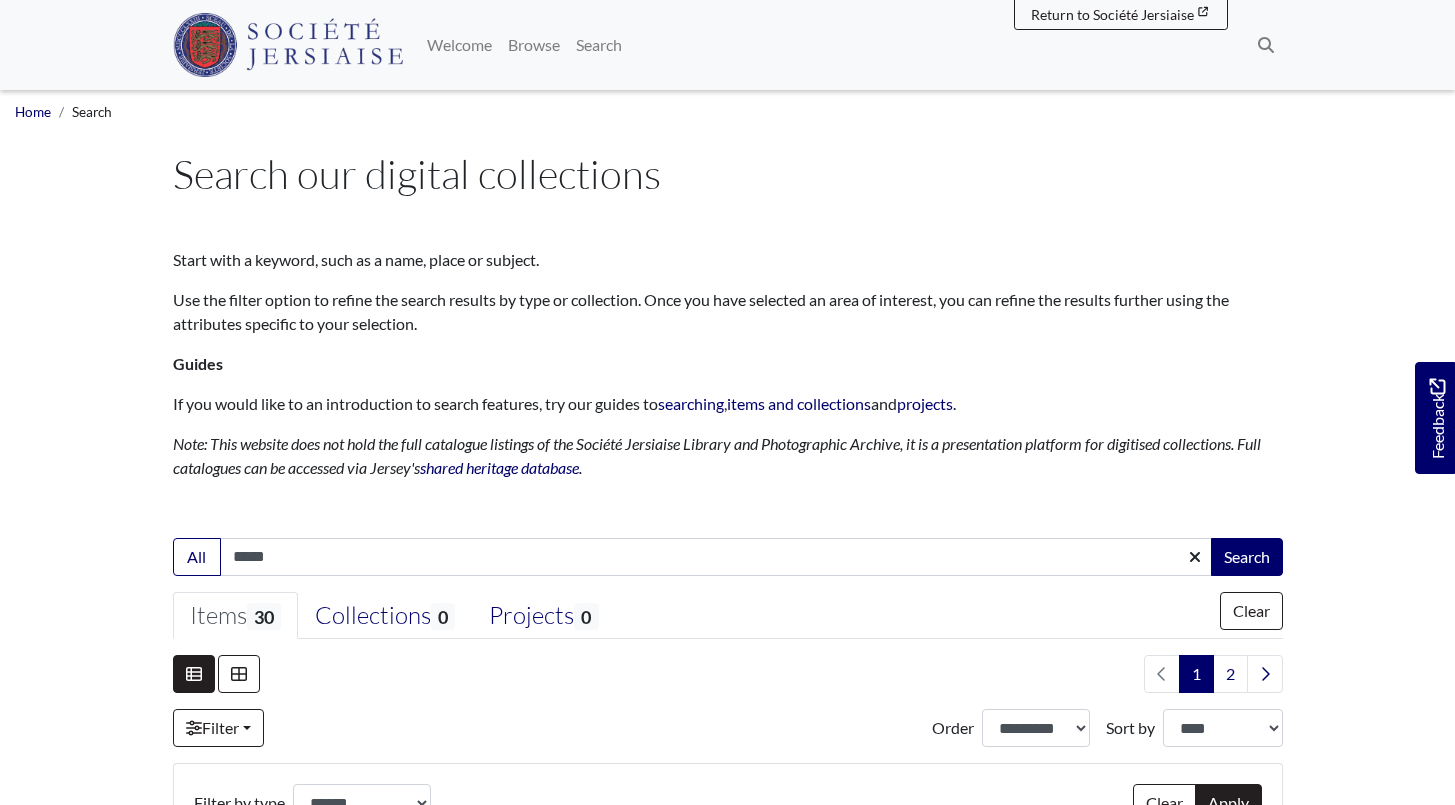 select on "***" 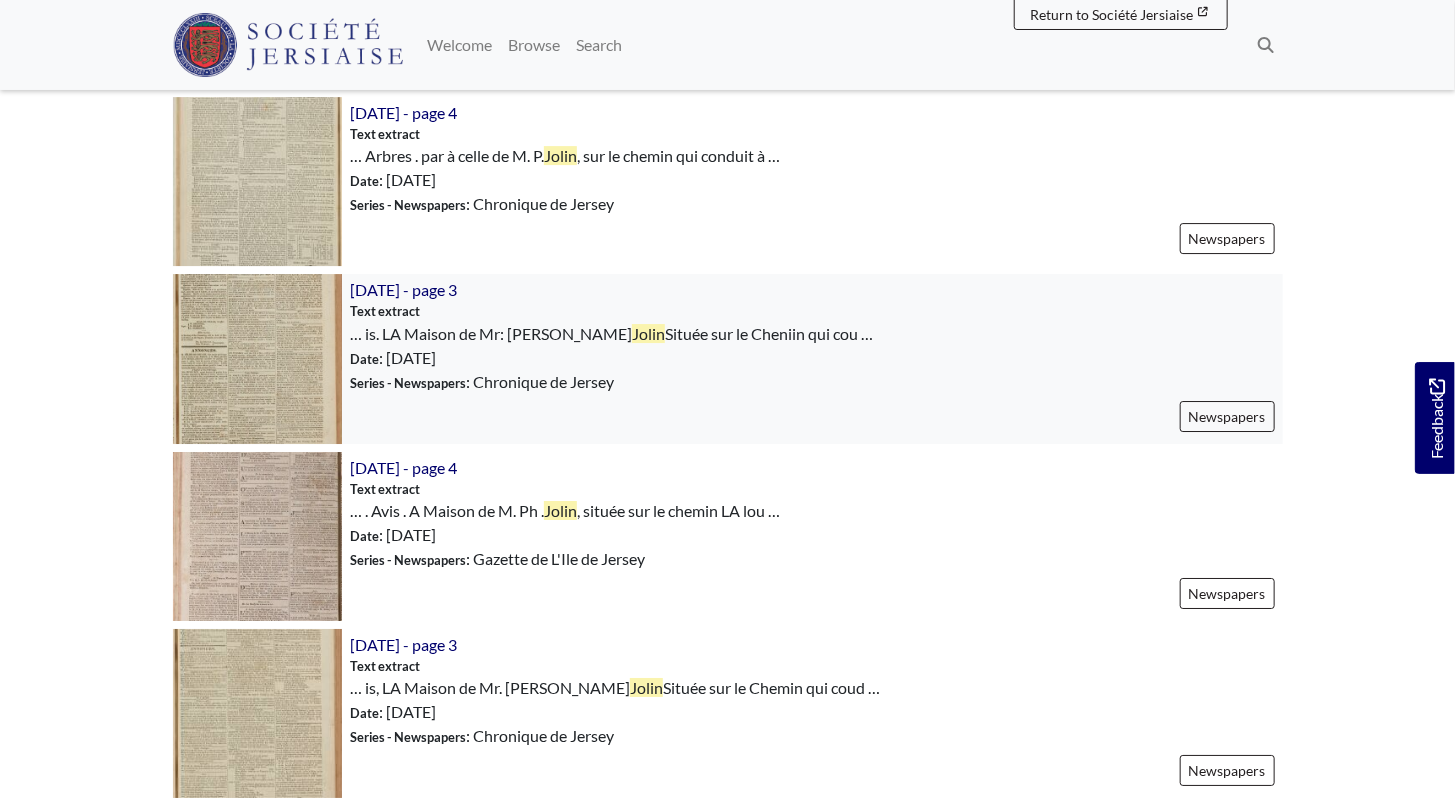 scroll, scrollTop: 3272, scrollLeft: 0, axis: vertical 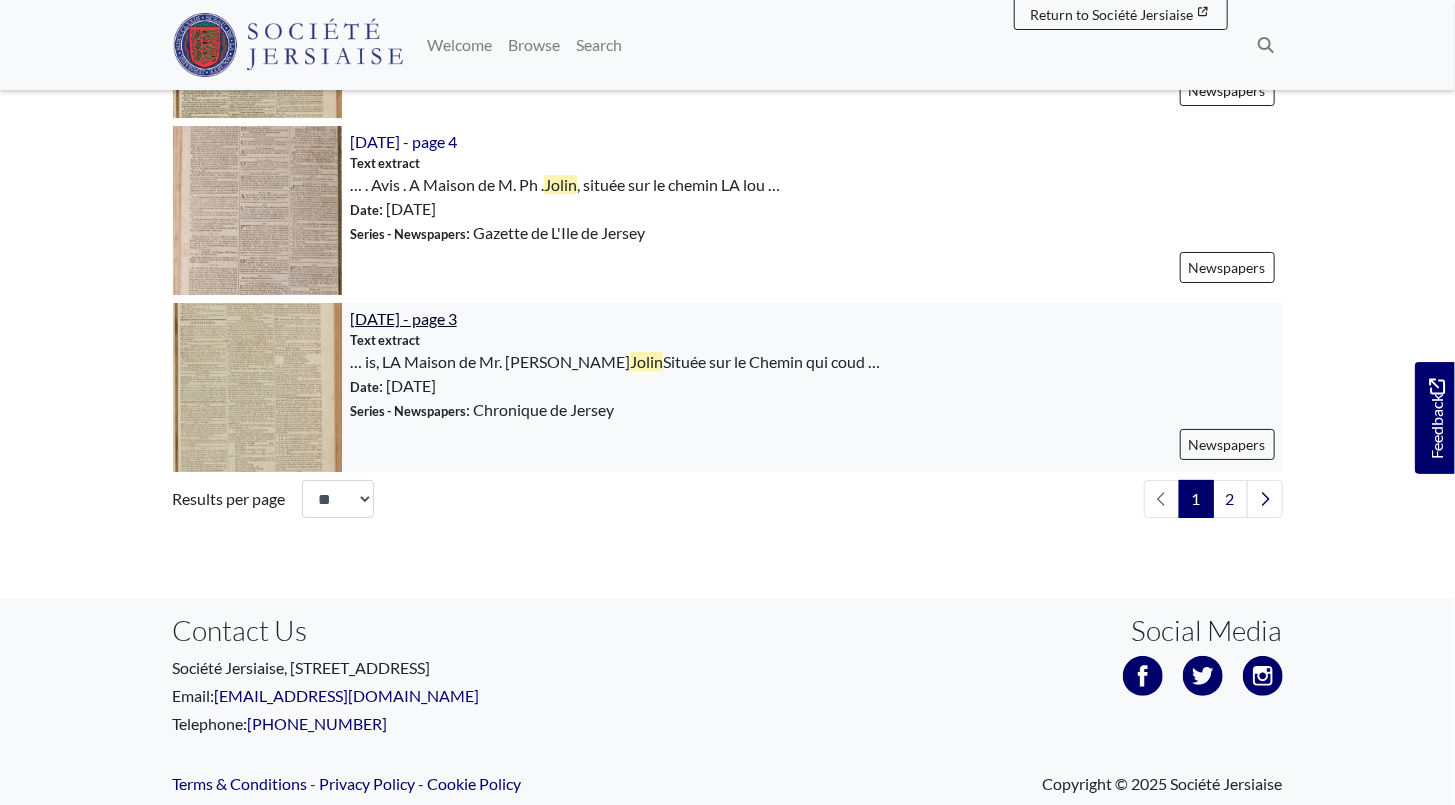 click on "[DATE] - page 3" at bounding box center [403, 318] 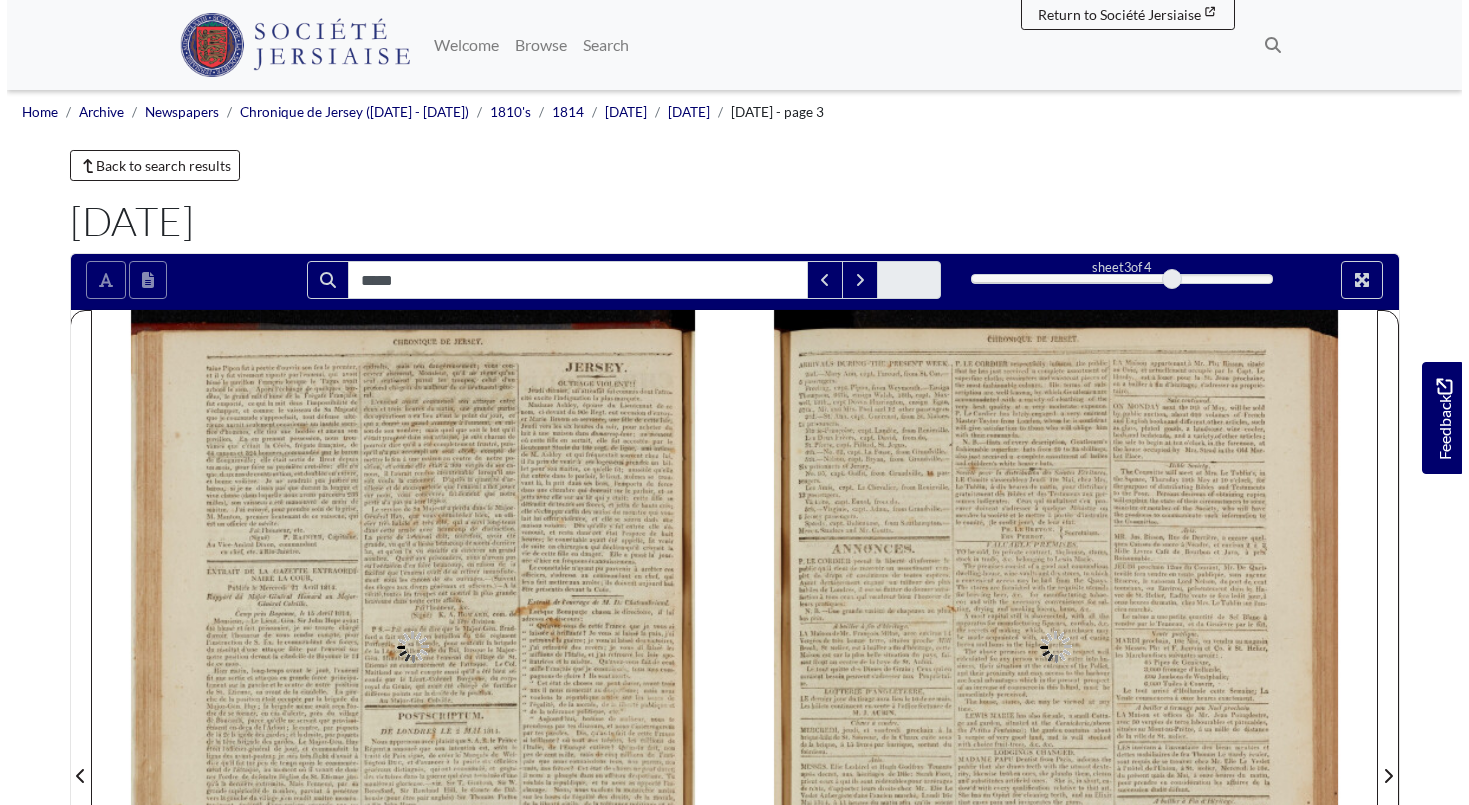 scroll, scrollTop: 0, scrollLeft: 0, axis: both 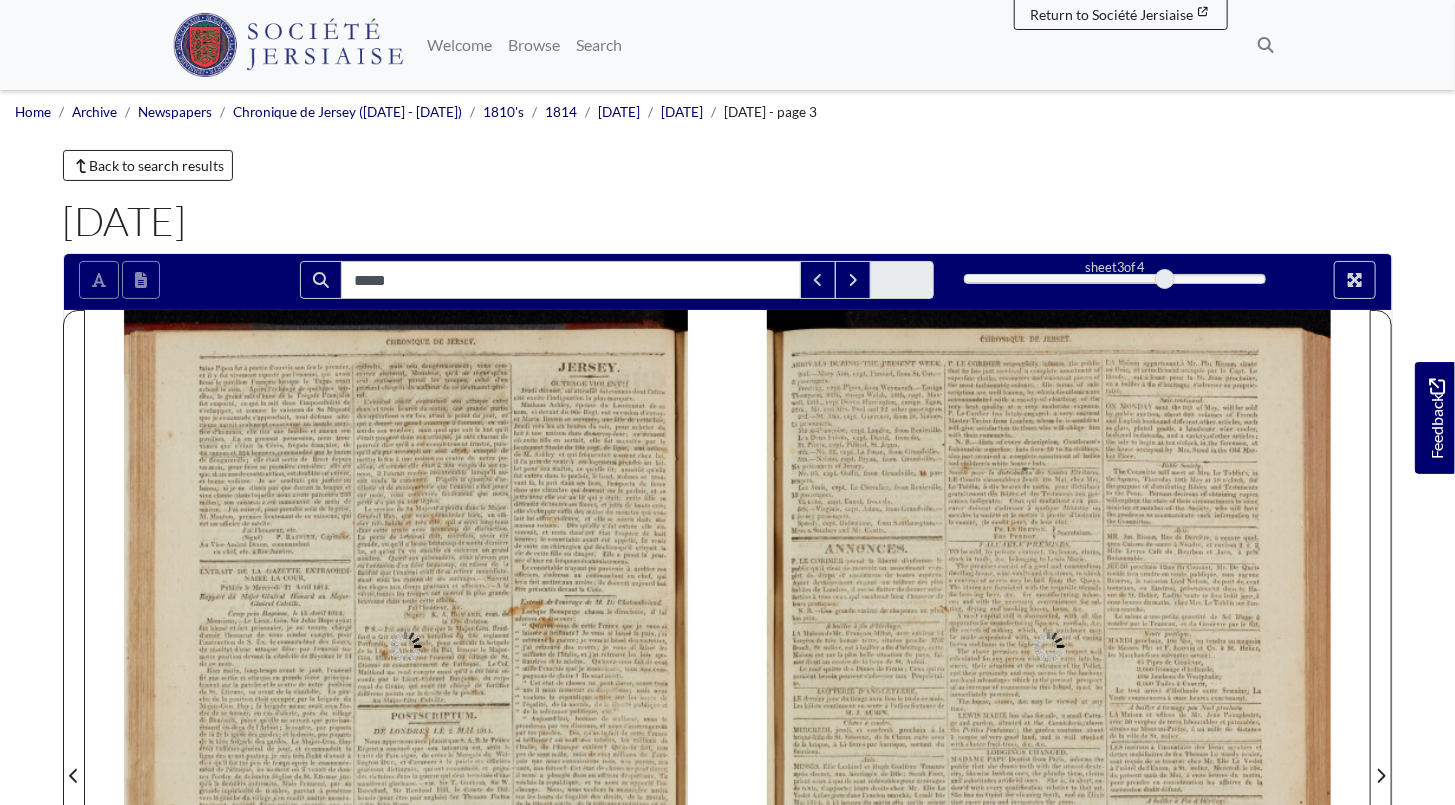 type on "*****" 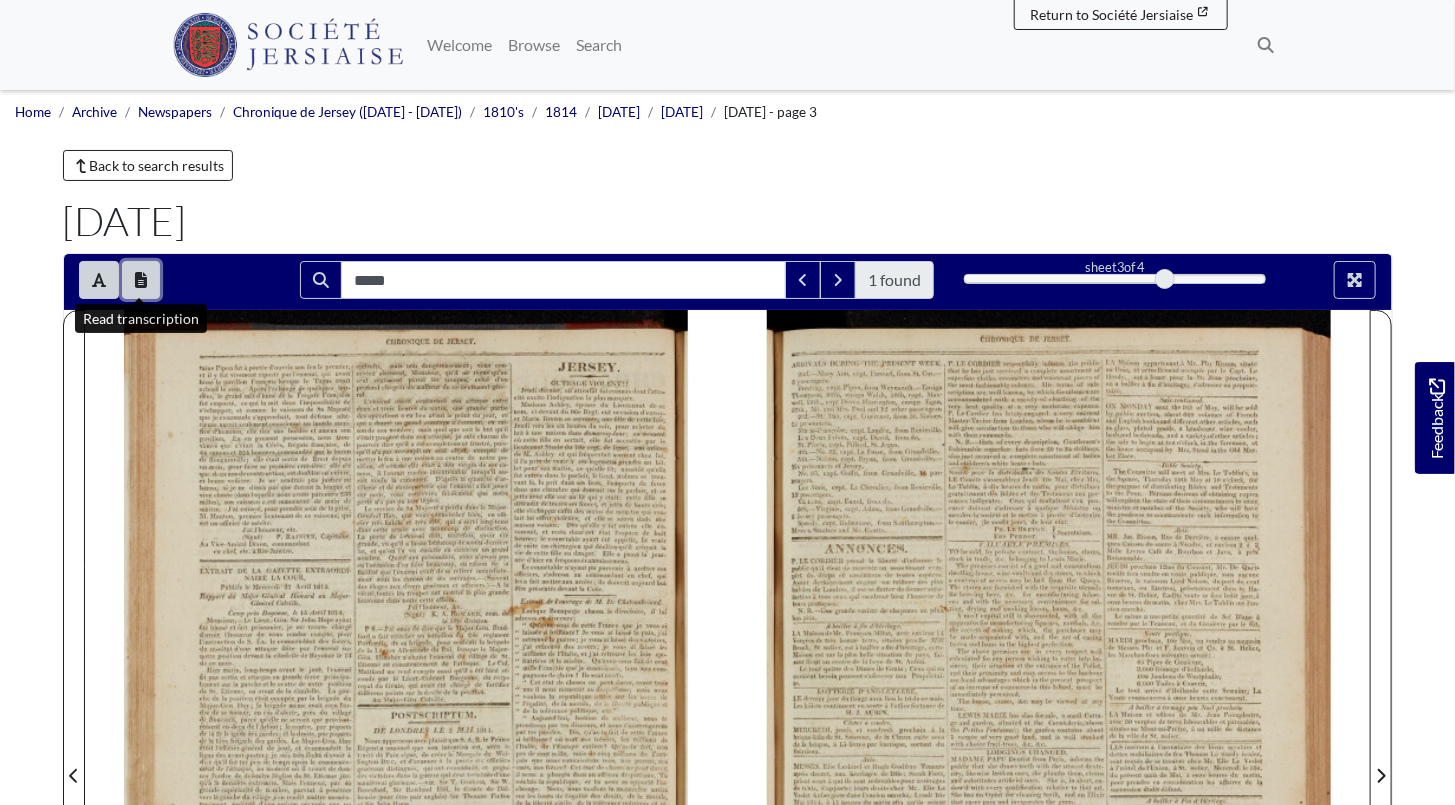 click 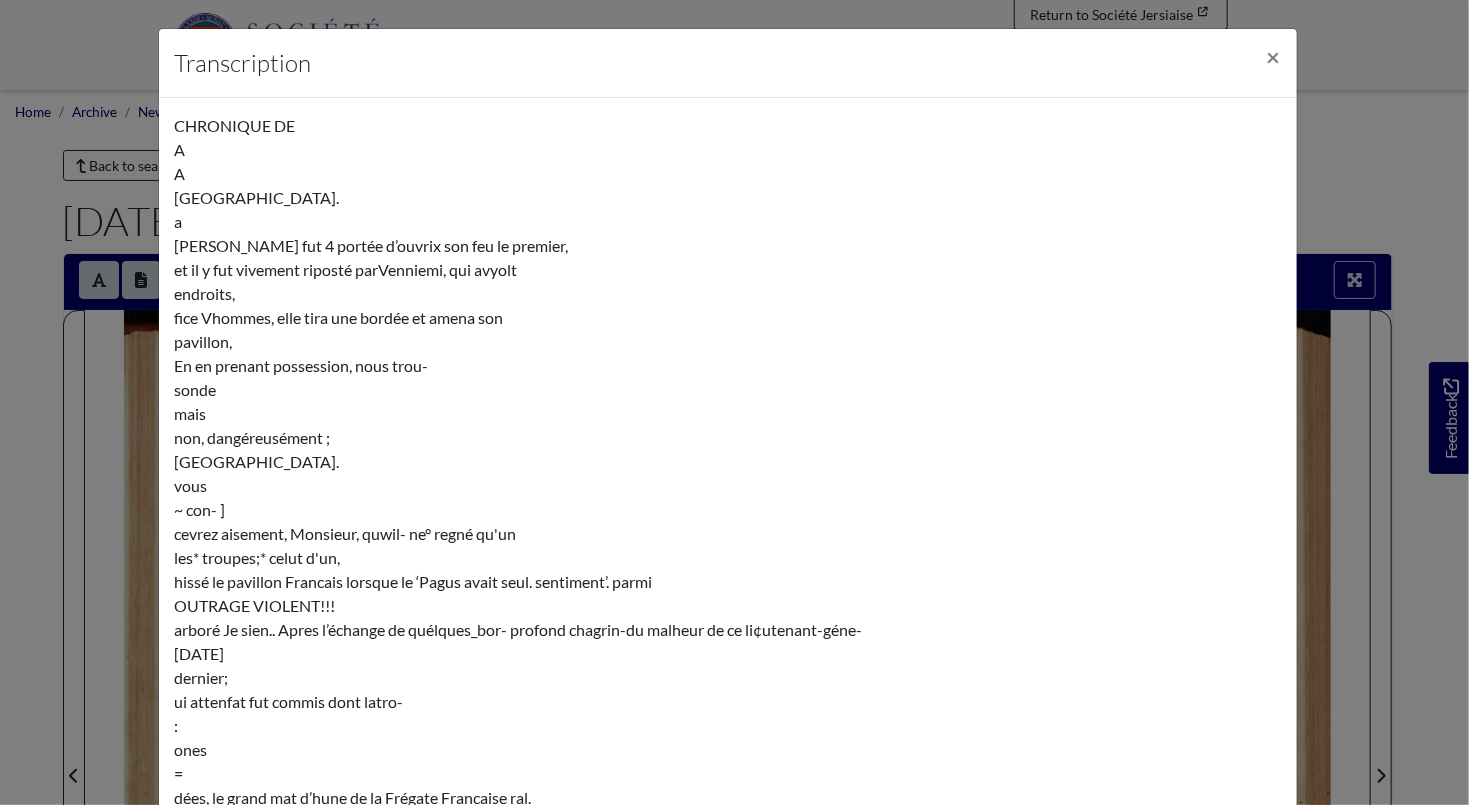 scroll, scrollTop: 26359, scrollLeft: 0, axis: vertical 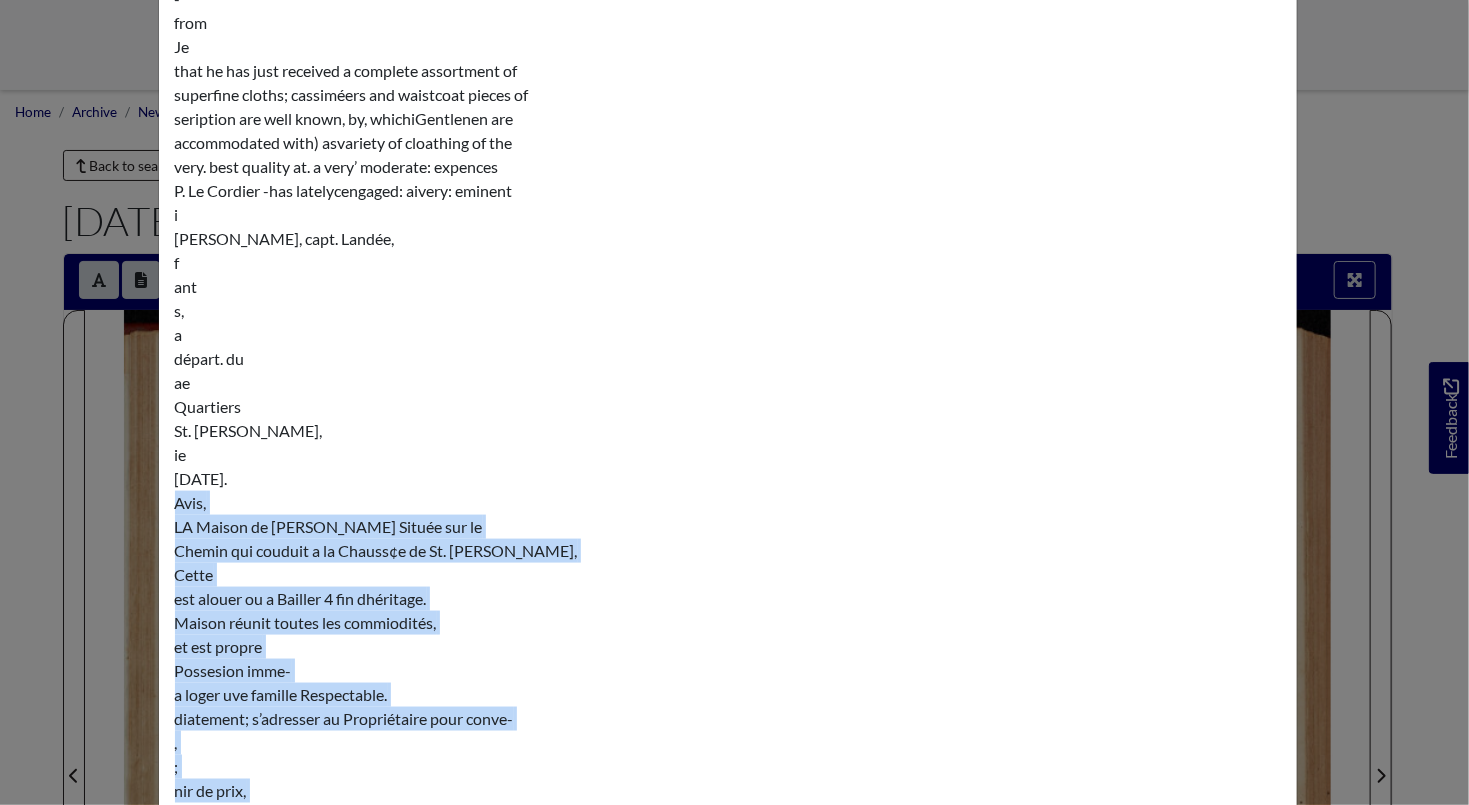 drag, startPoint x: 171, startPoint y: 434, endPoint x: 610, endPoint y: 739, distance: 534.5521 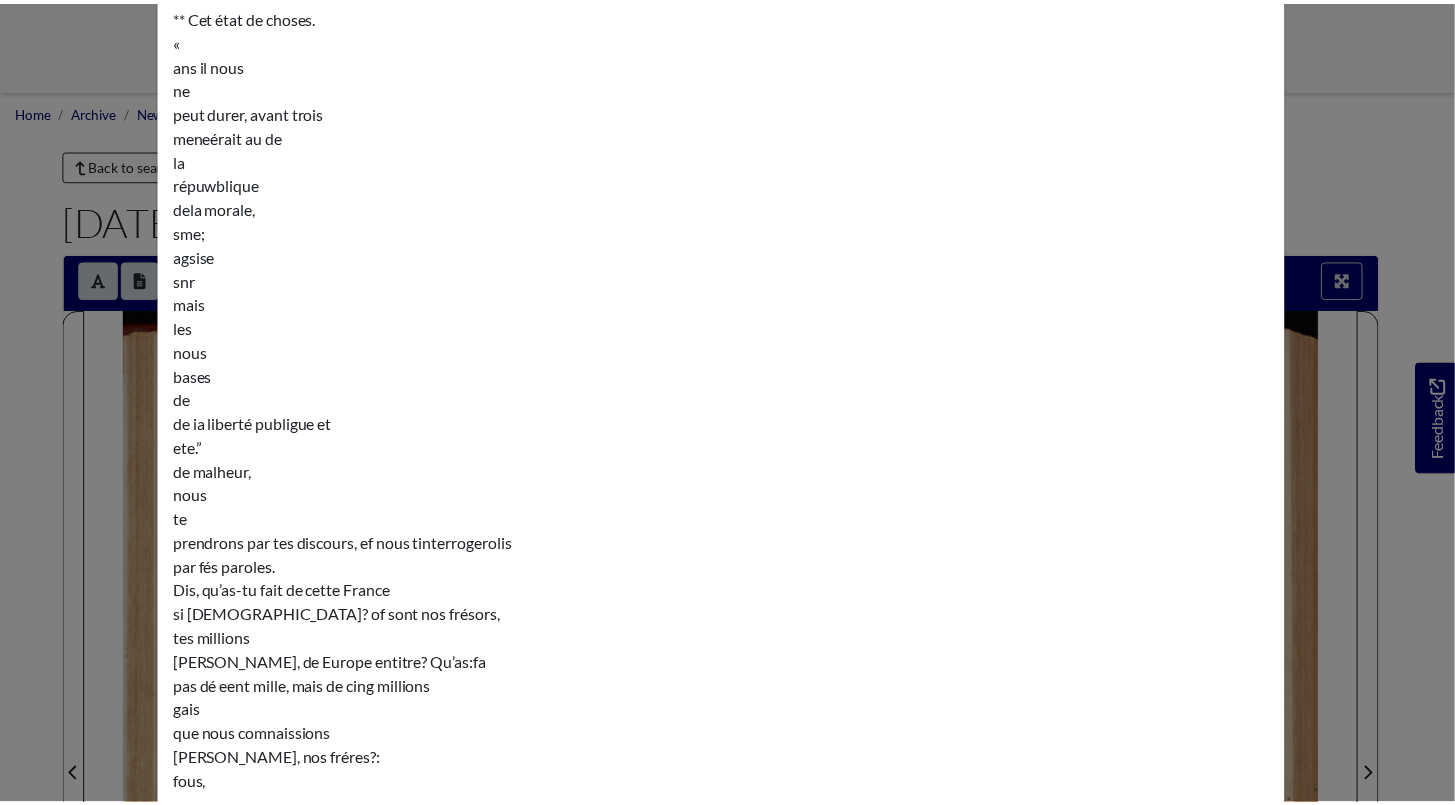 scroll, scrollTop: 0, scrollLeft: 0, axis: both 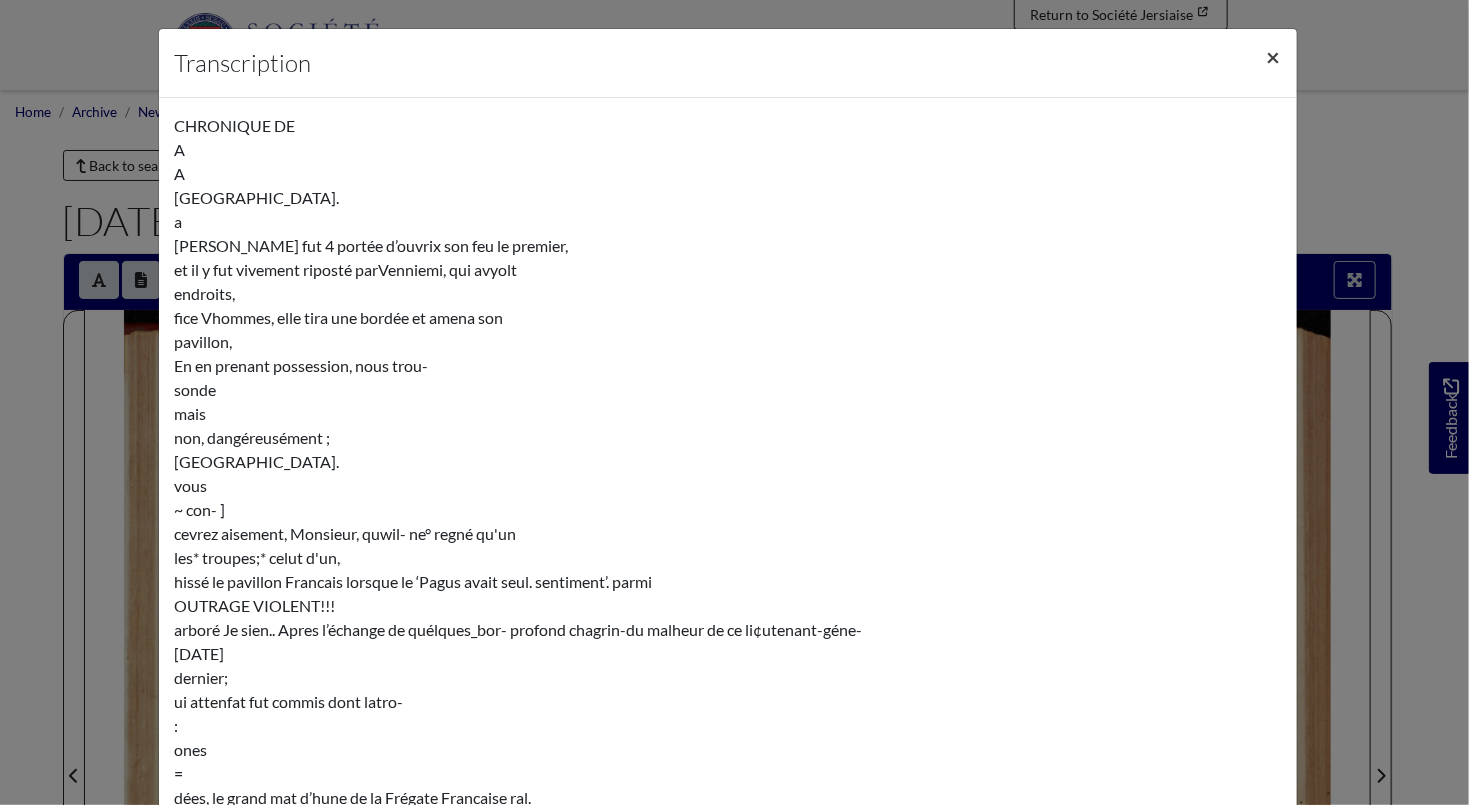 click on "×" at bounding box center [1274, 56] 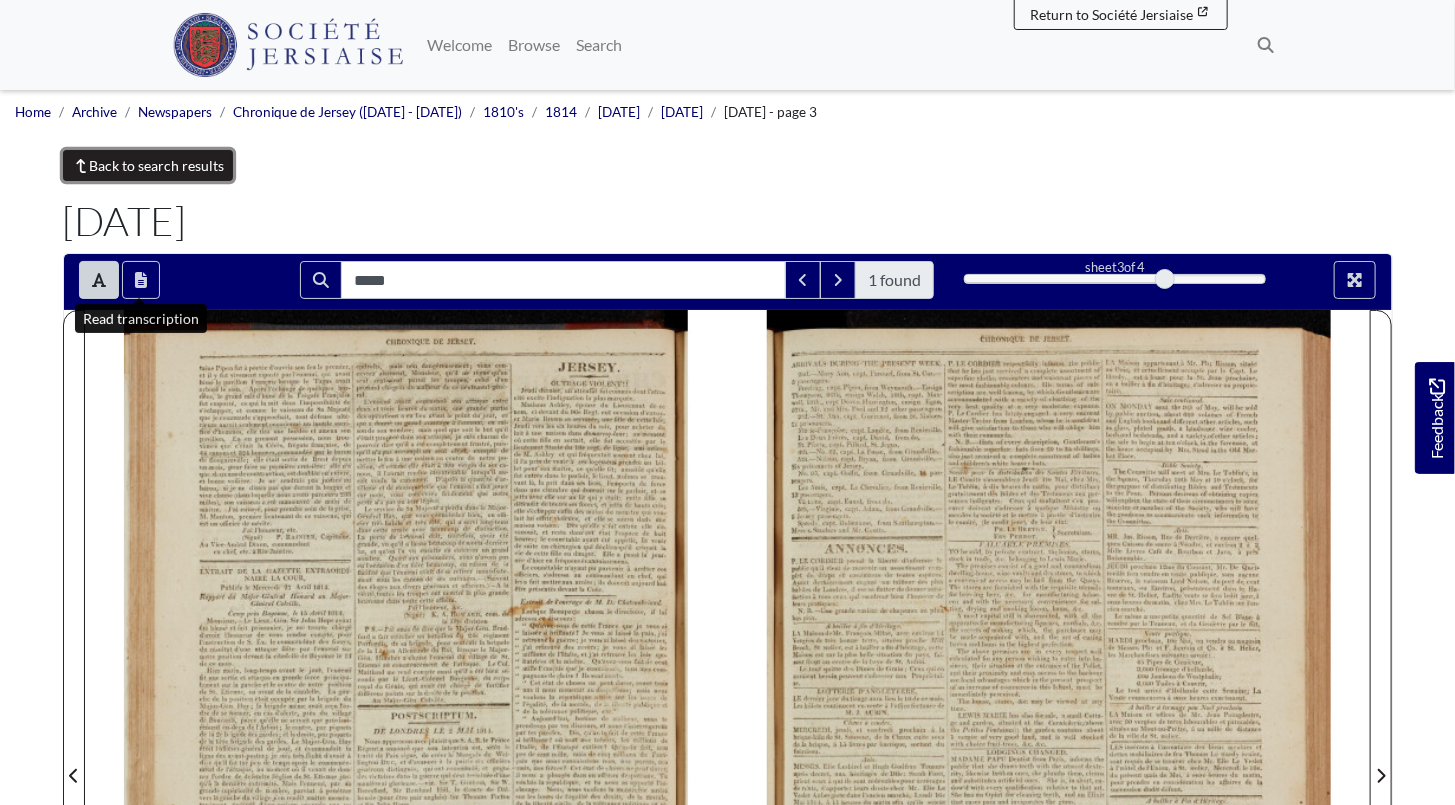 click on "Back to search results" at bounding box center (148, 165) 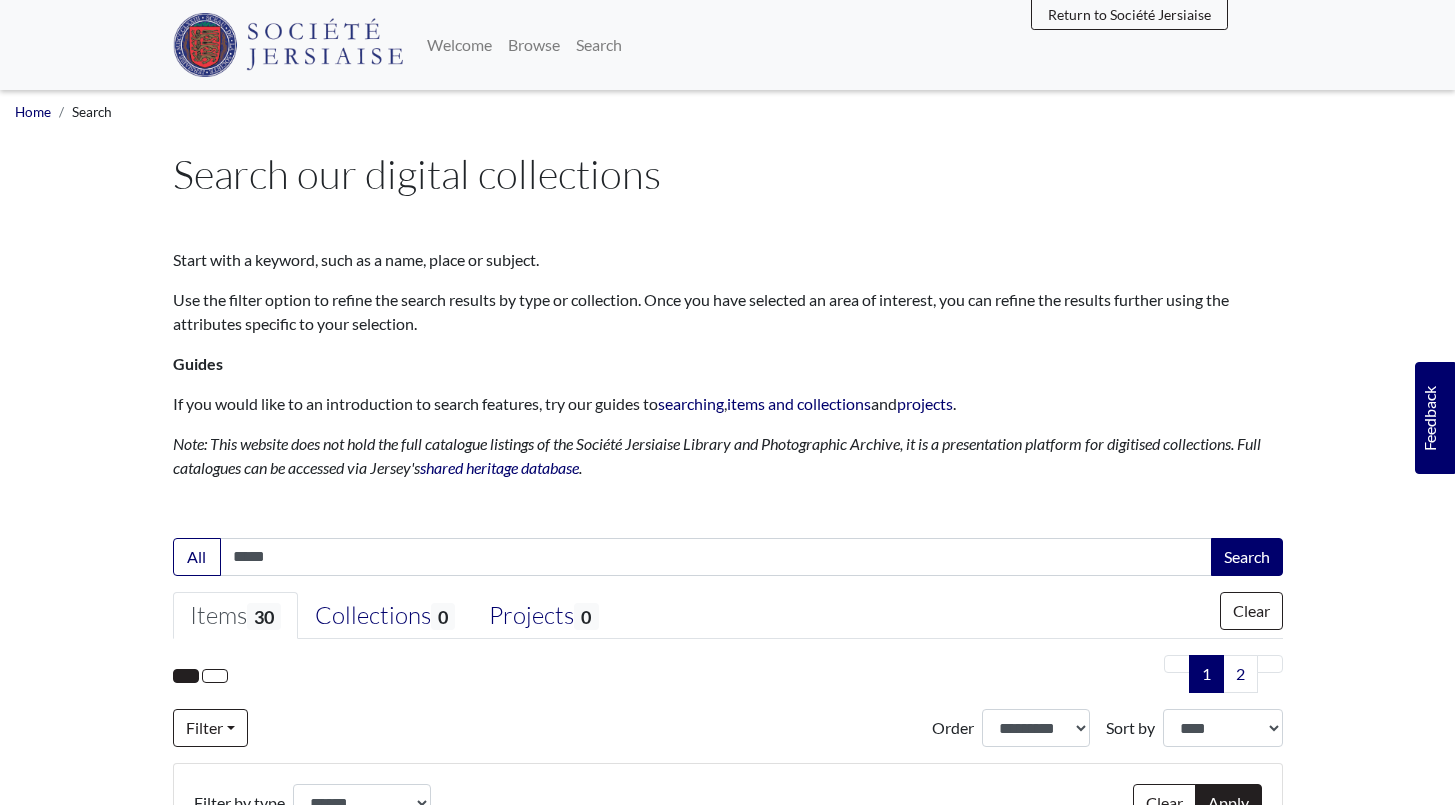 select on "***" 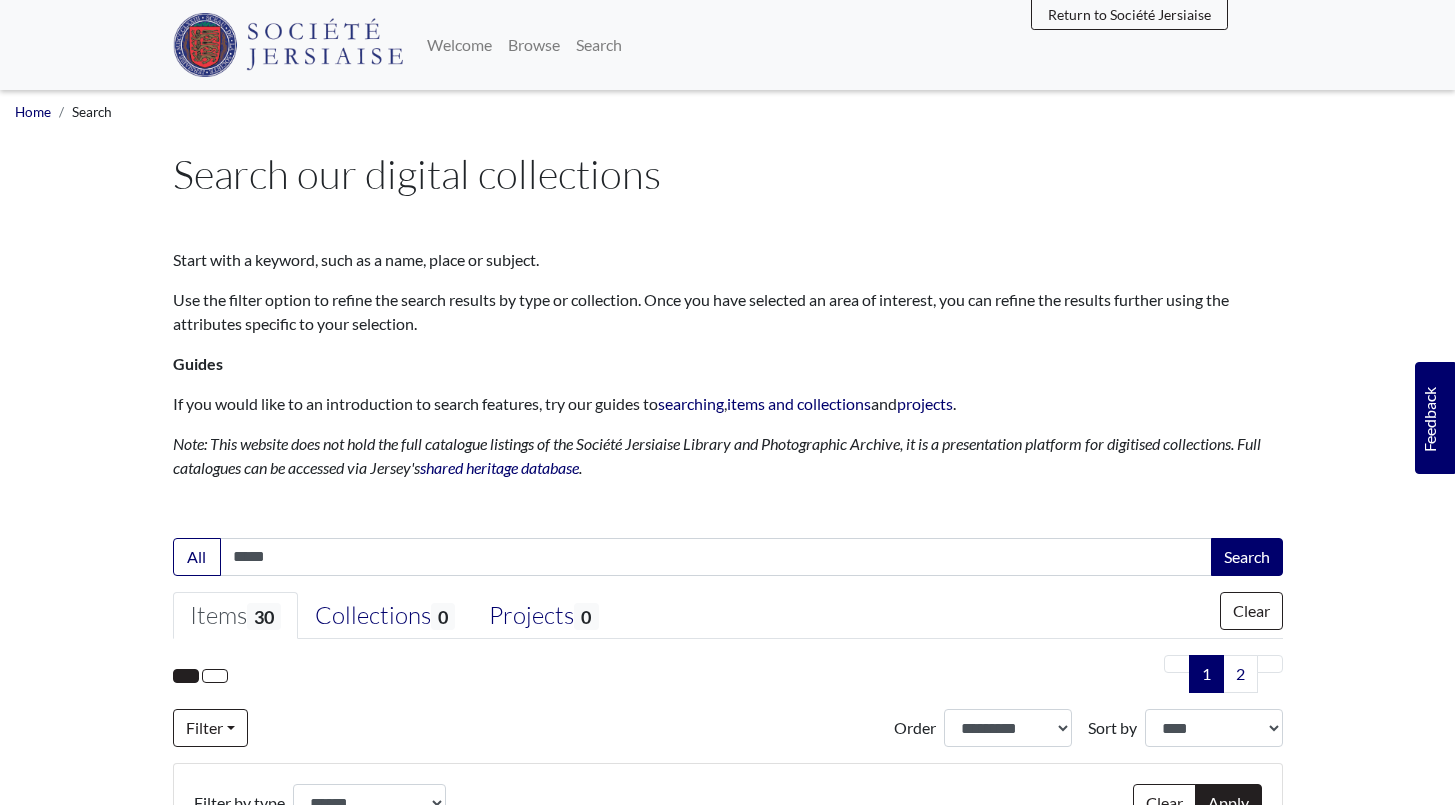 scroll, scrollTop: 0, scrollLeft: 0, axis: both 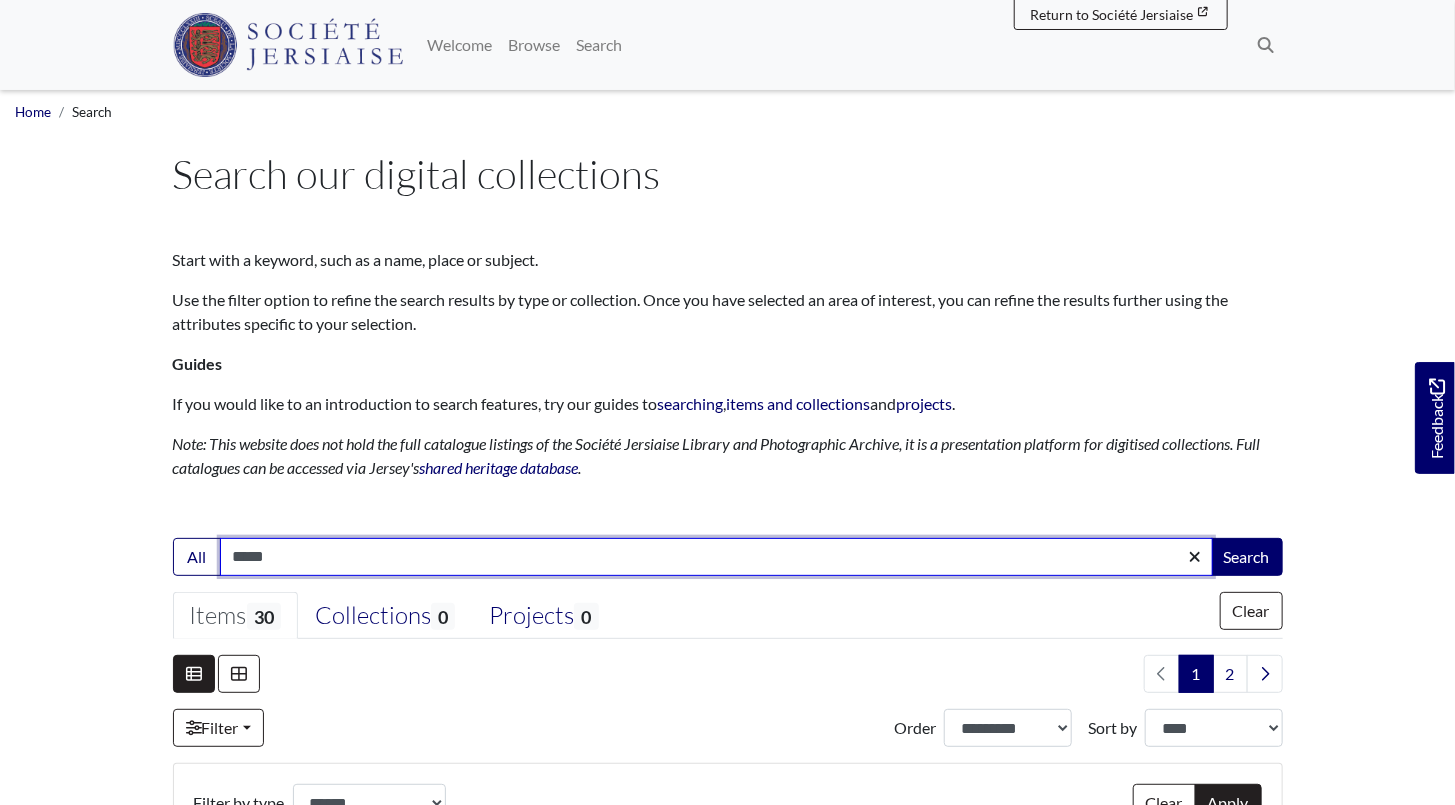 drag, startPoint x: 385, startPoint y: 555, endPoint x: 0, endPoint y: 527, distance: 386.01685 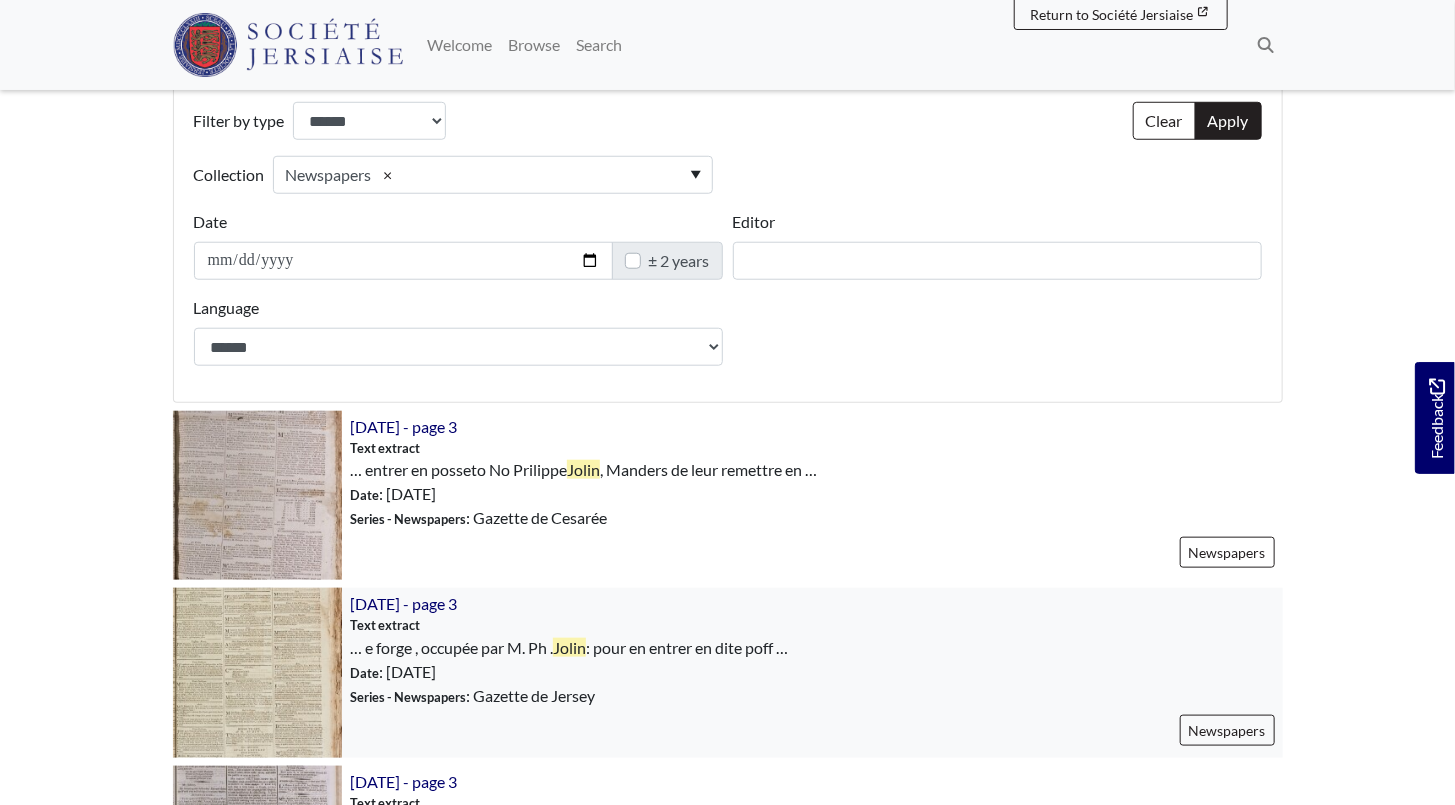 scroll, scrollTop: 727, scrollLeft: 0, axis: vertical 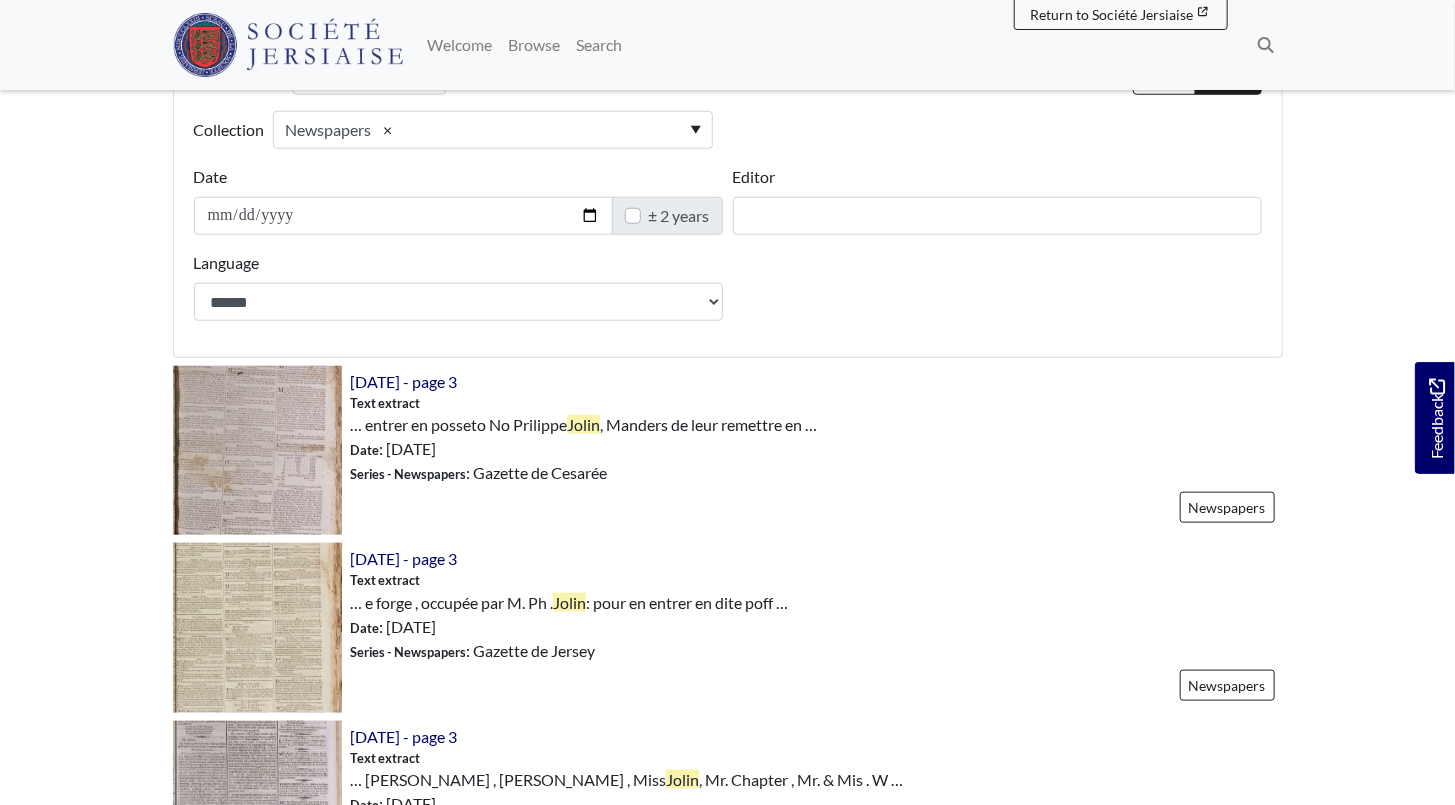 type on "*********" 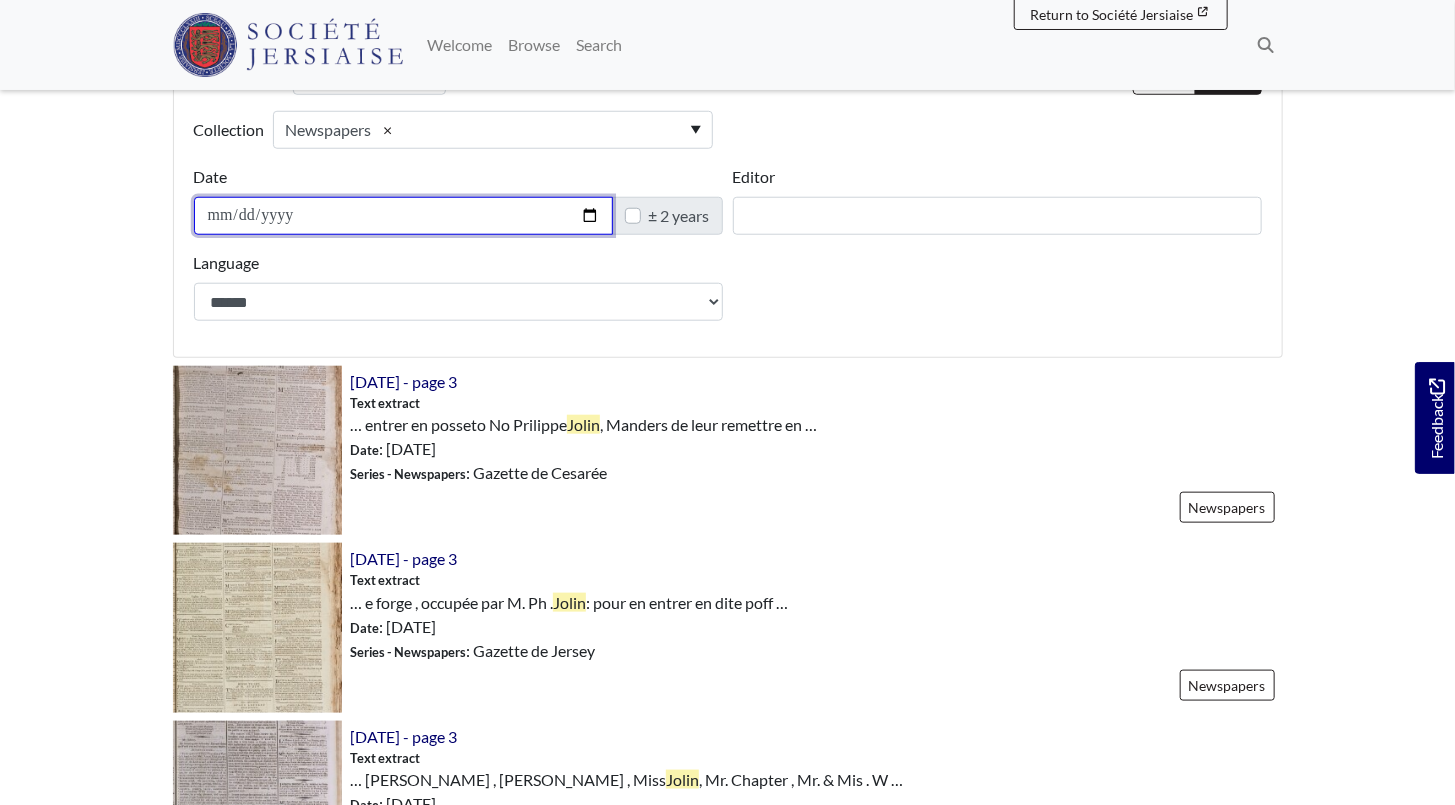 drag, startPoint x: 438, startPoint y: 226, endPoint x: 0, endPoint y: 184, distance: 440.0091 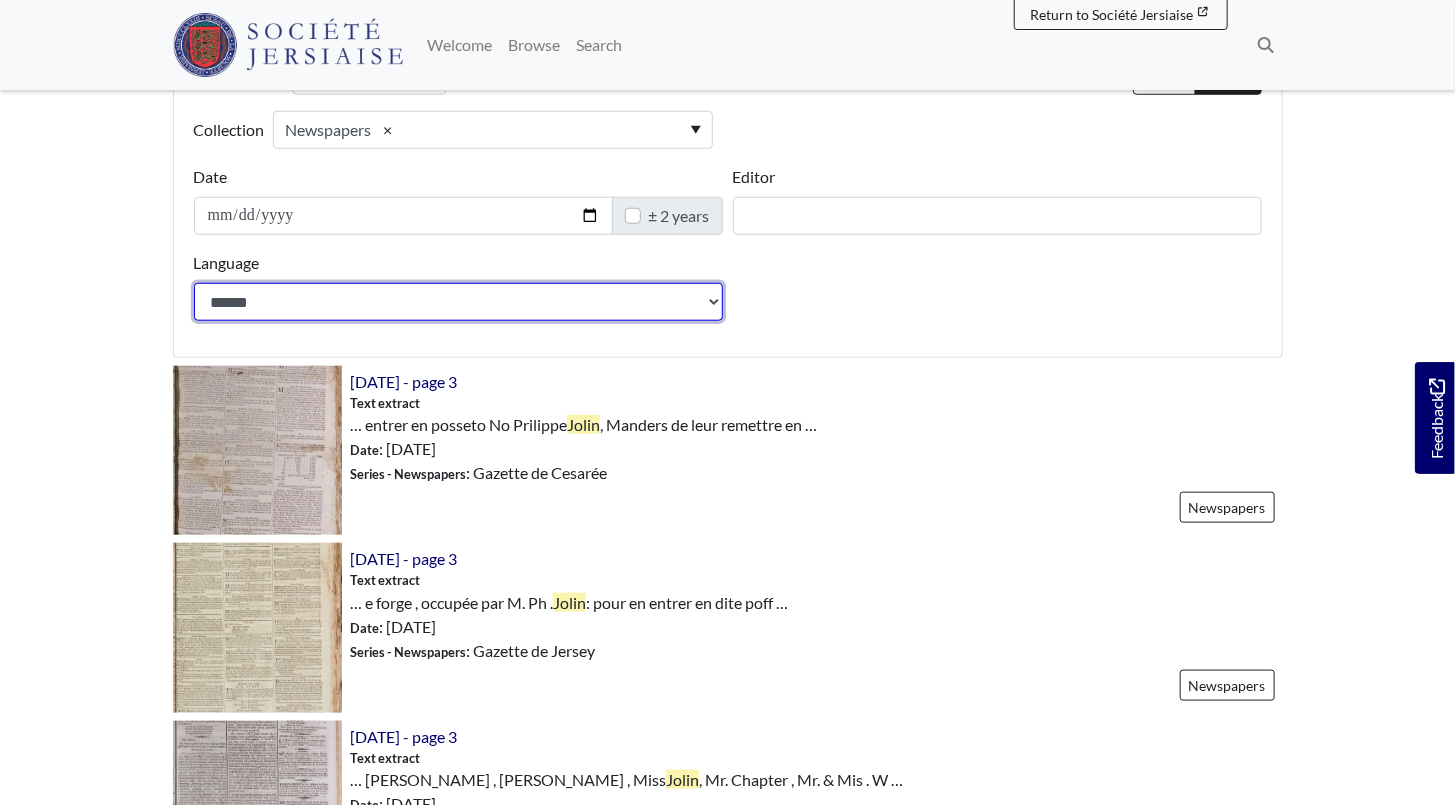 click on "**********" at bounding box center (458, 302) 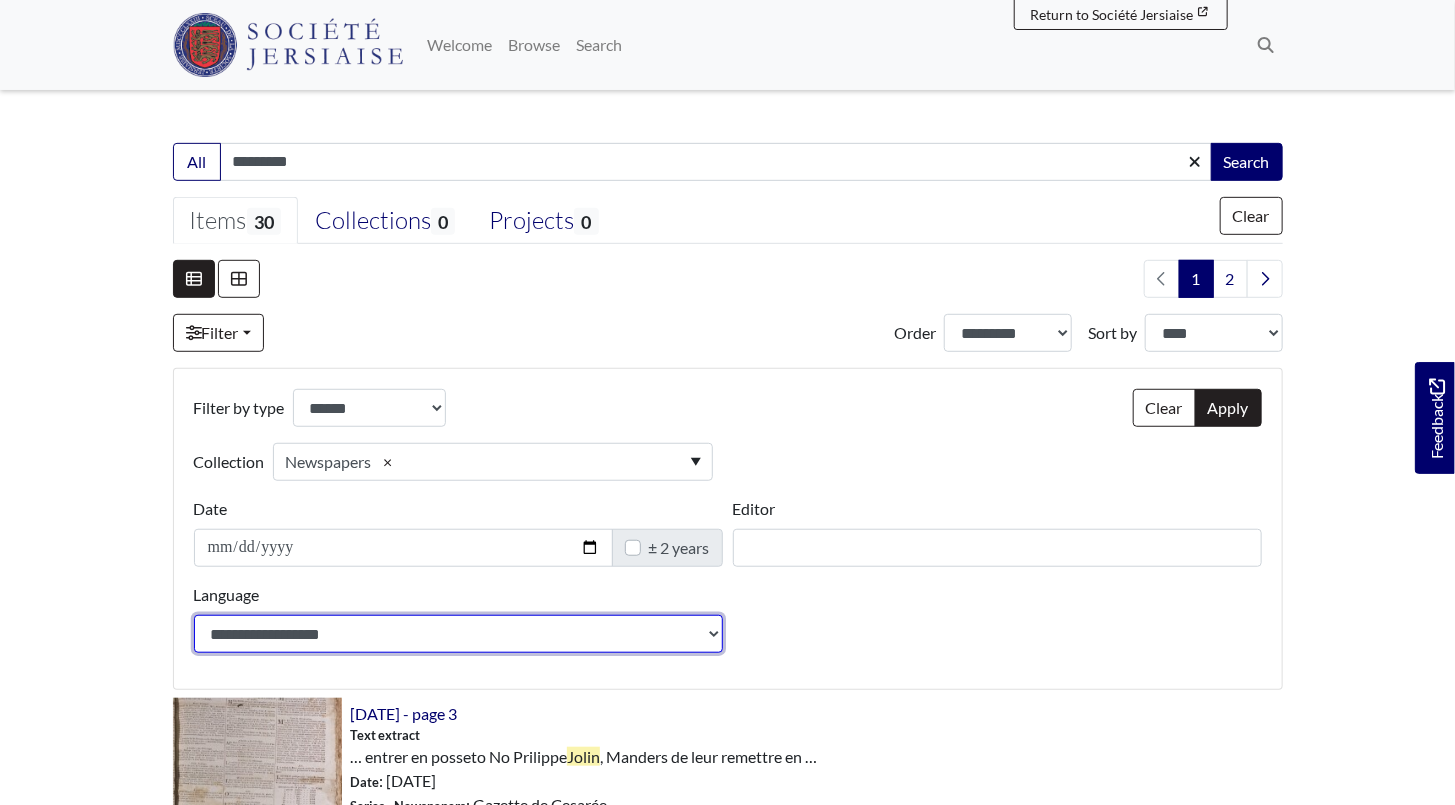 scroll, scrollTop: 363, scrollLeft: 0, axis: vertical 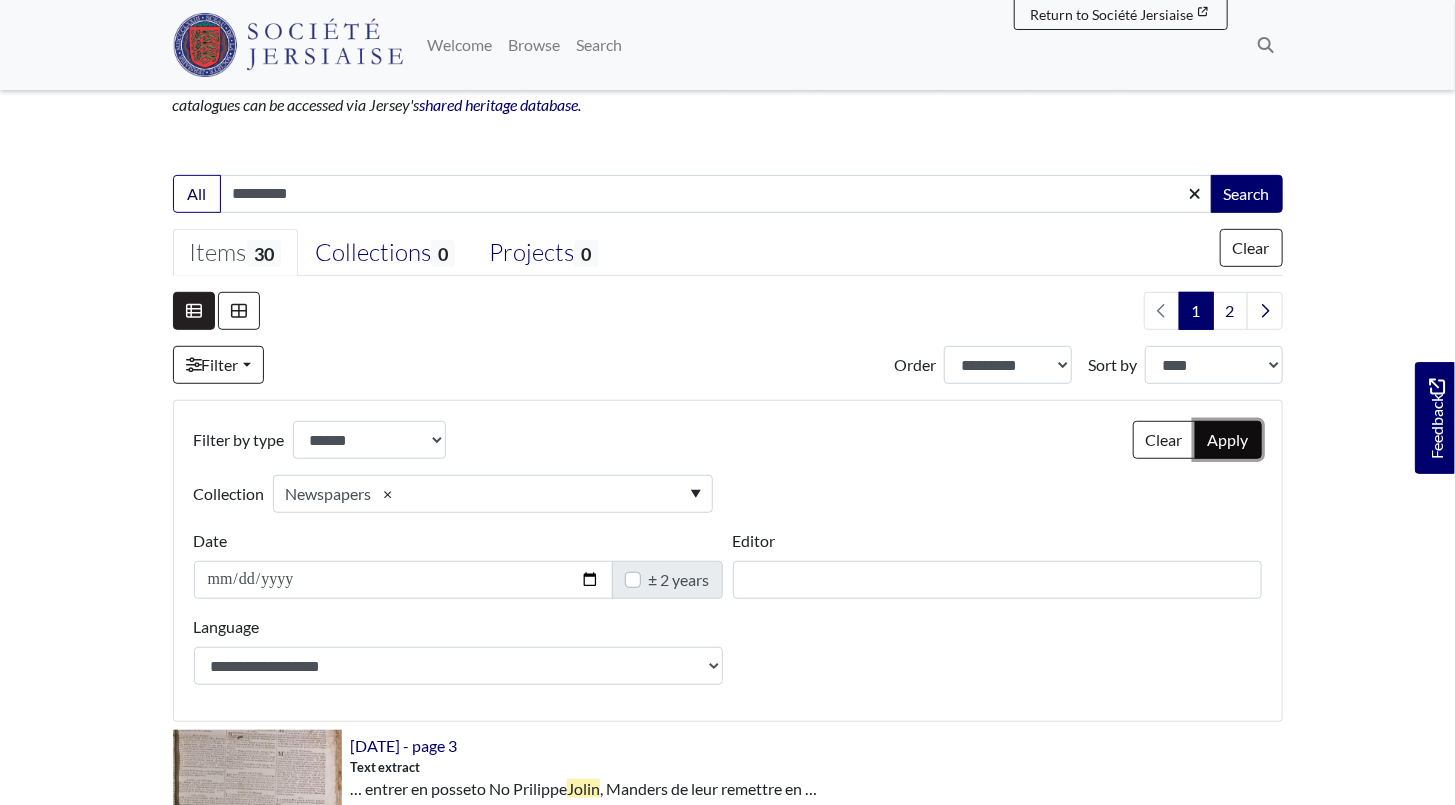 click on "Apply" at bounding box center [1228, 440] 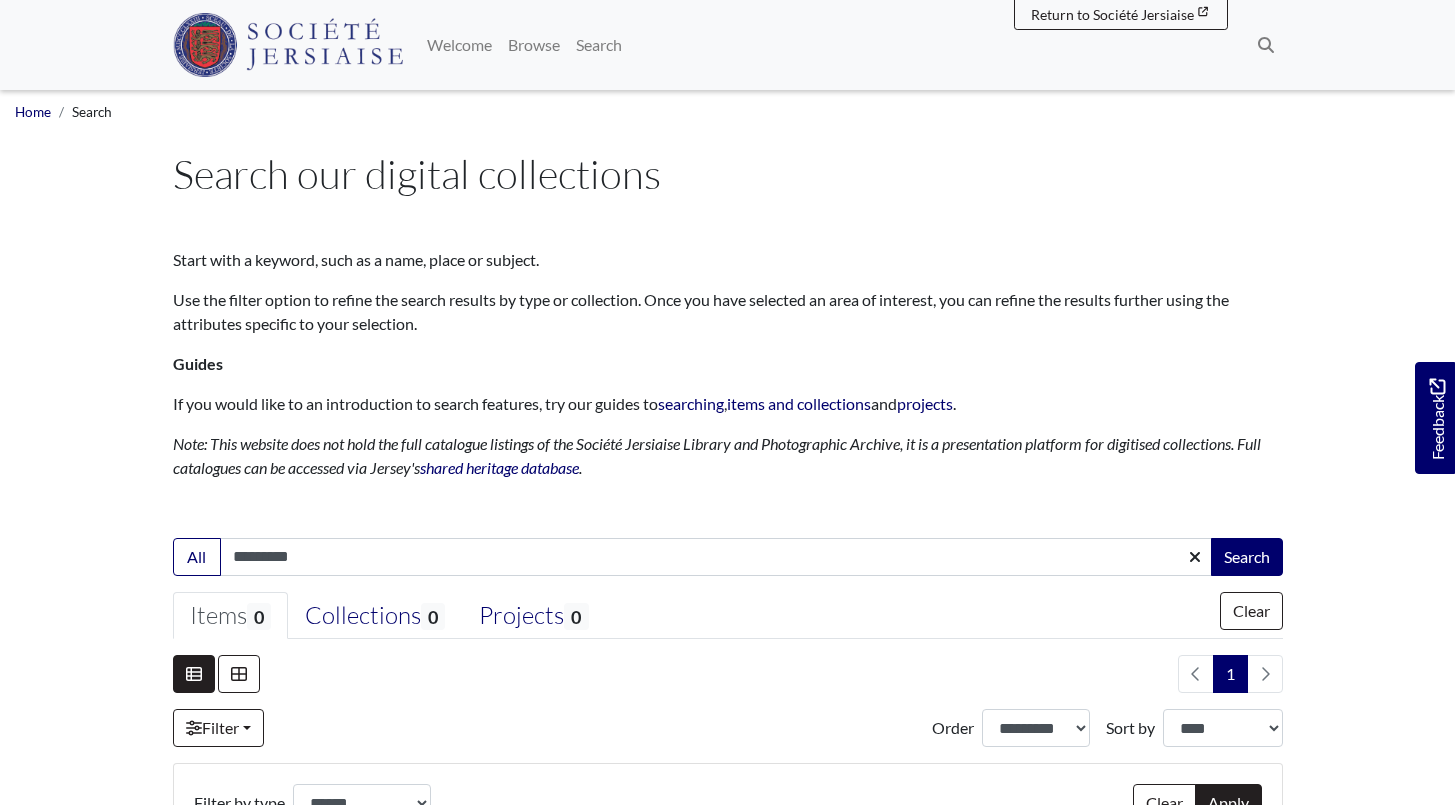 select on "***" 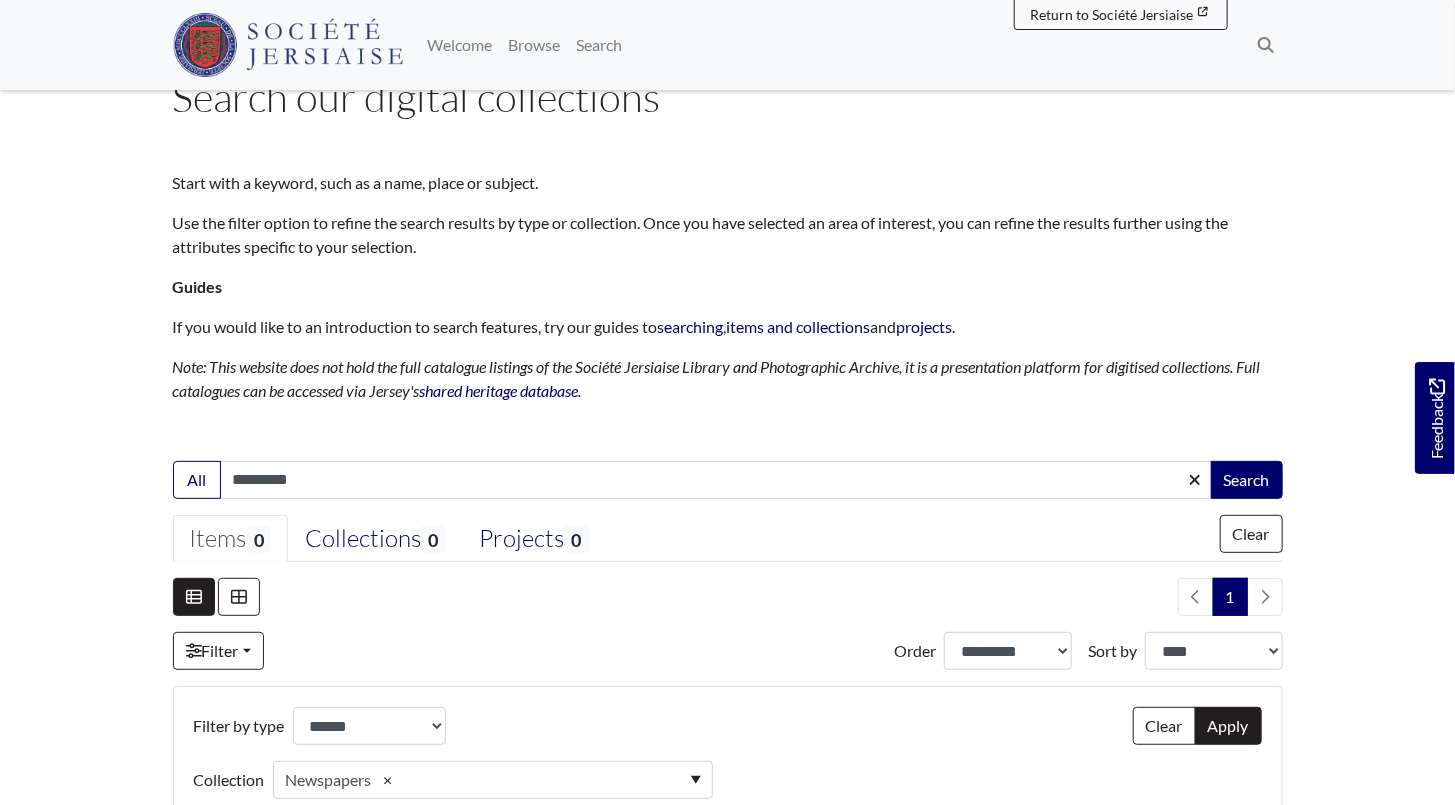 scroll, scrollTop: 0, scrollLeft: 0, axis: both 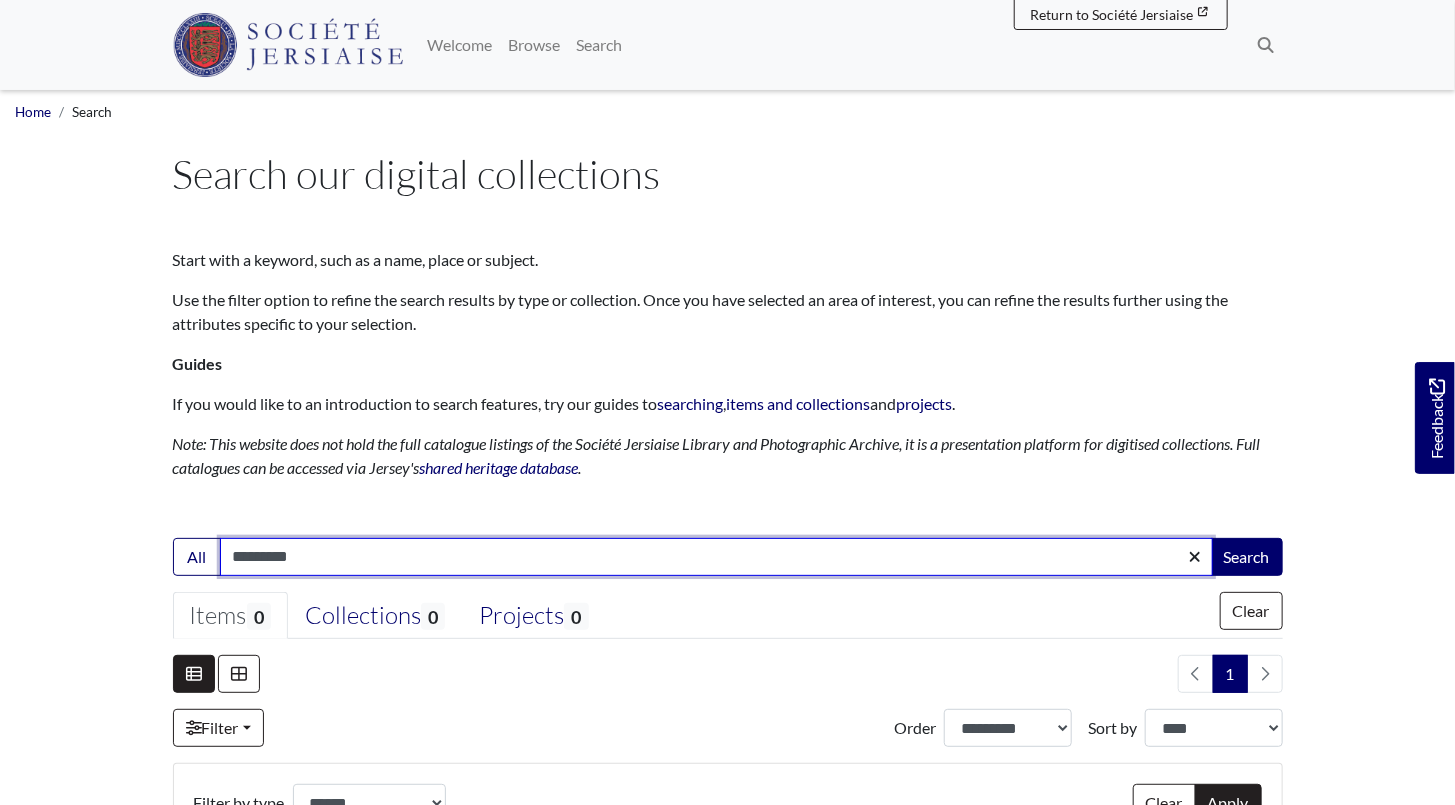 drag, startPoint x: 359, startPoint y: 559, endPoint x: 0, endPoint y: 538, distance: 359.61368 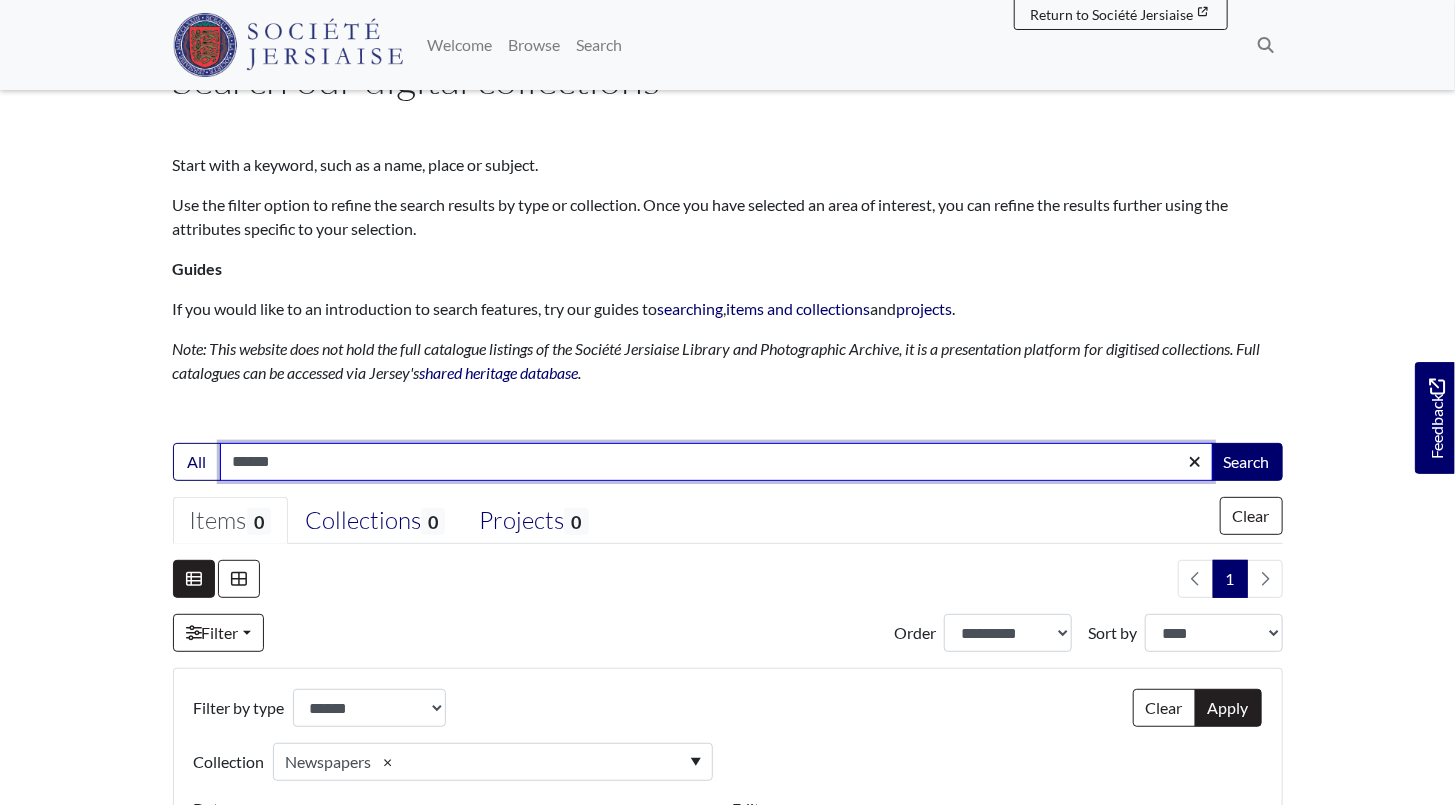 scroll, scrollTop: 181, scrollLeft: 0, axis: vertical 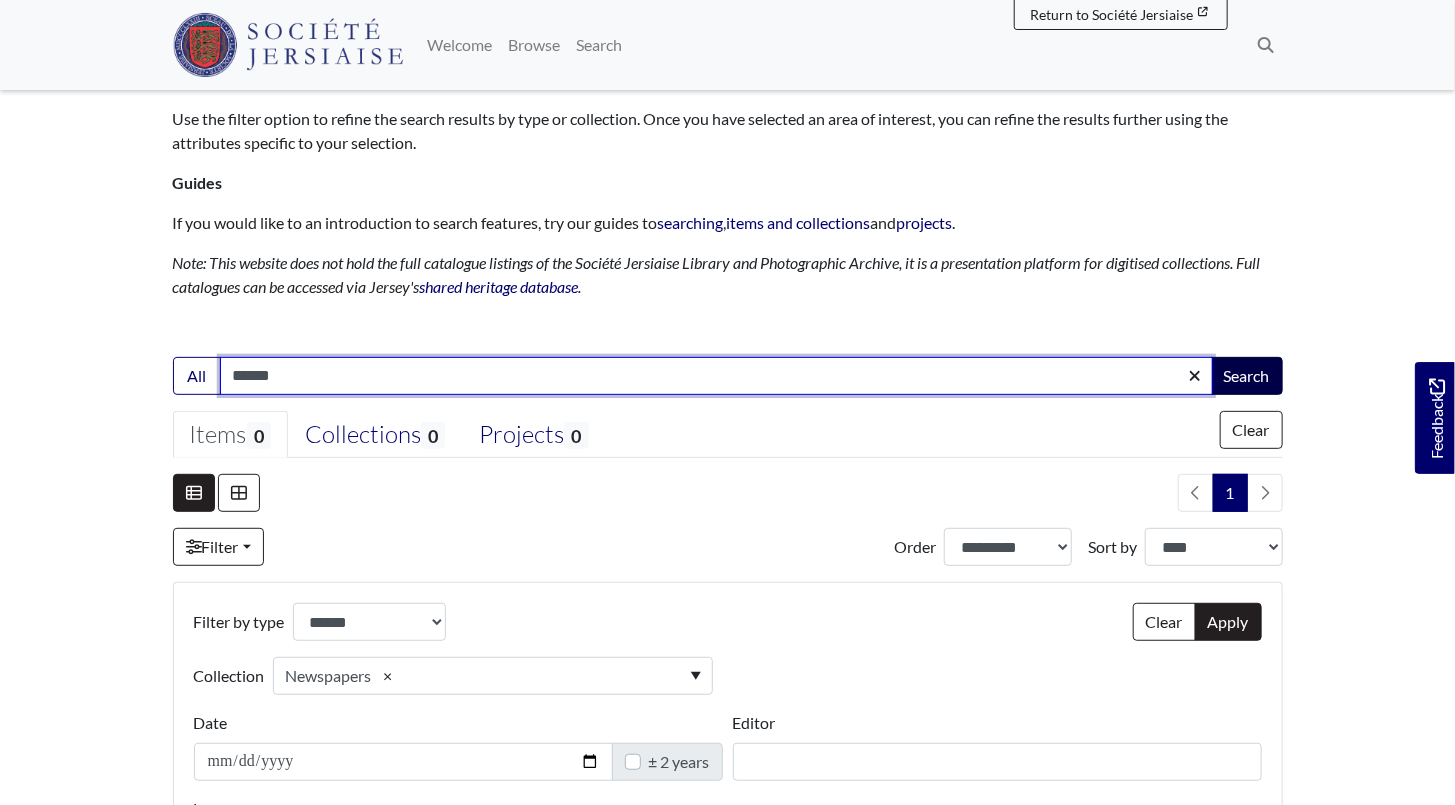 type on "******" 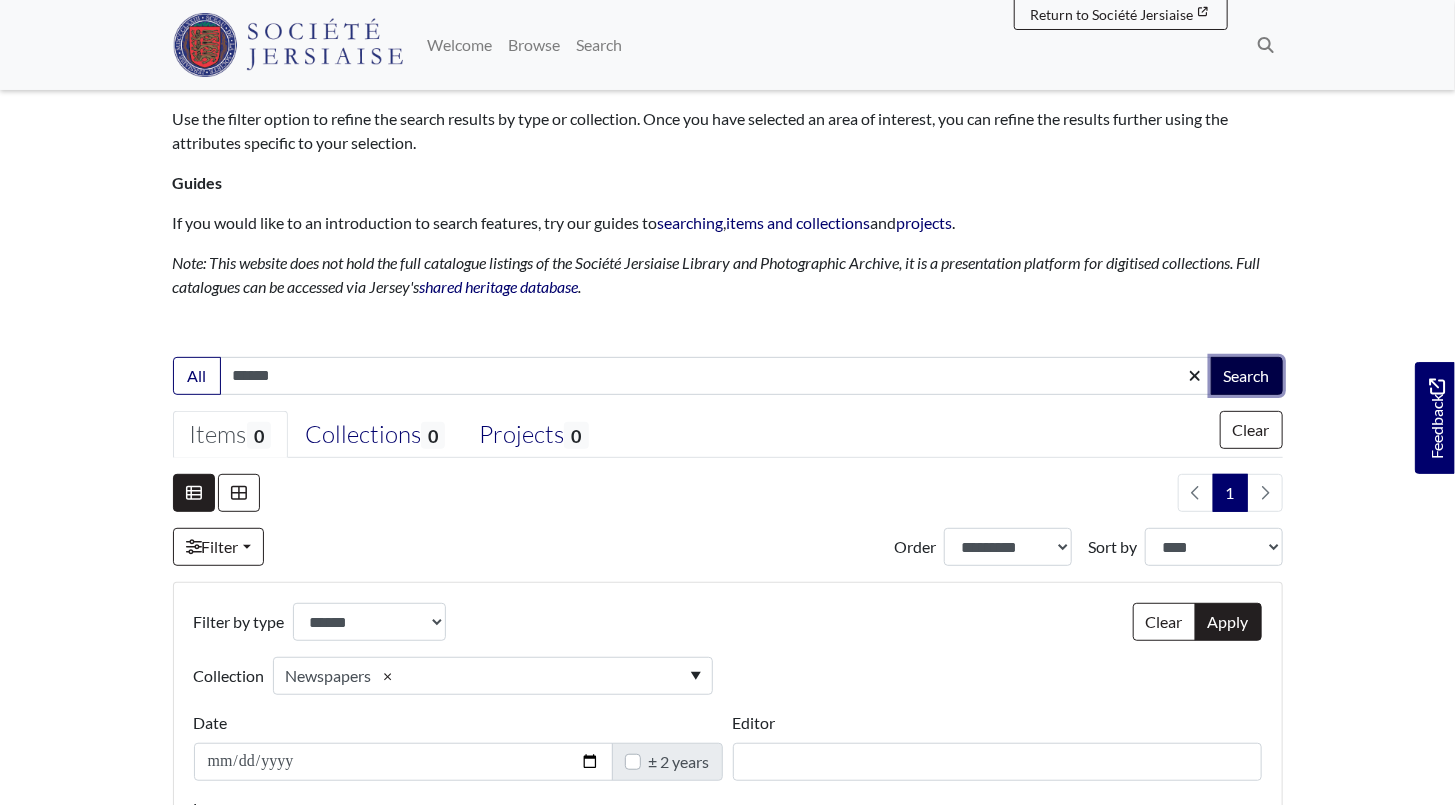 click on "Search" at bounding box center [1247, 376] 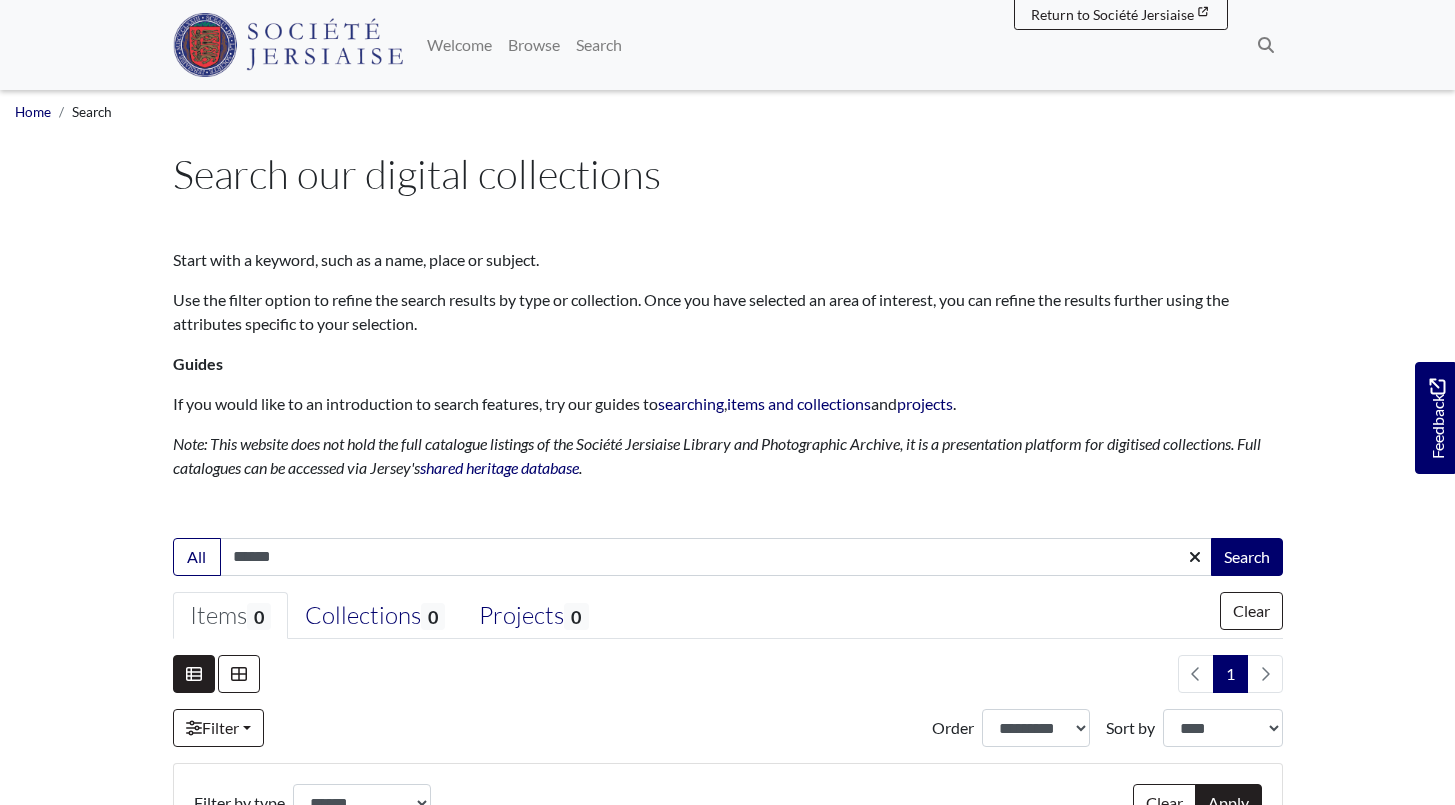 select on "***" 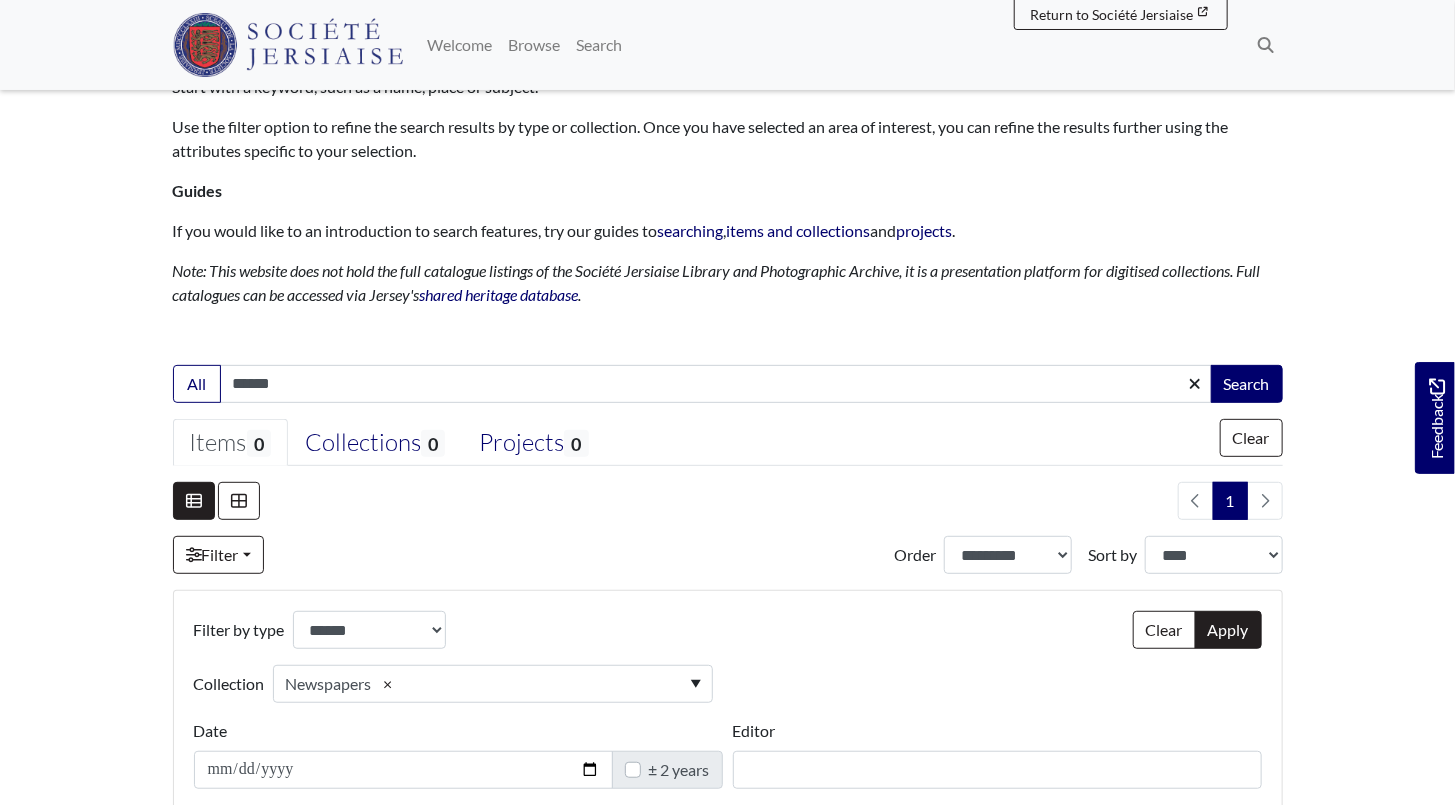 scroll, scrollTop: 77, scrollLeft: 0, axis: vertical 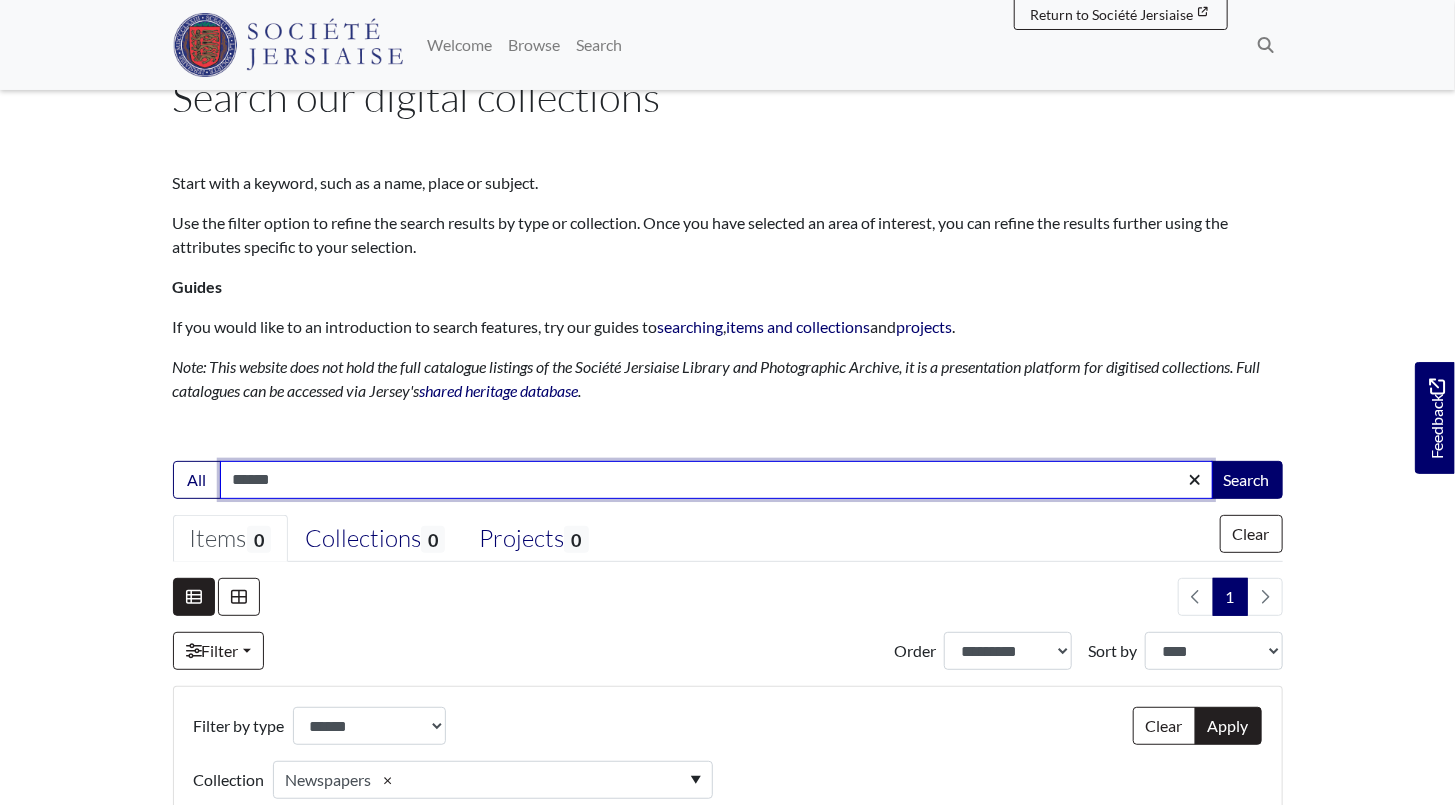 drag, startPoint x: 303, startPoint y: 474, endPoint x: 0, endPoint y: 476, distance: 303.0066 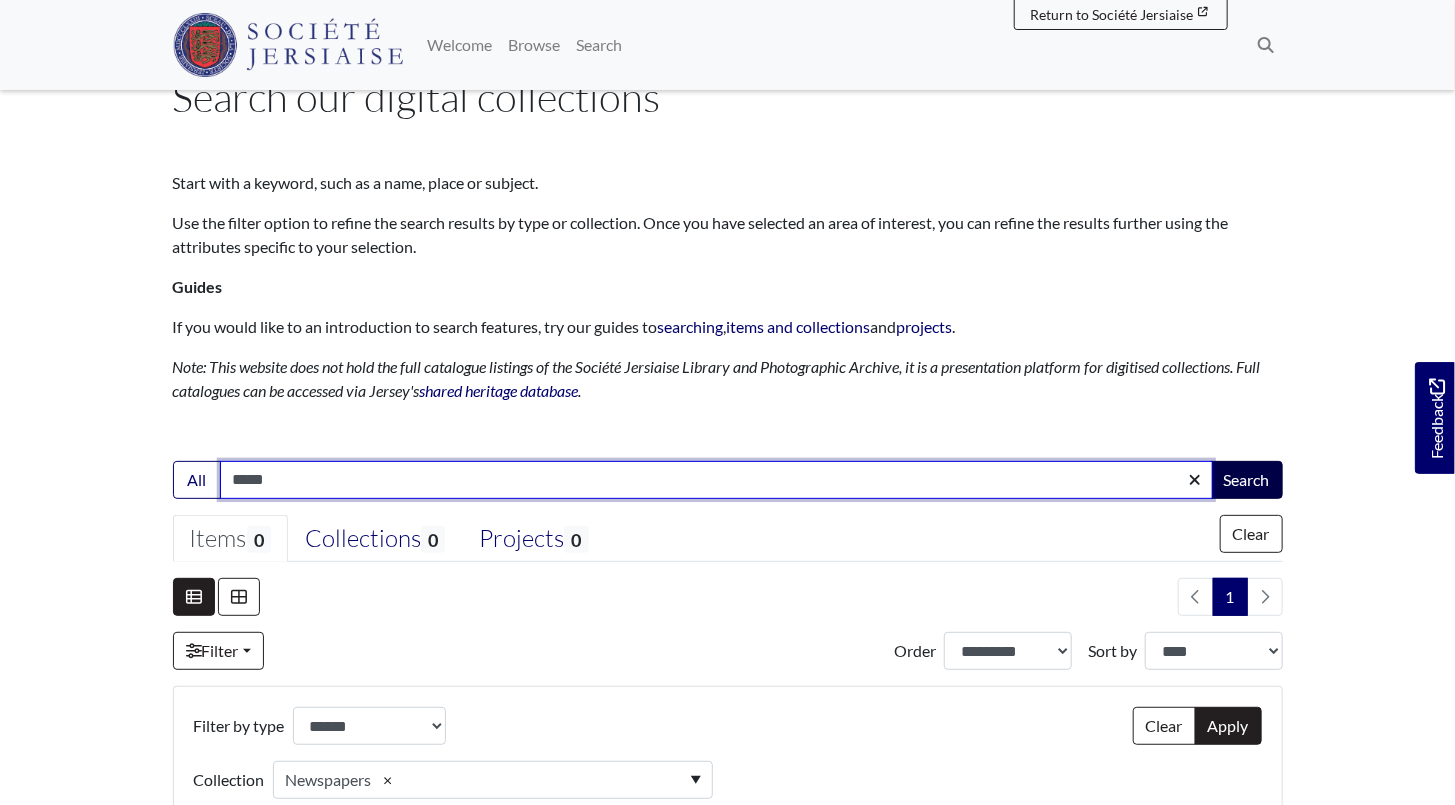 type on "*****" 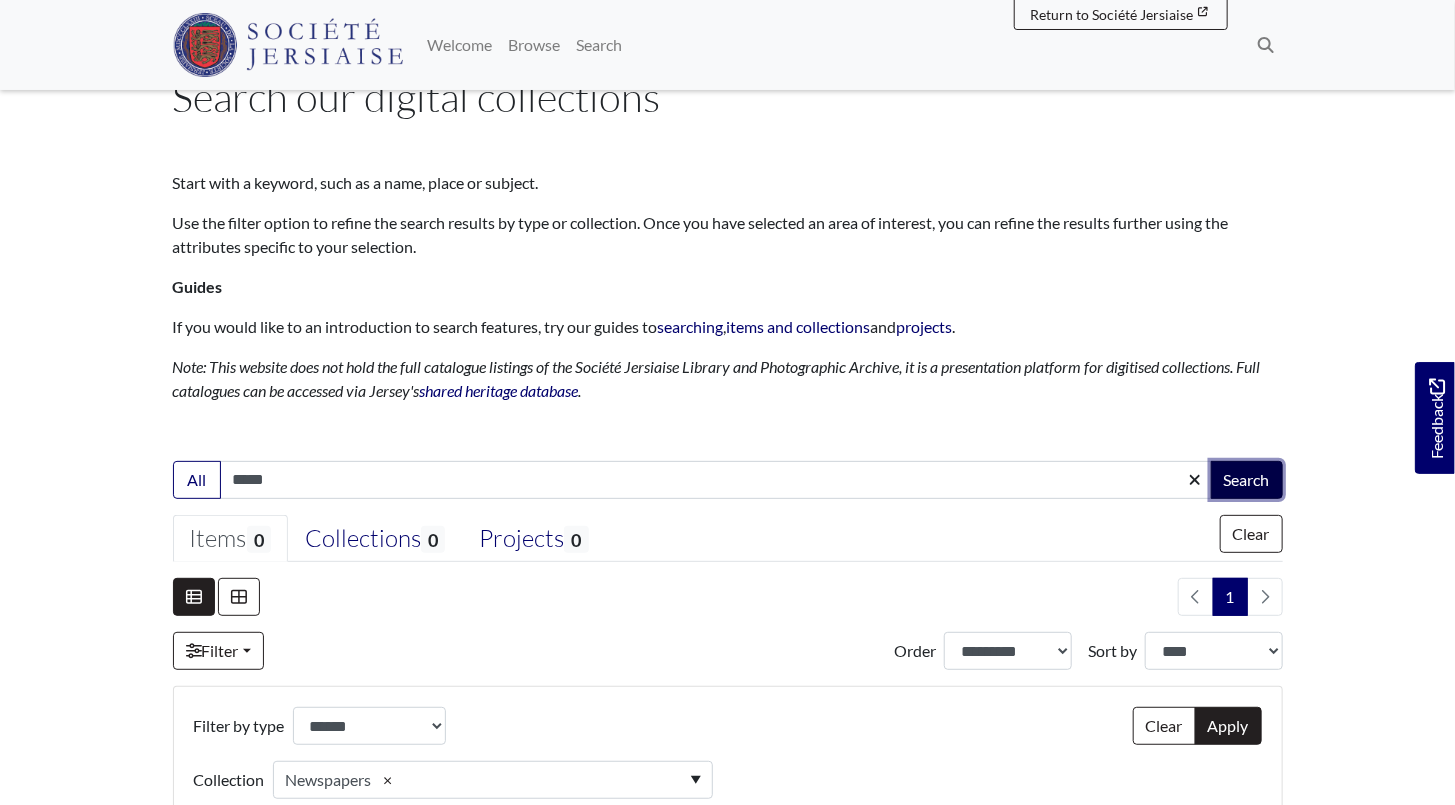 click on "Search" at bounding box center [1247, 480] 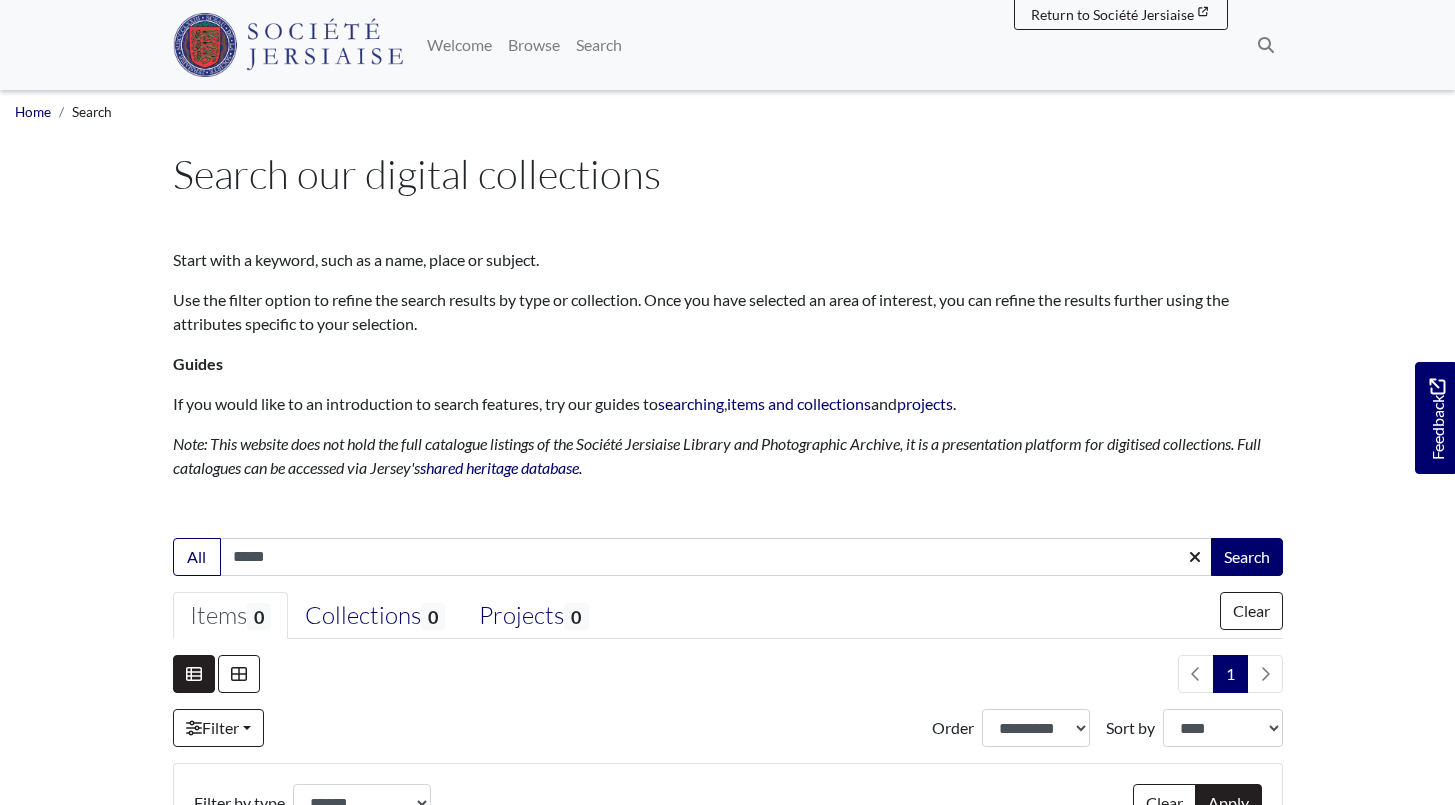 select on "***" 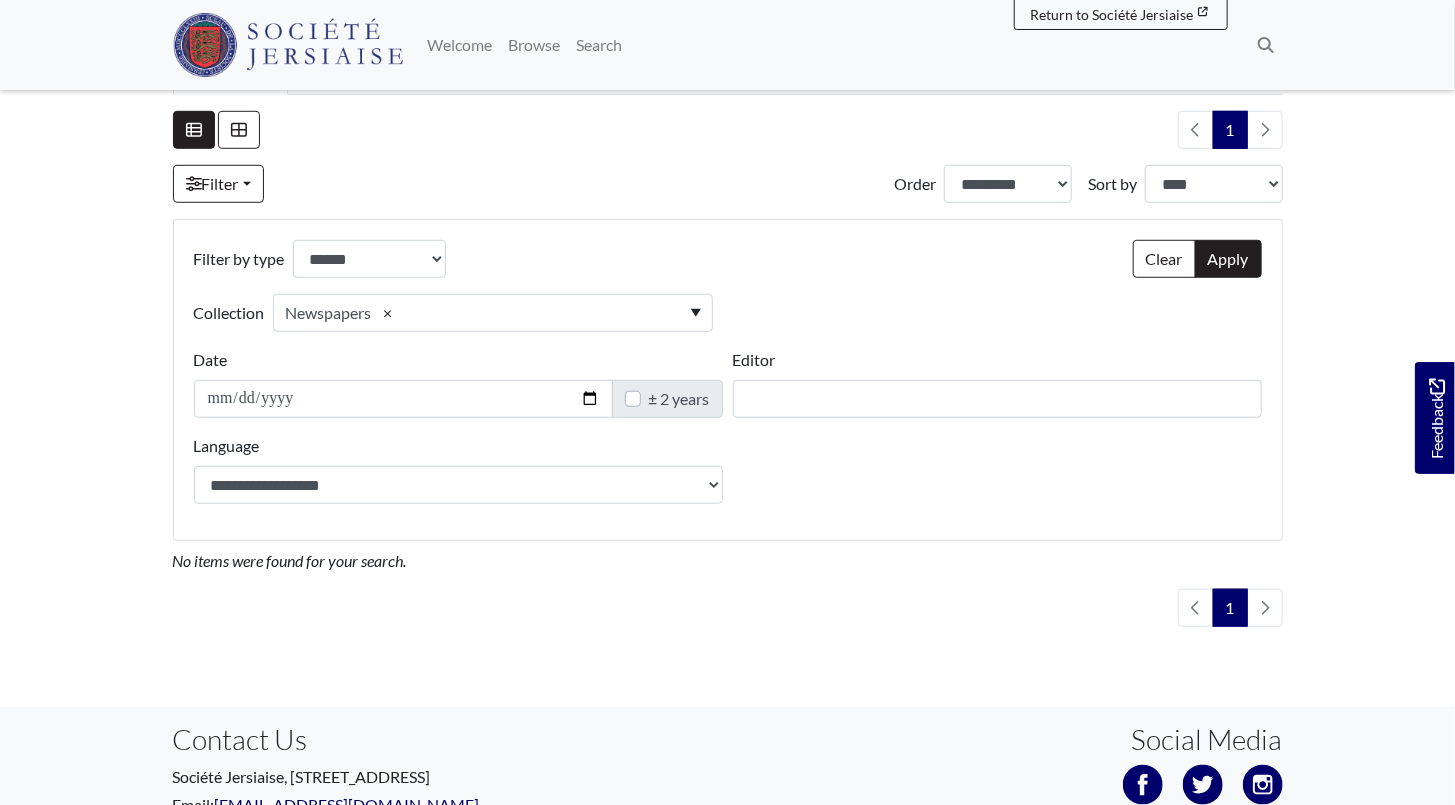 scroll, scrollTop: 532, scrollLeft: 0, axis: vertical 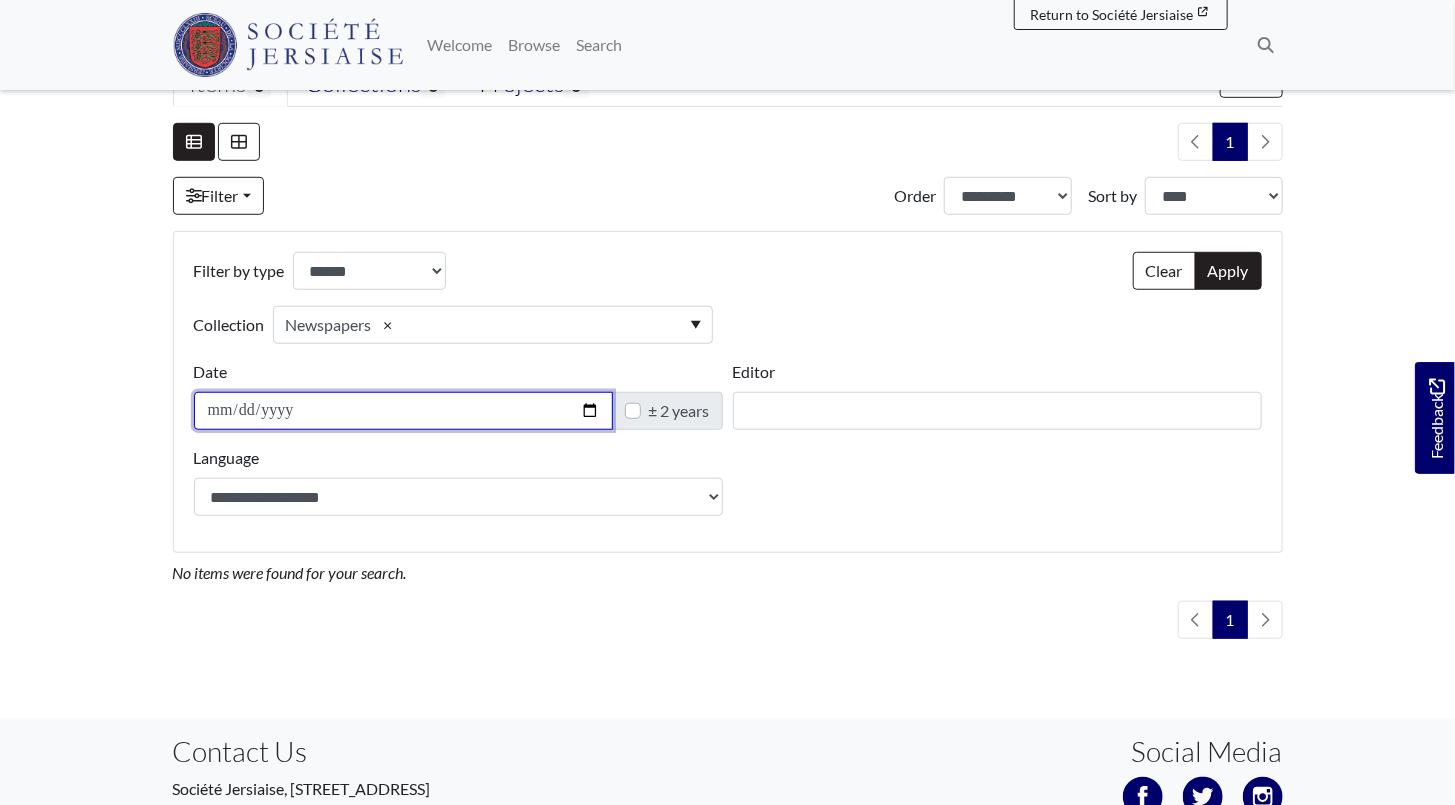 click on "Date" at bounding box center [403, 411] 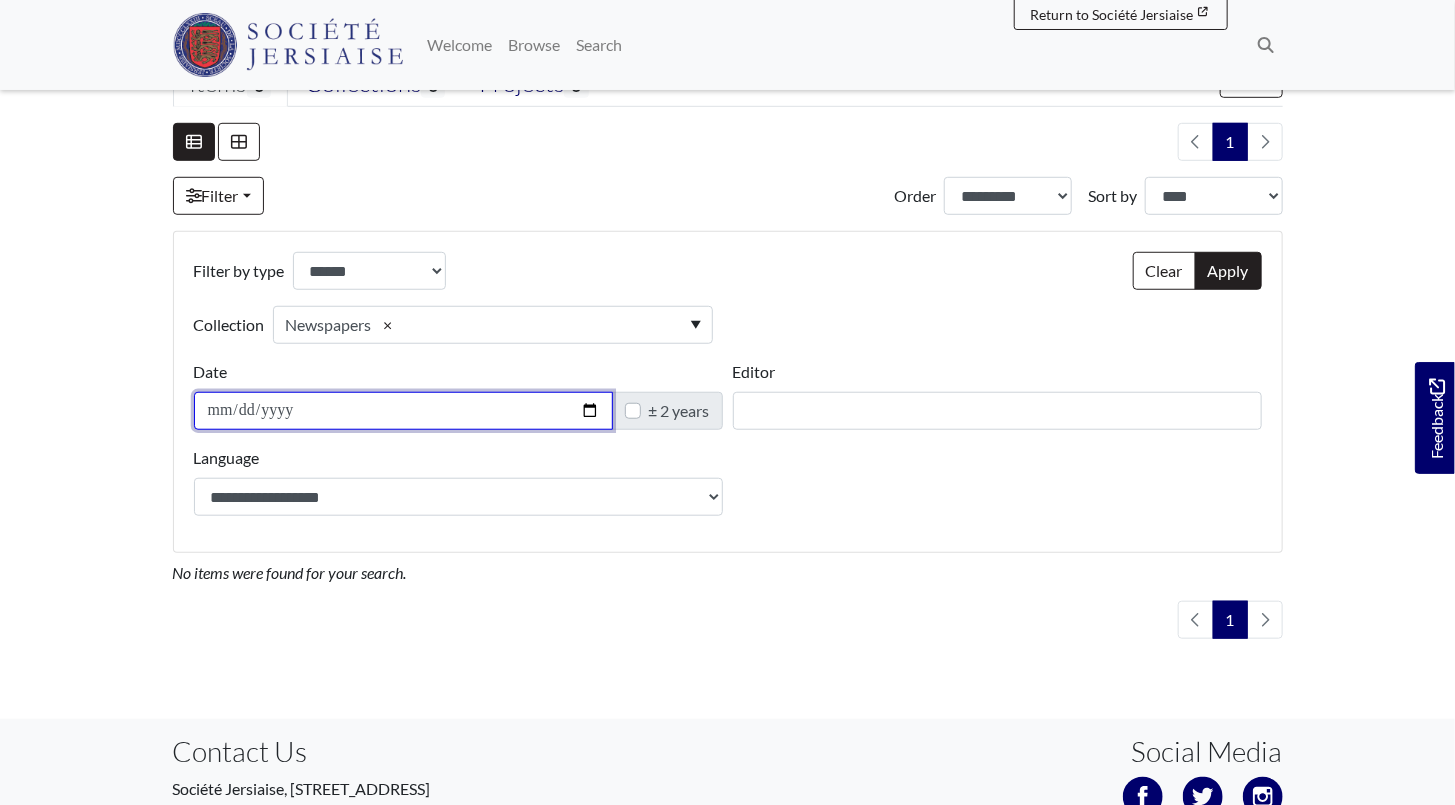 click on "Date" at bounding box center (403, 411) 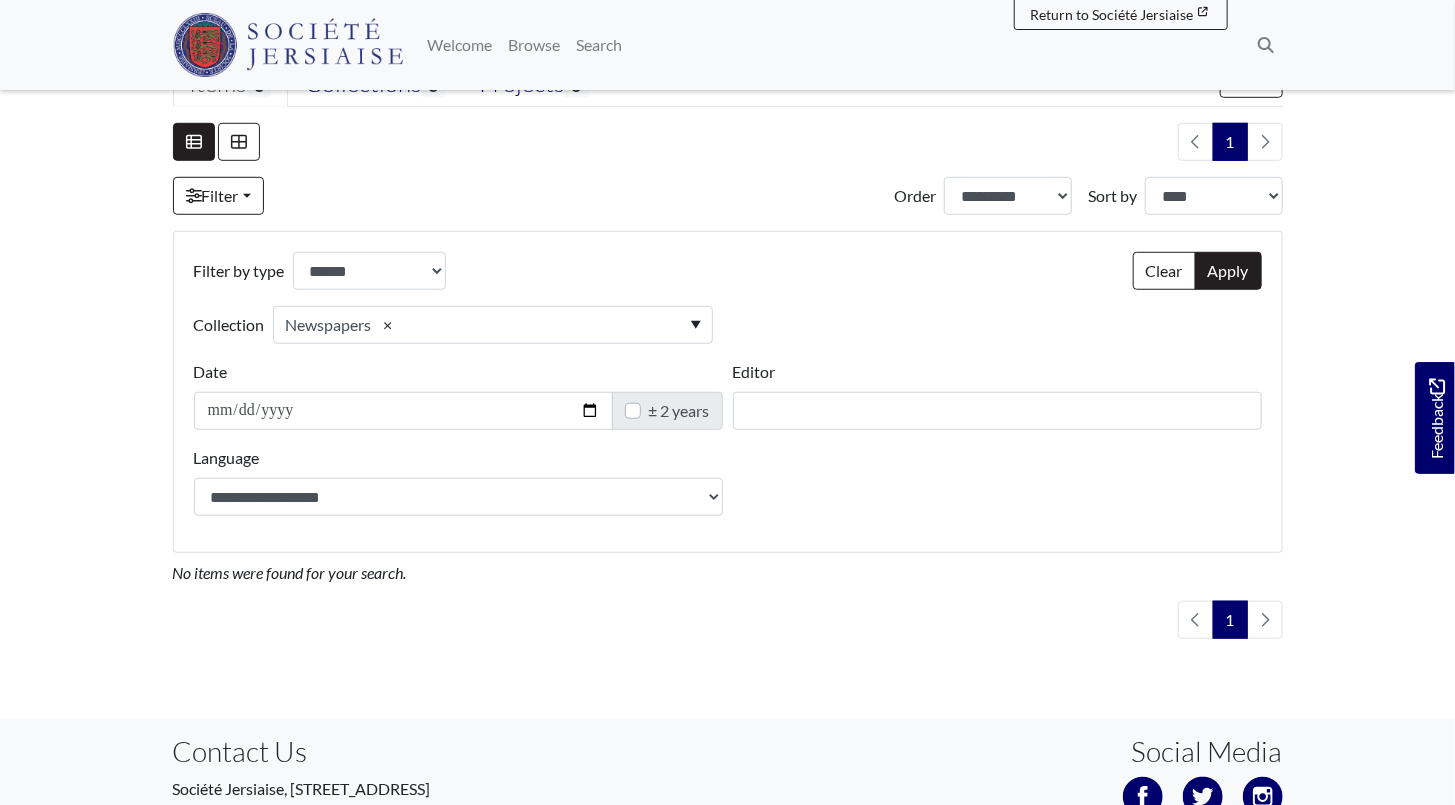 click on "1" at bounding box center (728, 620) 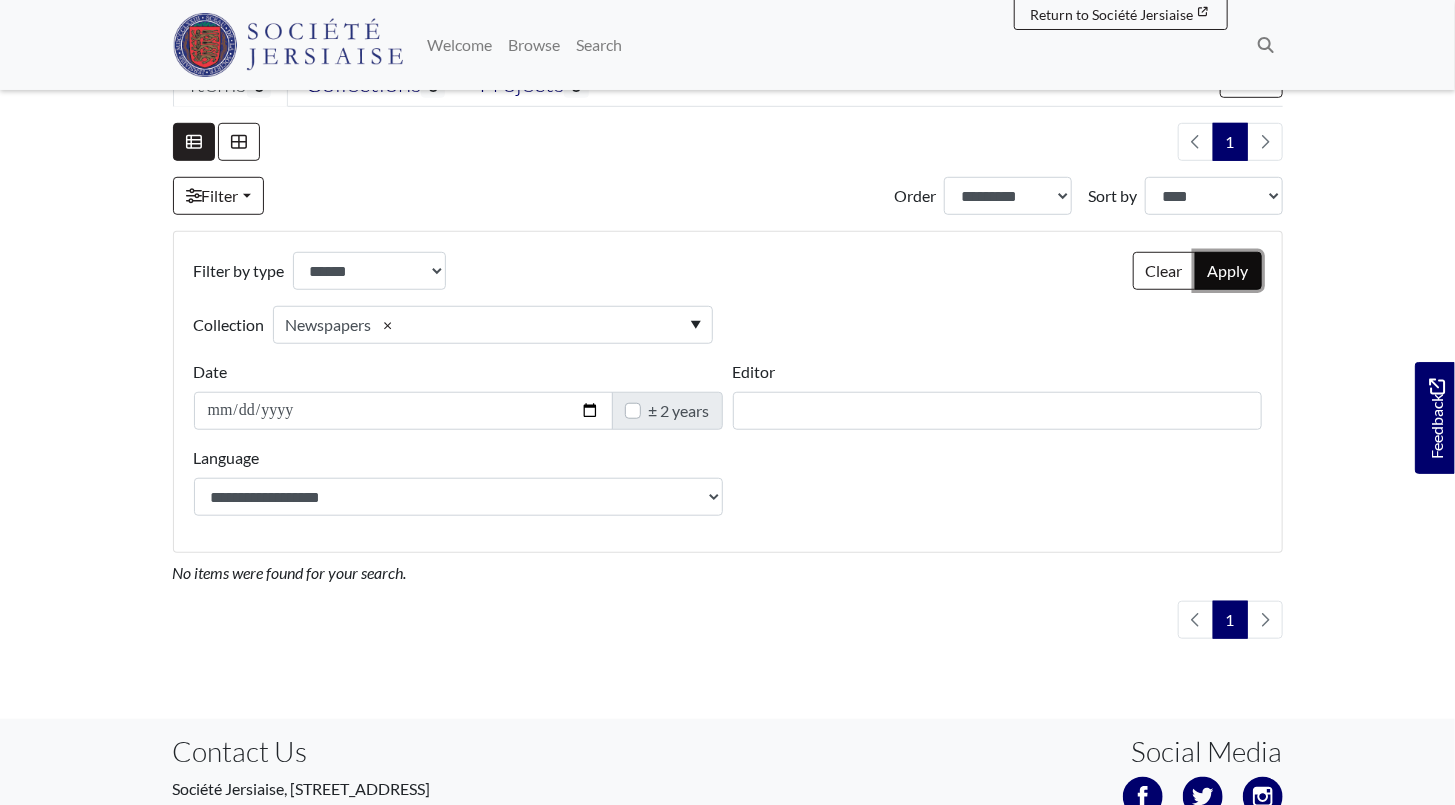 click on "Apply" at bounding box center [1228, 271] 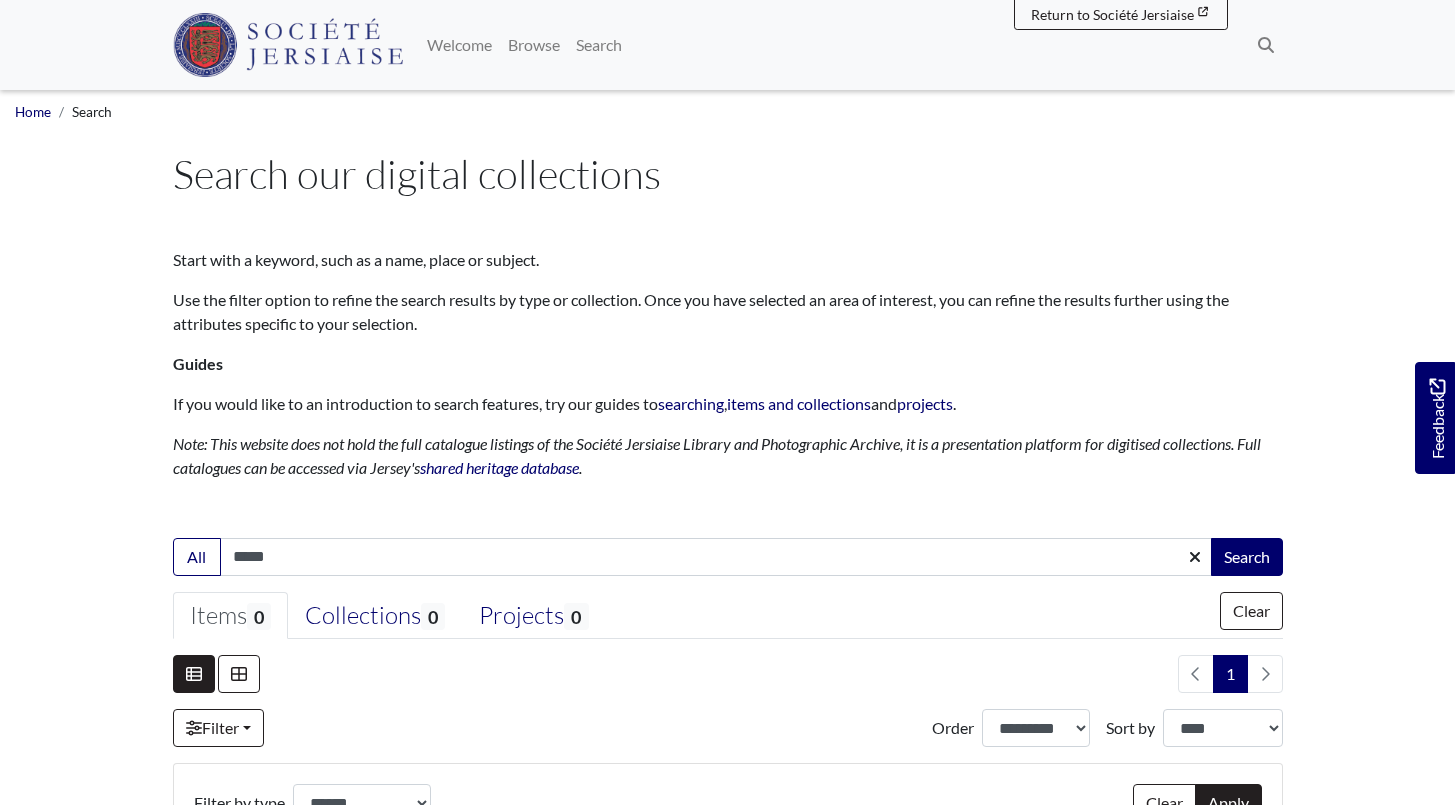 select on "***" 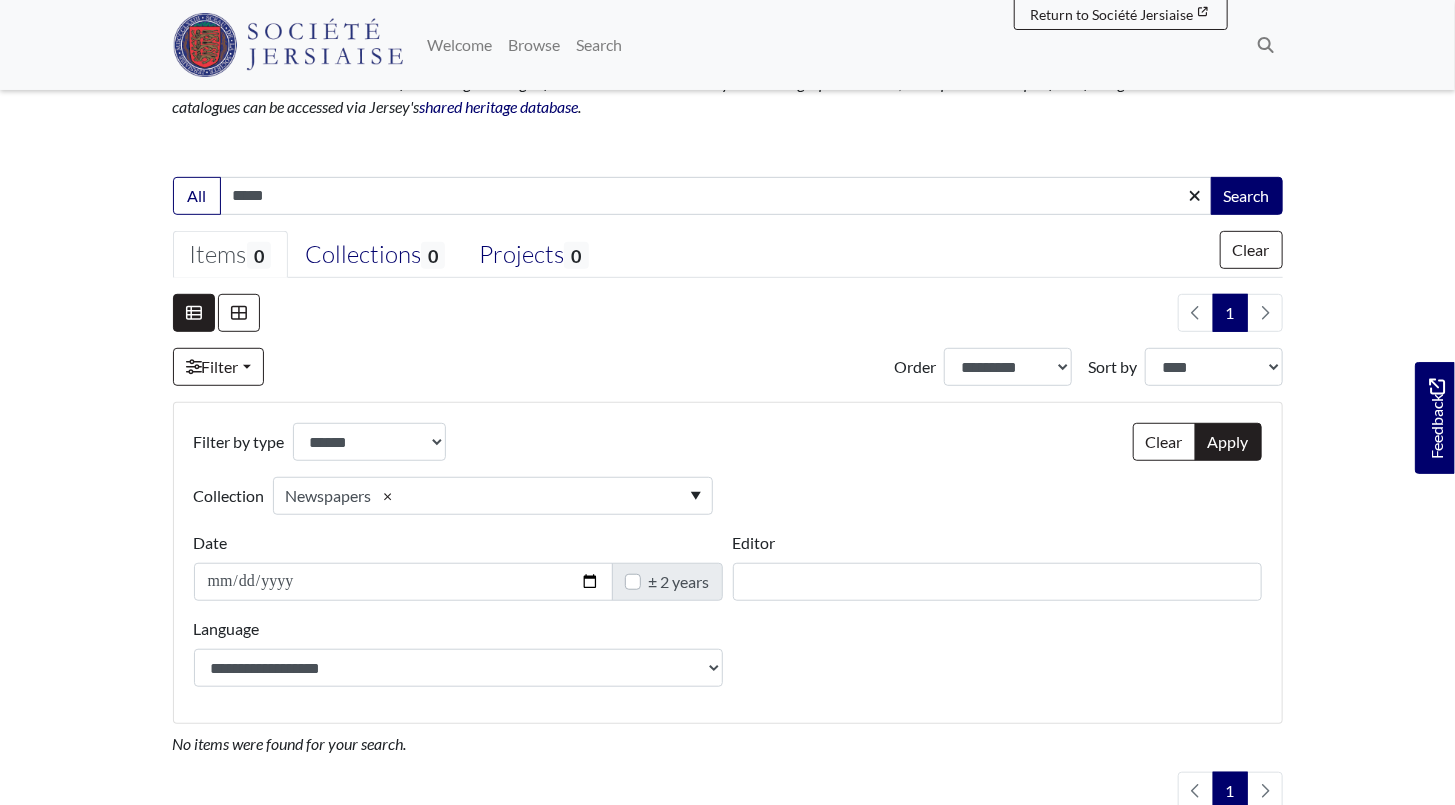 scroll, scrollTop: 532, scrollLeft: 0, axis: vertical 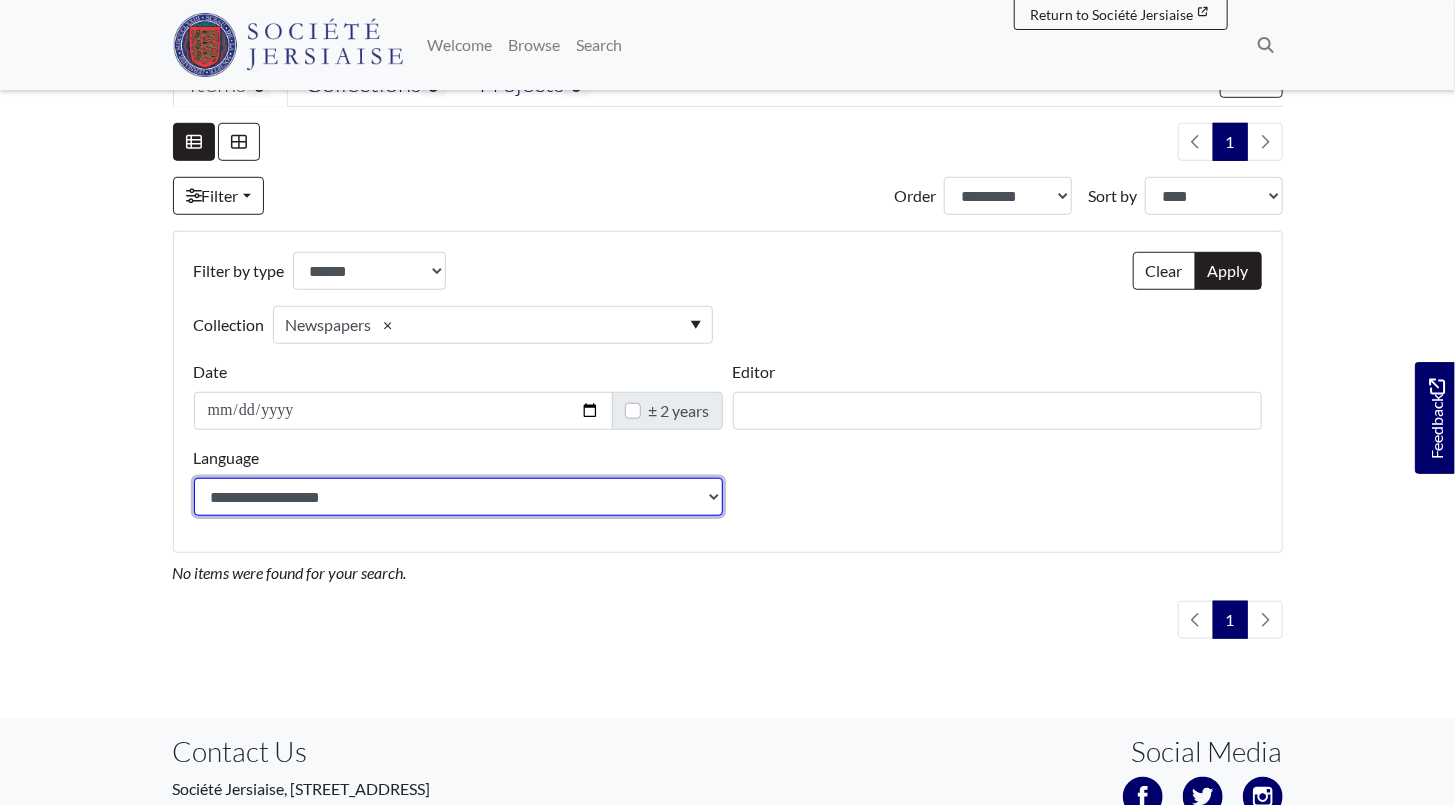 drag, startPoint x: 716, startPoint y: 495, endPoint x: 536, endPoint y: 508, distance: 180.46883 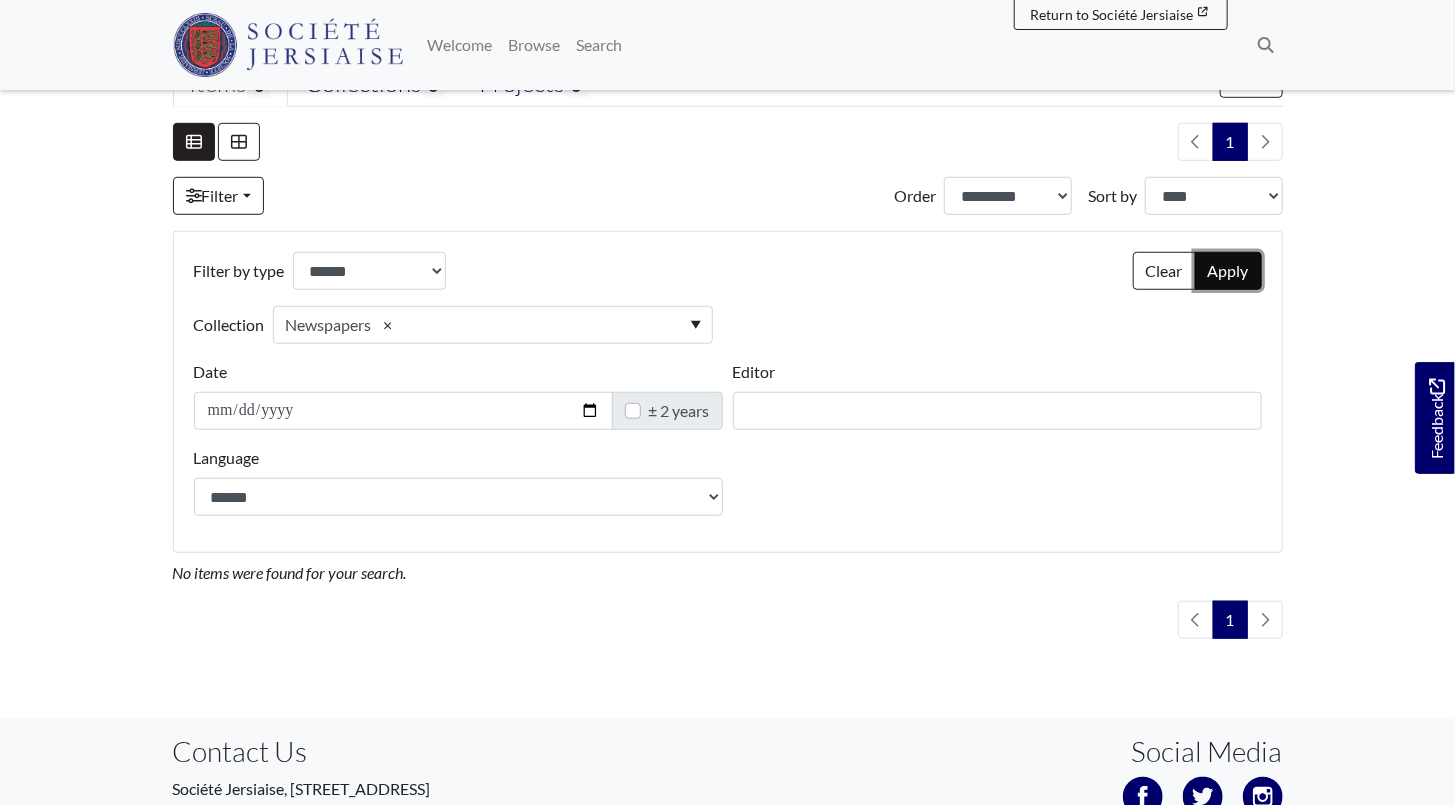 click on "Apply" at bounding box center (1228, 271) 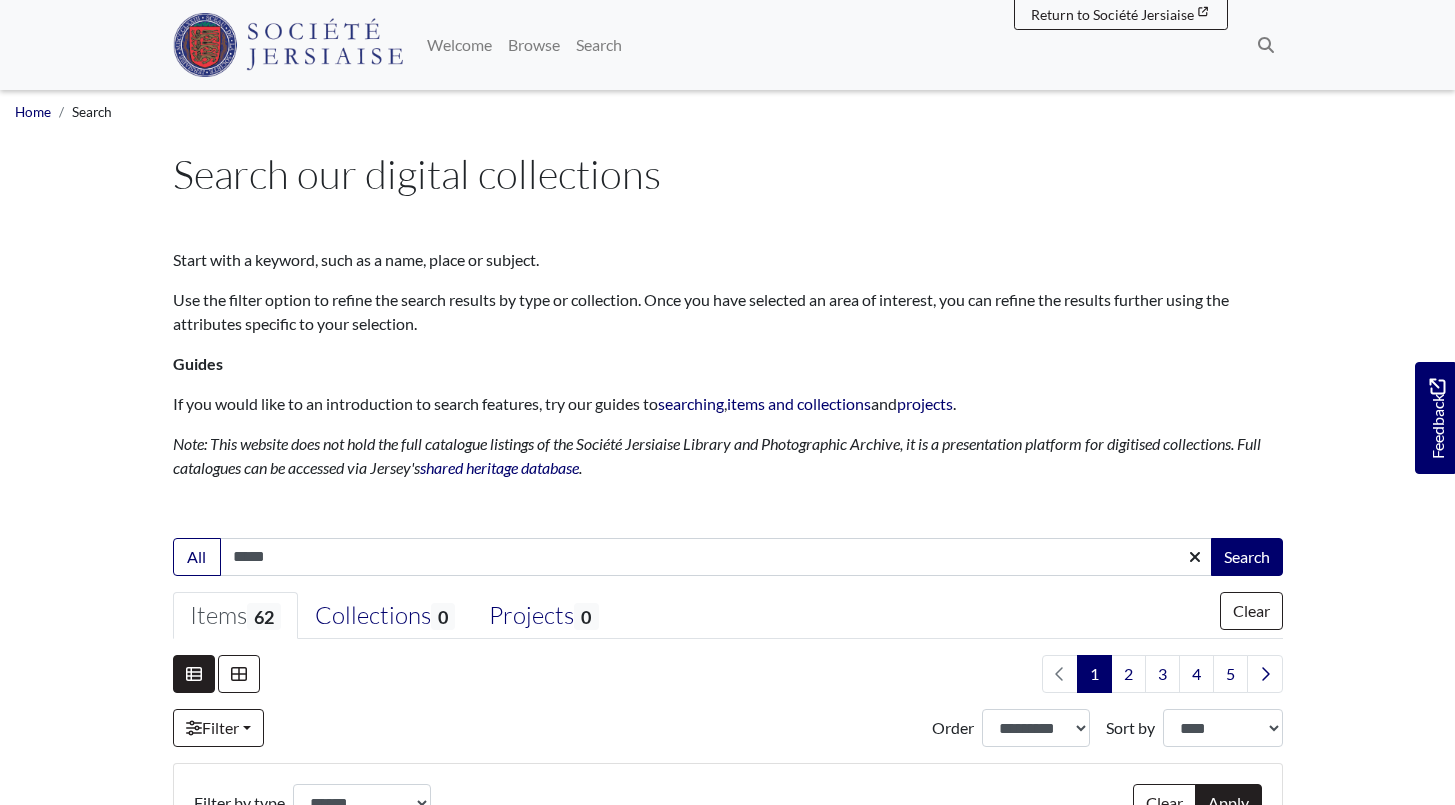 select on "***" 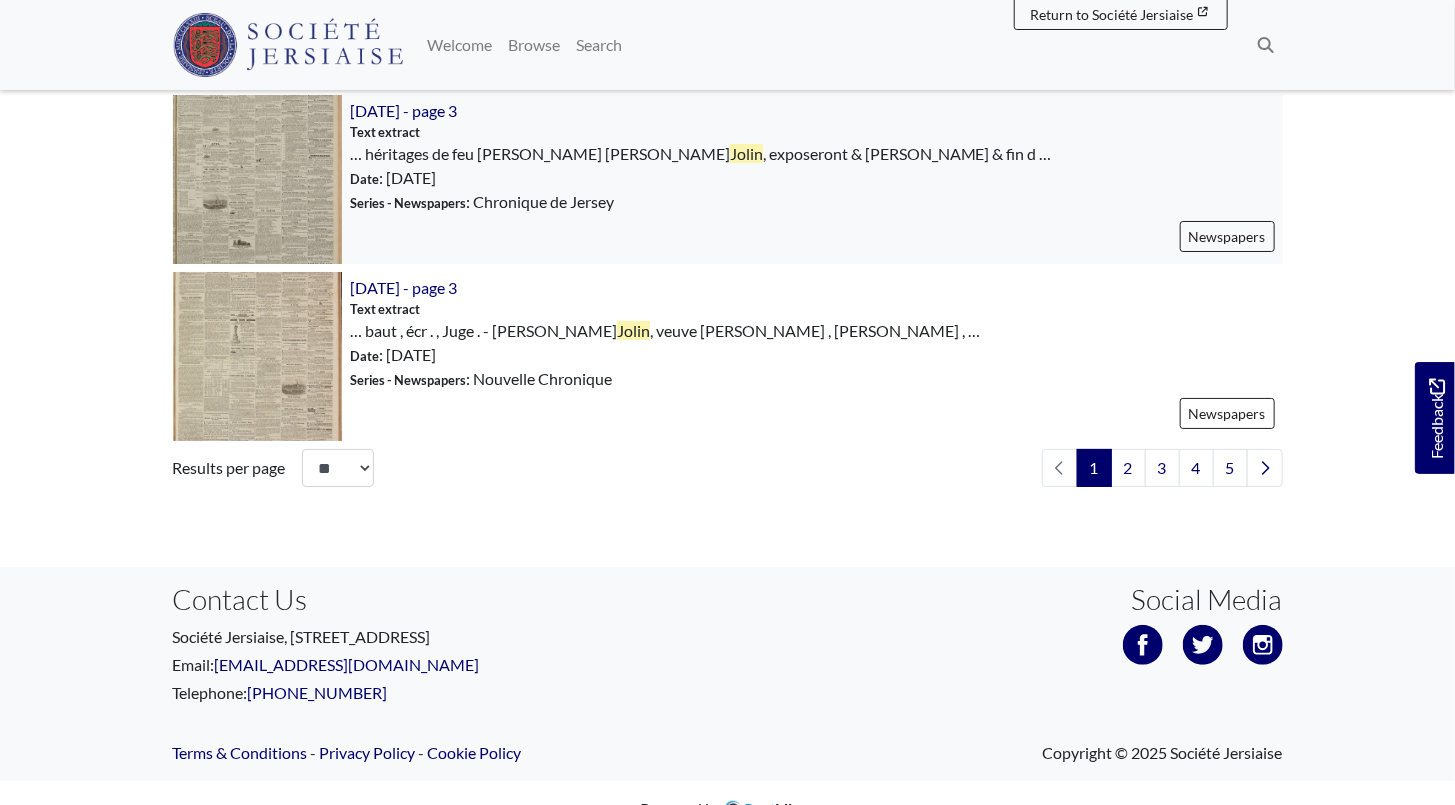 scroll, scrollTop: 3333, scrollLeft: 0, axis: vertical 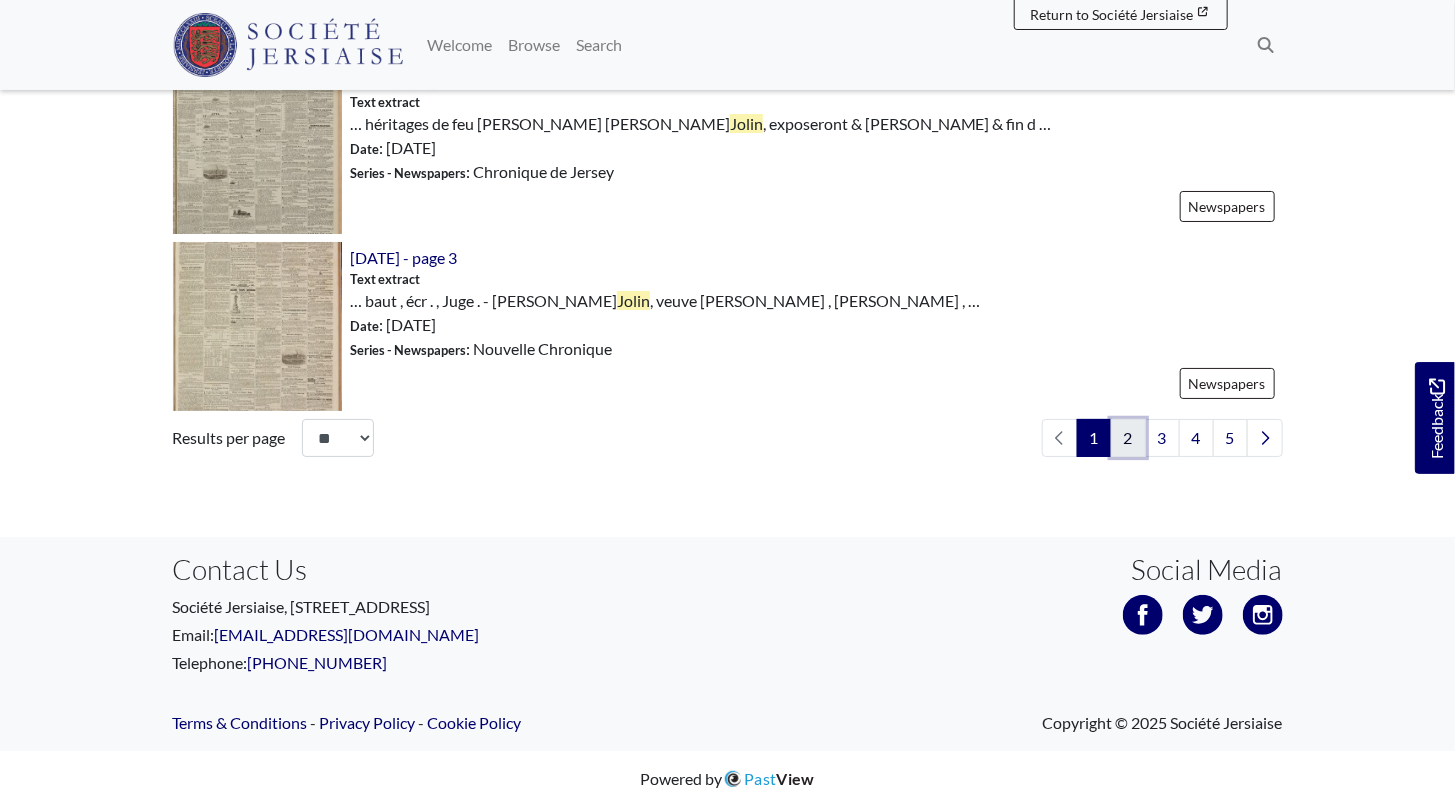 click on "2" at bounding box center (1128, 438) 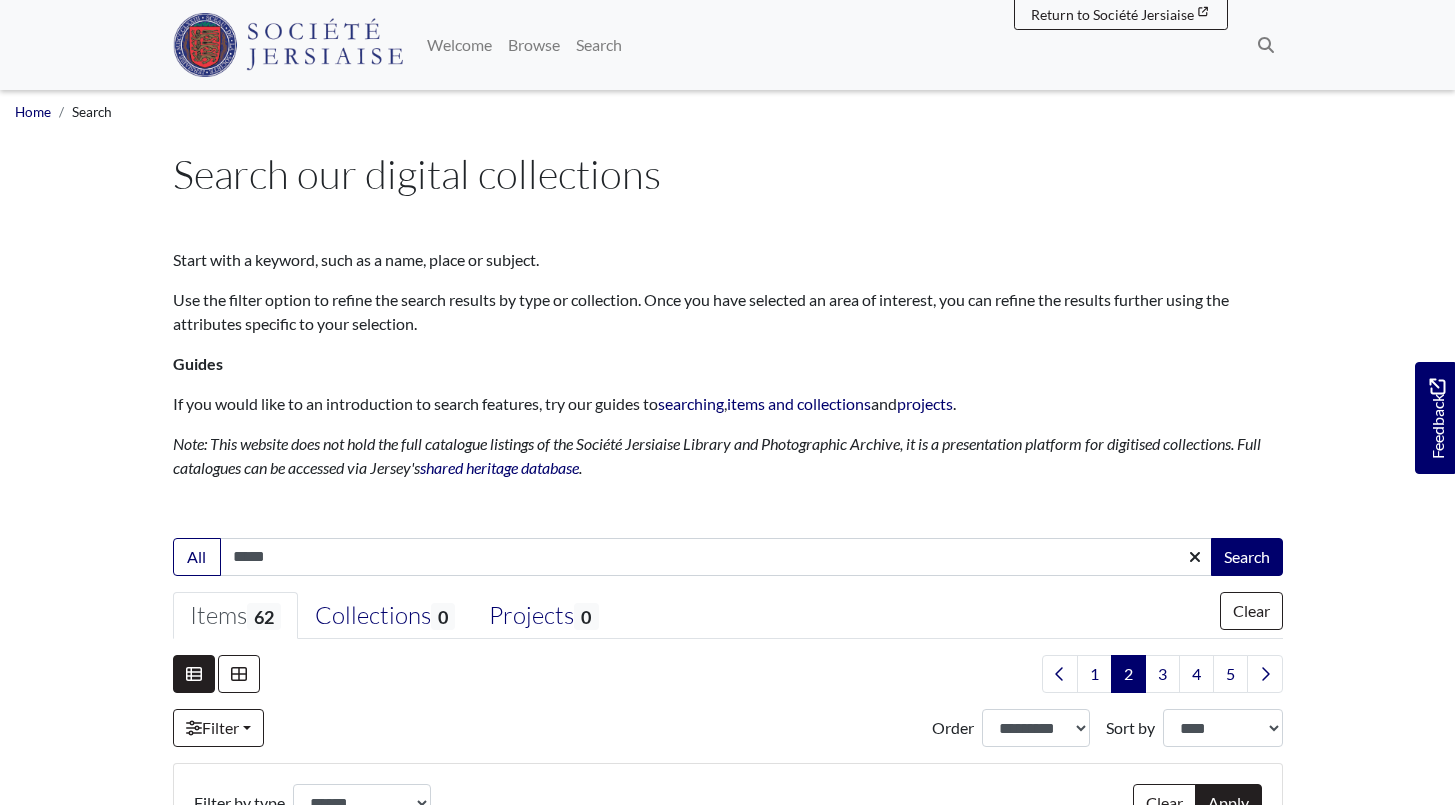 select on "***" 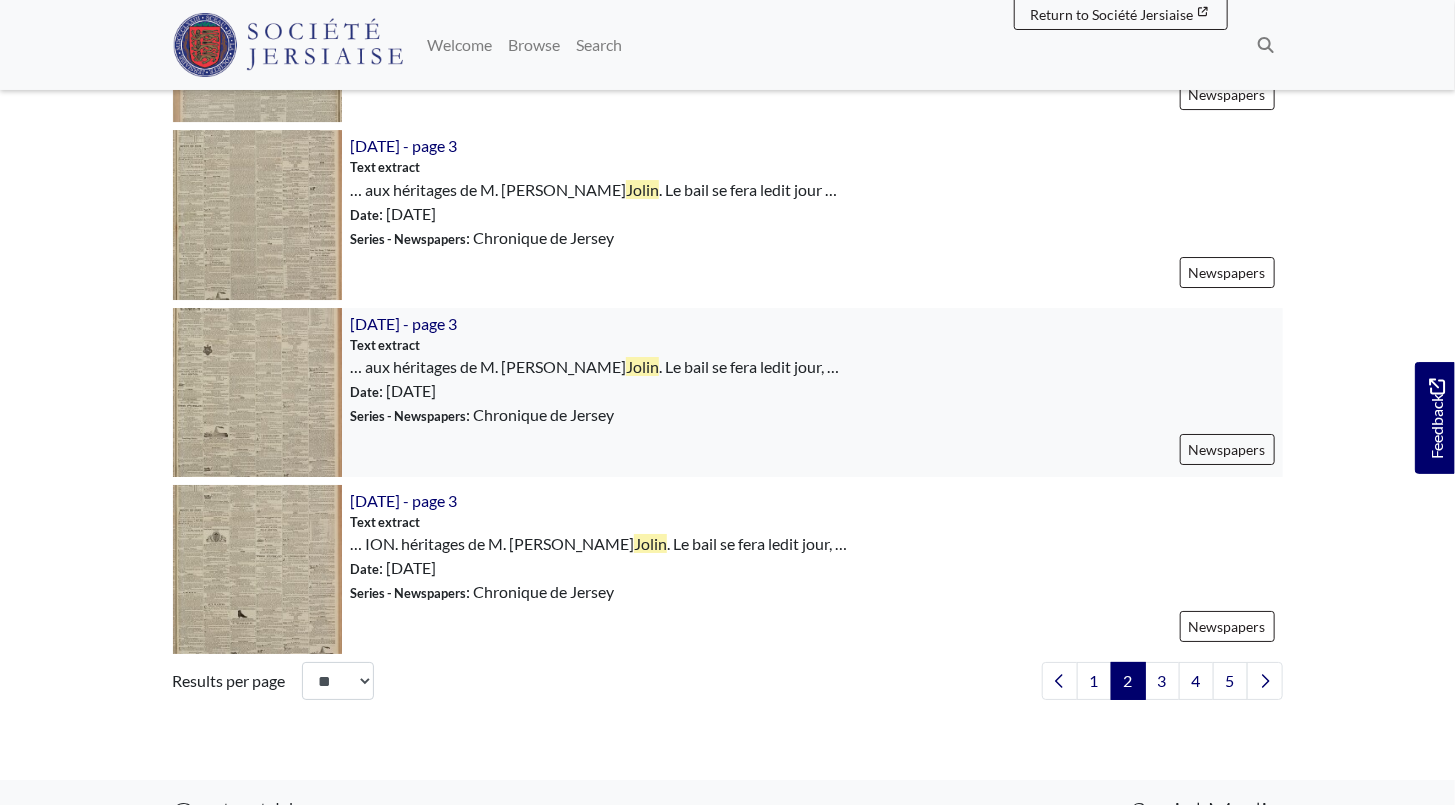 scroll, scrollTop: 3333, scrollLeft: 0, axis: vertical 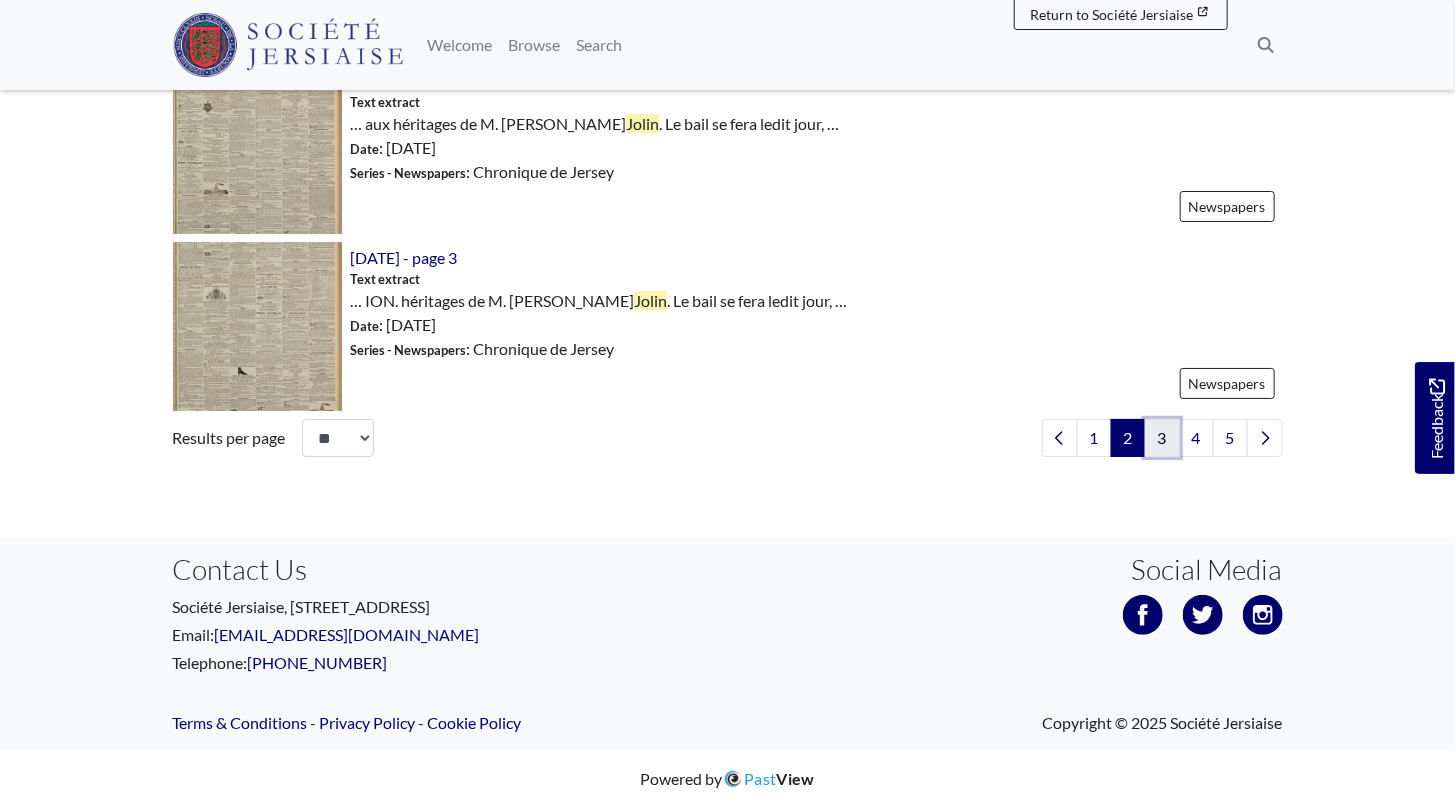 click on "3" at bounding box center [1162, 438] 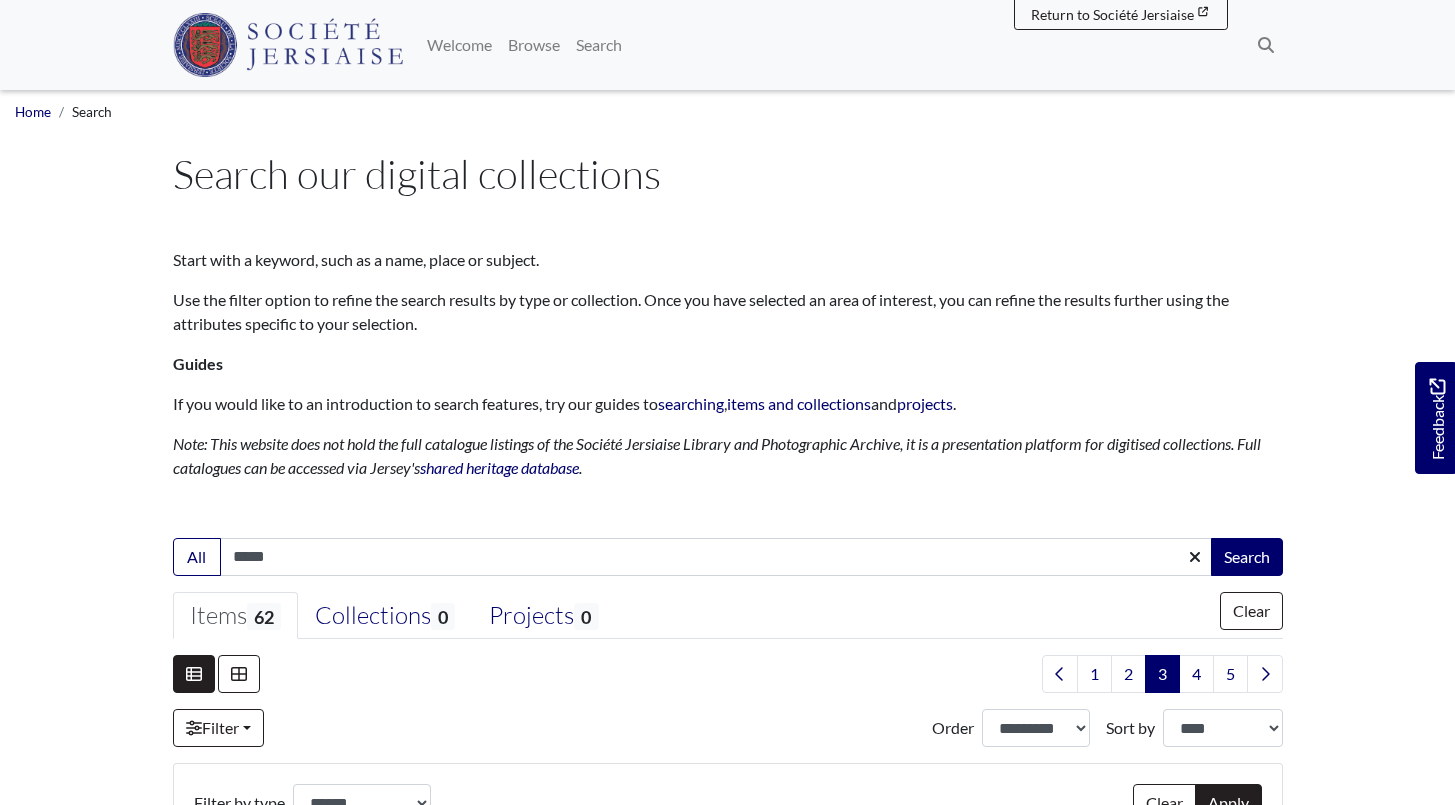 select on "***" 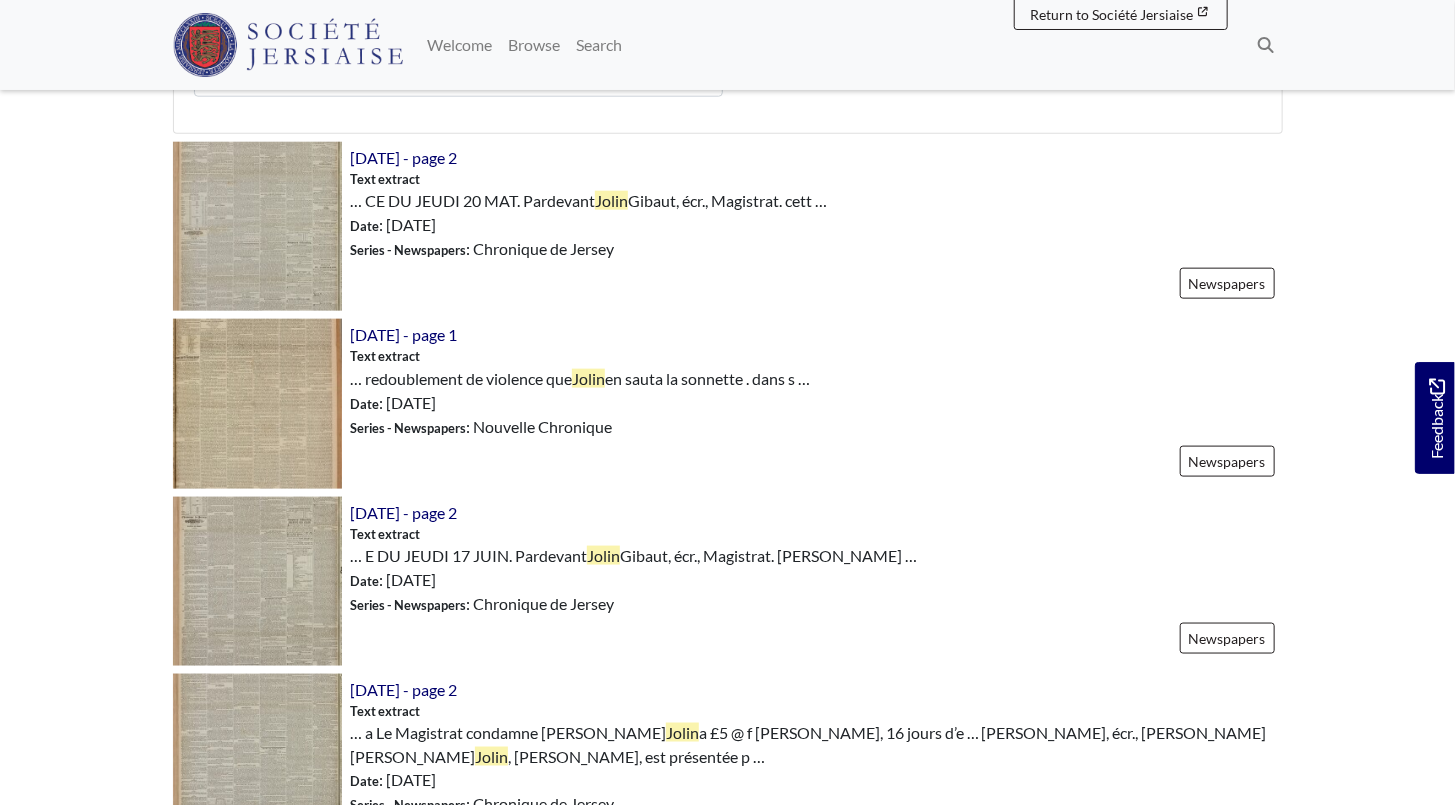 scroll, scrollTop: 1000, scrollLeft: 0, axis: vertical 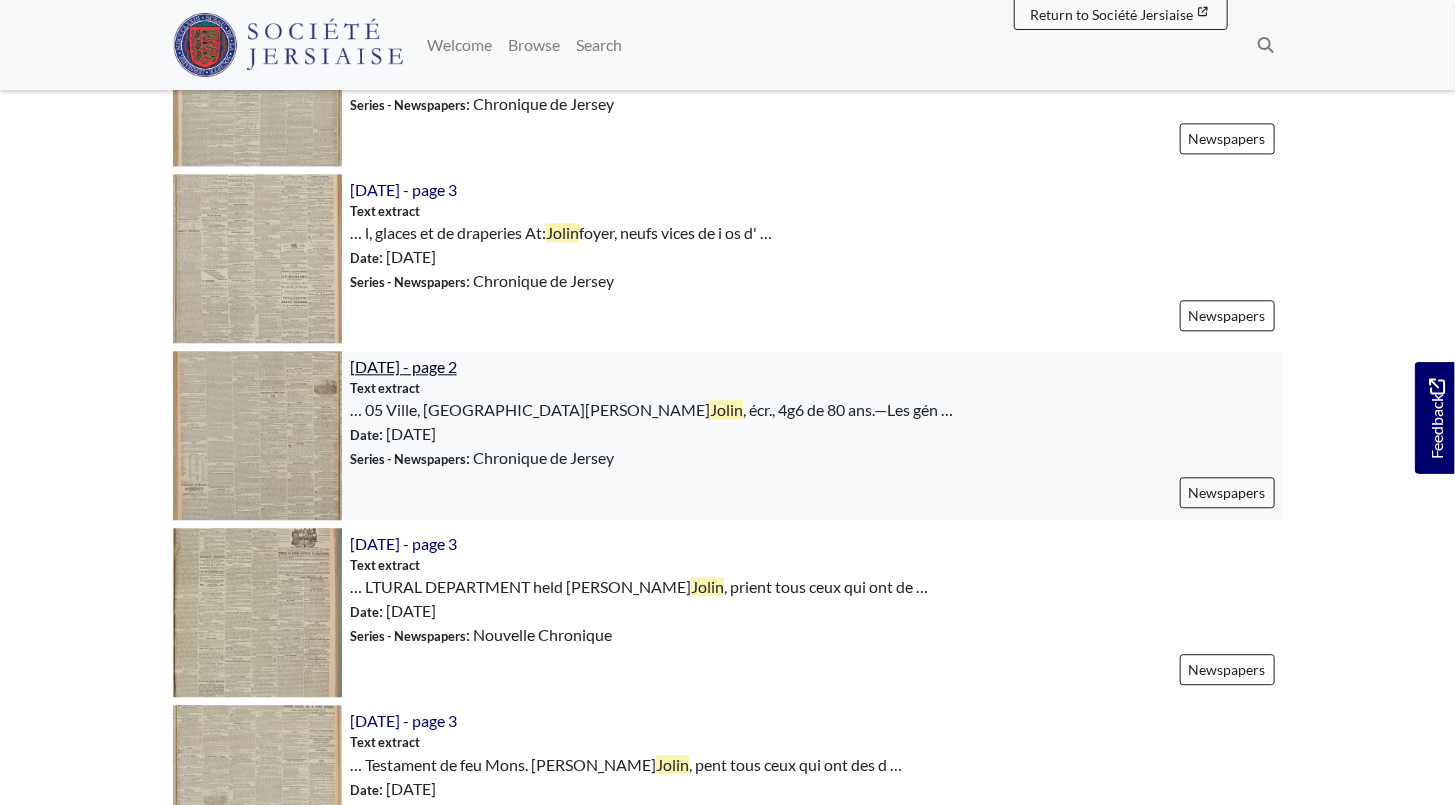 click on "[DATE] - page 2" at bounding box center [403, 366] 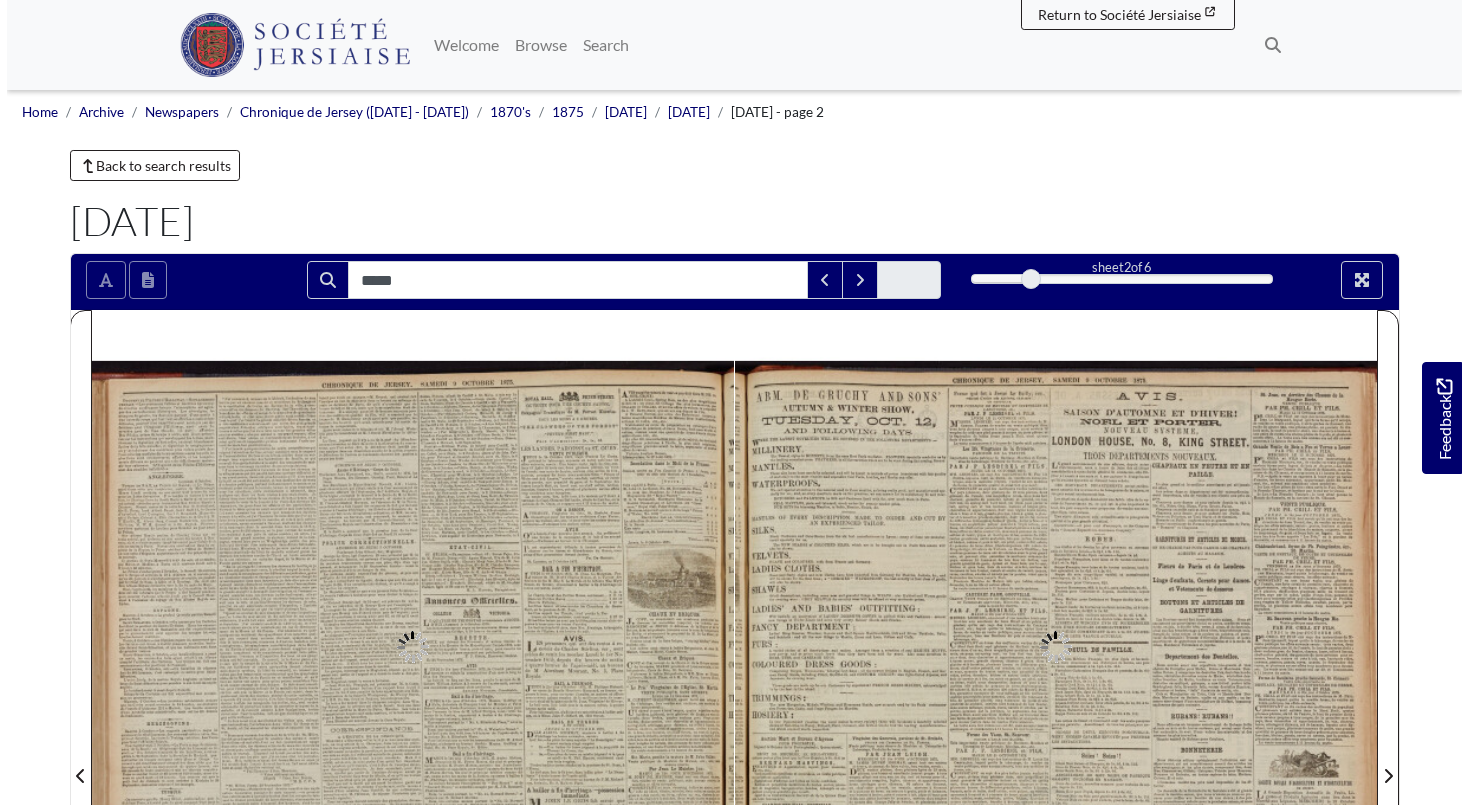 scroll, scrollTop: 0, scrollLeft: 0, axis: both 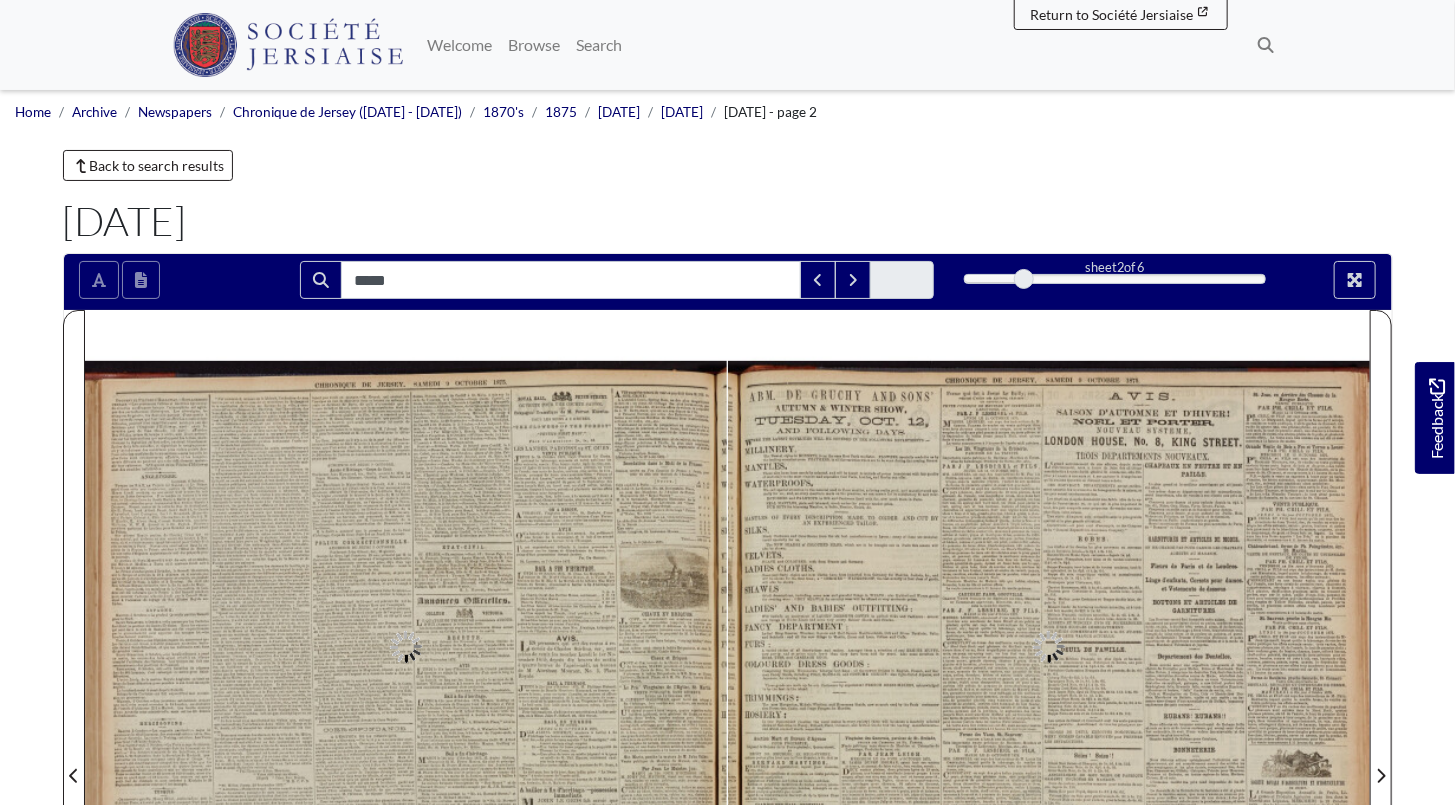 type on "*****" 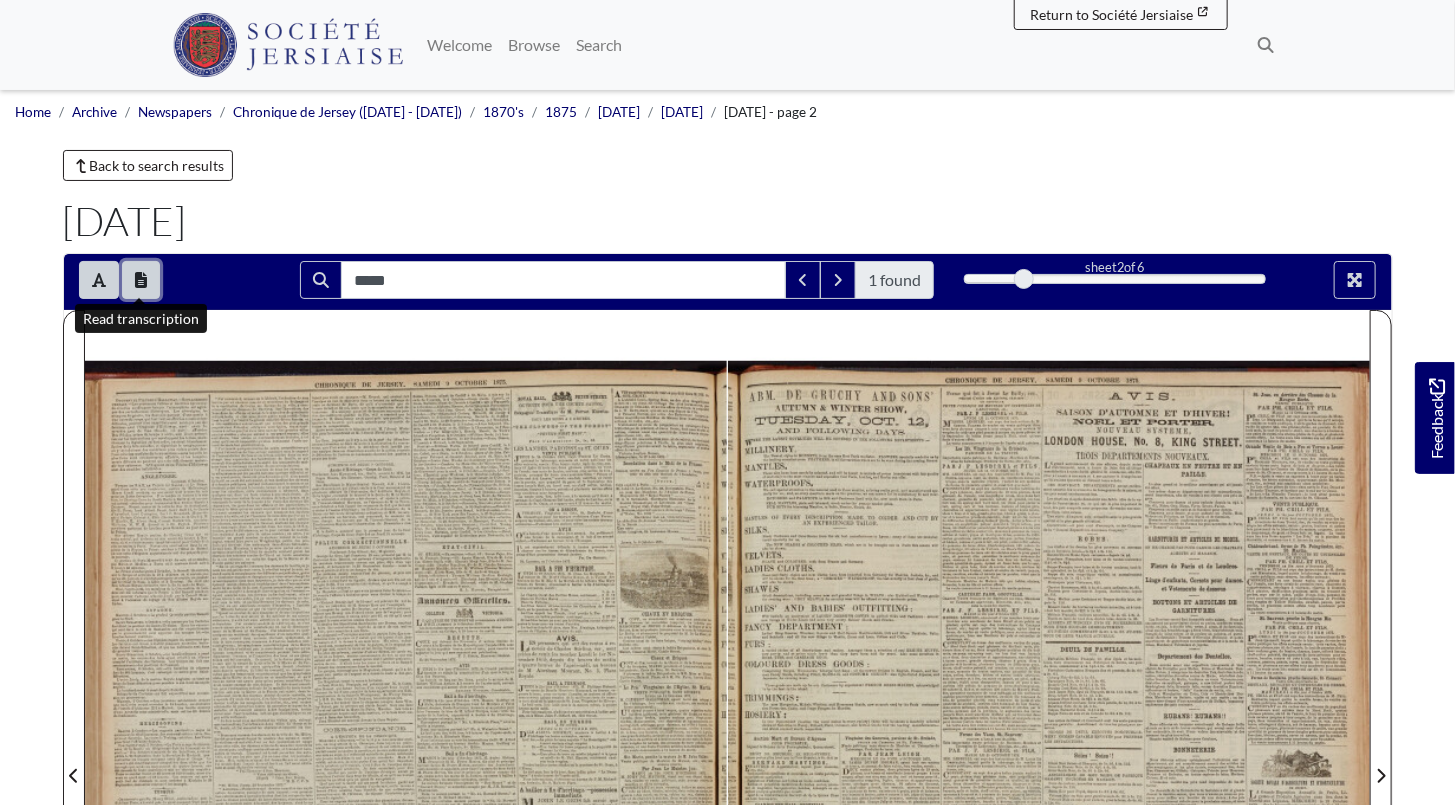 click 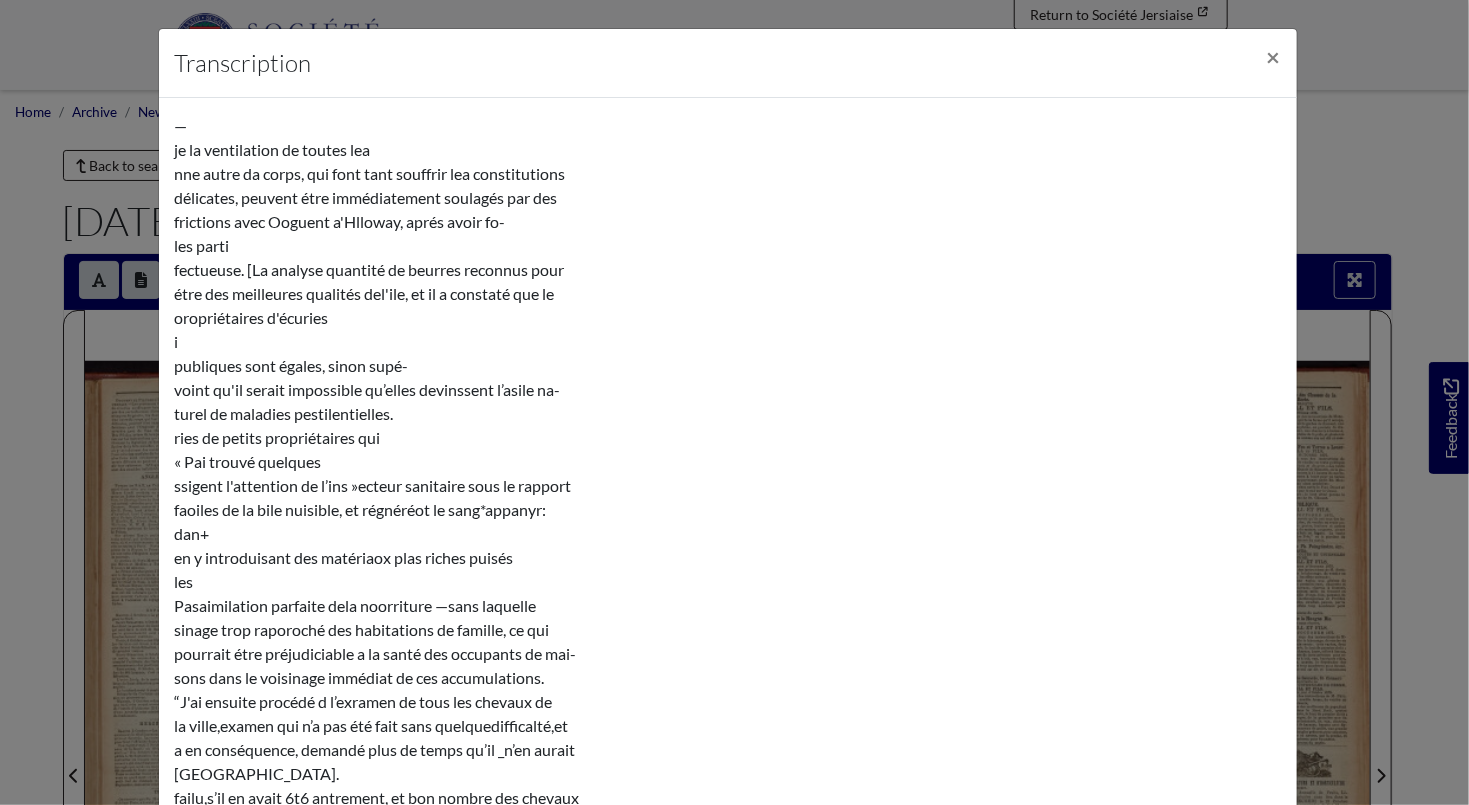 scroll, scrollTop: 6341, scrollLeft: 0, axis: vertical 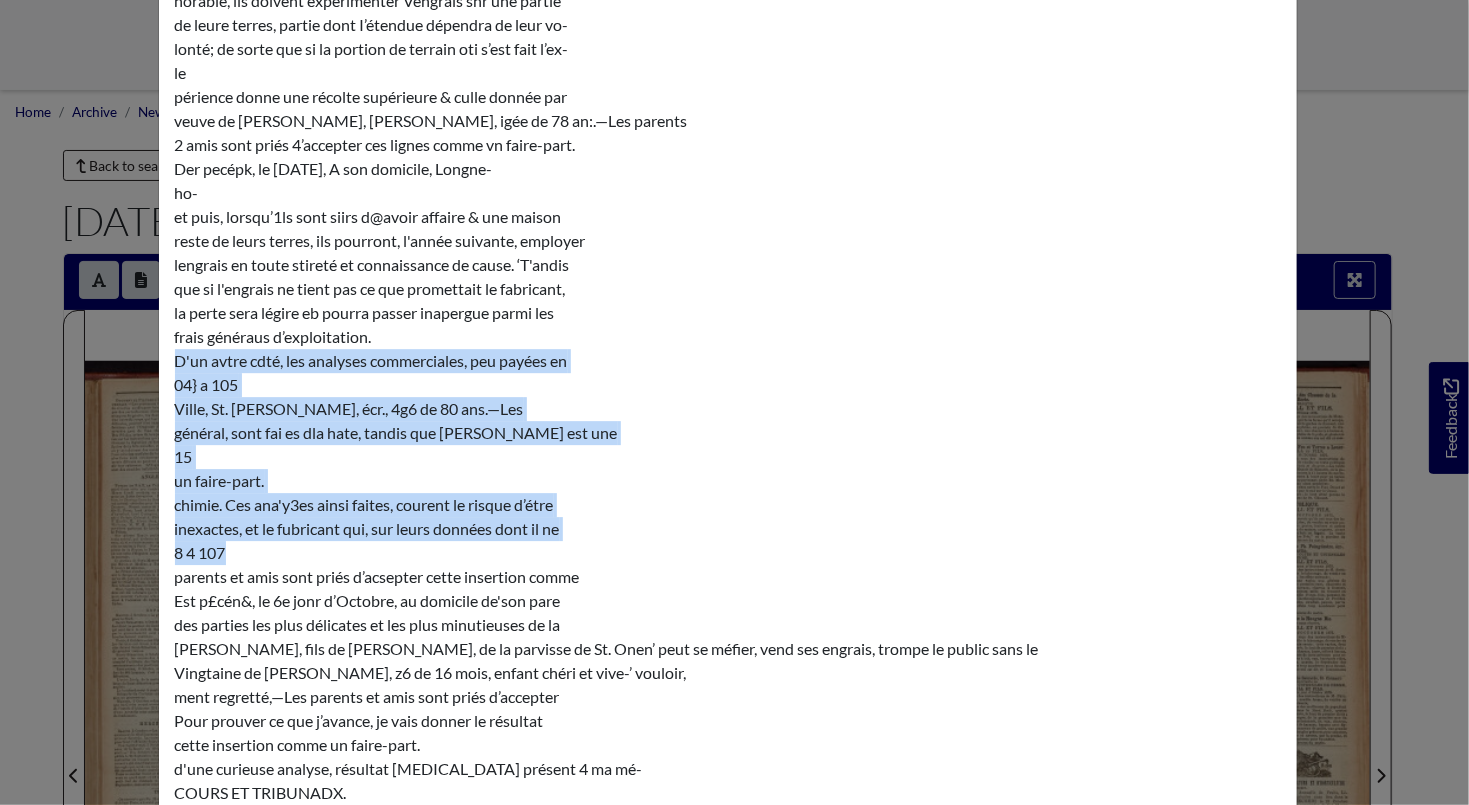 drag, startPoint x: 167, startPoint y: 350, endPoint x: 604, endPoint y: 537, distance: 475.32935 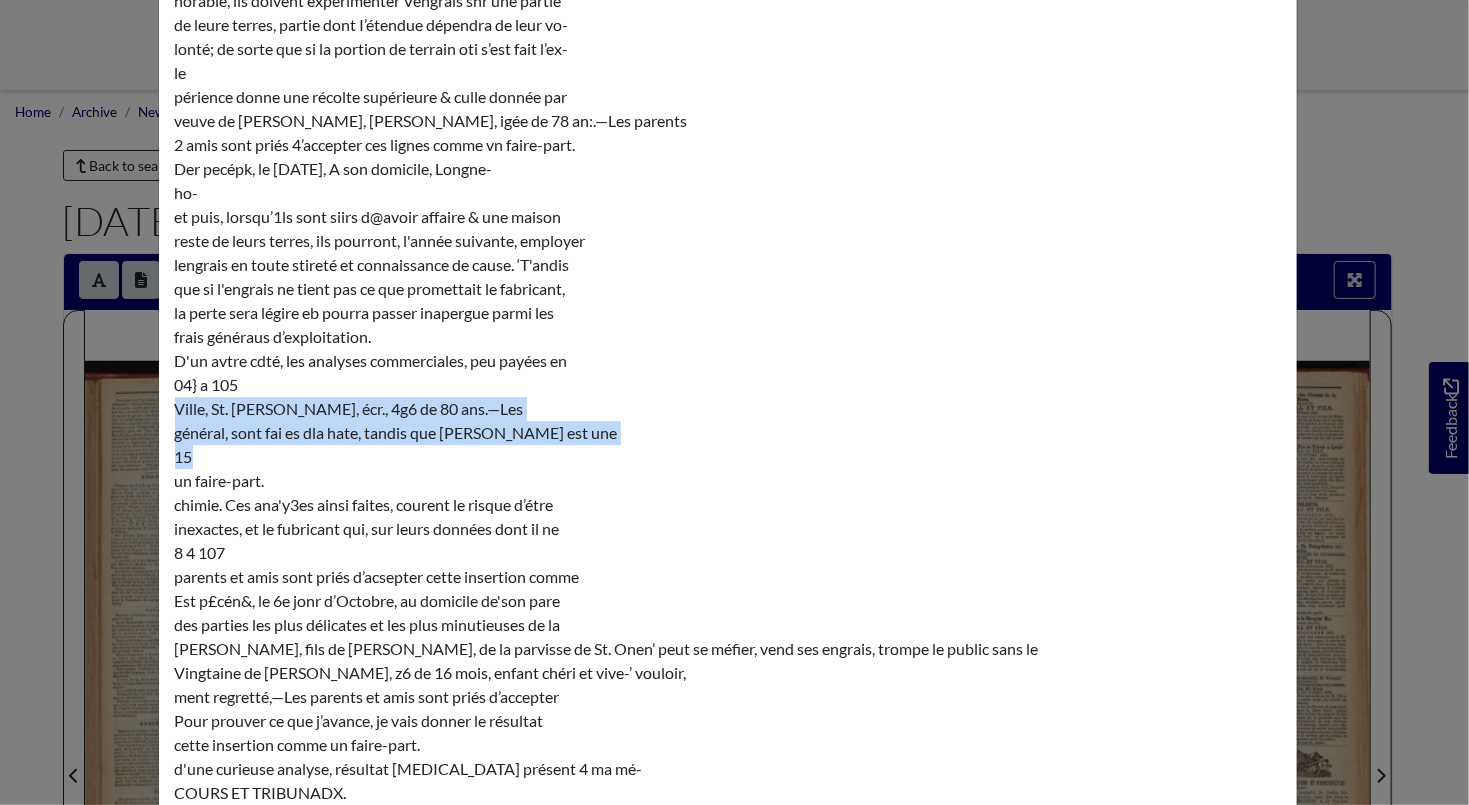 drag, startPoint x: 167, startPoint y: 402, endPoint x: 629, endPoint y: 444, distance: 463.90515 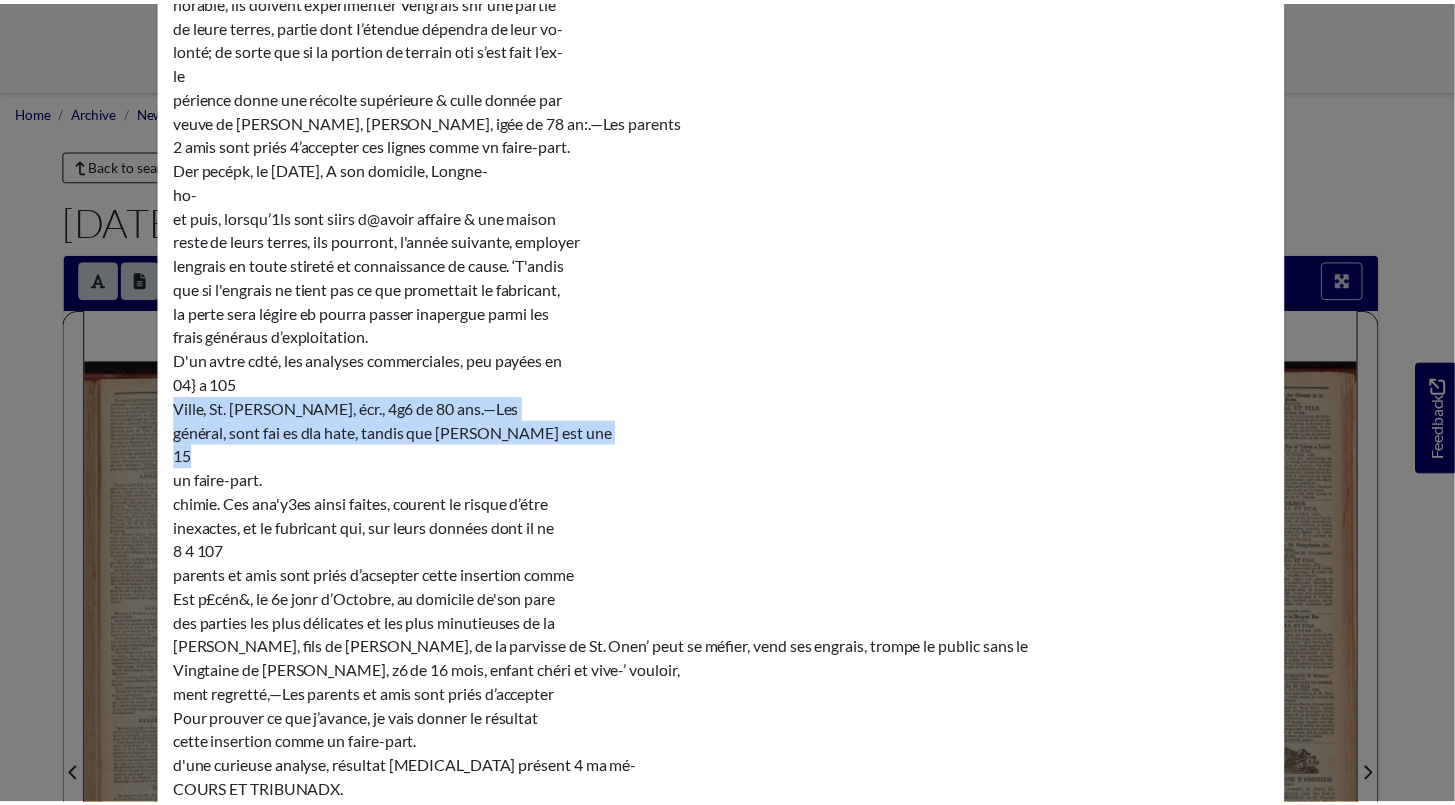 scroll, scrollTop: 0, scrollLeft: 0, axis: both 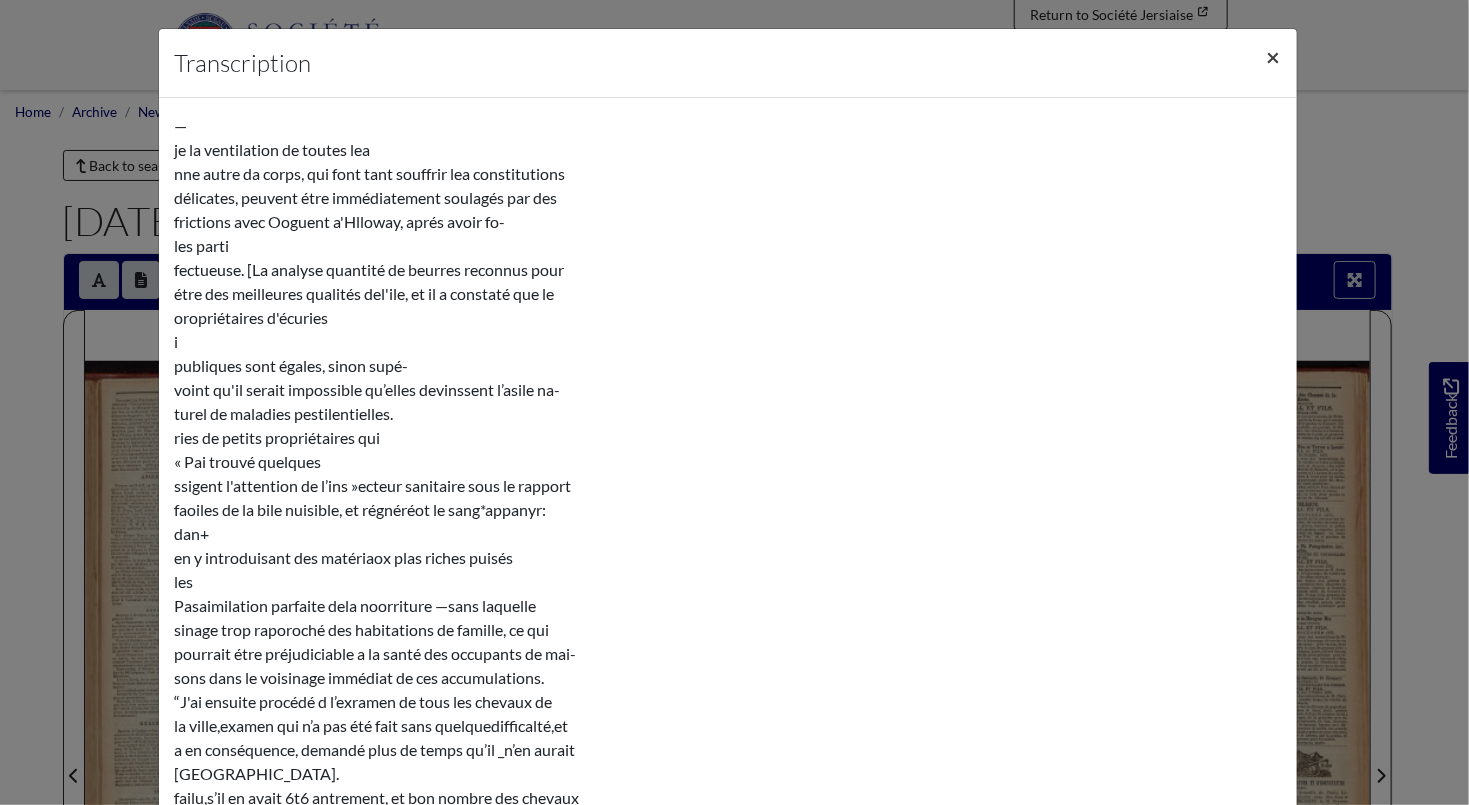 click on "×" at bounding box center [1274, 56] 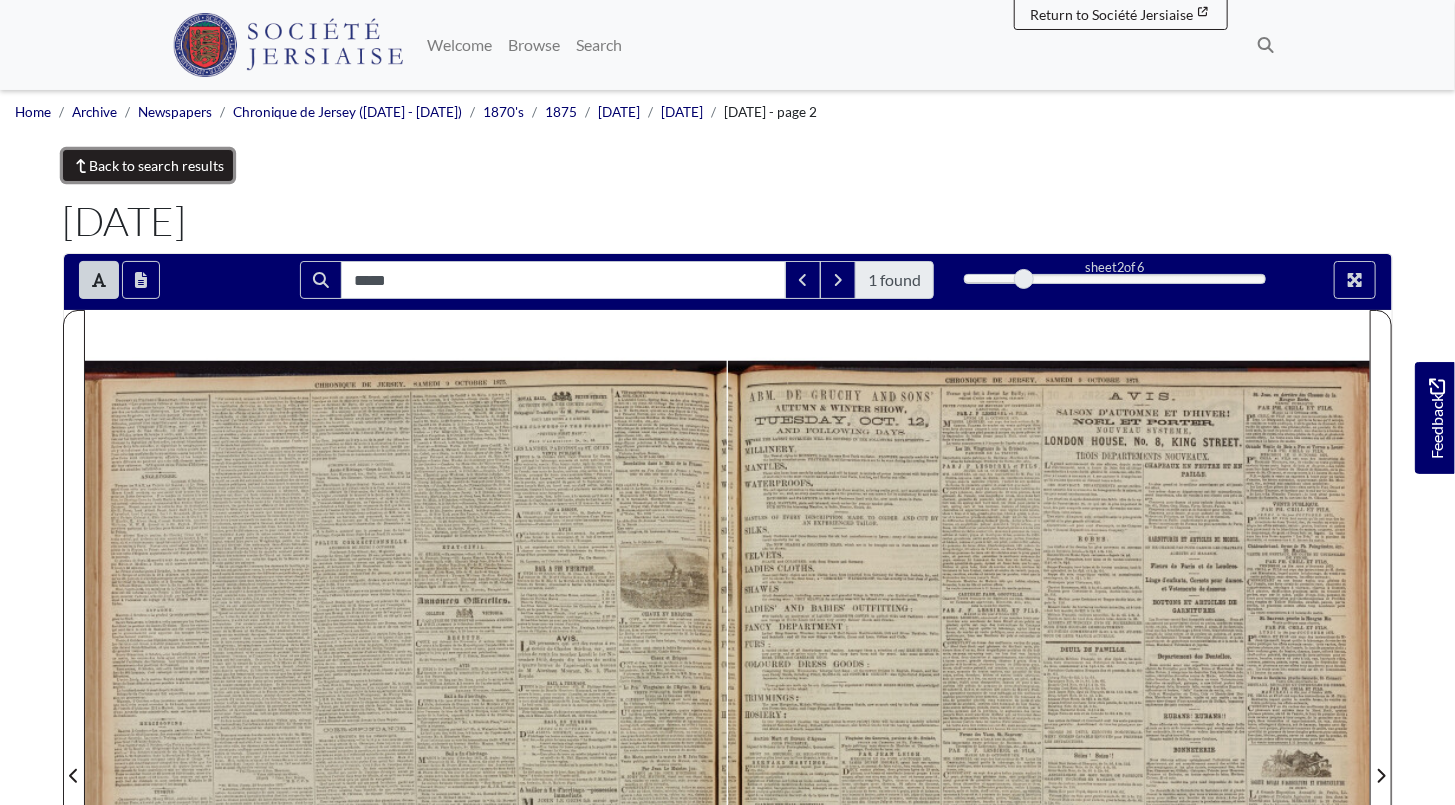 click on "Back to search results" at bounding box center (148, 165) 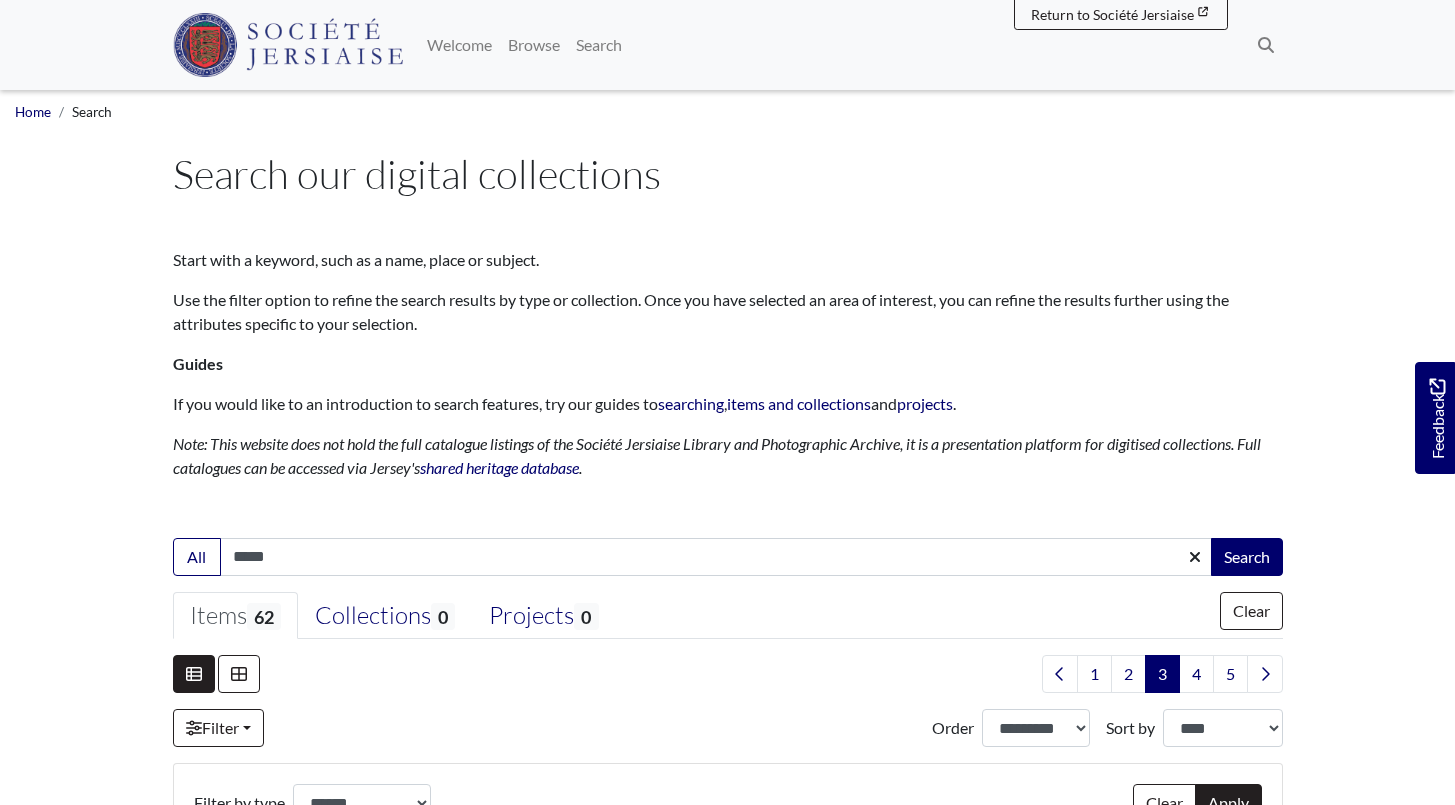 select on "***" 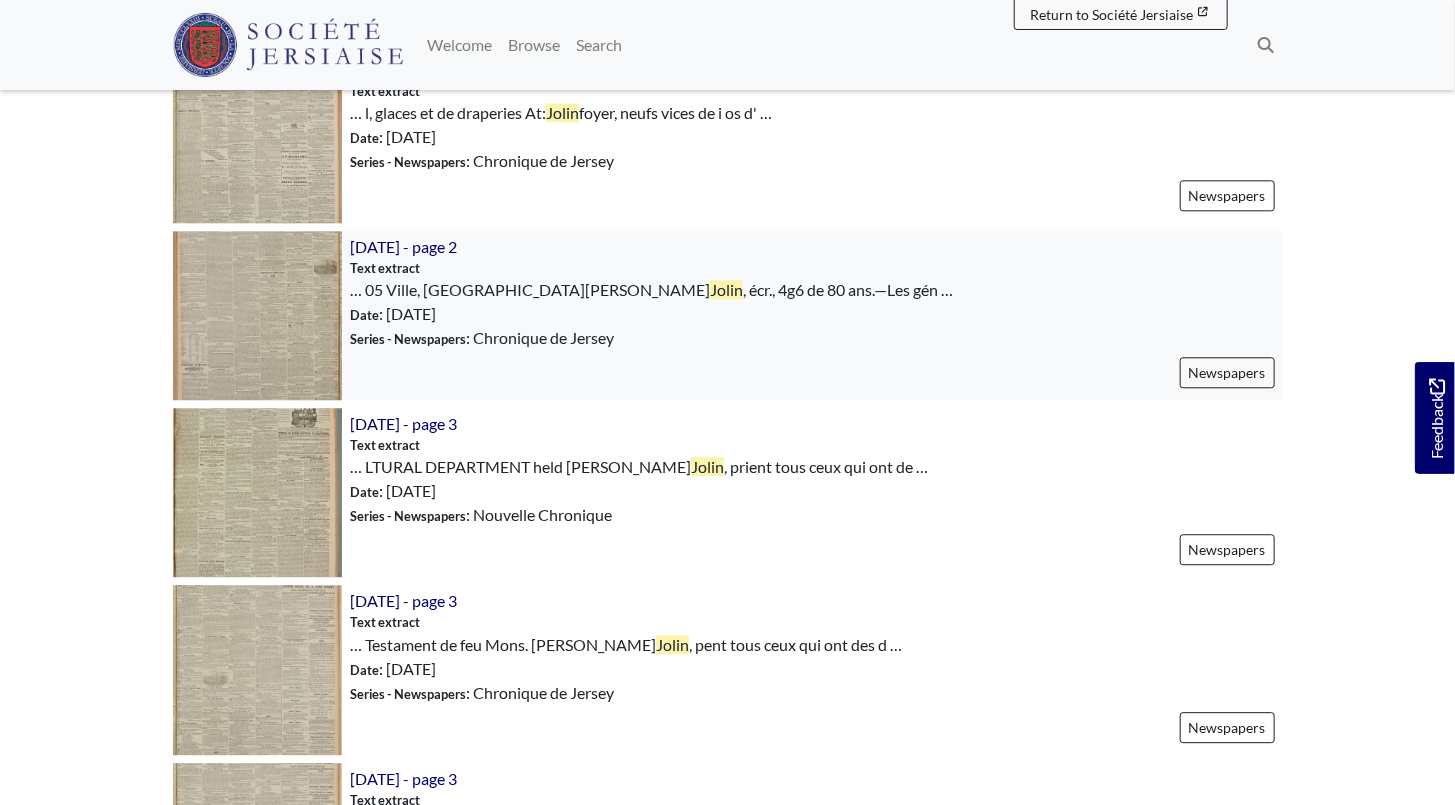 scroll, scrollTop: 2181, scrollLeft: 0, axis: vertical 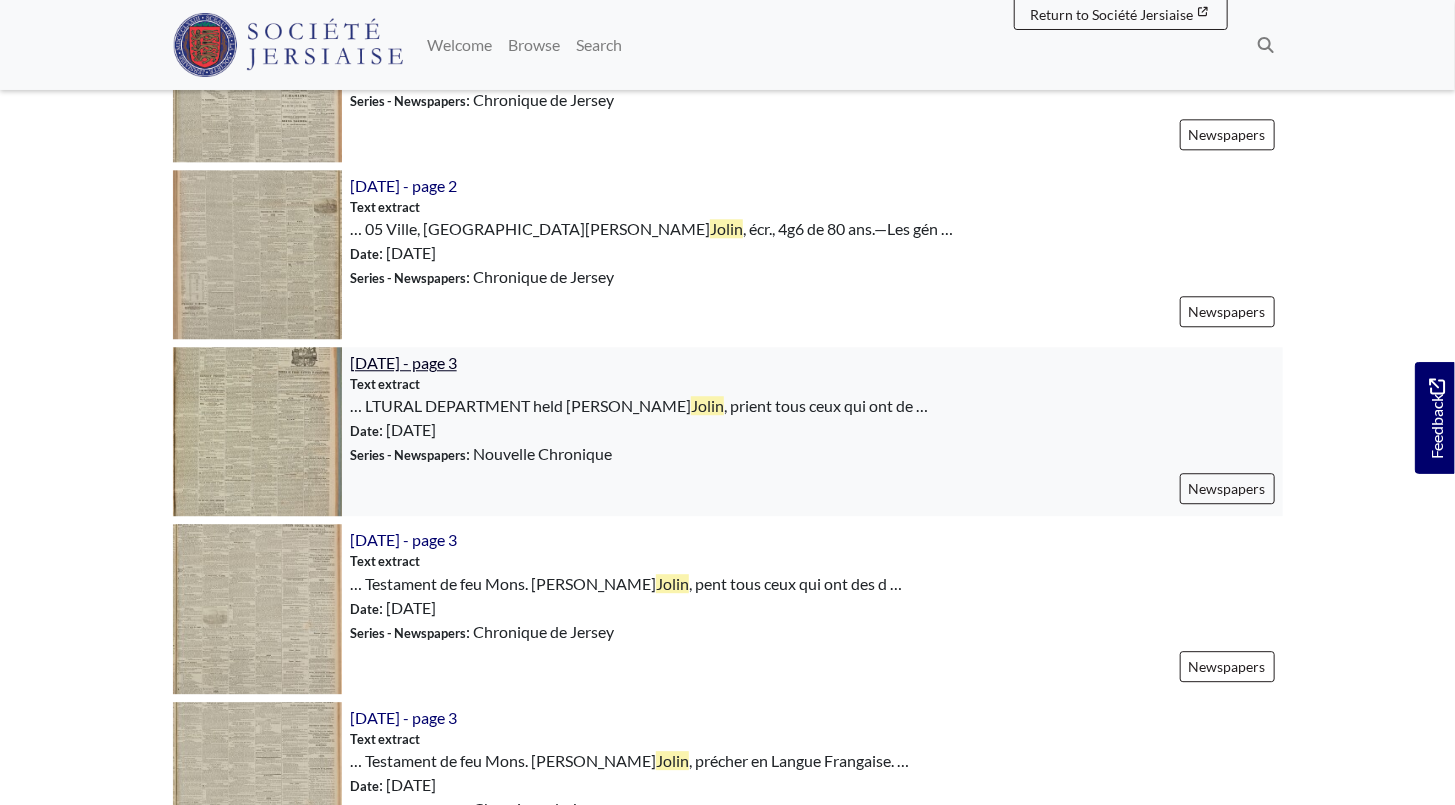 click on "[DATE] - page 3" at bounding box center [403, 362] 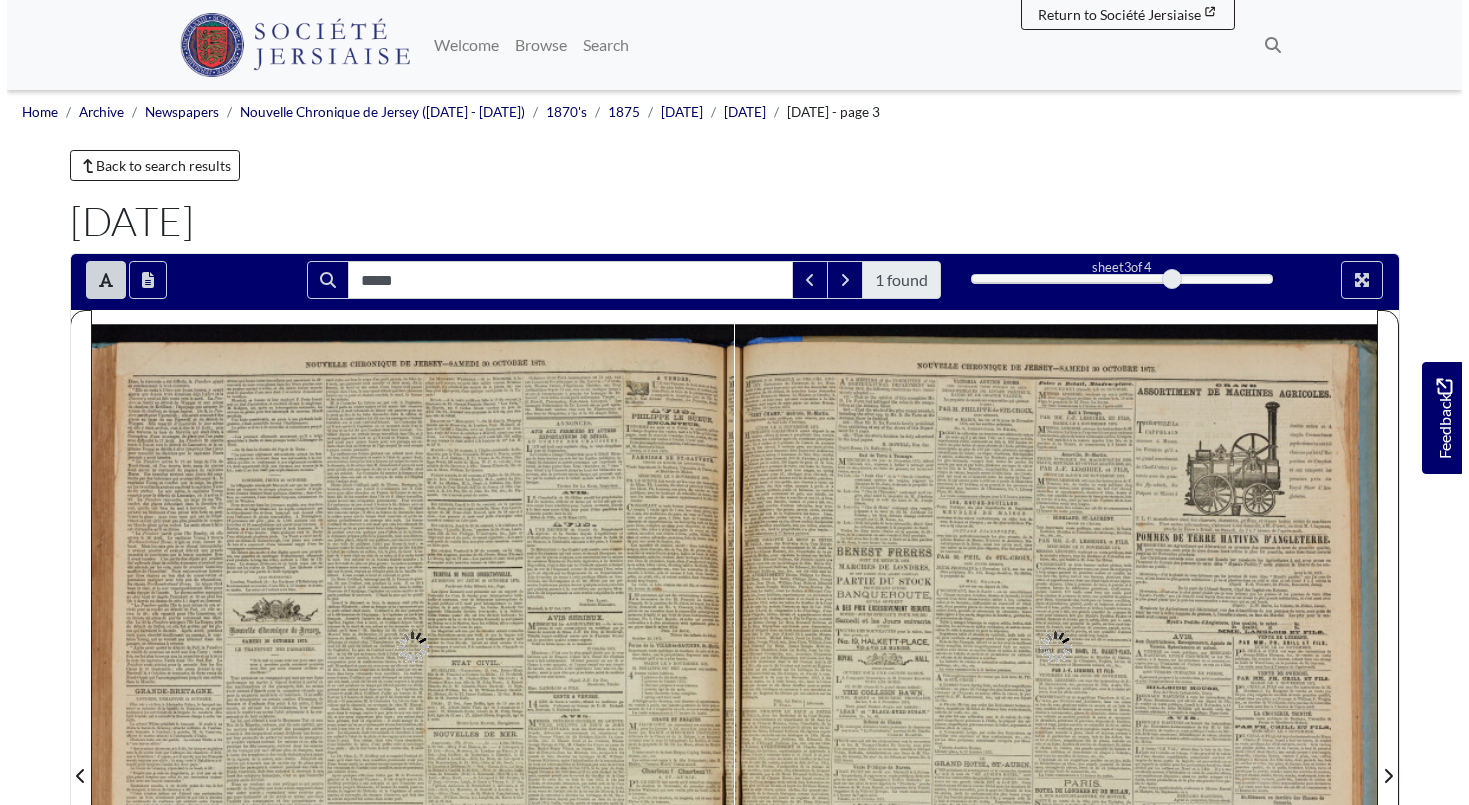 scroll, scrollTop: 0, scrollLeft: 0, axis: both 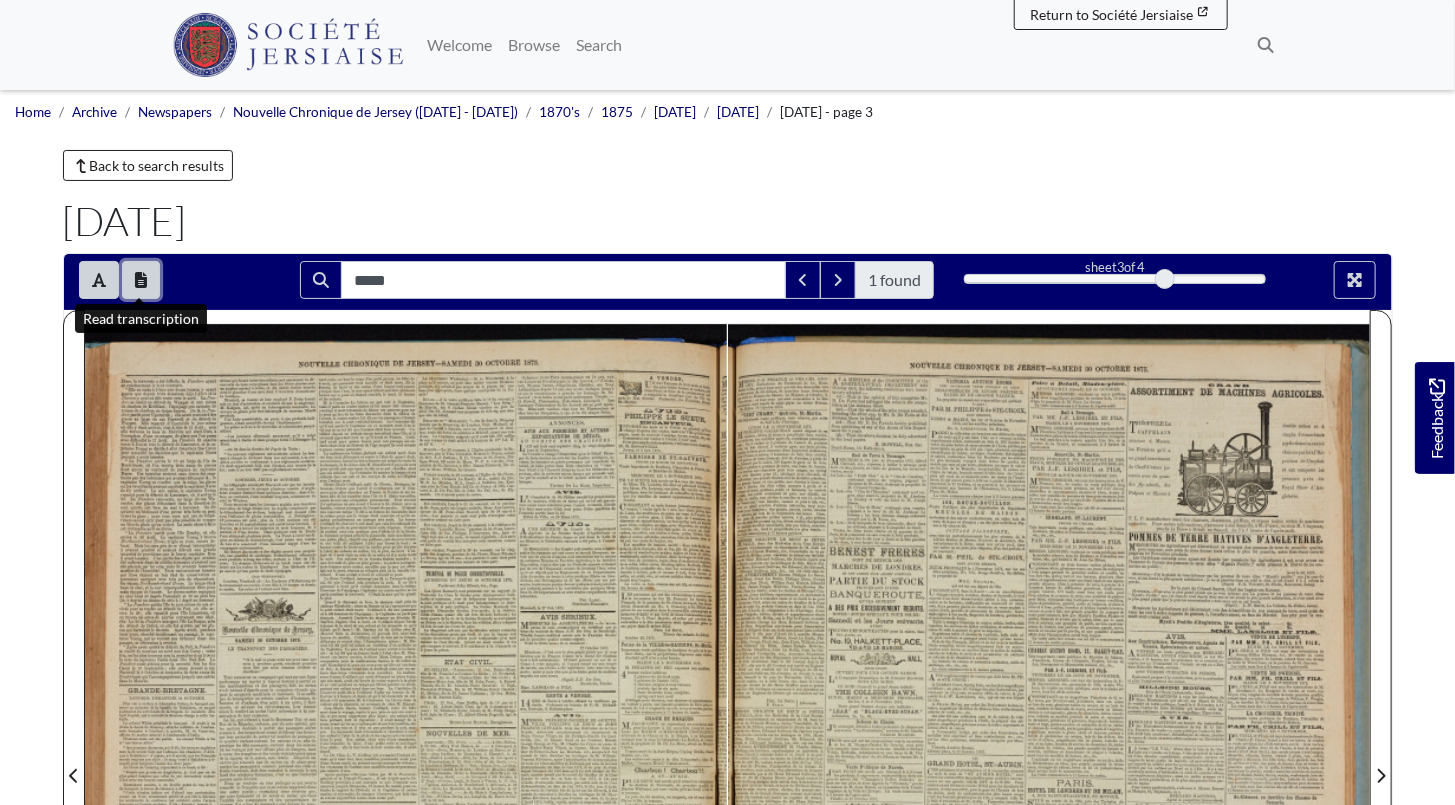 click 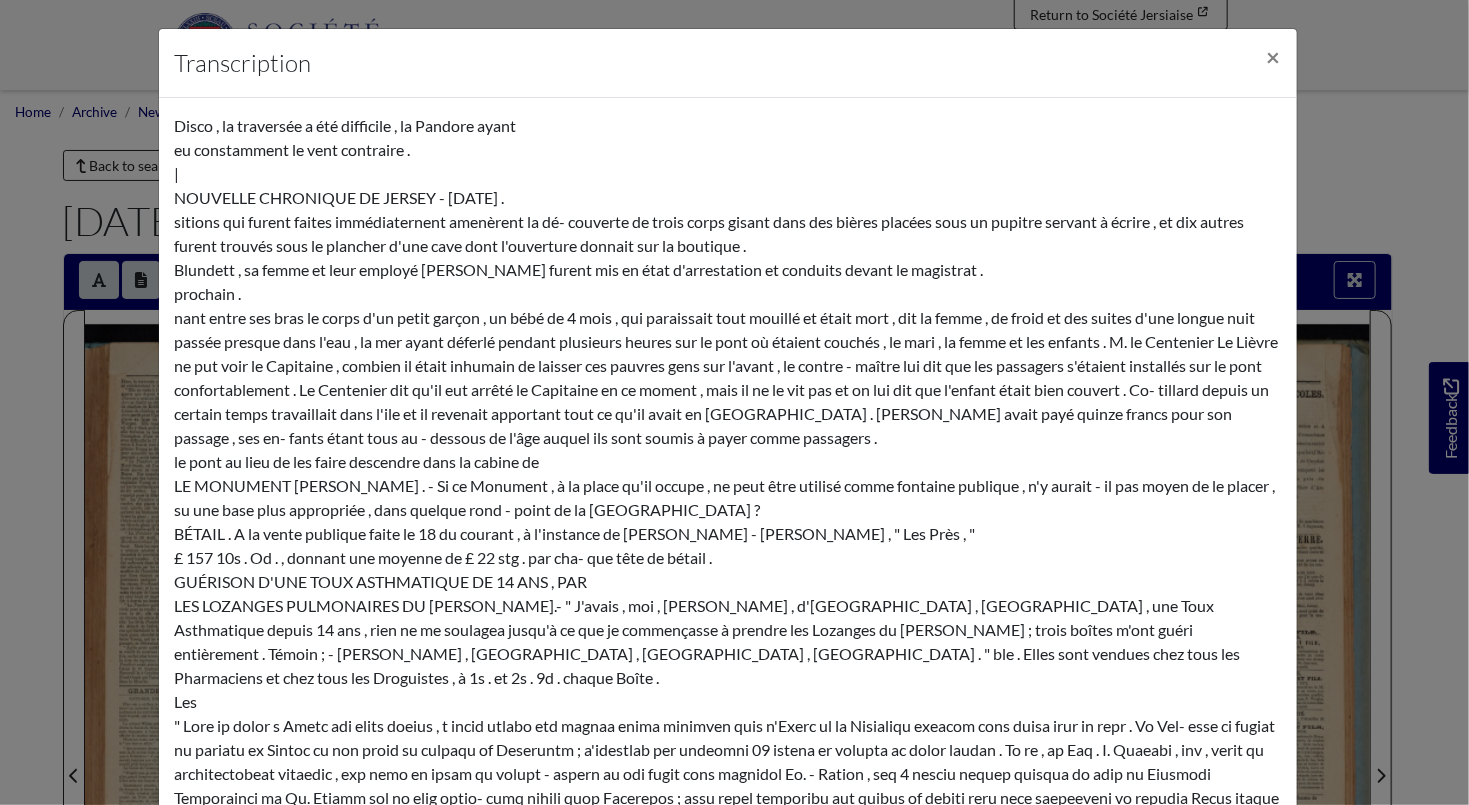 scroll, scrollTop: 16295, scrollLeft: 0, axis: vertical 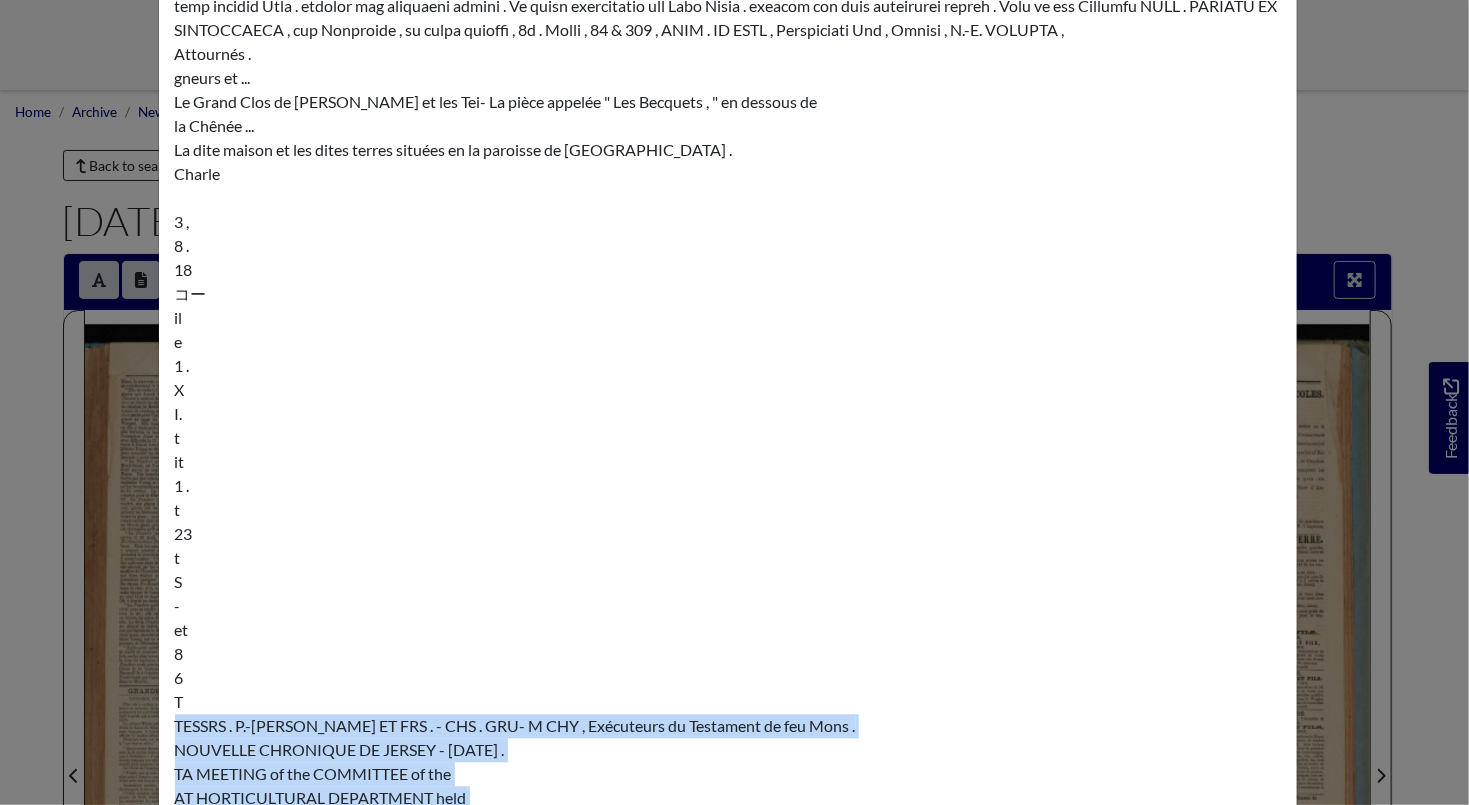 drag, startPoint x: 167, startPoint y: 303, endPoint x: 1083, endPoint y: 447, distance: 927.2497 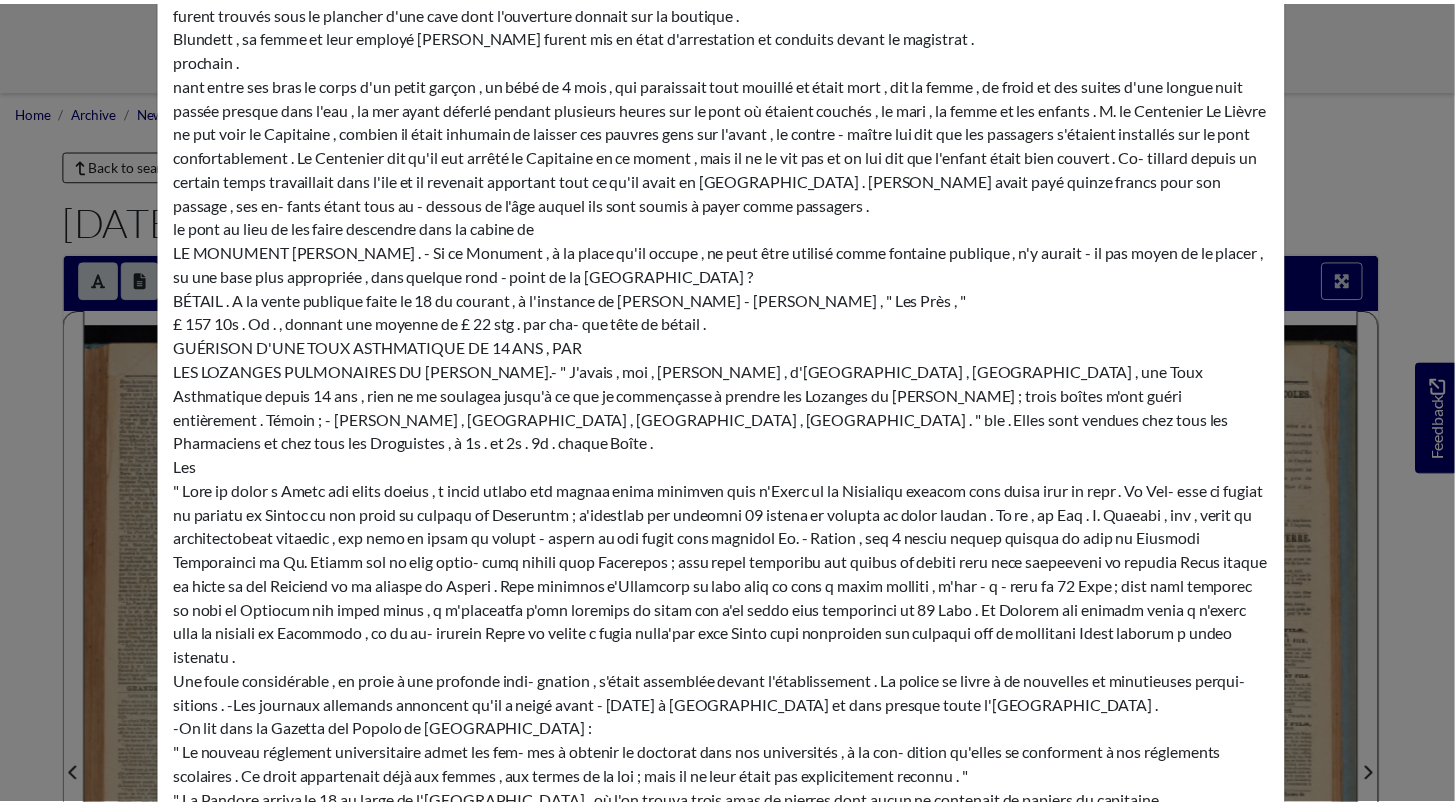scroll, scrollTop: 0, scrollLeft: 0, axis: both 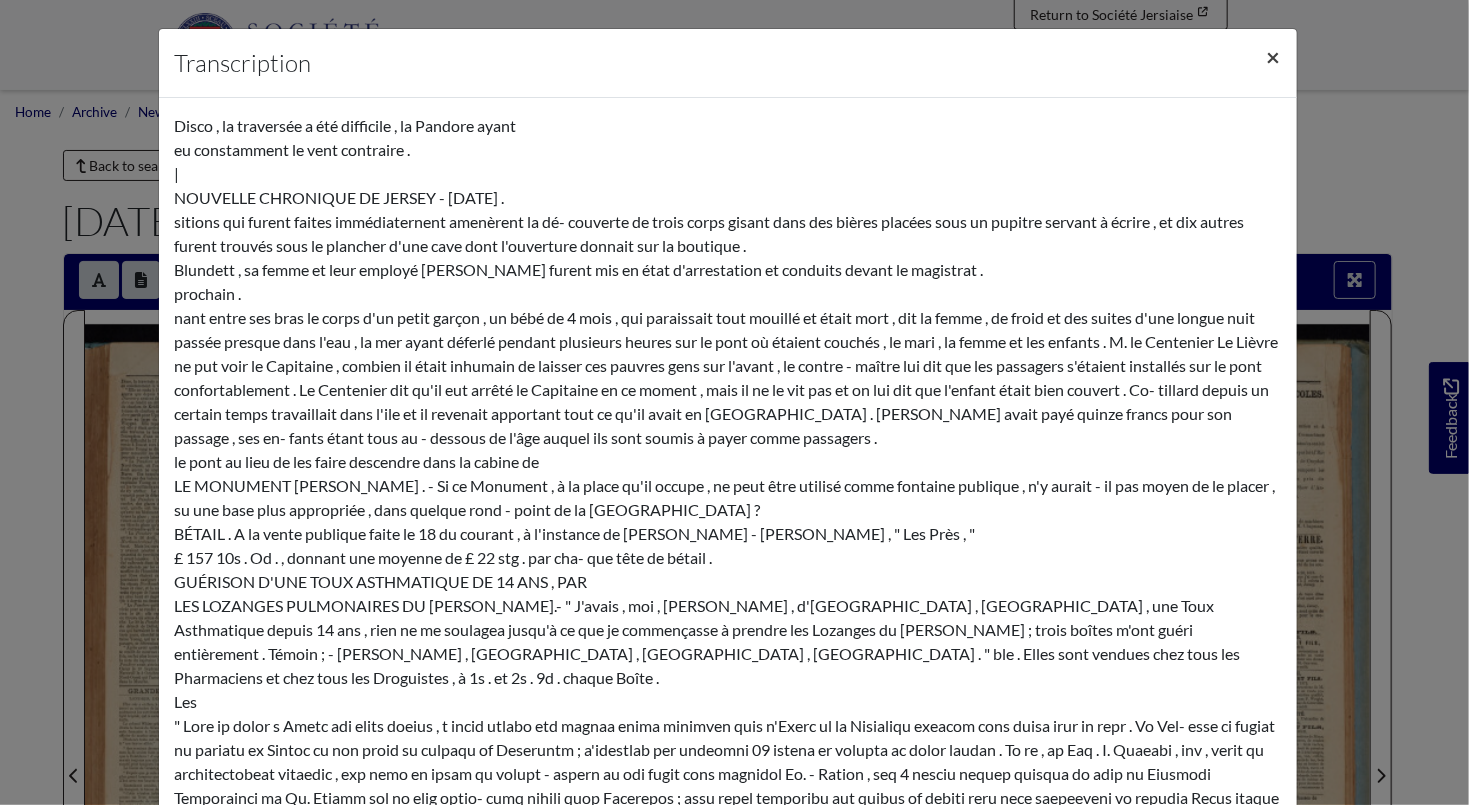 click on "×" at bounding box center (1274, 56) 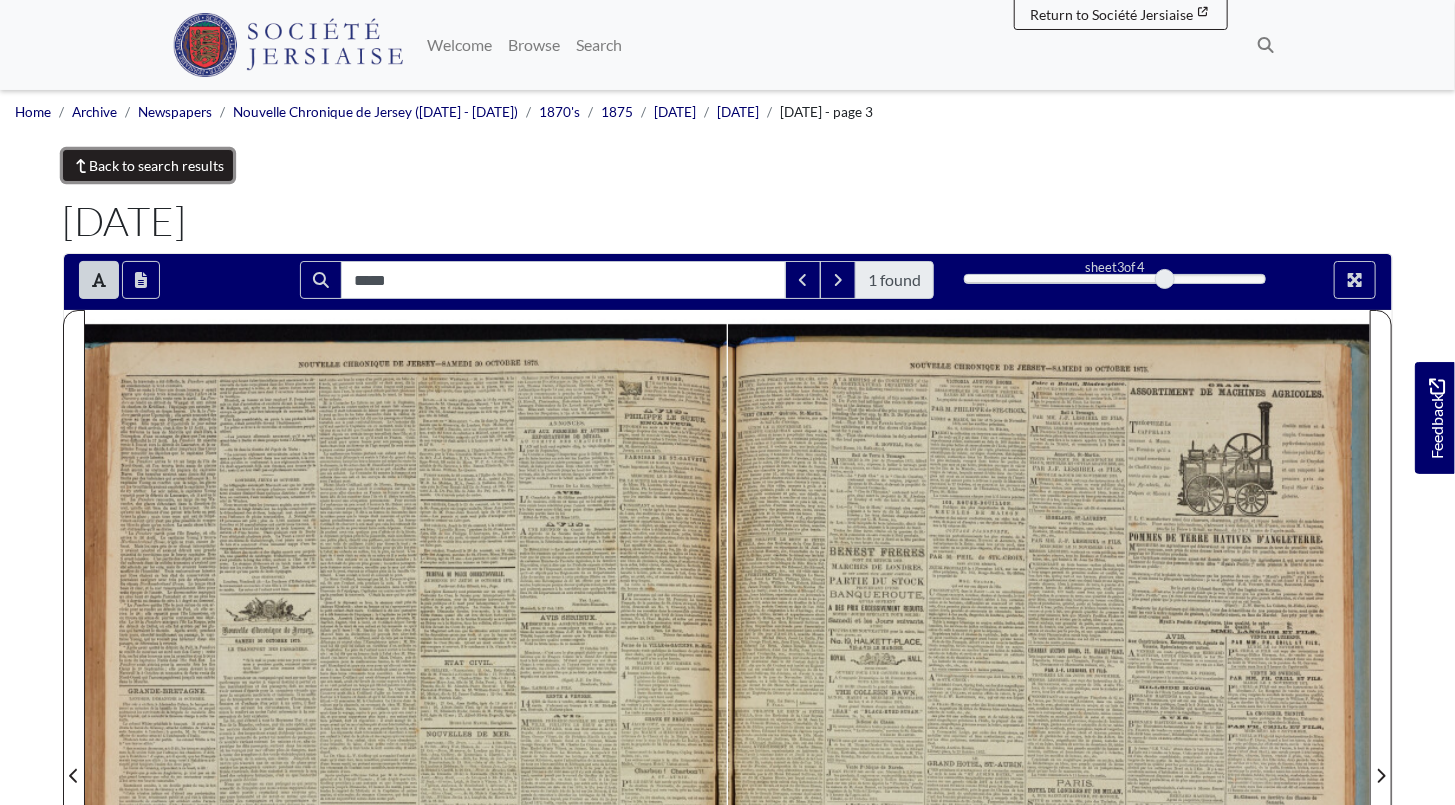 click on "Back to search results" at bounding box center (148, 165) 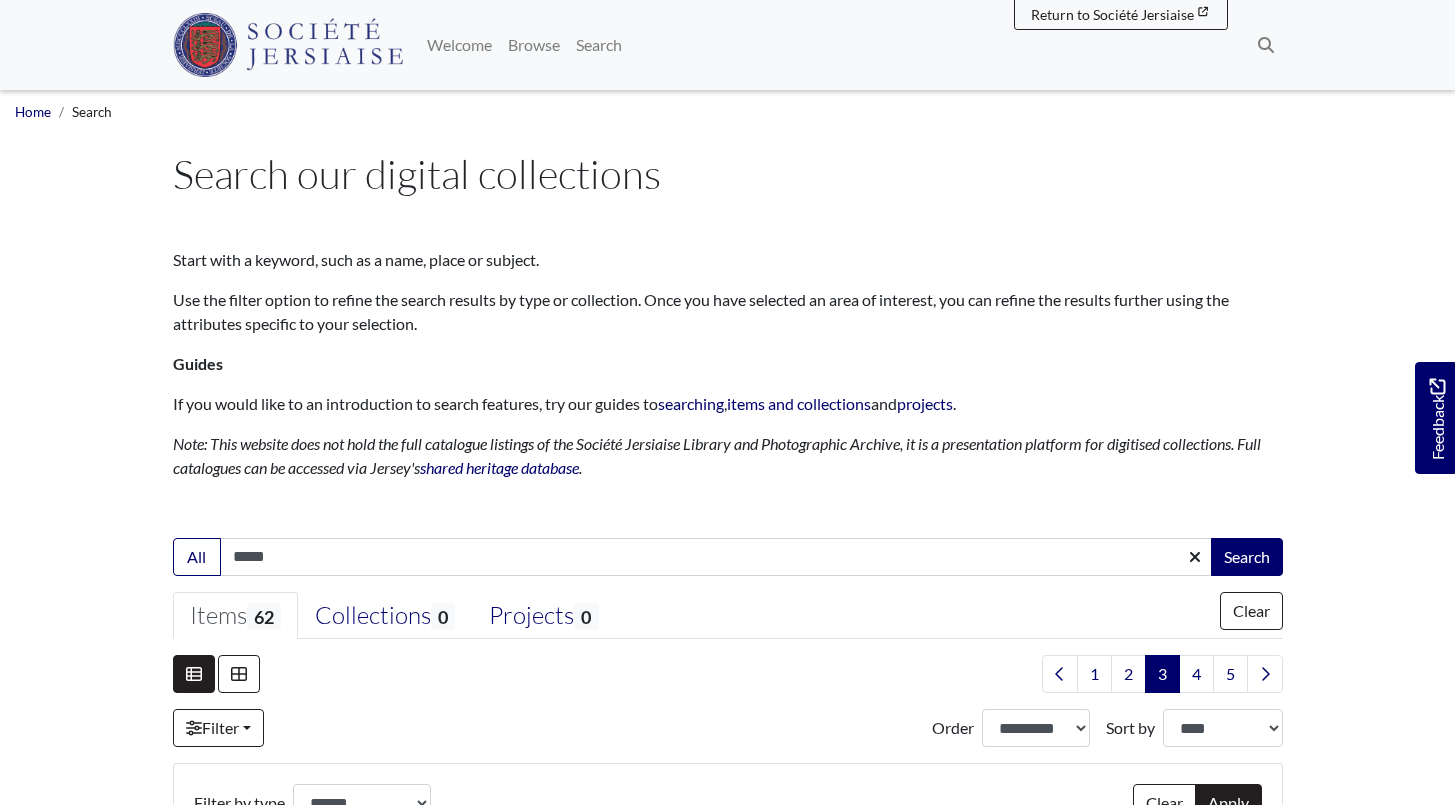 select on "***" 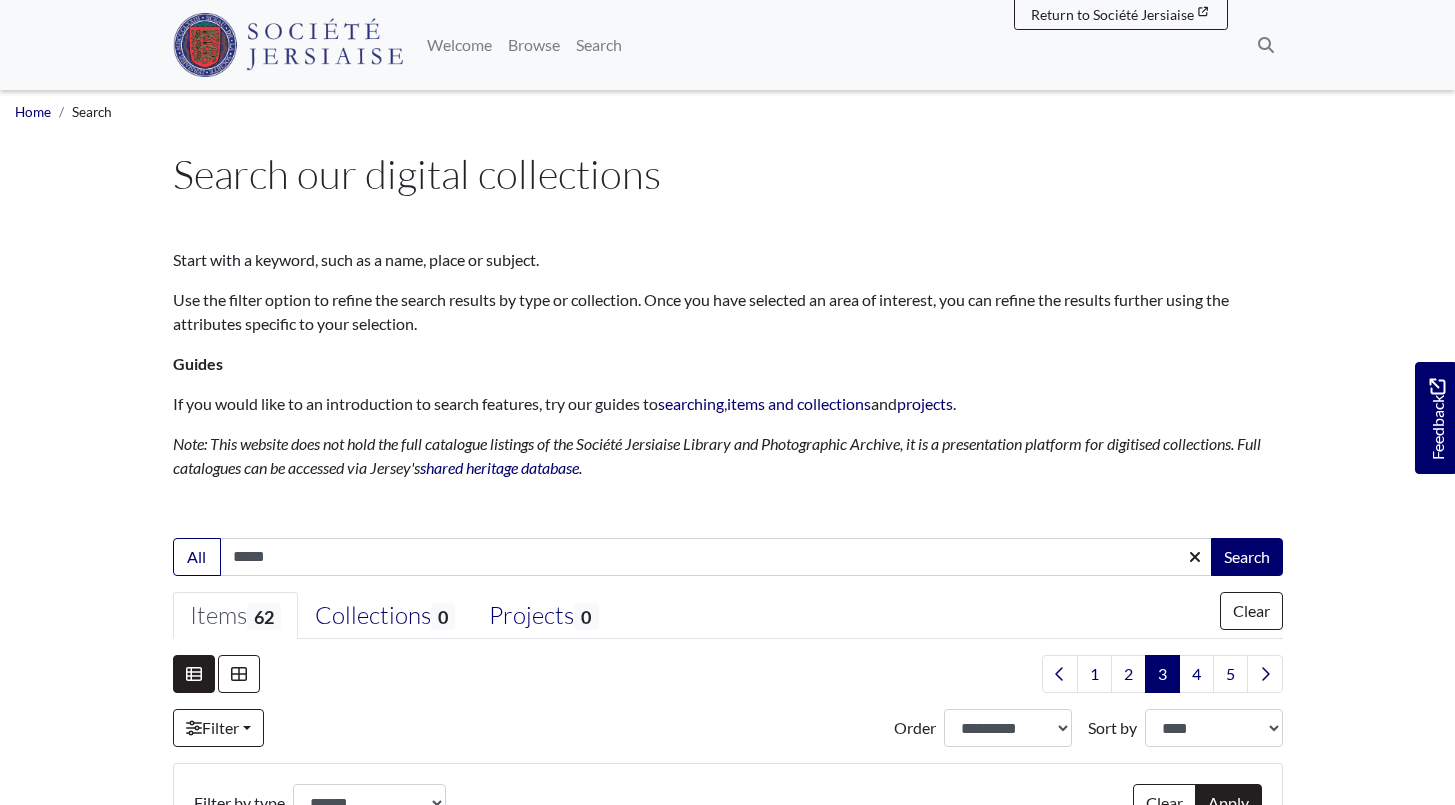 scroll, scrollTop: 454, scrollLeft: 0, axis: vertical 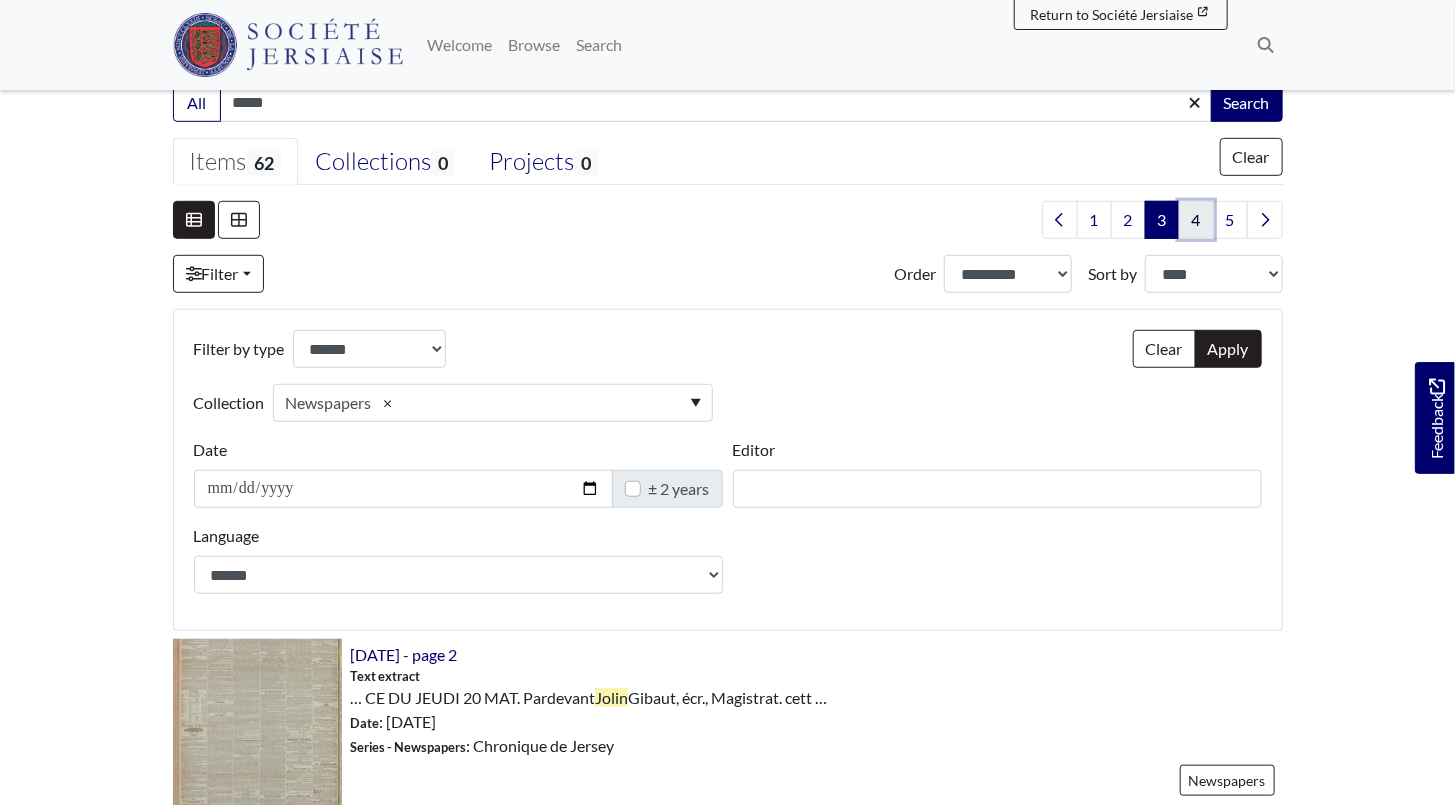 click on "4" at bounding box center [1196, 220] 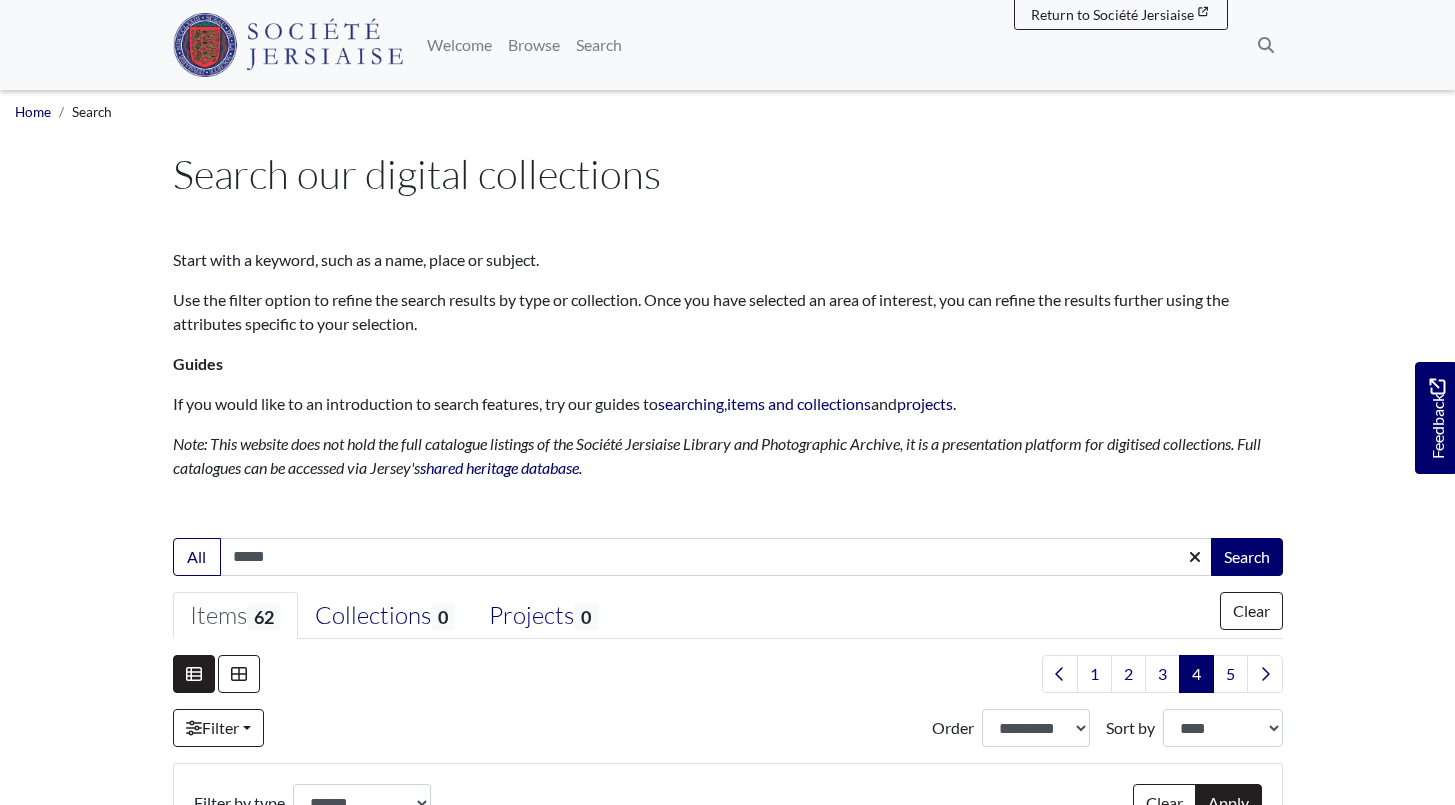 select on "***" 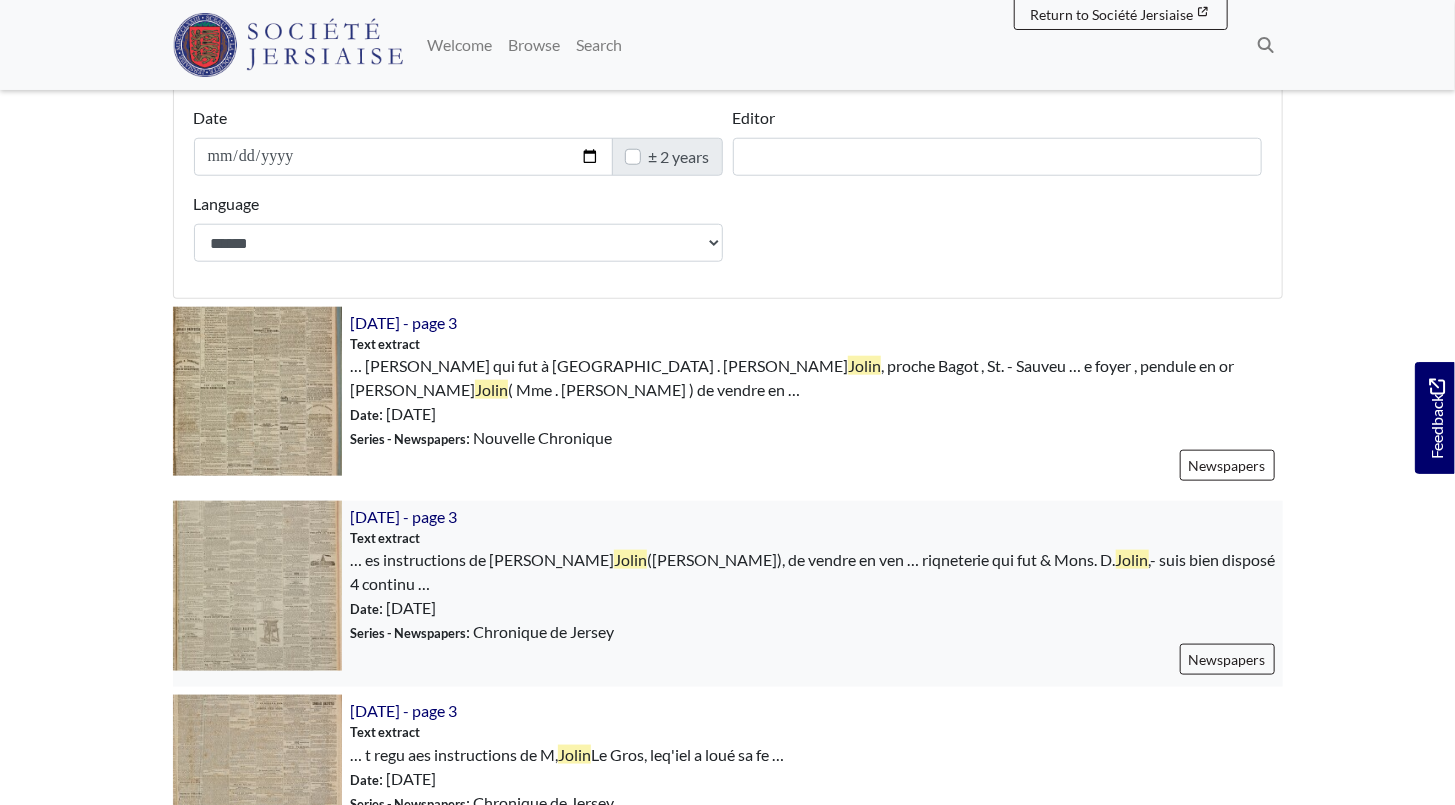 scroll, scrollTop: 818, scrollLeft: 0, axis: vertical 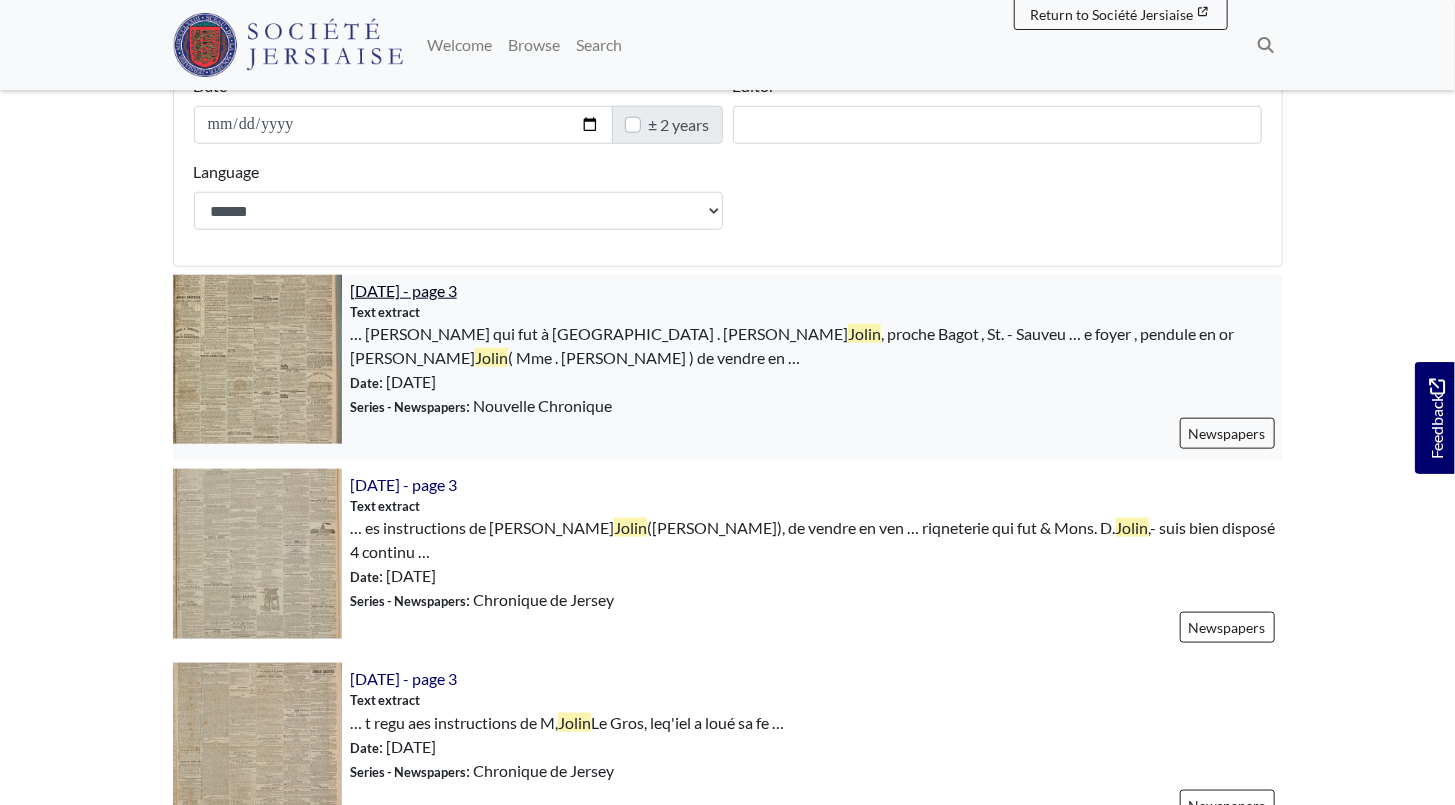 click on "[DATE] - page 3" at bounding box center [403, 290] 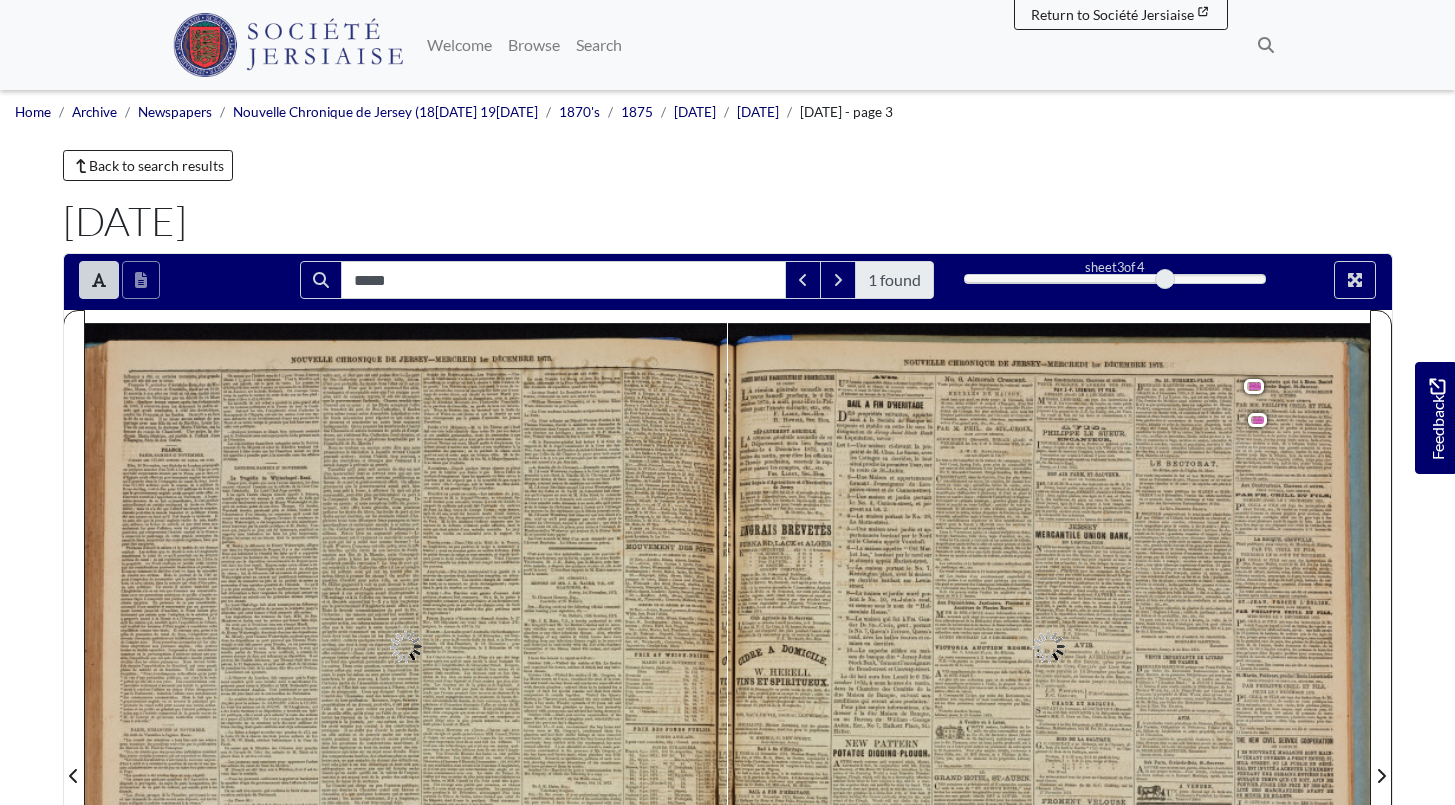 type on "*****" 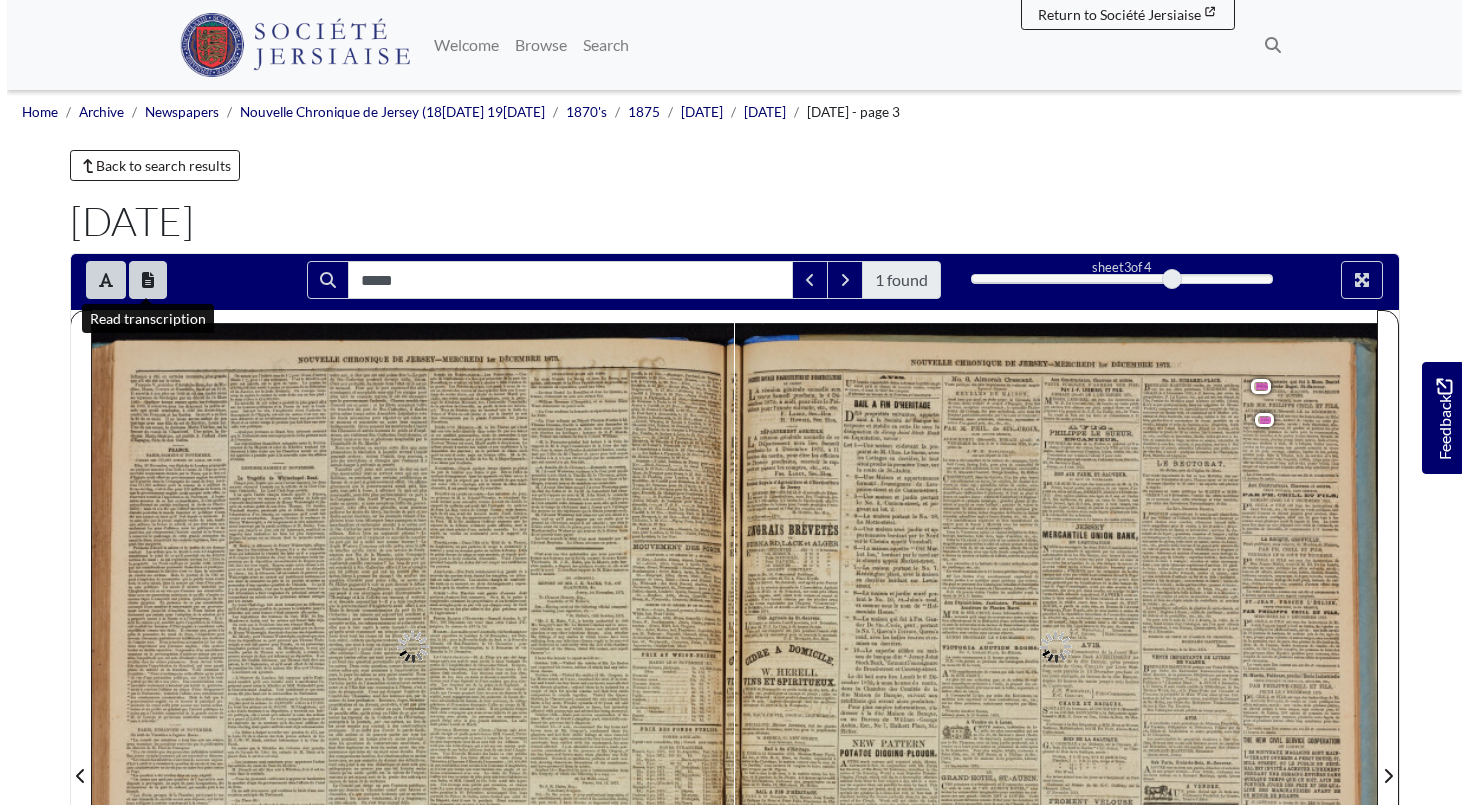scroll, scrollTop: 90, scrollLeft: 0, axis: vertical 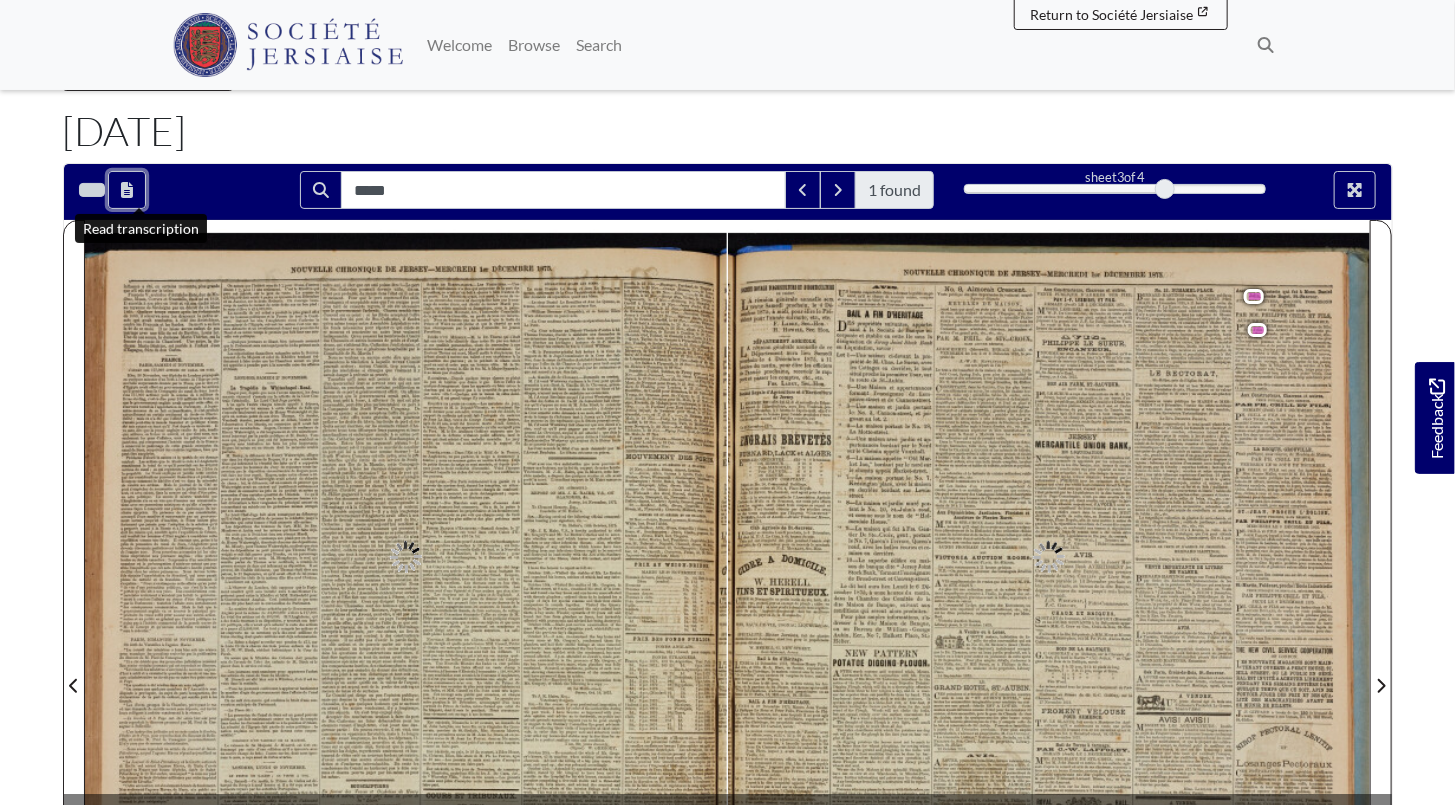 click 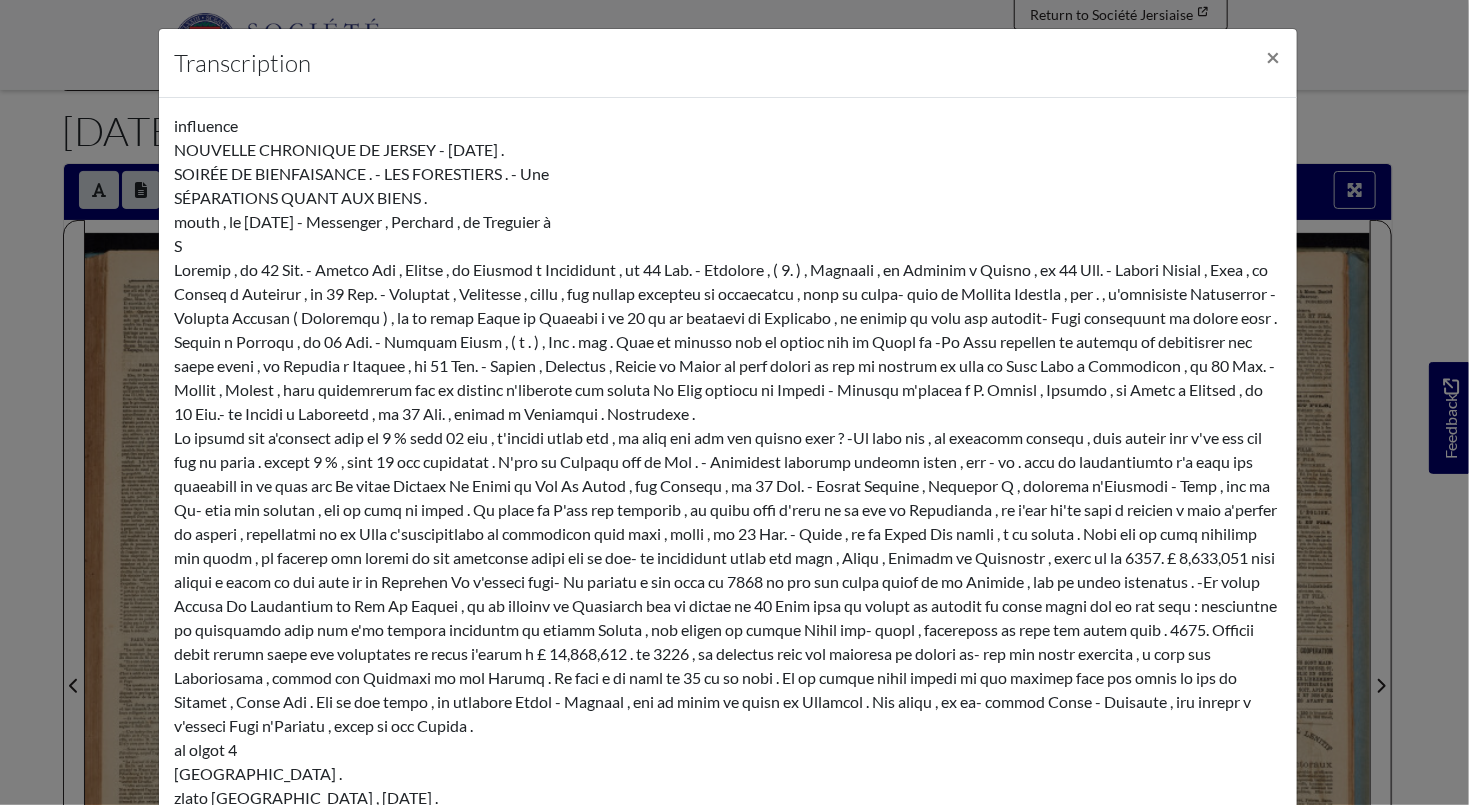 scroll, scrollTop: 90, scrollLeft: 0, axis: vertical 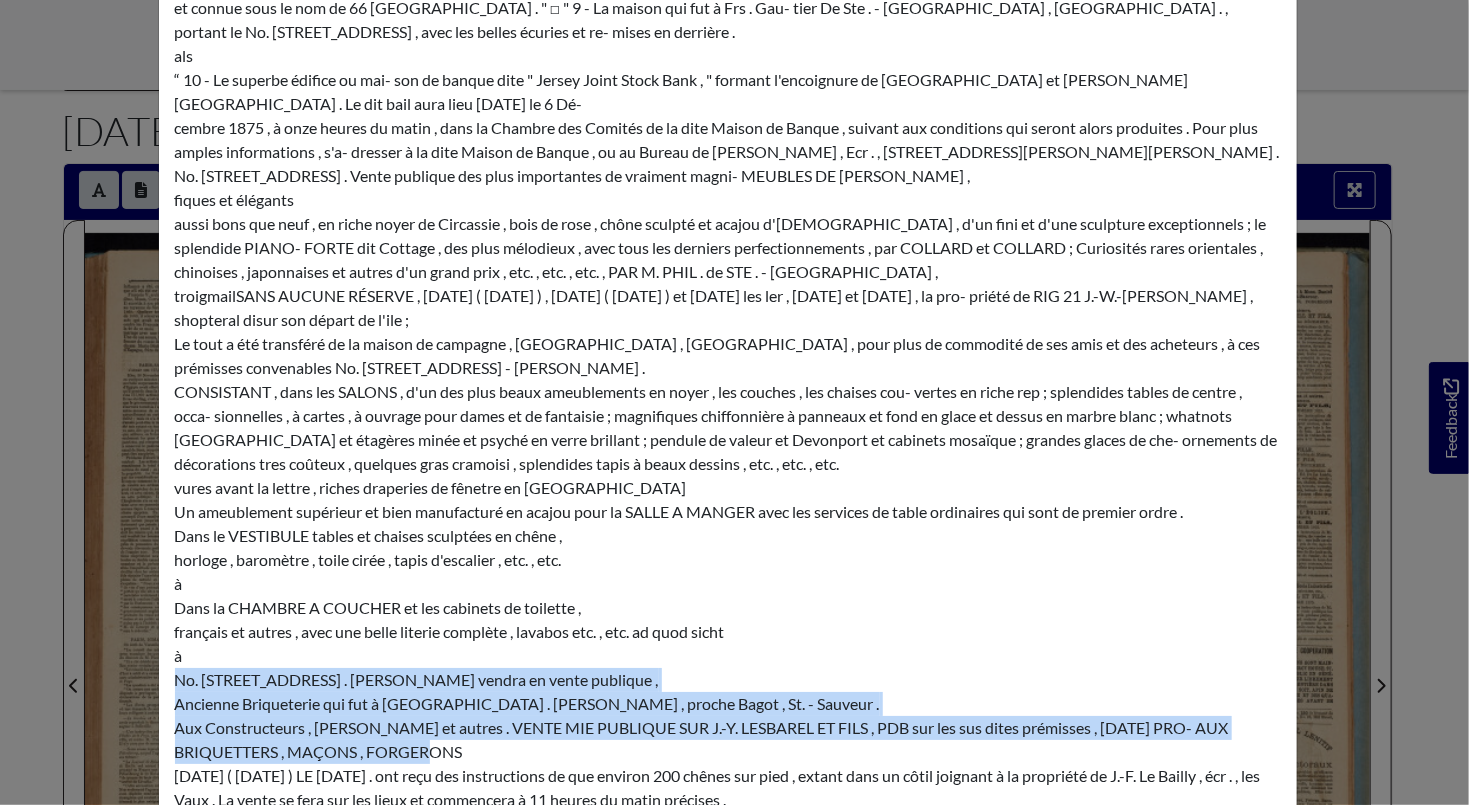 drag, startPoint x: 166, startPoint y: 372, endPoint x: 930, endPoint y: 448, distance: 767.7708 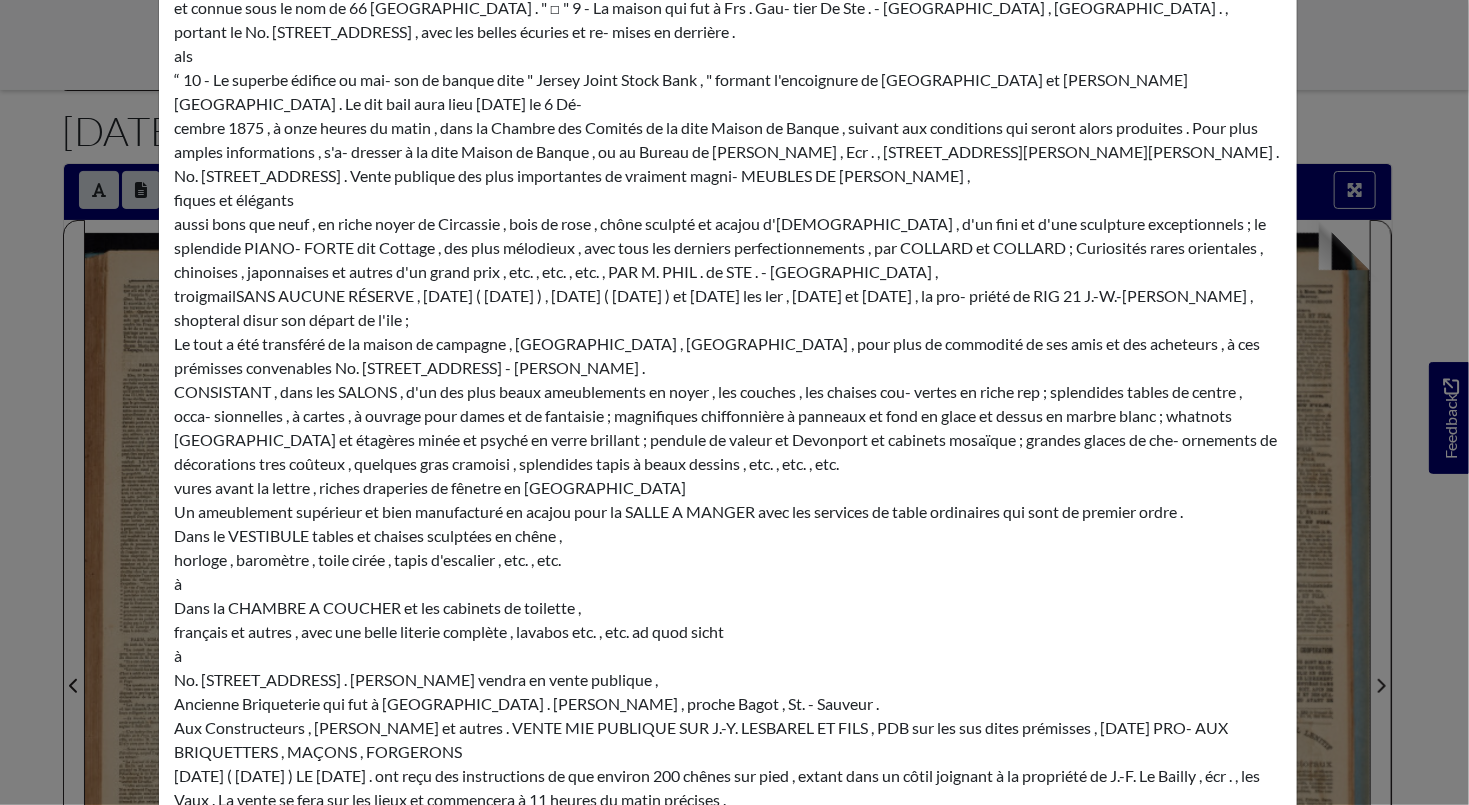 scroll, scrollTop: 18310, scrollLeft: 0, axis: vertical 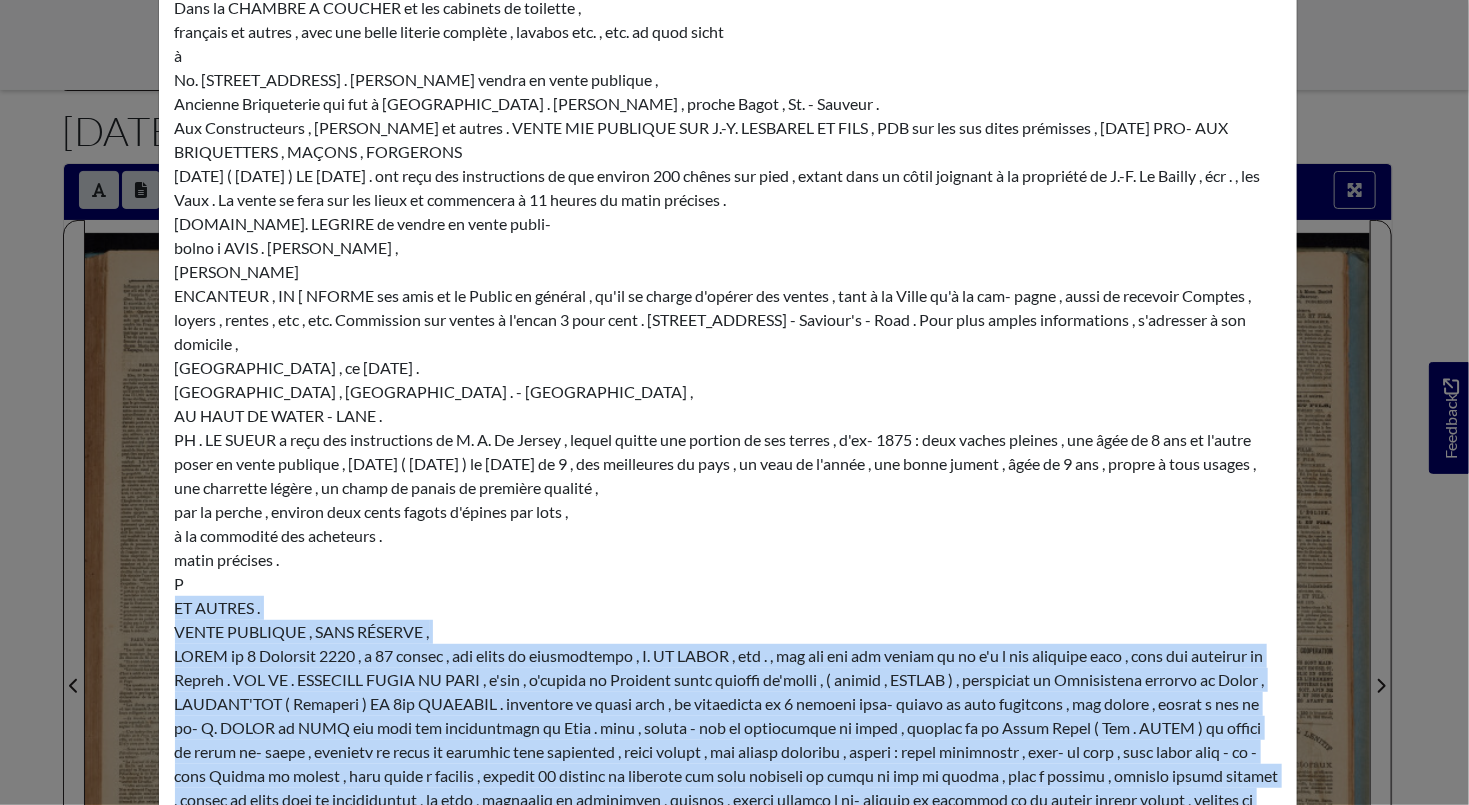 drag, startPoint x: 167, startPoint y: 277, endPoint x: 467, endPoint y: 650, distance: 478.67422 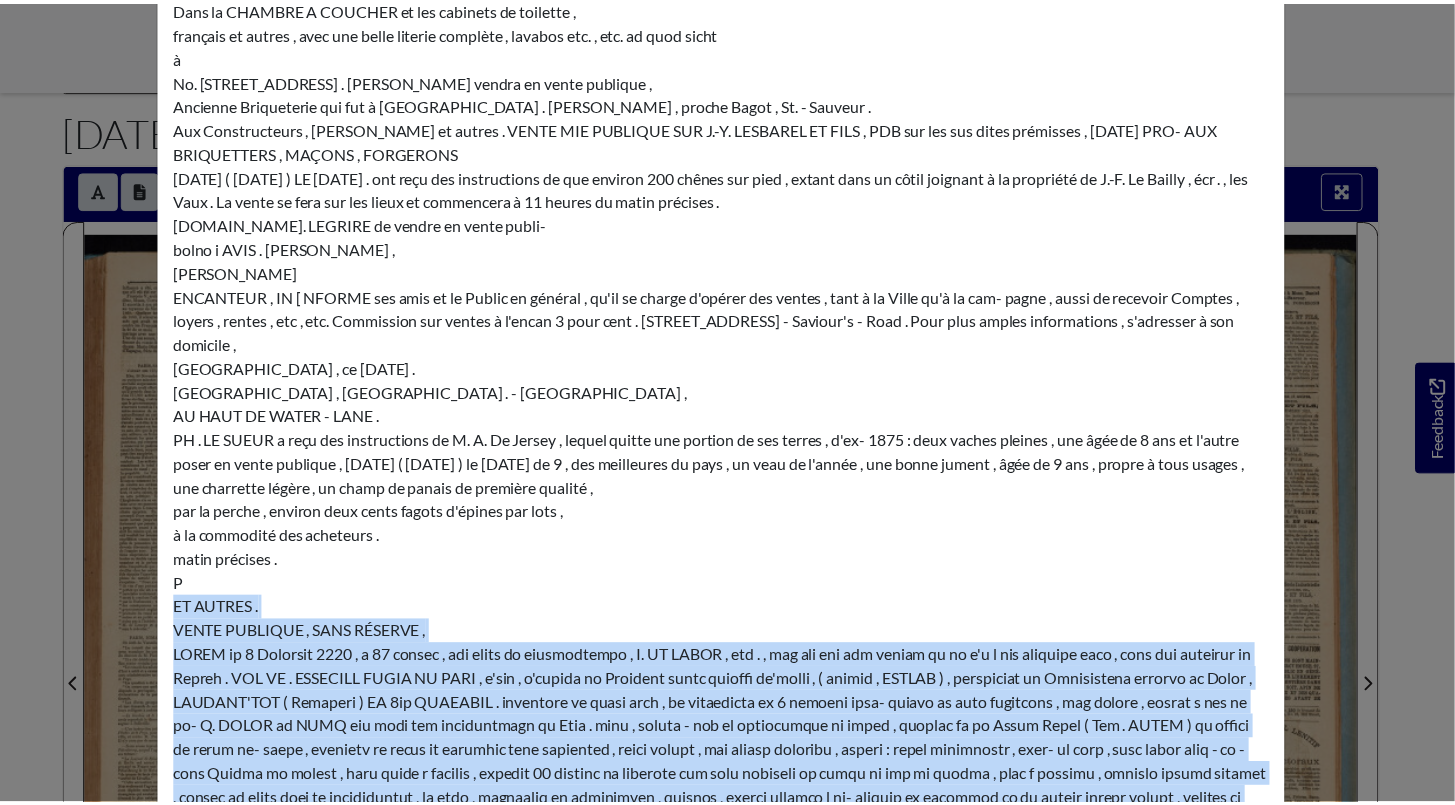 scroll, scrollTop: 0, scrollLeft: 0, axis: both 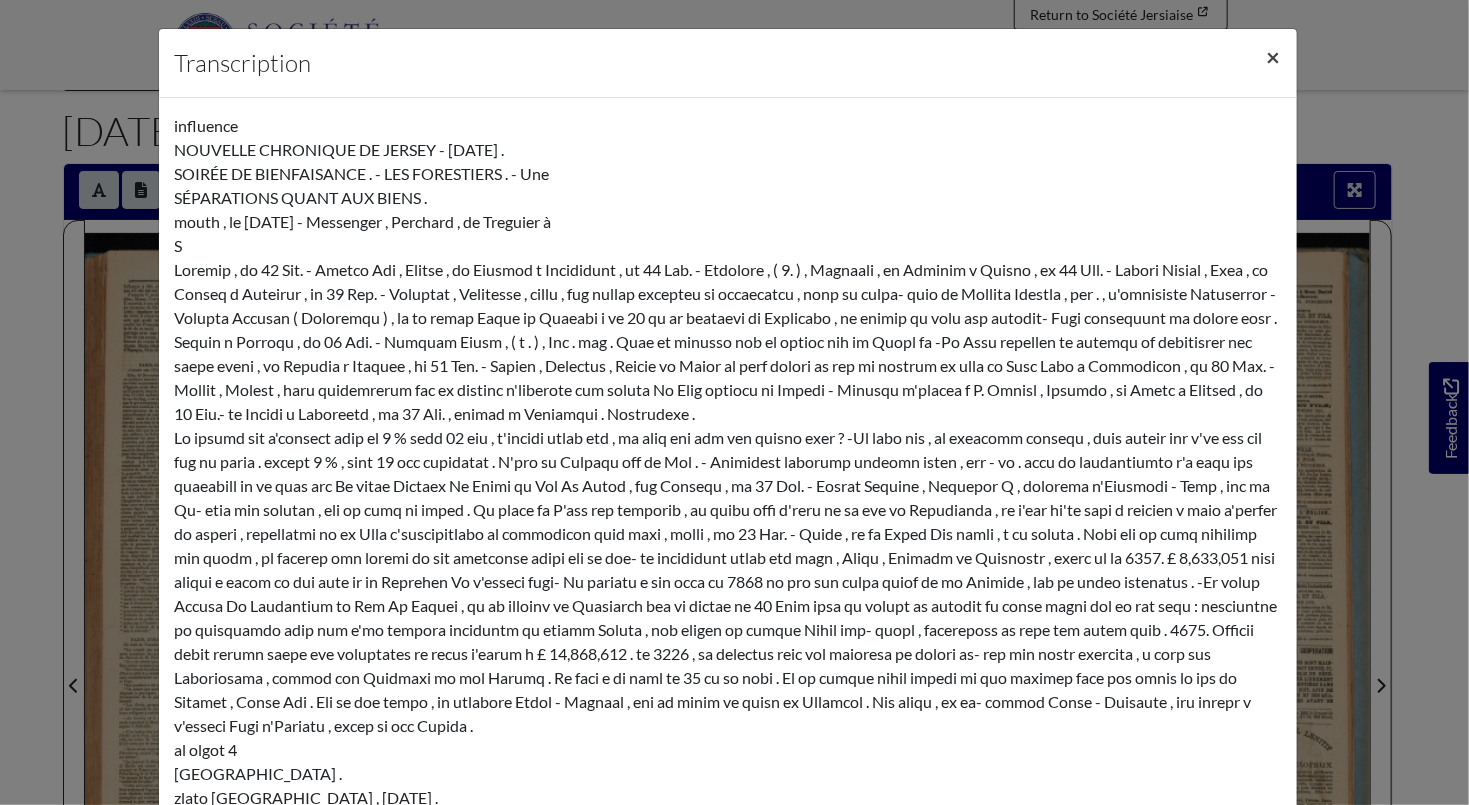 click on "×" 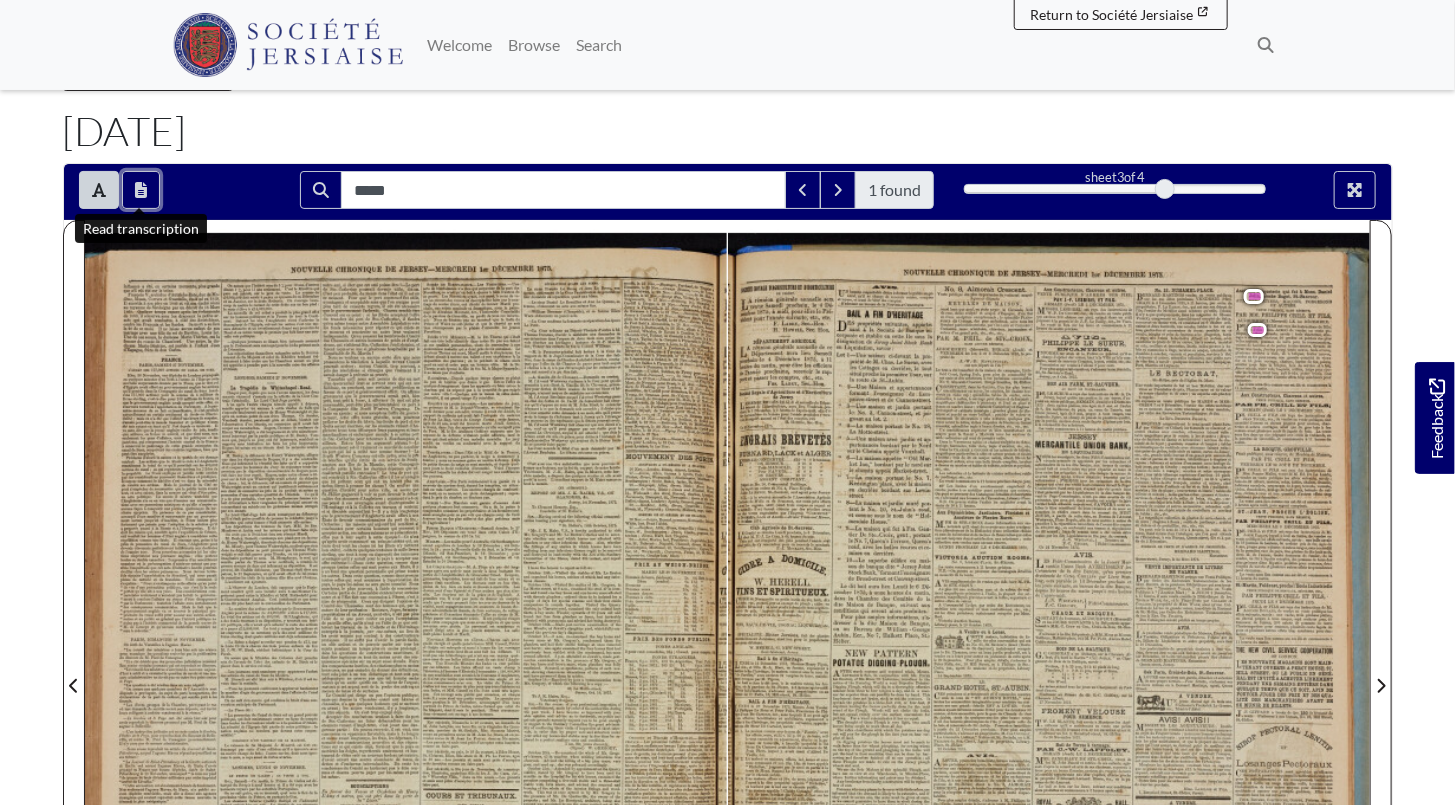 scroll, scrollTop: 0, scrollLeft: 0, axis: both 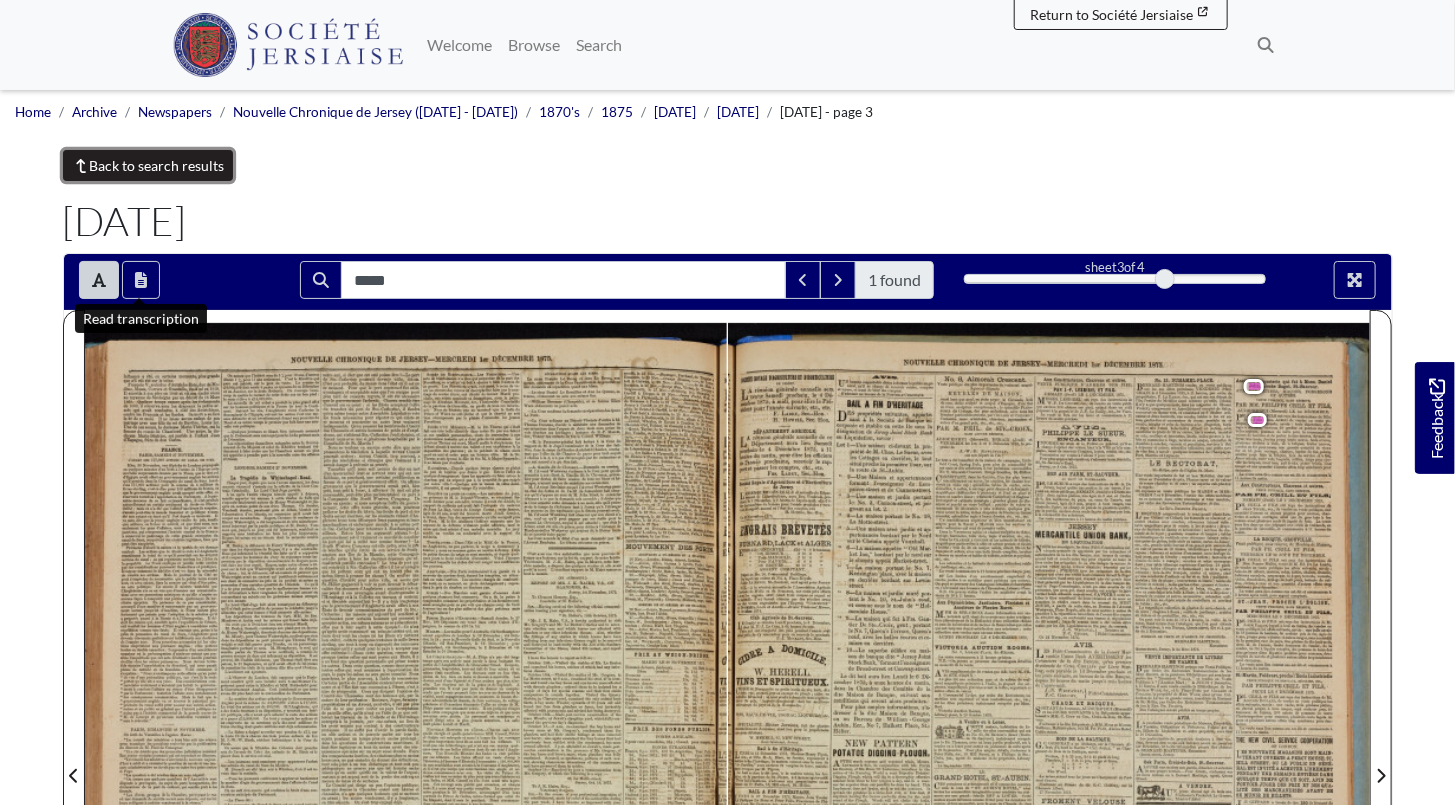 click on "Back to search results" 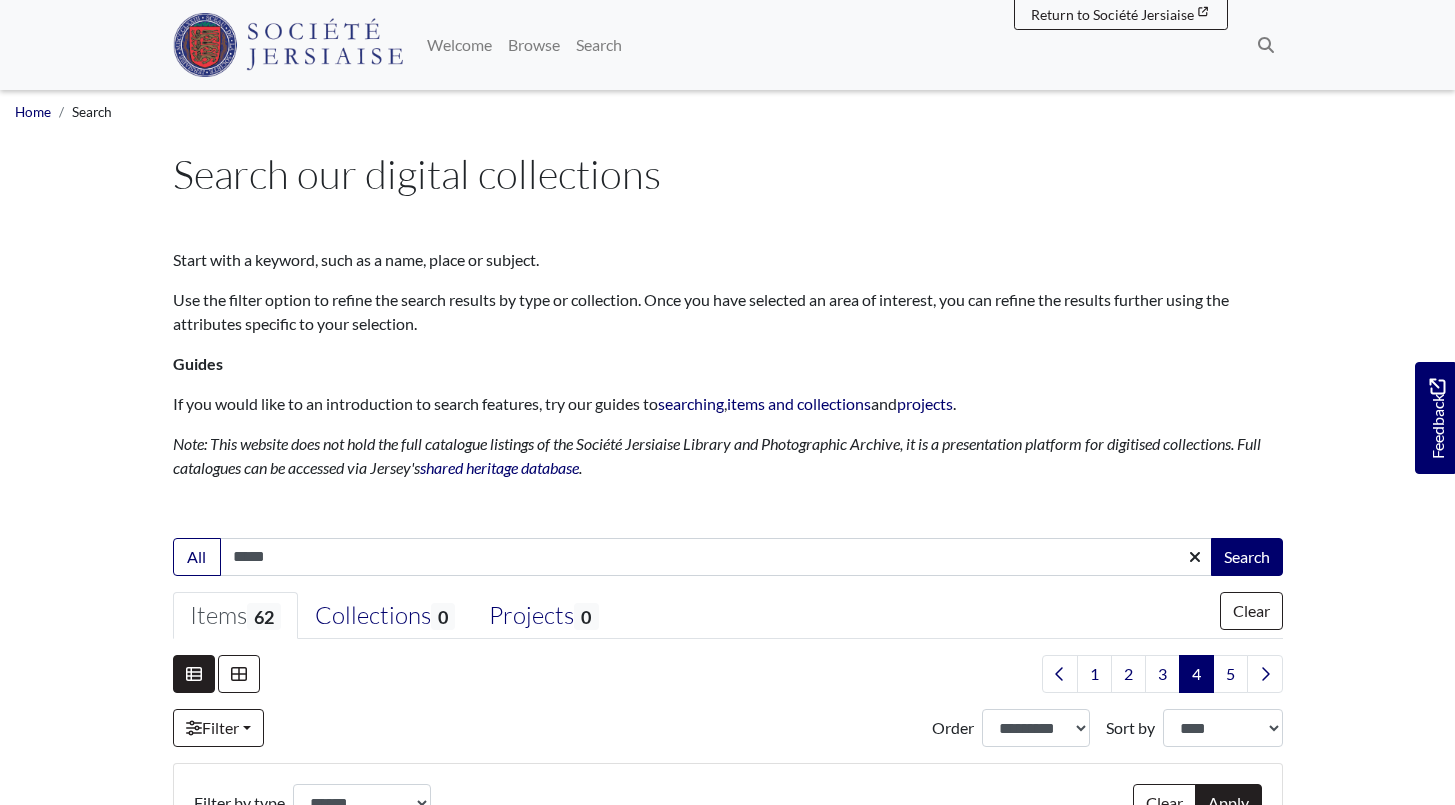 select on "***" 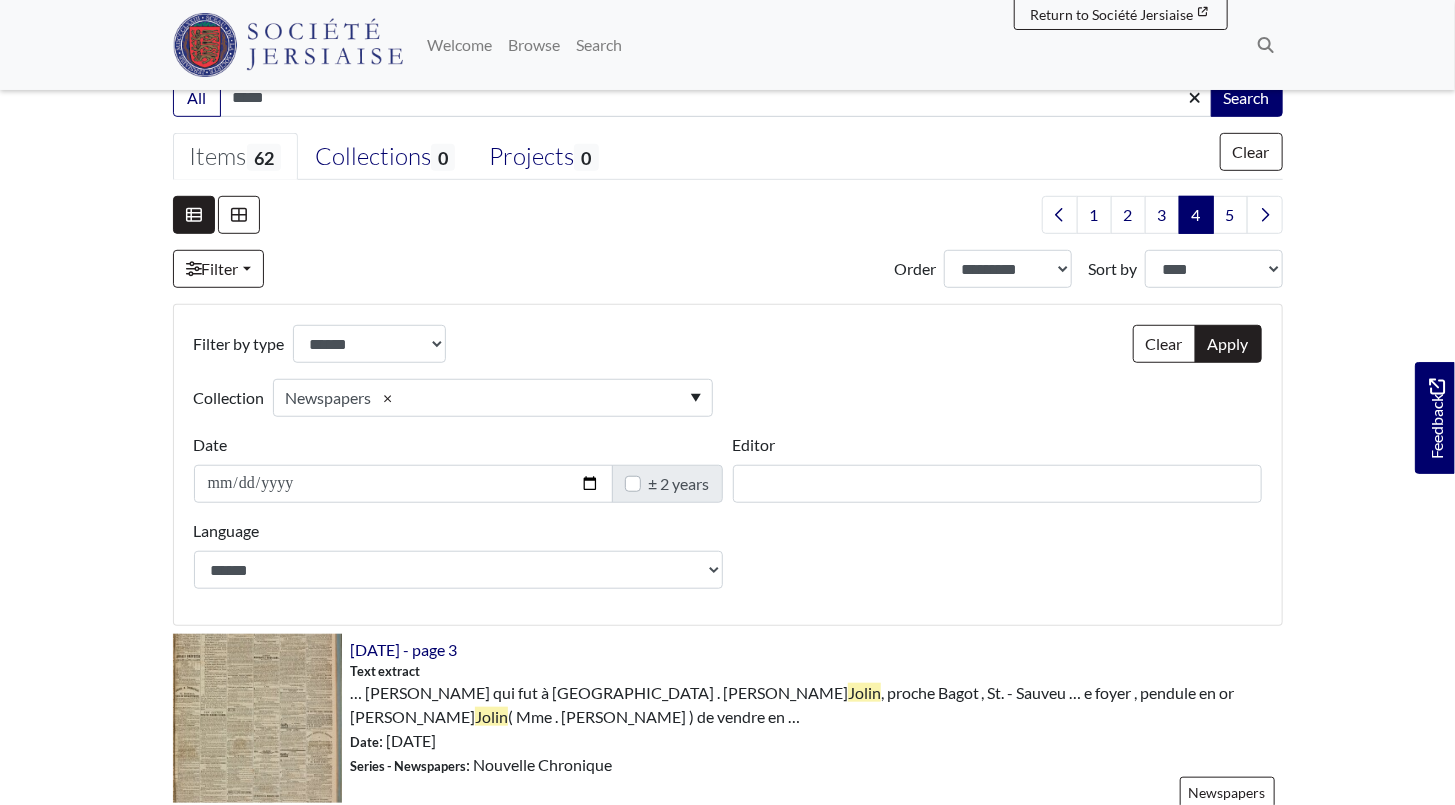 scroll, scrollTop: 454, scrollLeft: 0, axis: vertical 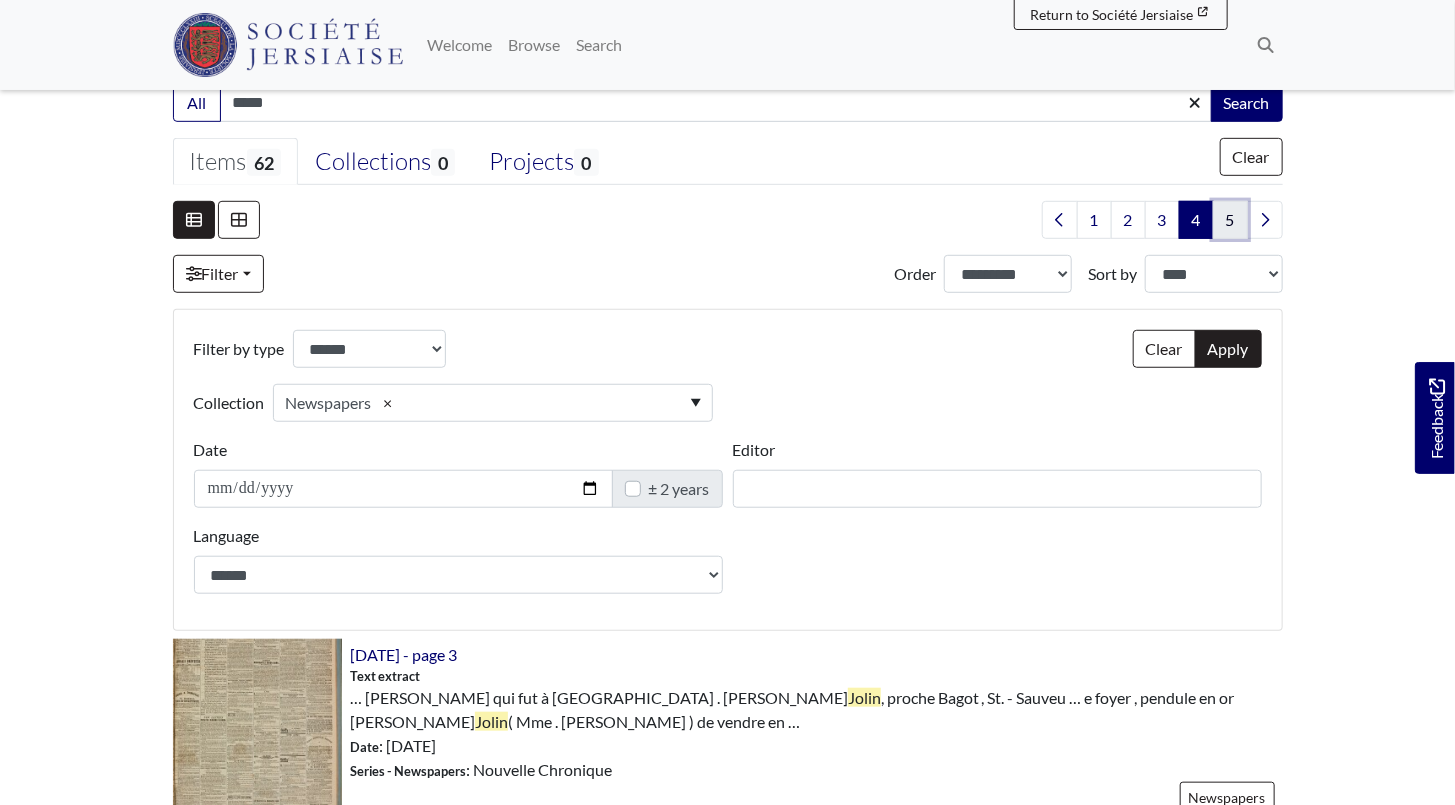 click on "5" at bounding box center (1230, 220) 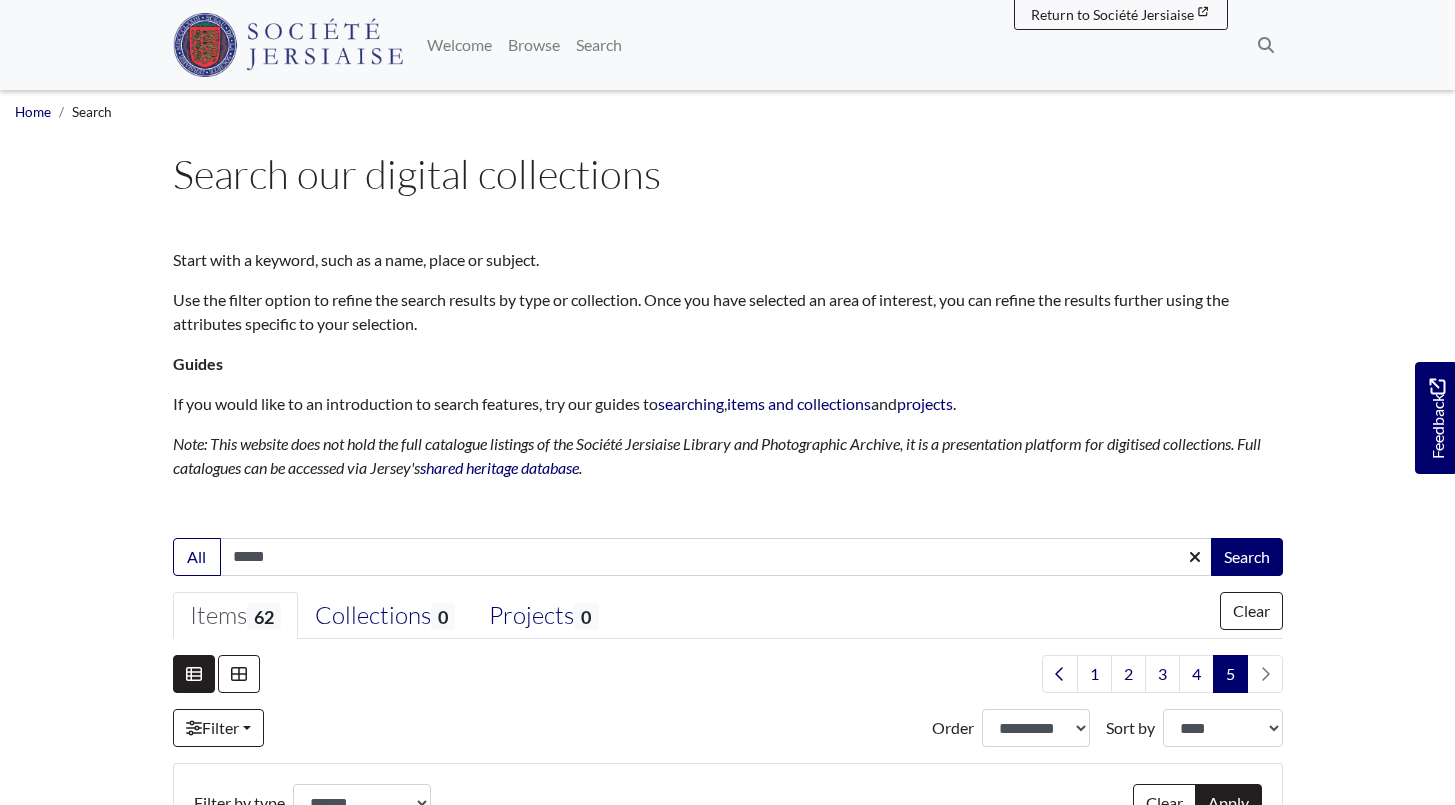 select on "***" 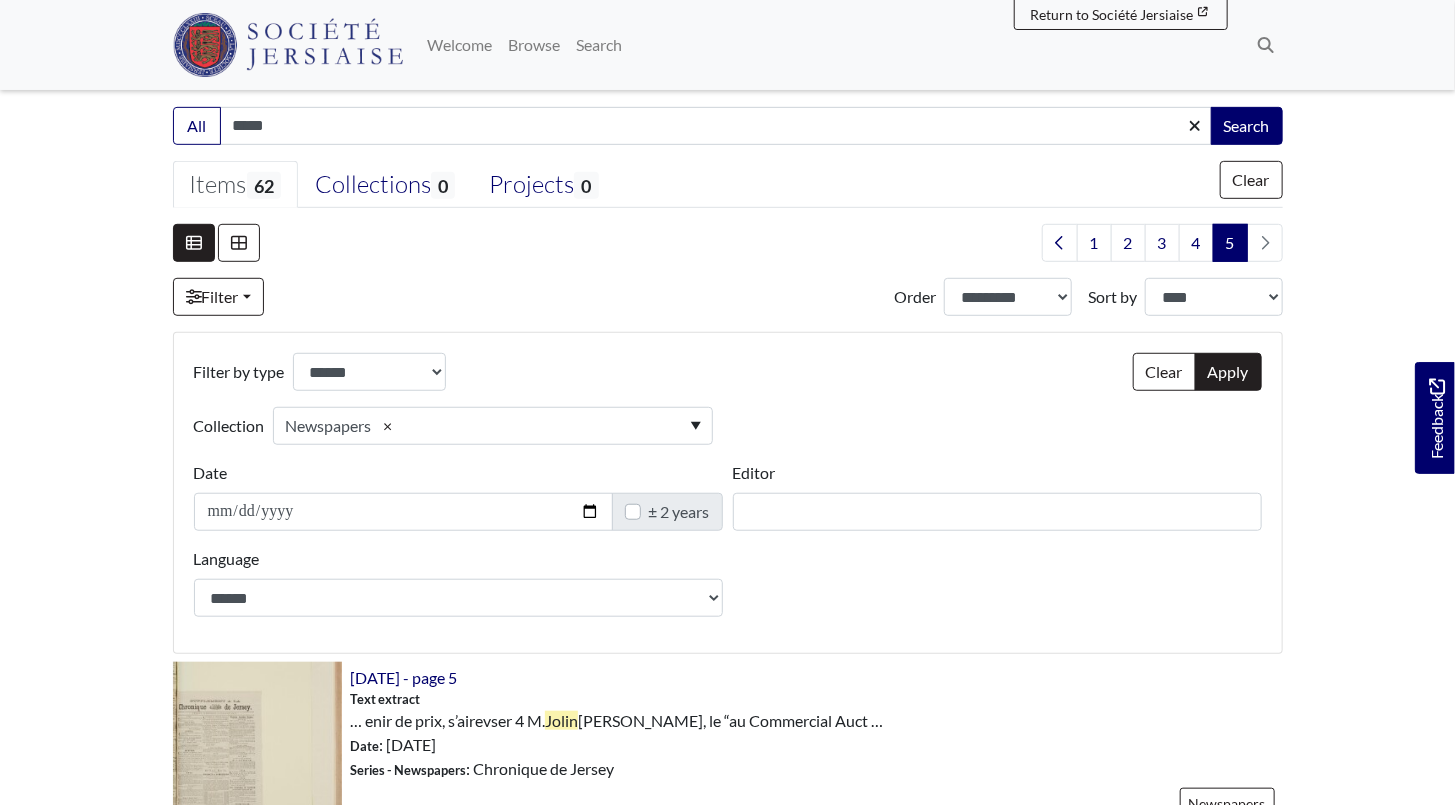 scroll, scrollTop: 545, scrollLeft: 0, axis: vertical 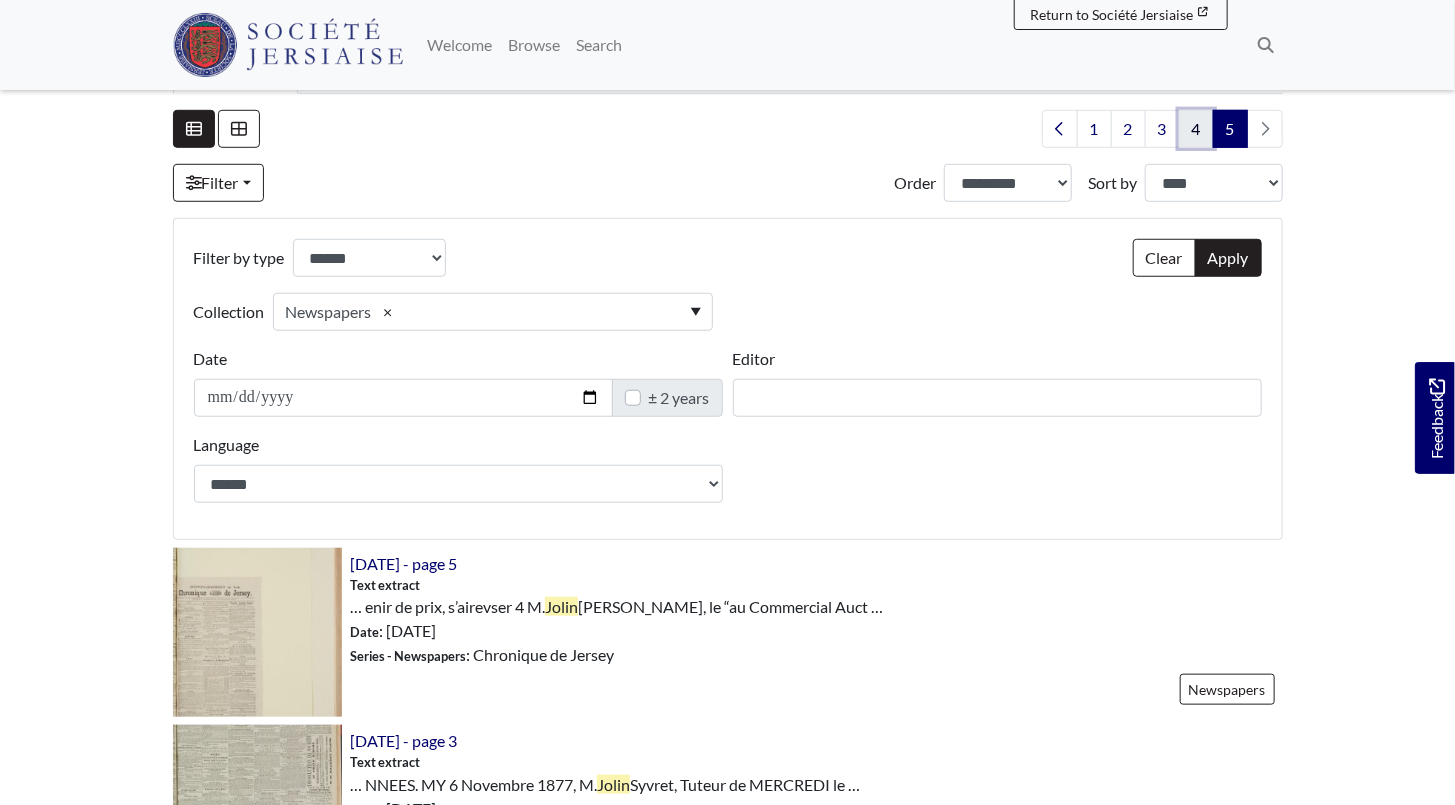click on "4" at bounding box center (1196, 129) 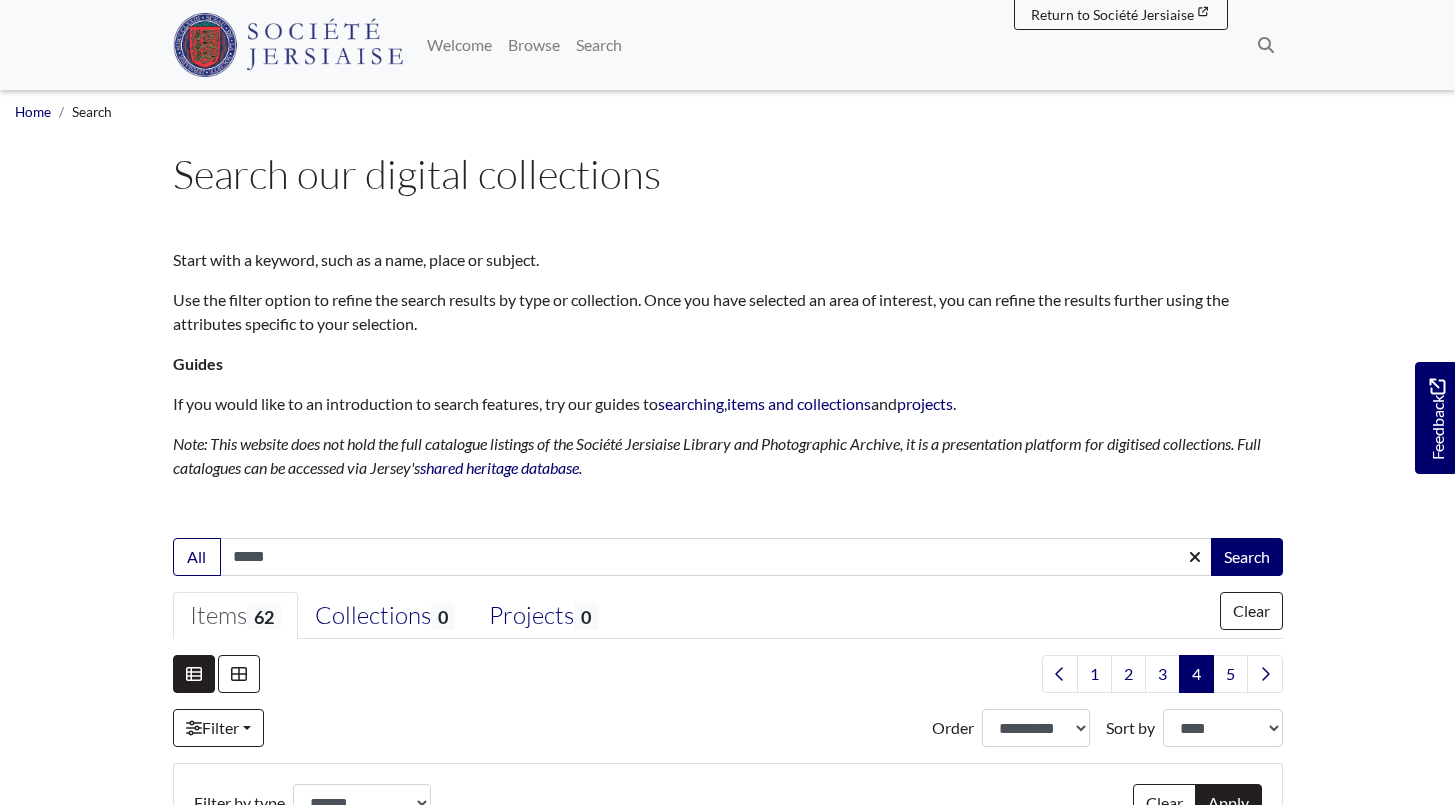 select on "***" 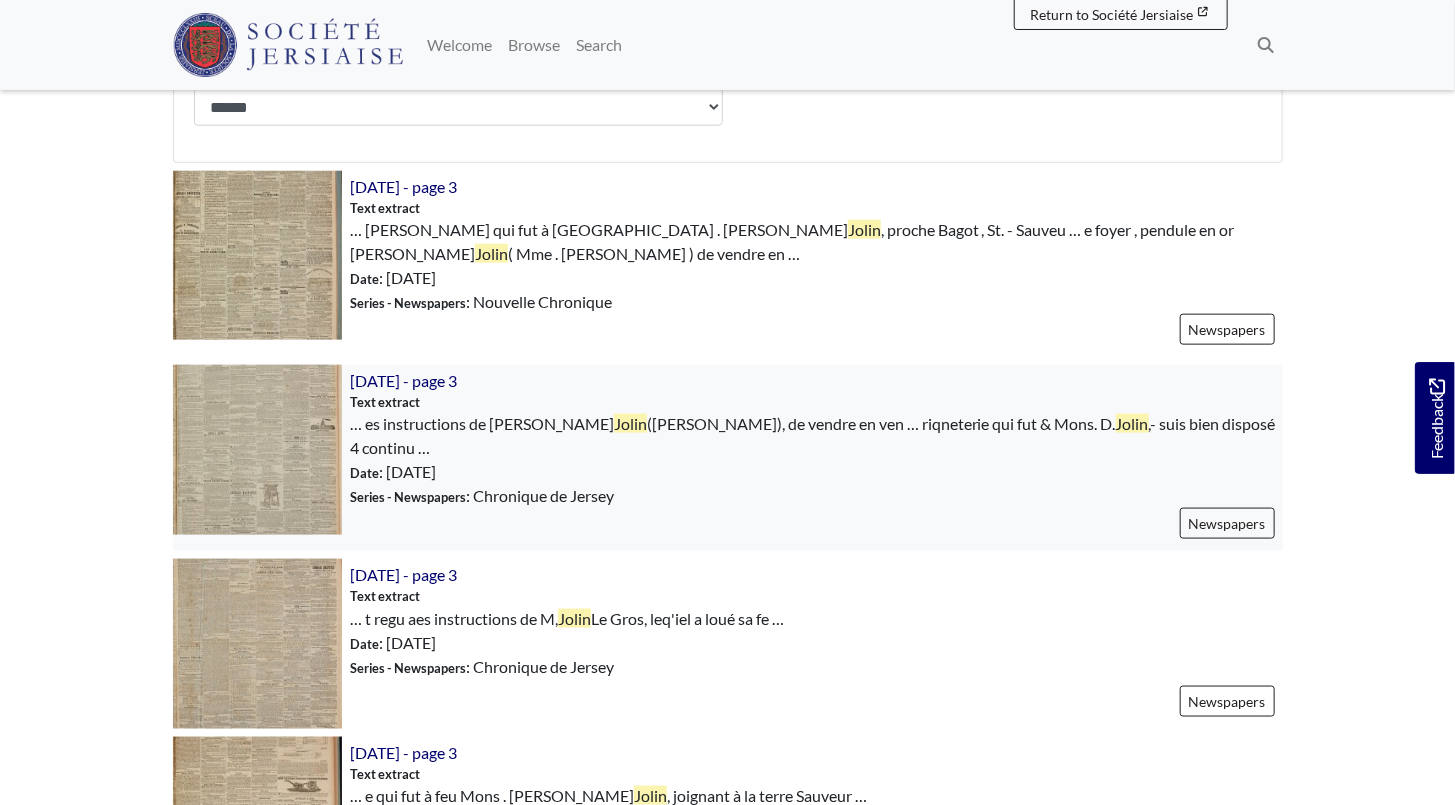 scroll, scrollTop: 909, scrollLeft: 0, axis: vertical 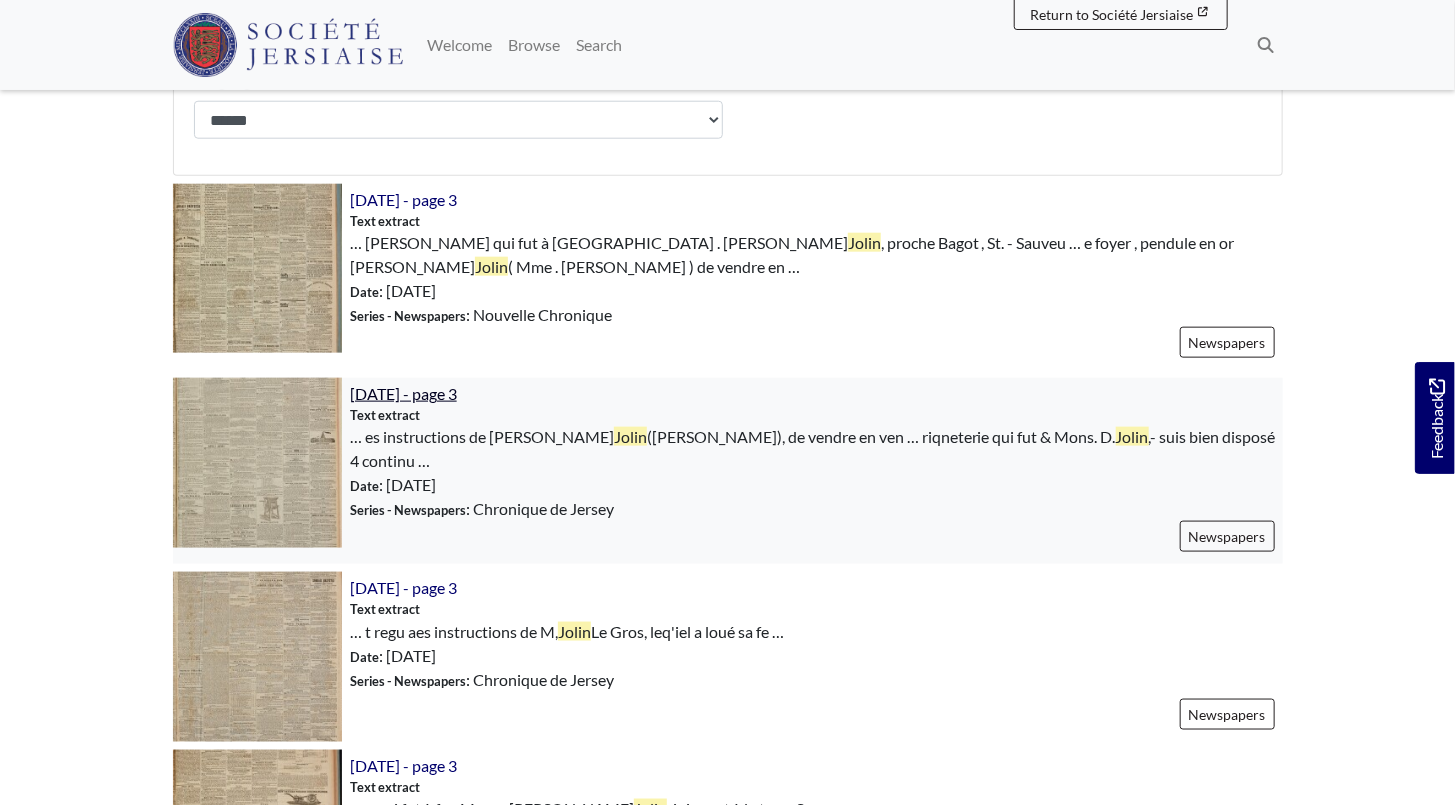 click on "[DATE] - page 3" at bounding box center (403, 393) 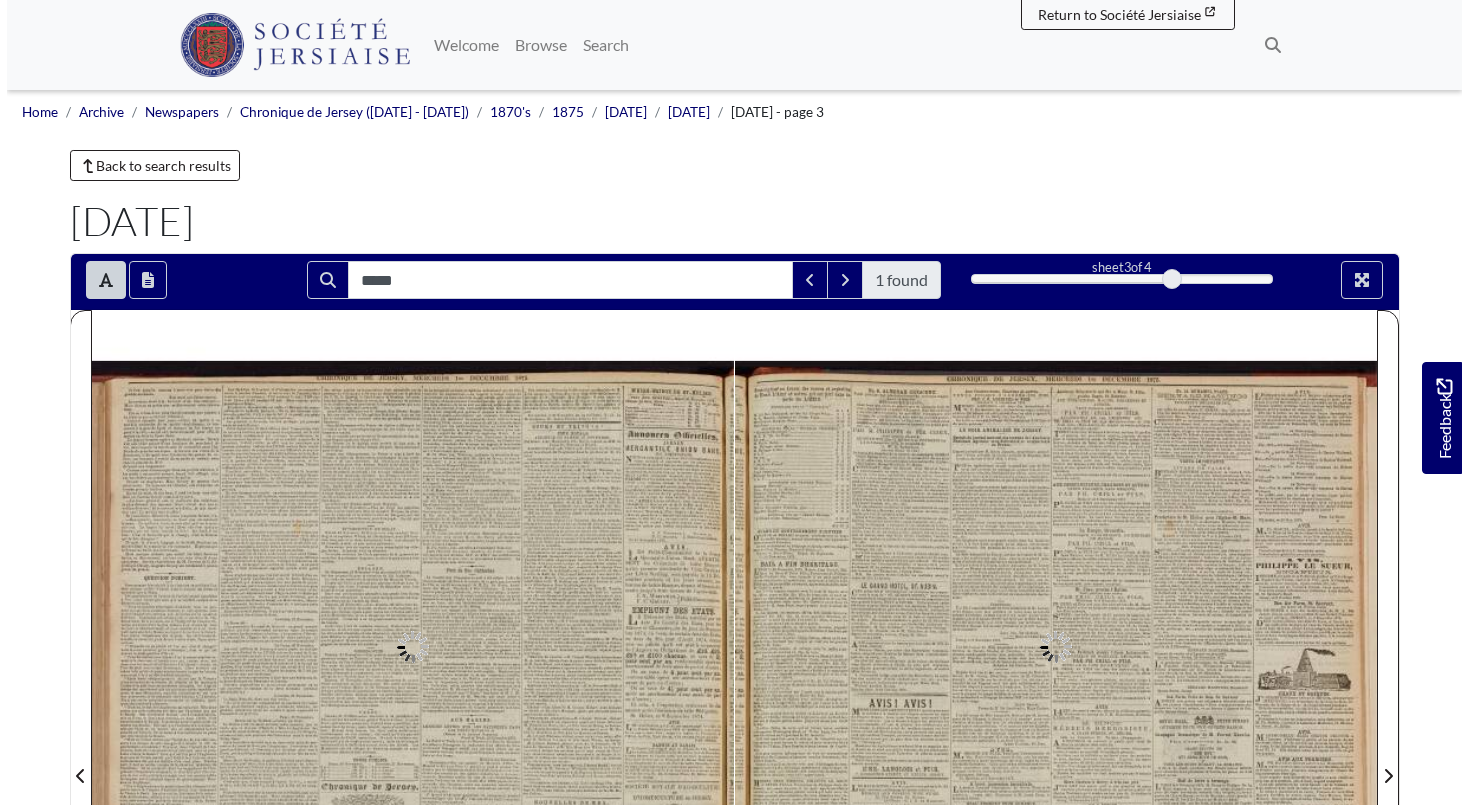 scroll, scrollTop: 0, scrollLeft: 0, axis: both 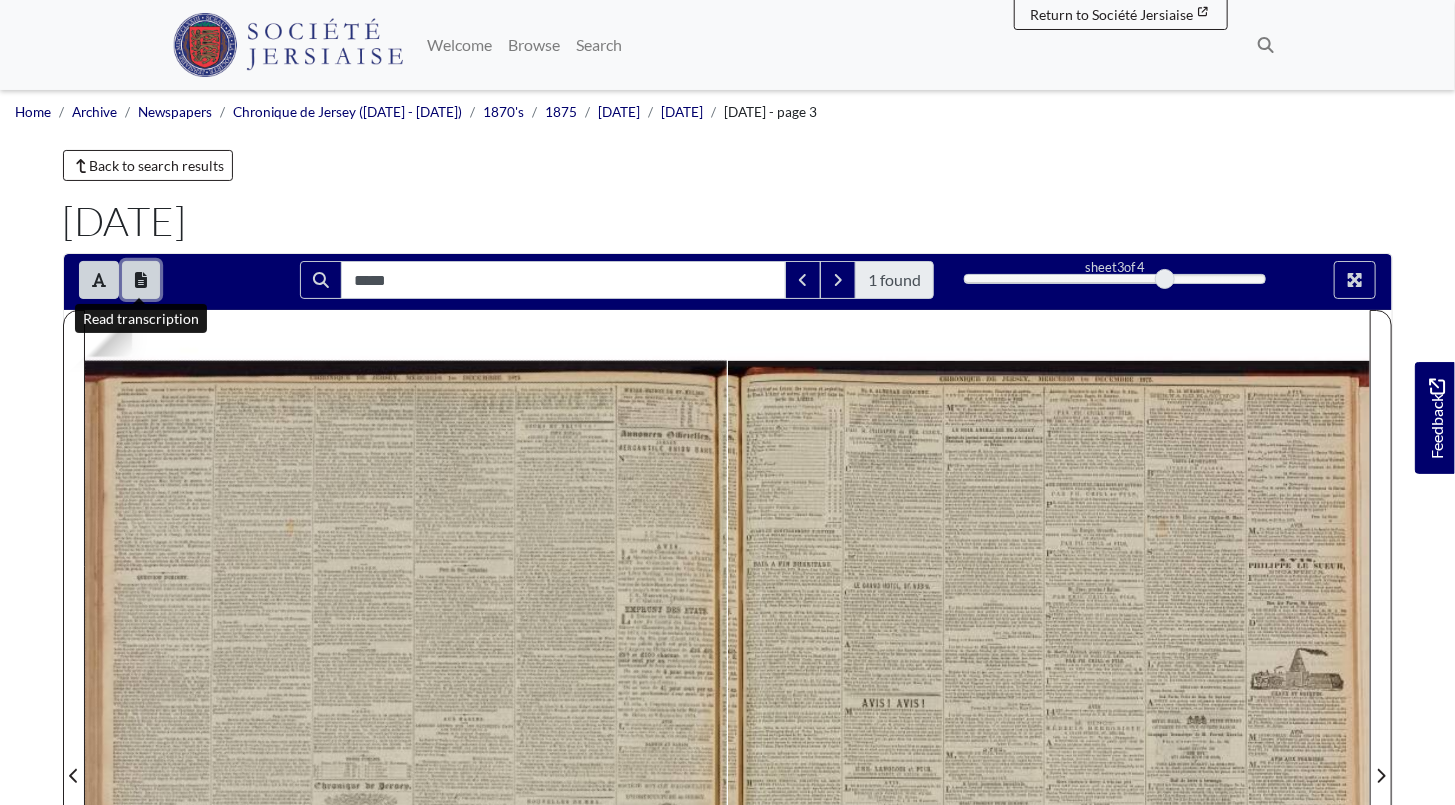 click 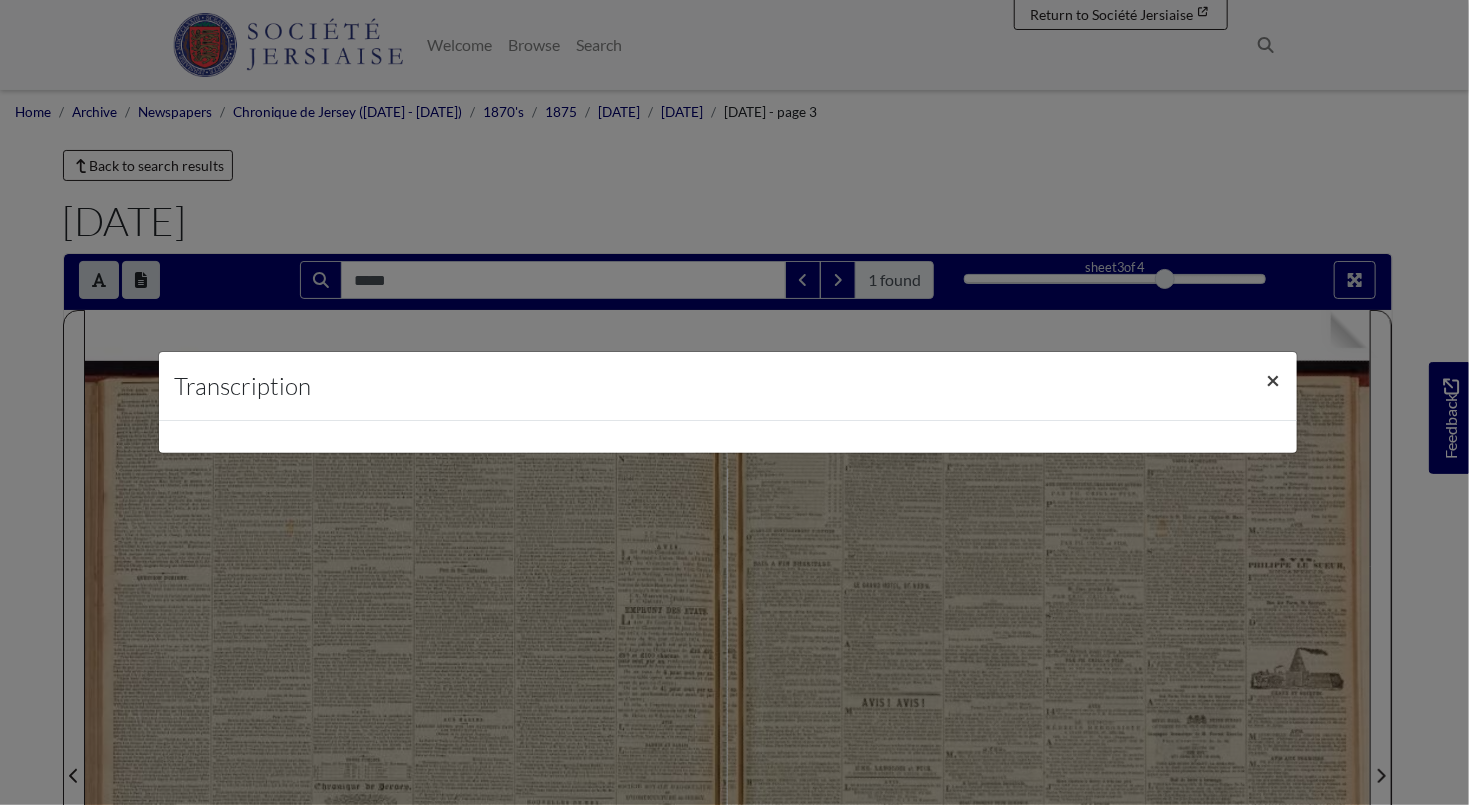 click on "×" at bounding box center (1274, 379) 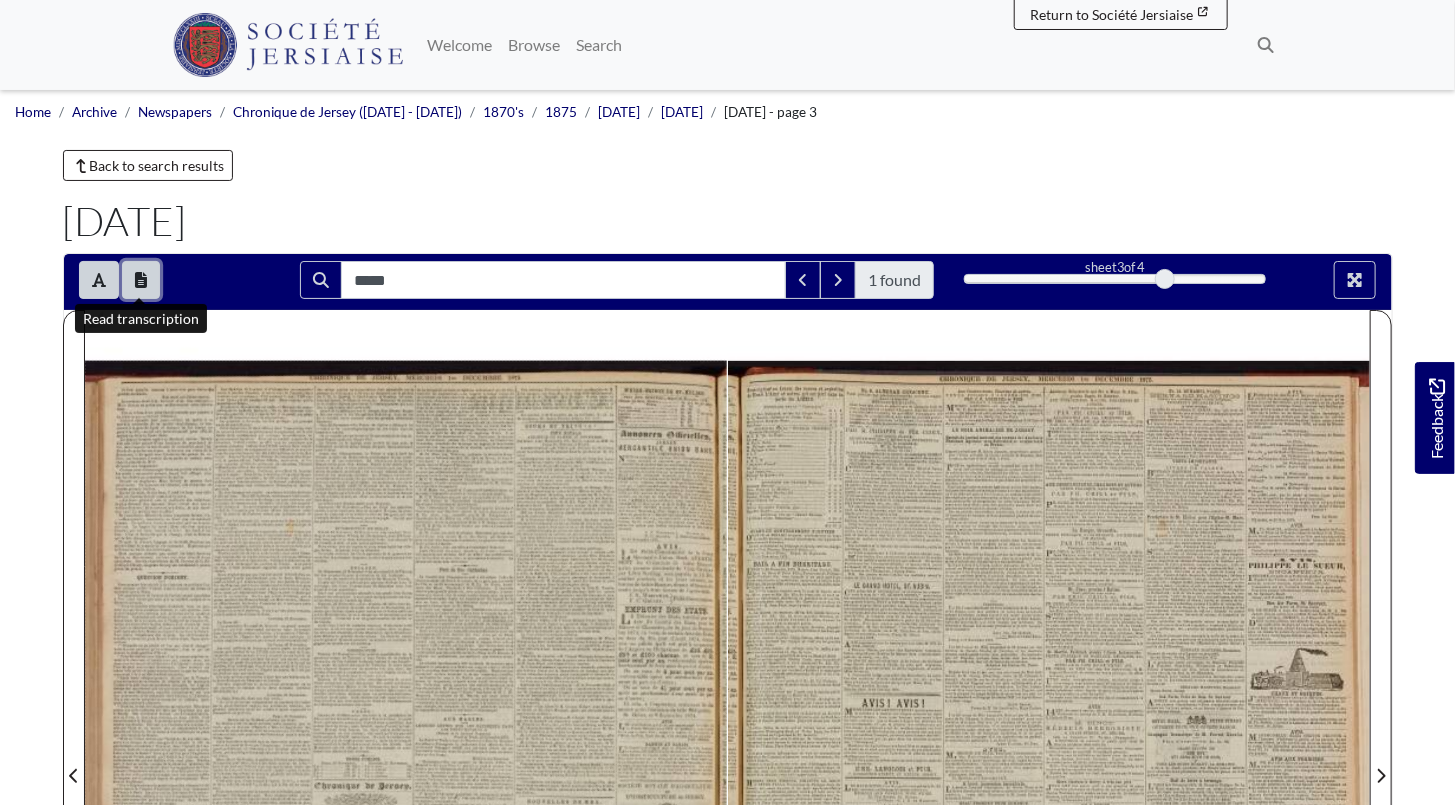 click 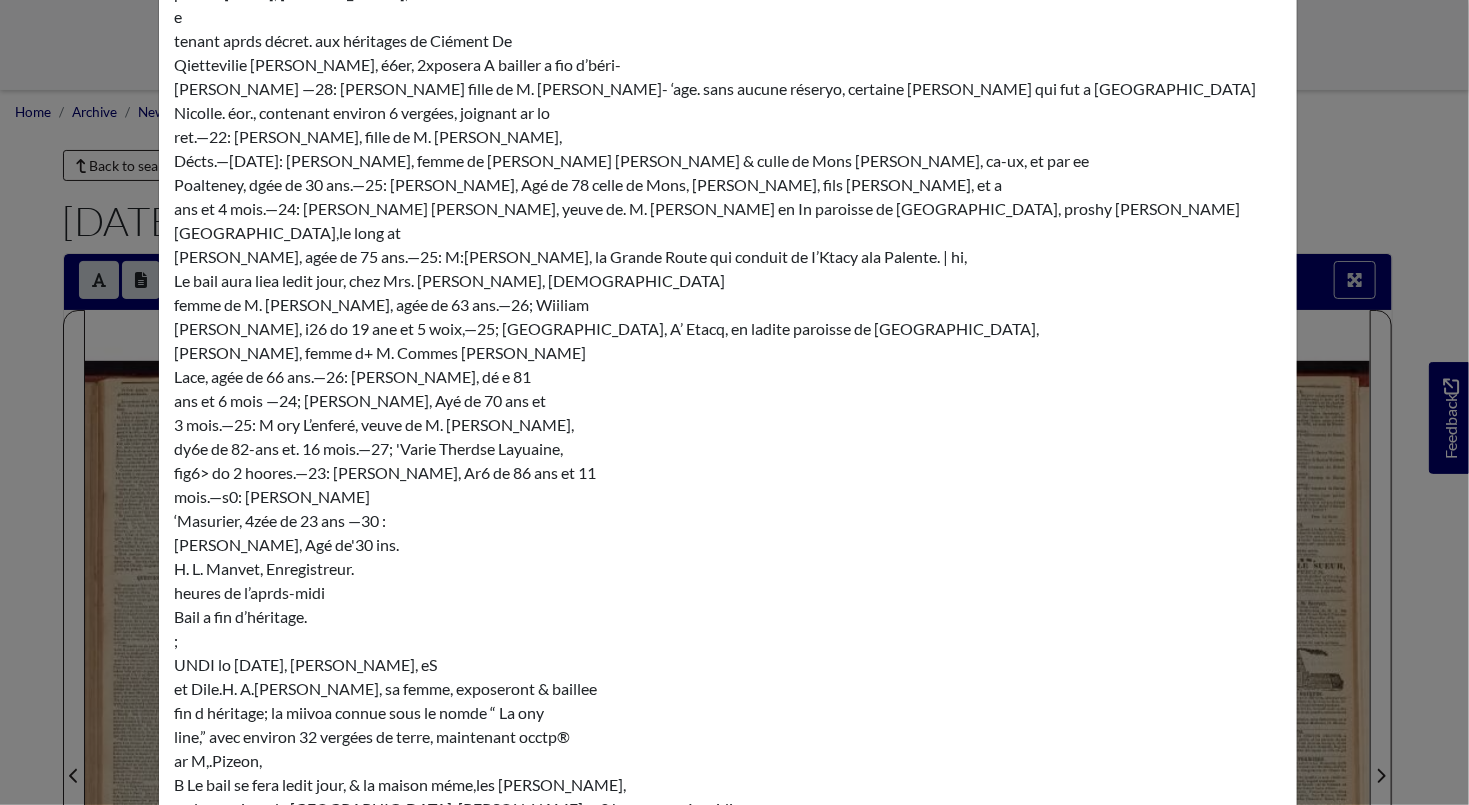 scroll, scrollTop: 41813, scrollLeft: 0, axis: vertical 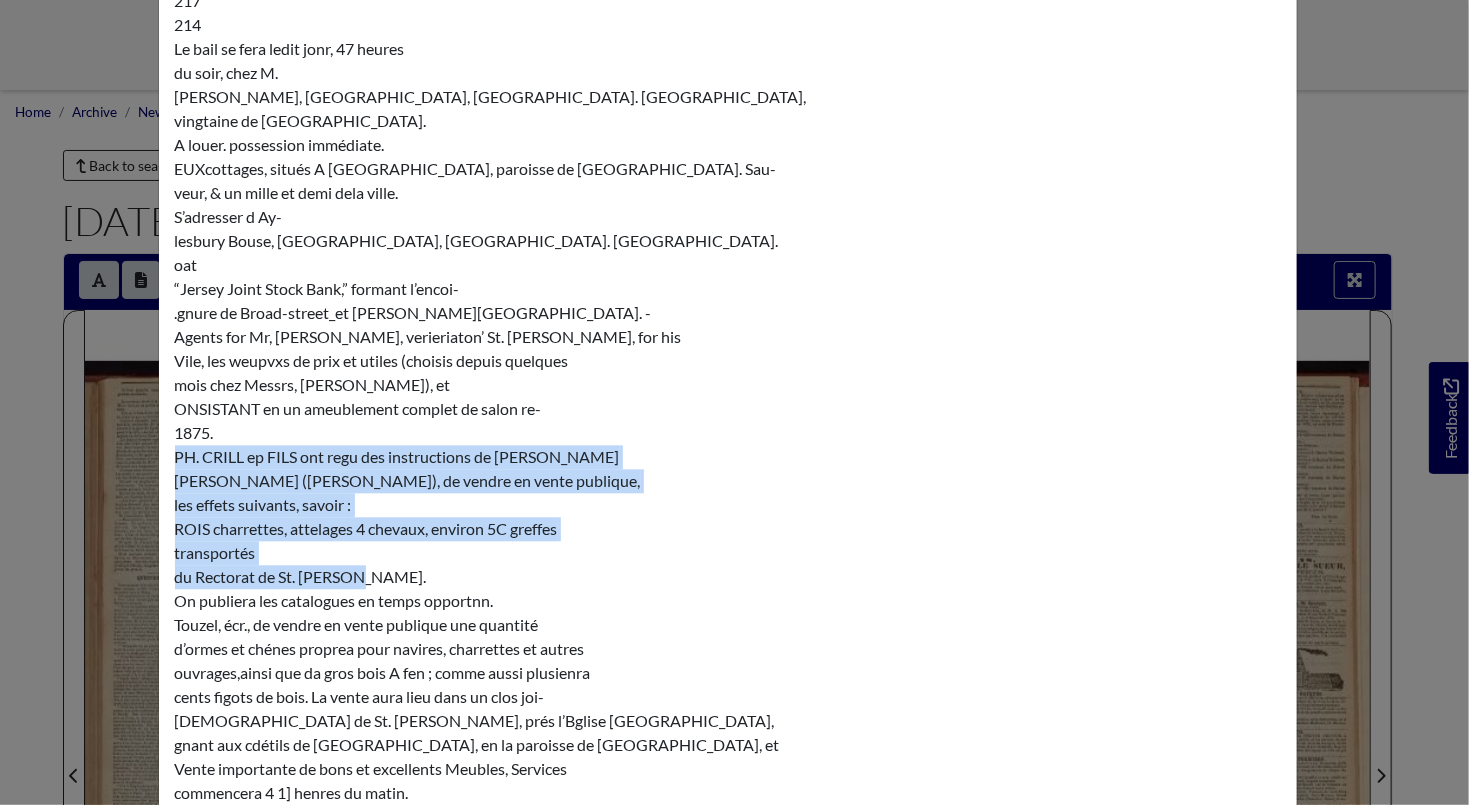 drag, startPoint x: 166, startPoint y: 375, endPoint x: 541, endPoint y: 505, distance: 396.8942 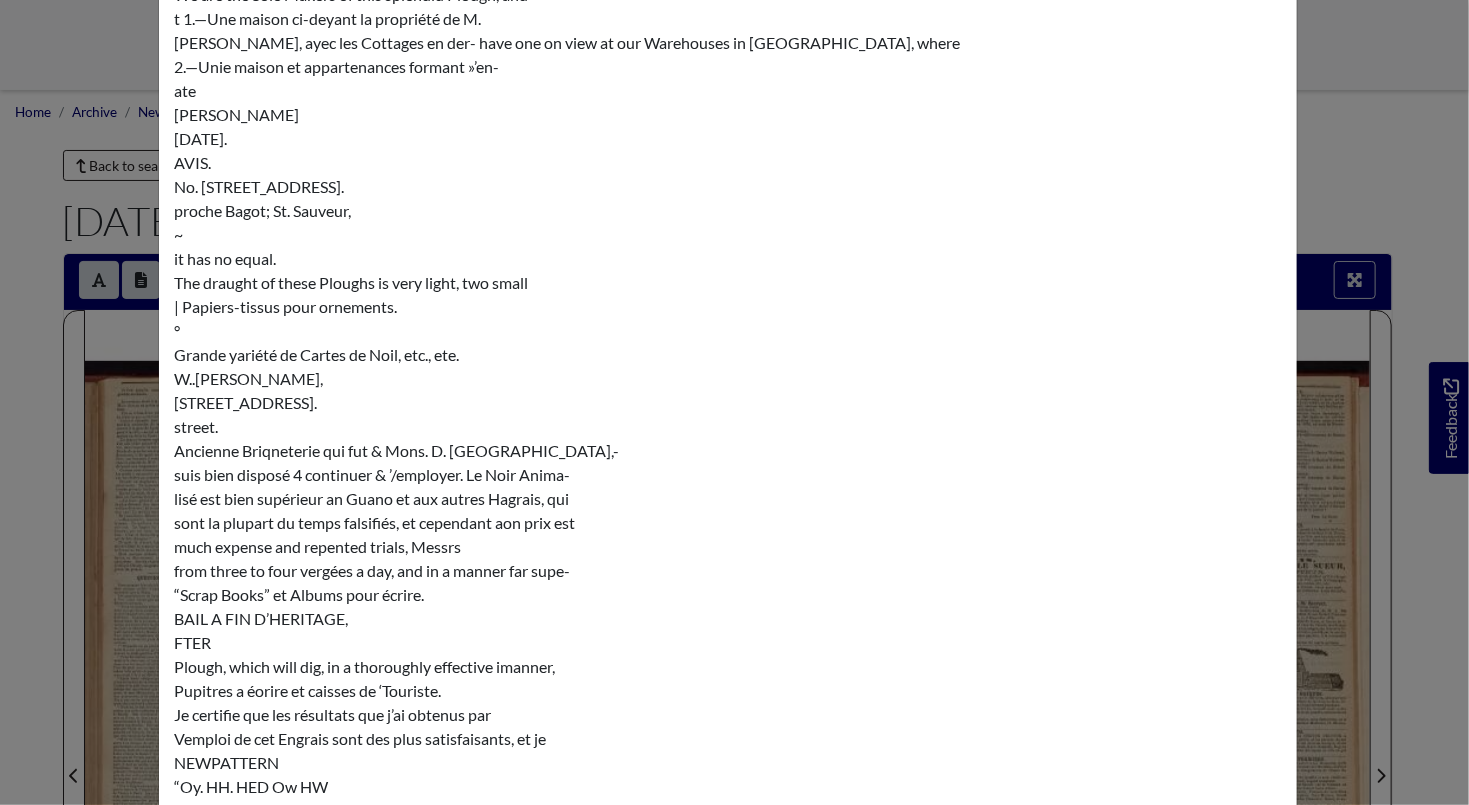 scroll, scrollTop: 58453, scrollLeft: 0, axis: vertical 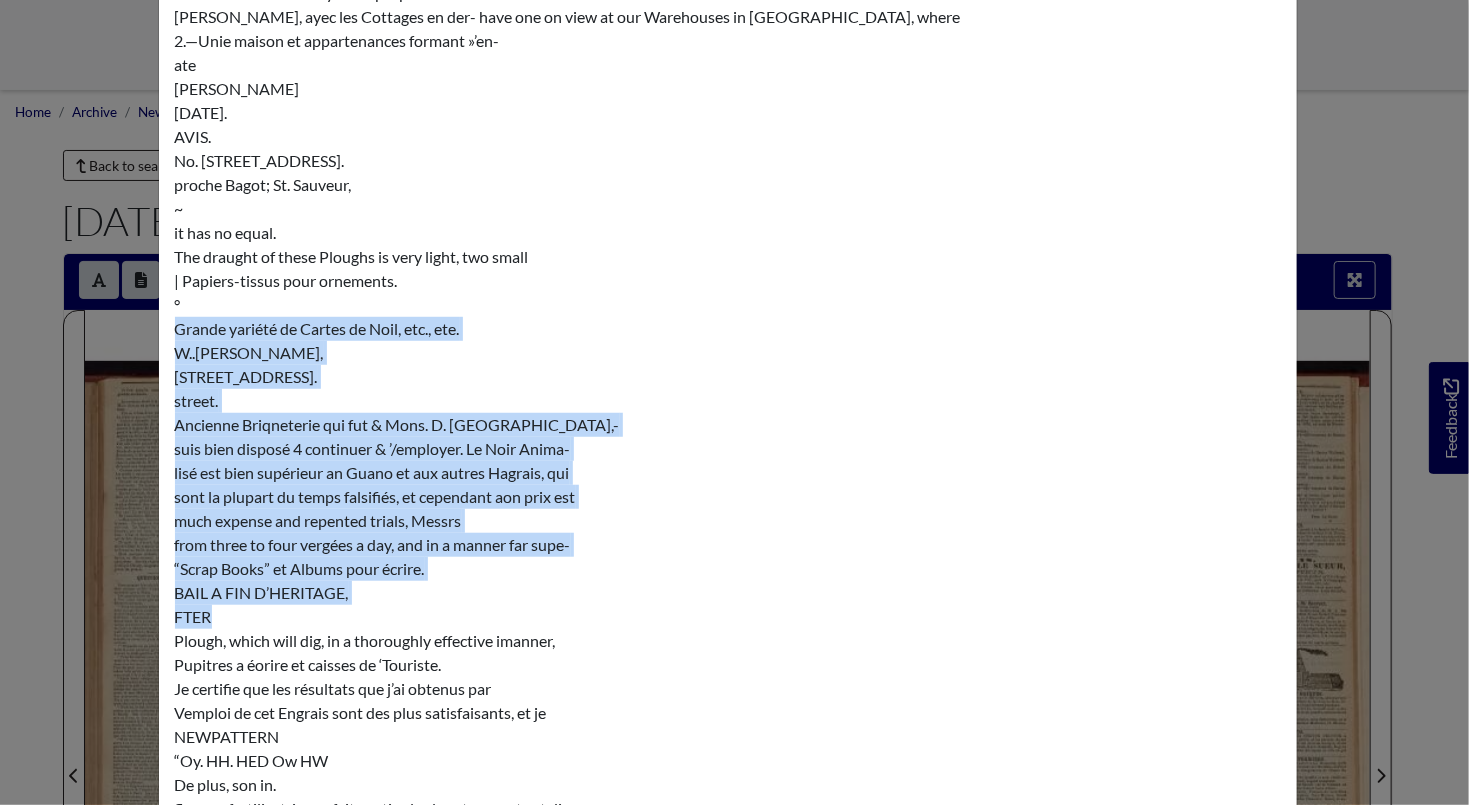 drag, startPoint x: 185, startPoint y: 221, endPoint x: 555, endPoint y: 498, distance: 462.20016 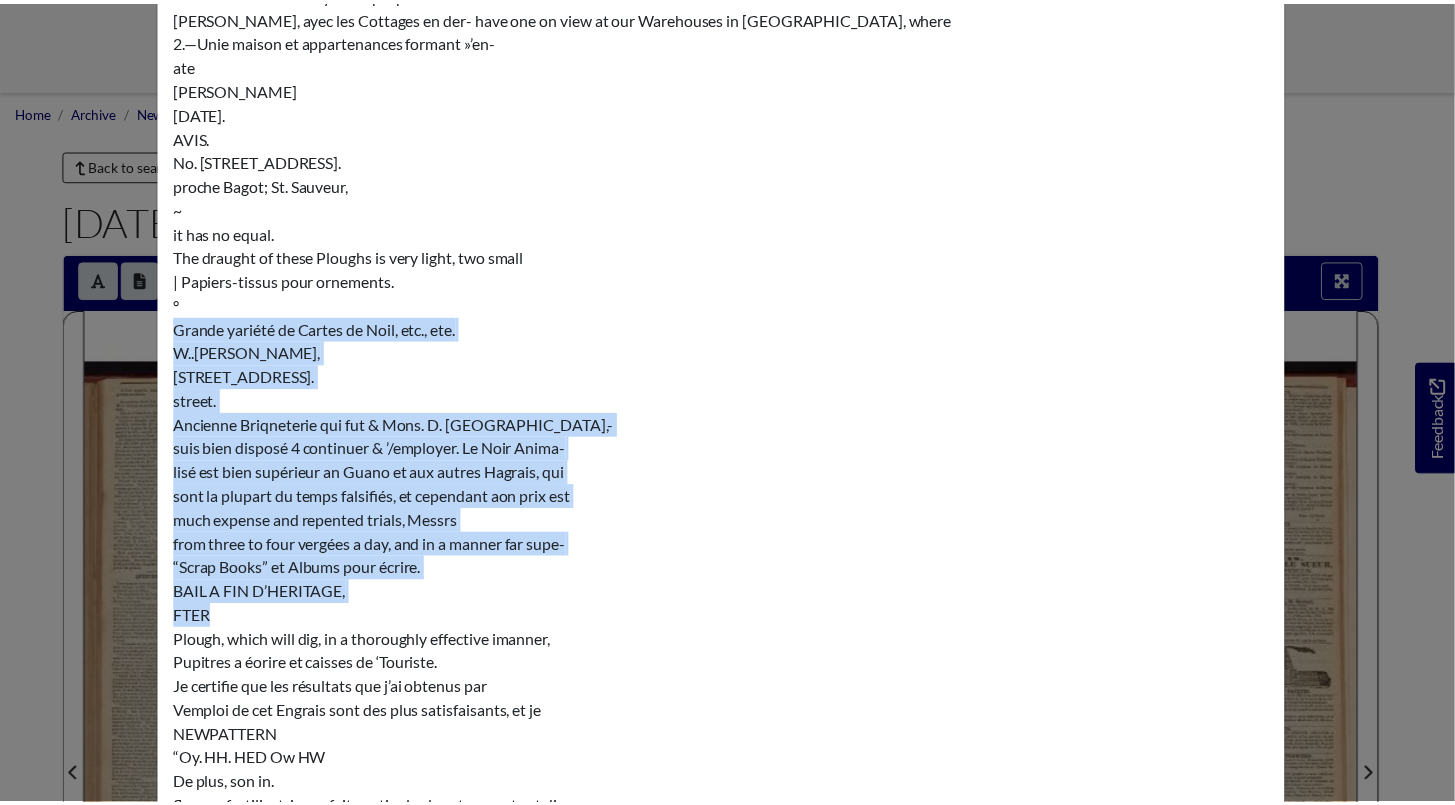 scroll, scrollTop: 0, scrollLeft: 0, axis: both 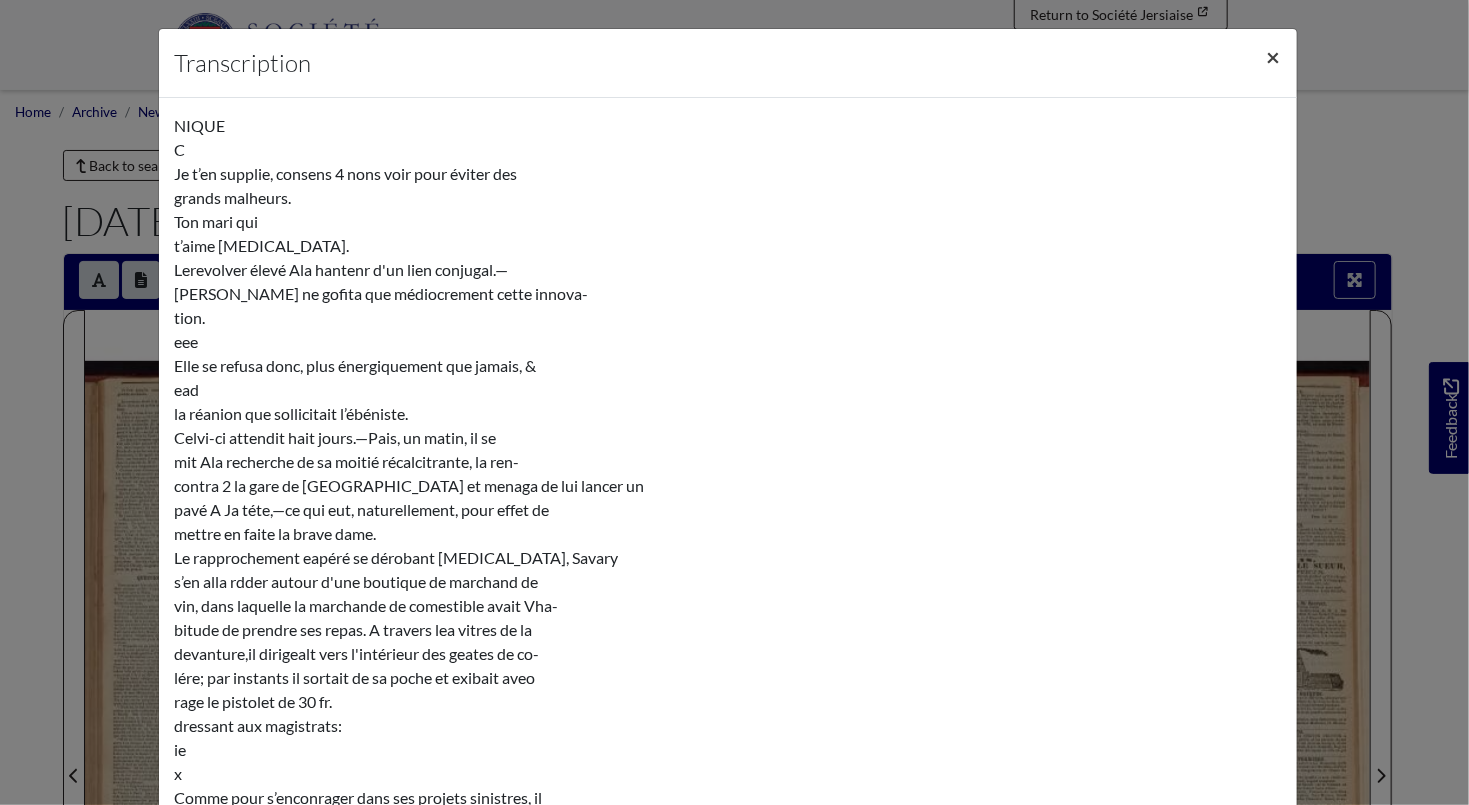 click on "×" at bounding box center (1274, 56) 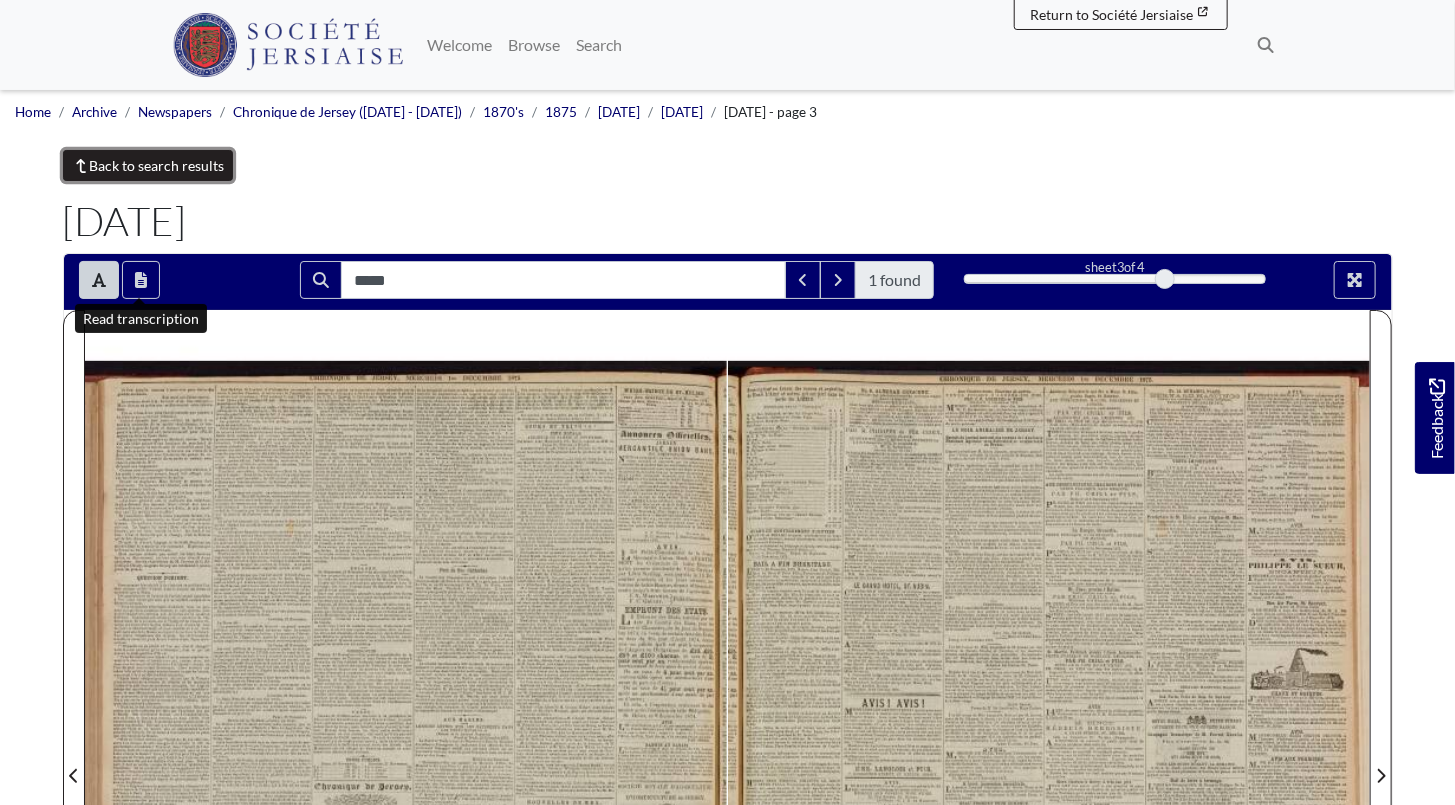 click on "Back to search results" at bounding box center (148, 165) 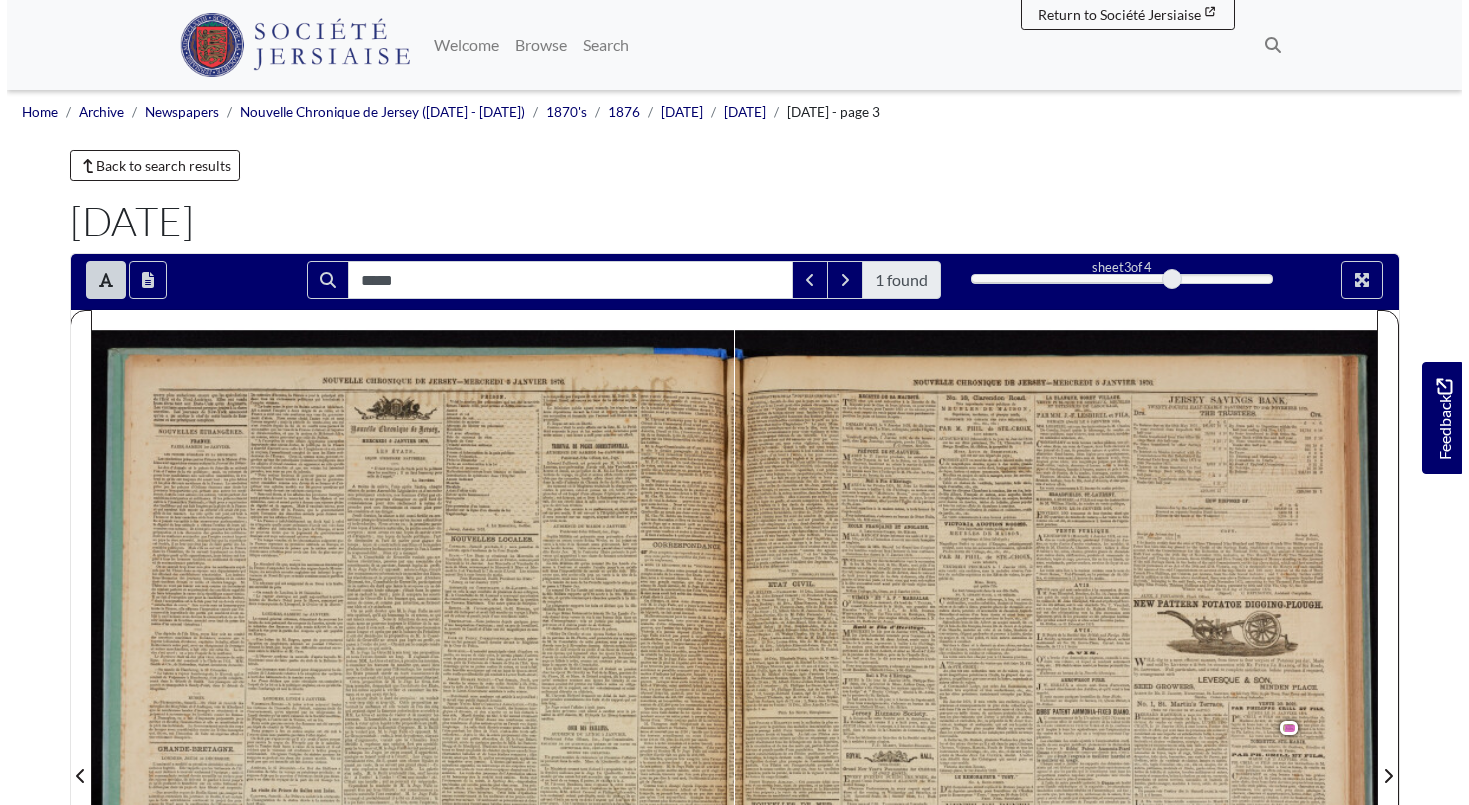scroll, scrollTop: 0, scrollLeft: 0, axis: both 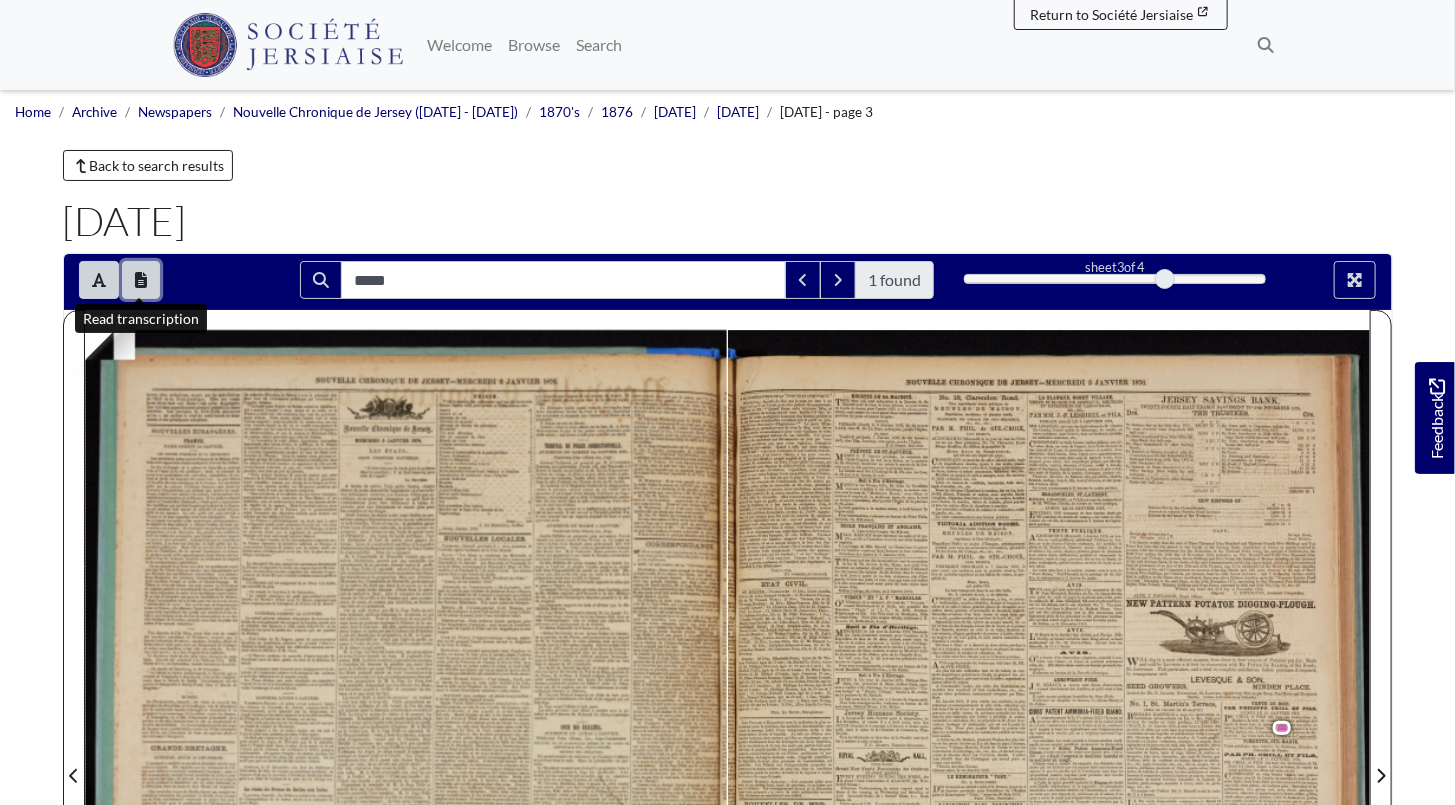 click 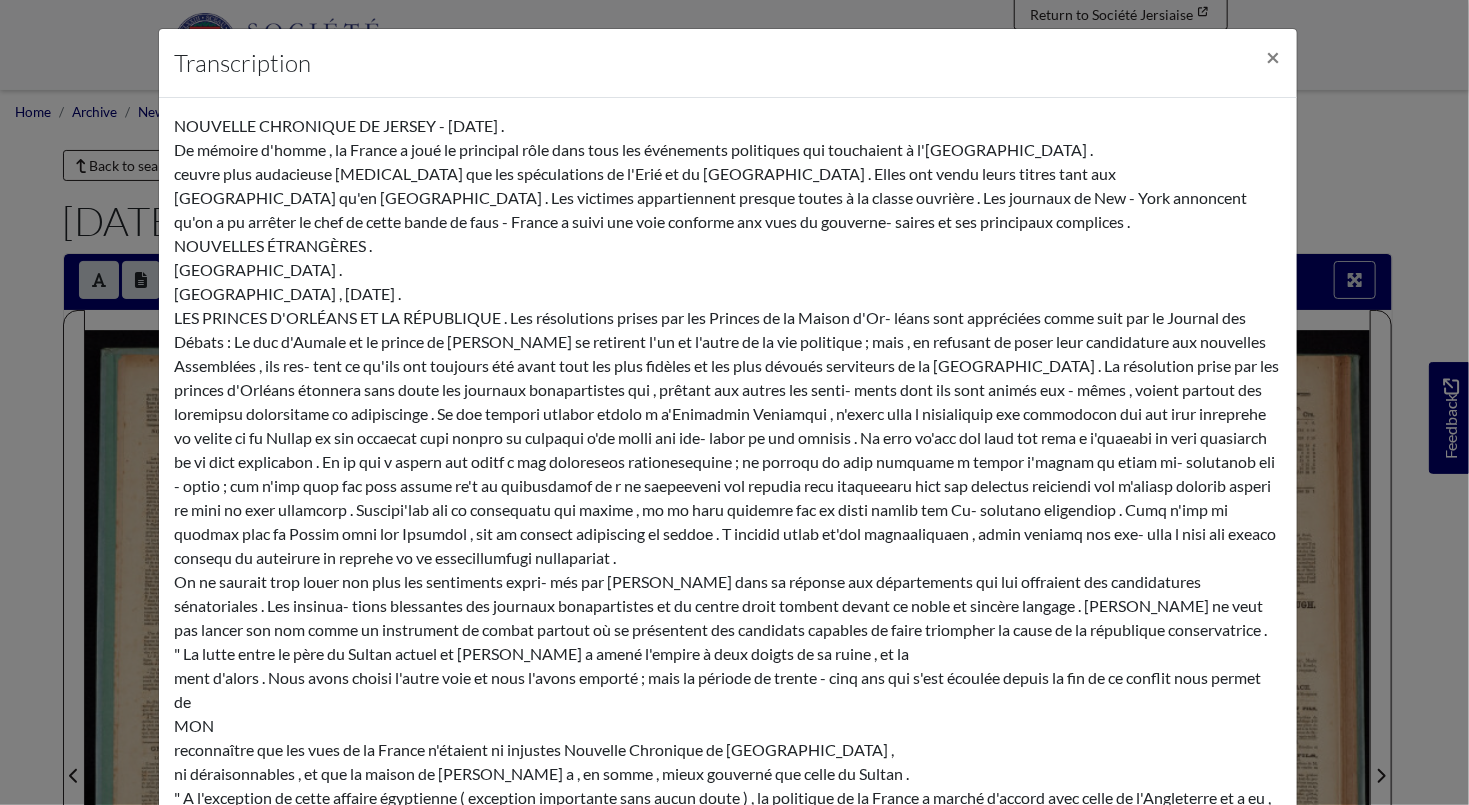 scroll, scrollTop: 25817, scrollLeft: 0, axis: vertical 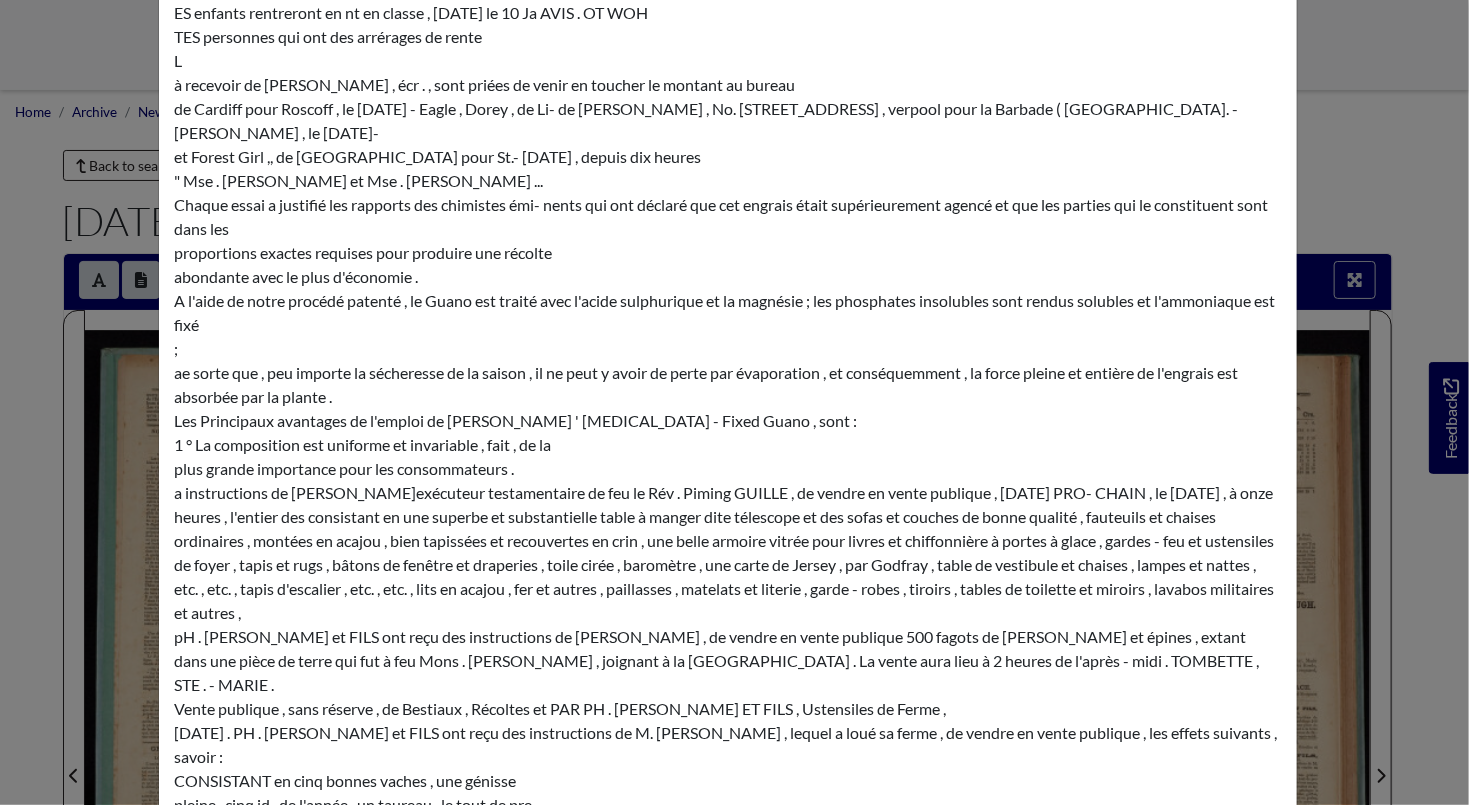 drag, startPoint x: 163, startPoint y: 372, endPoint x: 609, endPoint y: 474, distance: 457.515 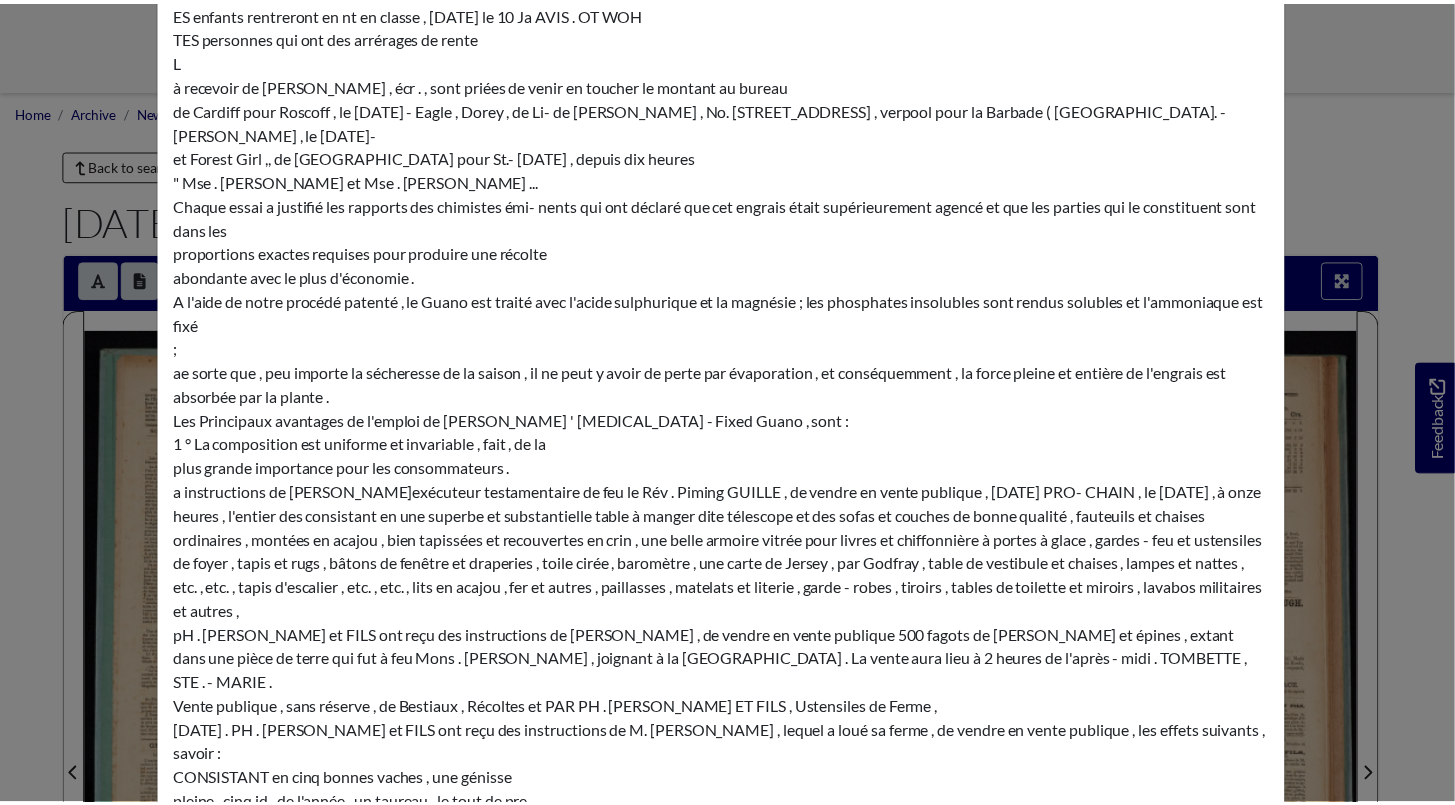 scroll, scrollTop: 0, scrollLeft: 0, axis: both 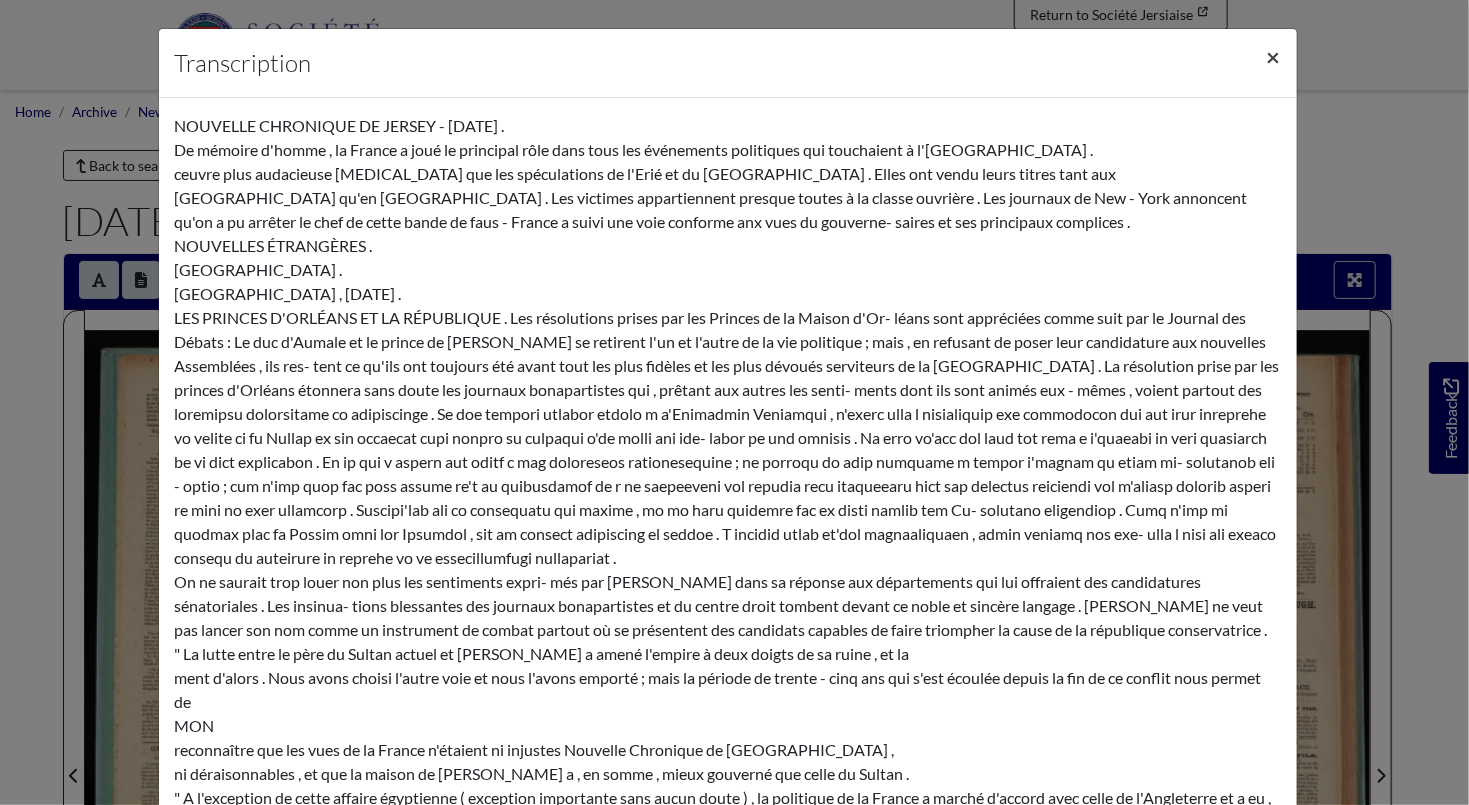 drag, startPoint x: 1272, startPoint y: 52, endPoint x: 504, endPoint y: 169, distance: 776.86096 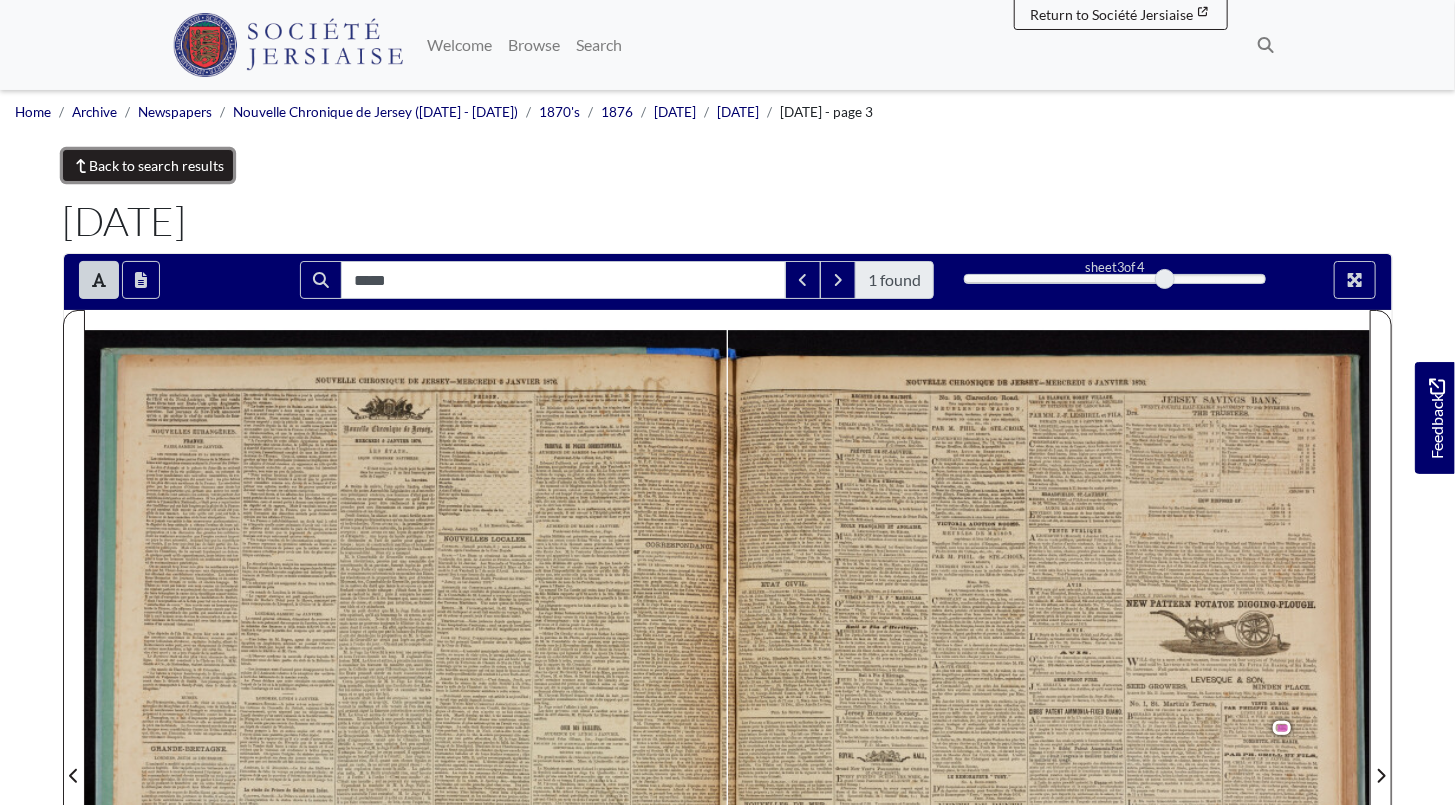 click on "Back to search results" at bounding box center [148, 165] 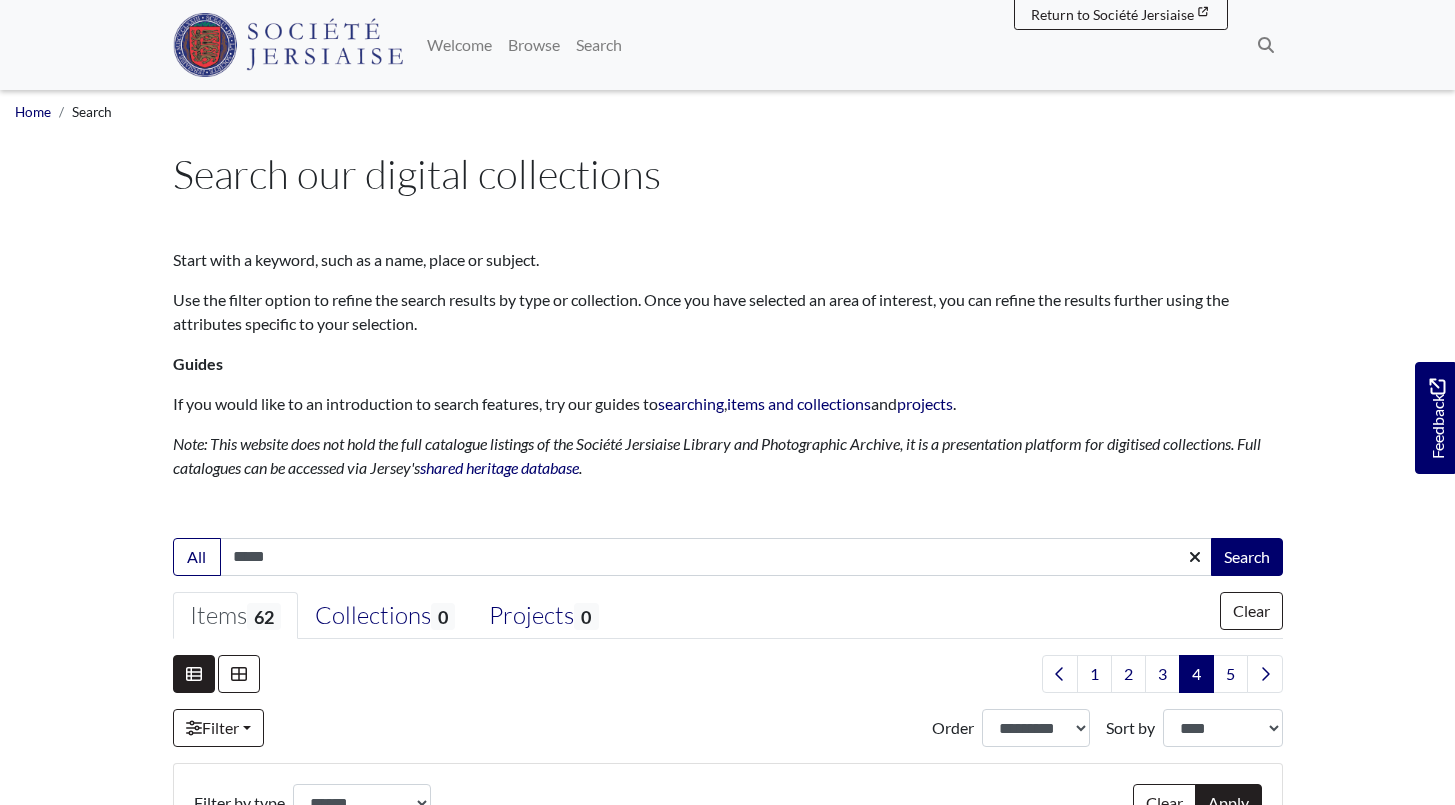 select on "***" 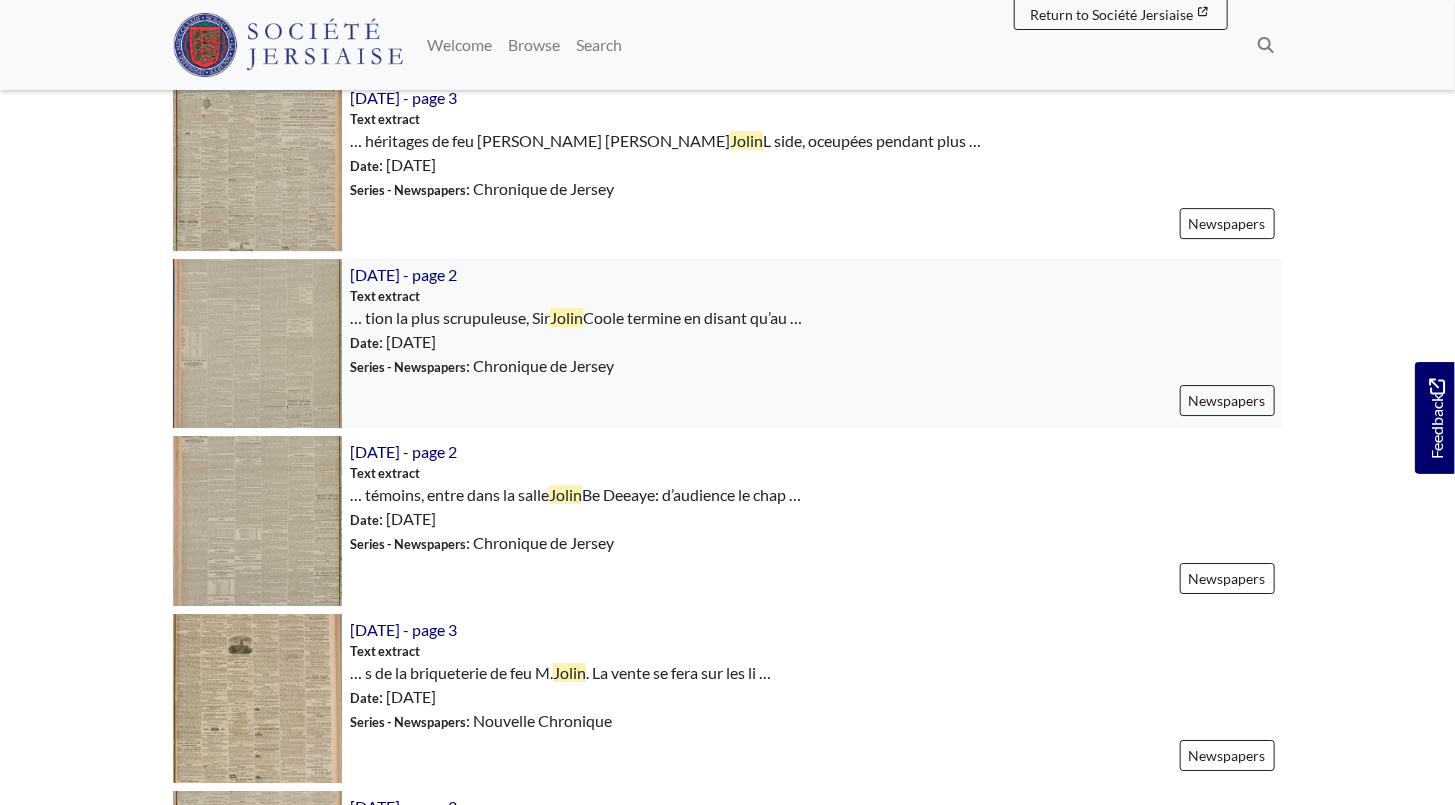 scroll, scrollTop: 3181, scrollLeft: 0, axis: vertical 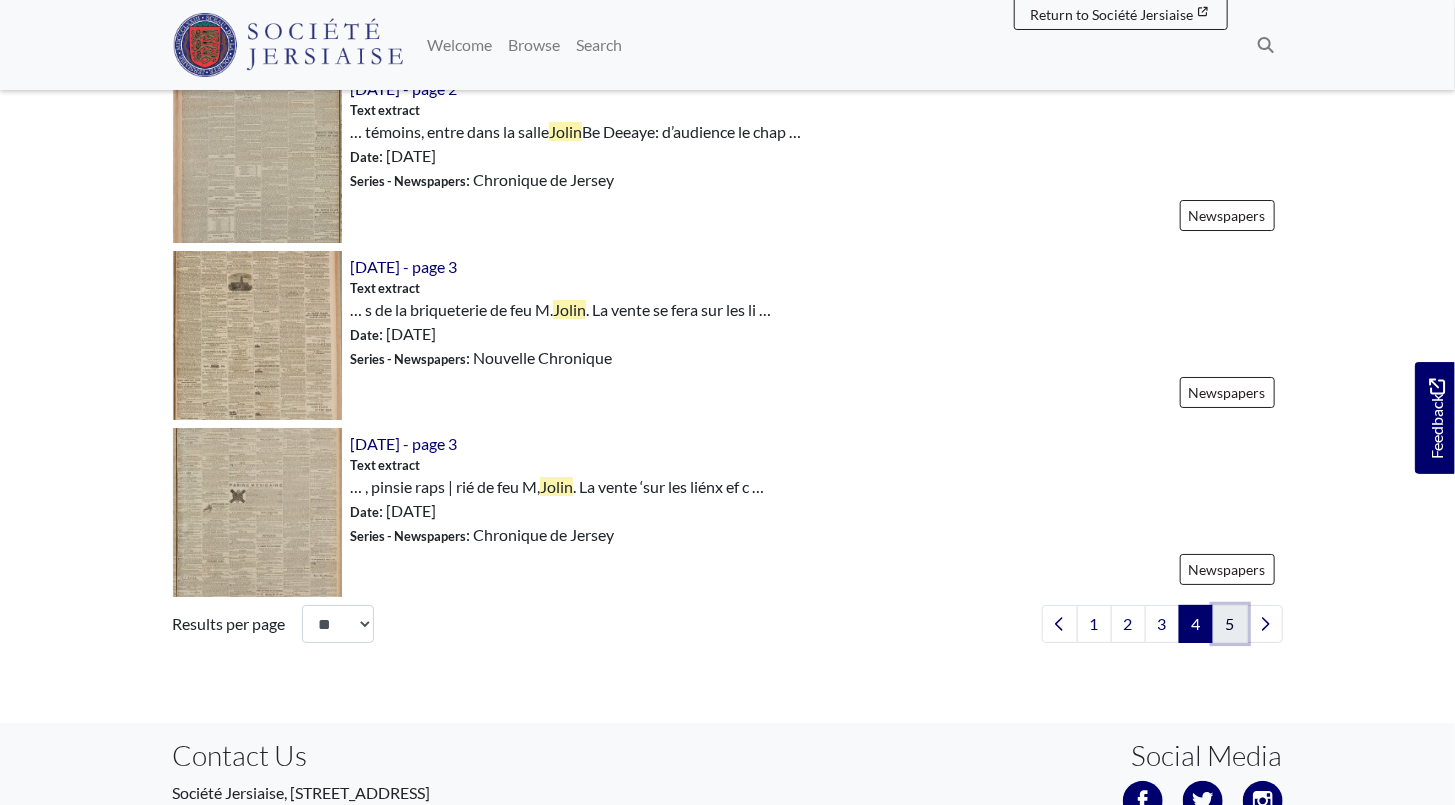 click on "5" at bounding box center [1230, 624] 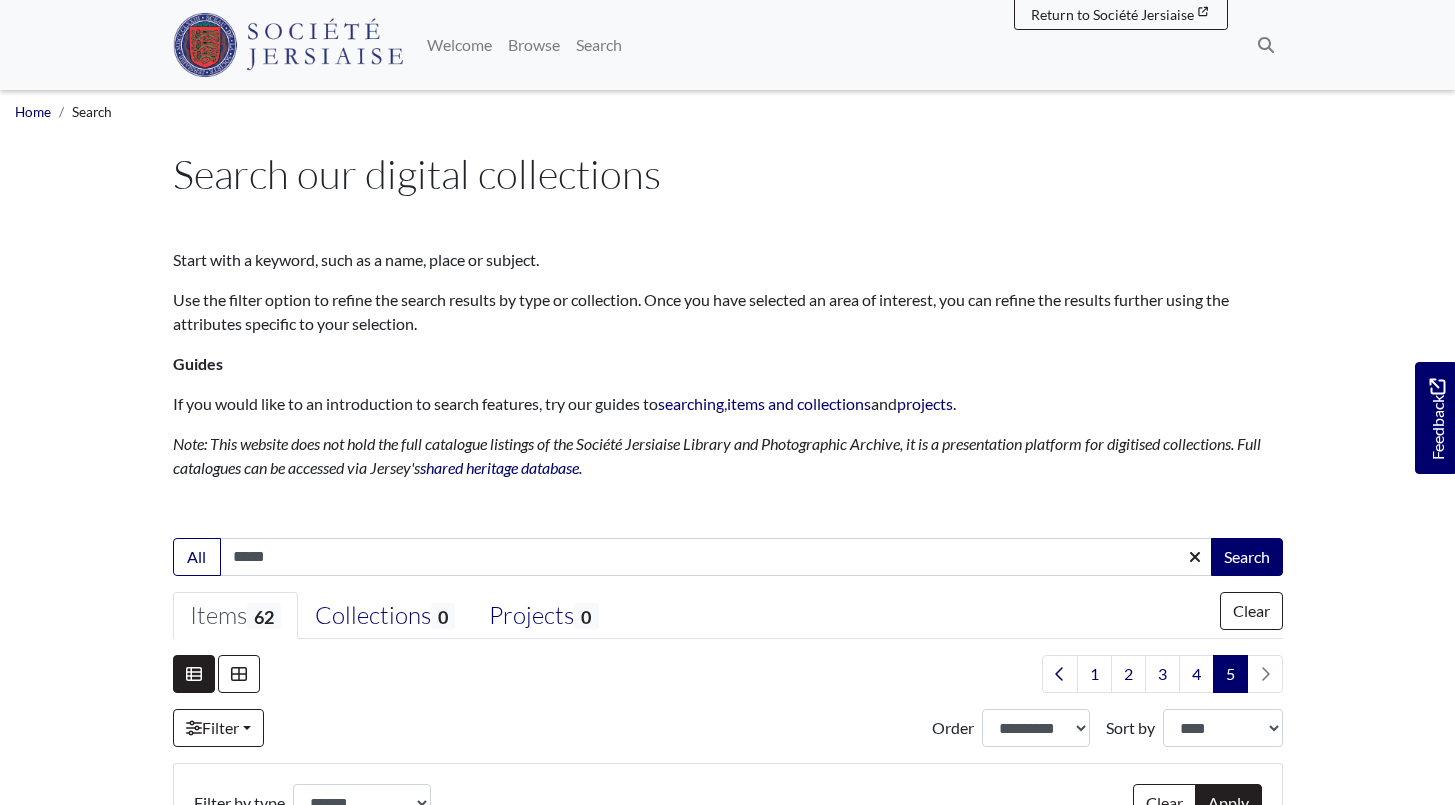 select on "***" 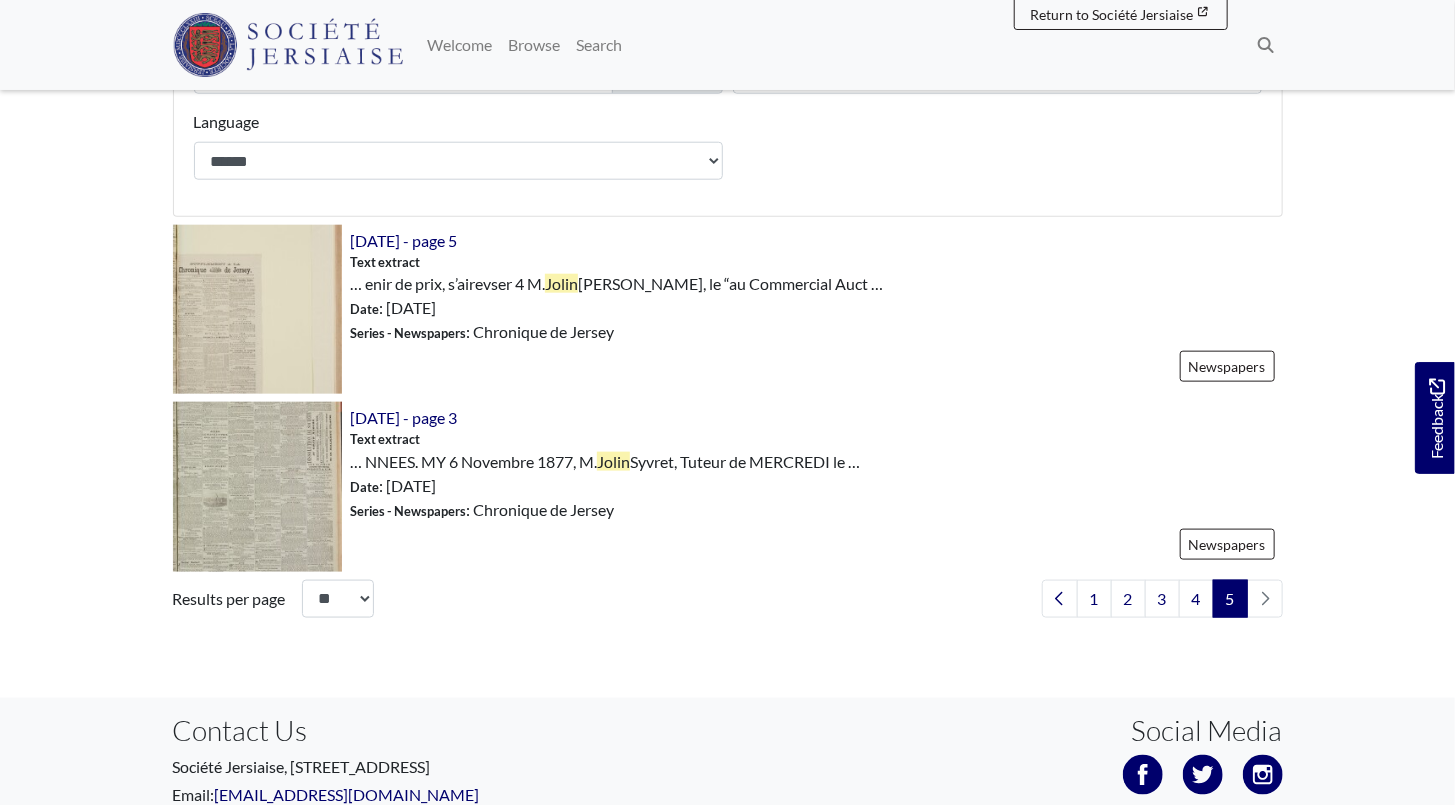 scroll, scrollTop: 847, scrollLeft: 0, axis: vertical 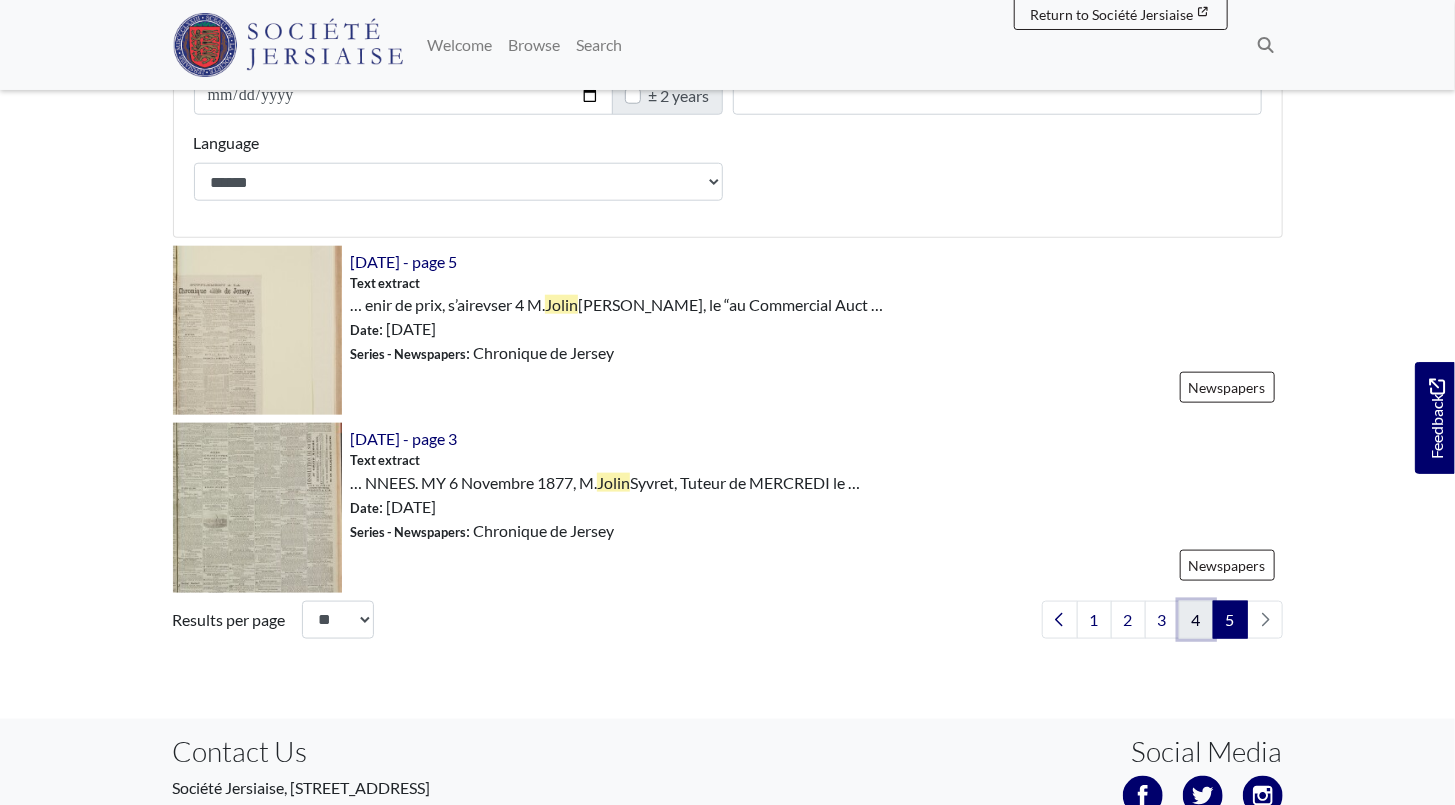 click on "4" at bounding box center (1196, 620) 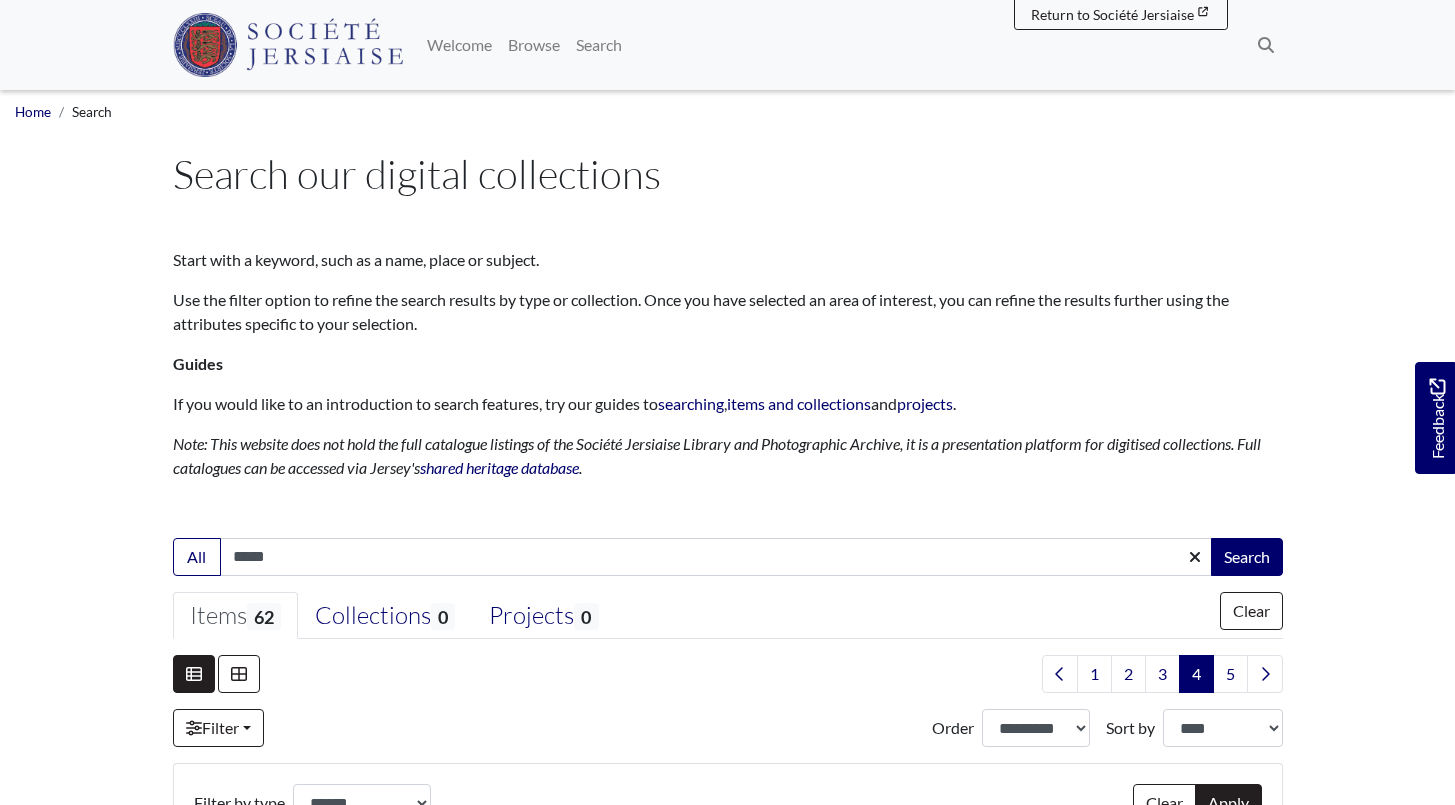 select on "***" 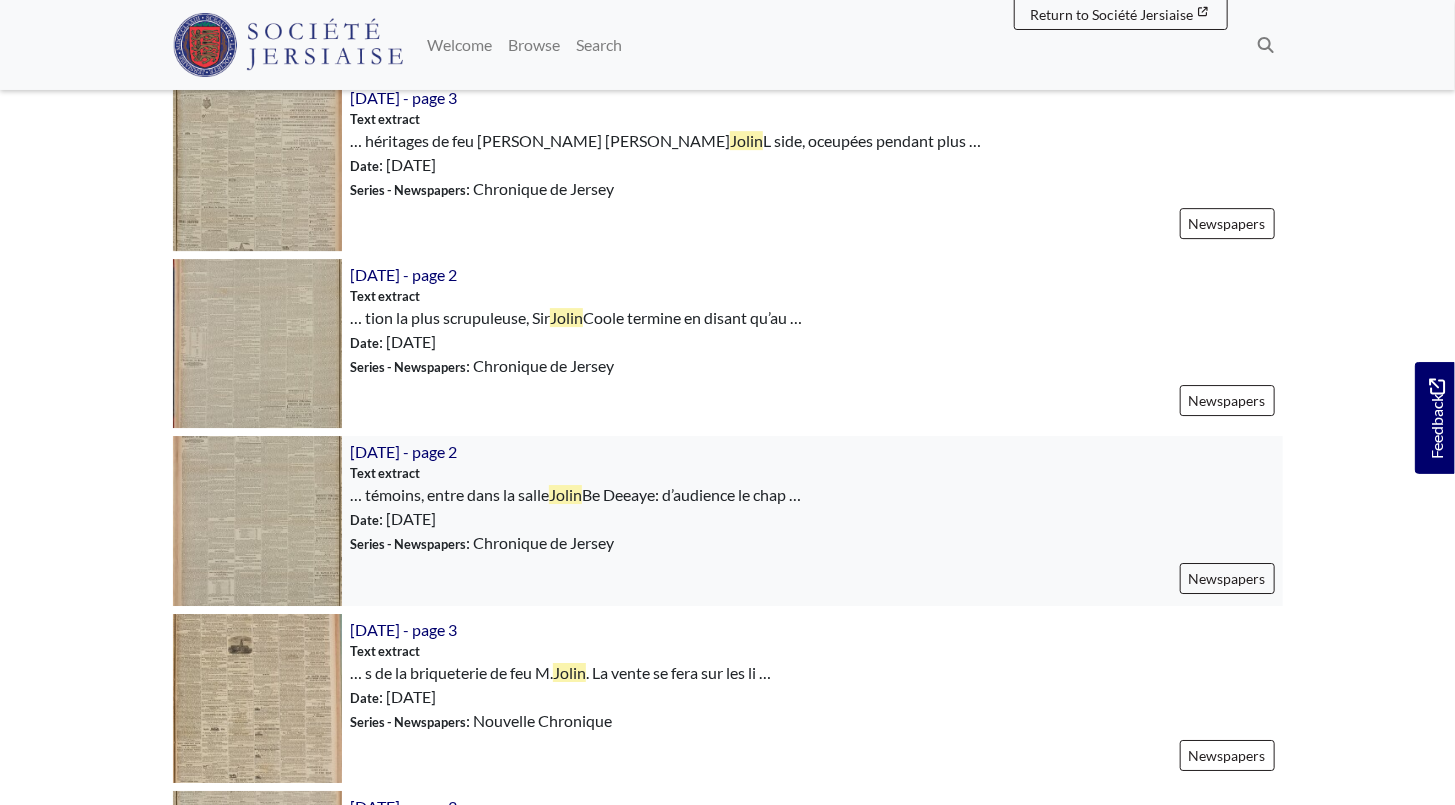 scroll, scrollTop: 3181, scrollLeft: 0, axis: vertical 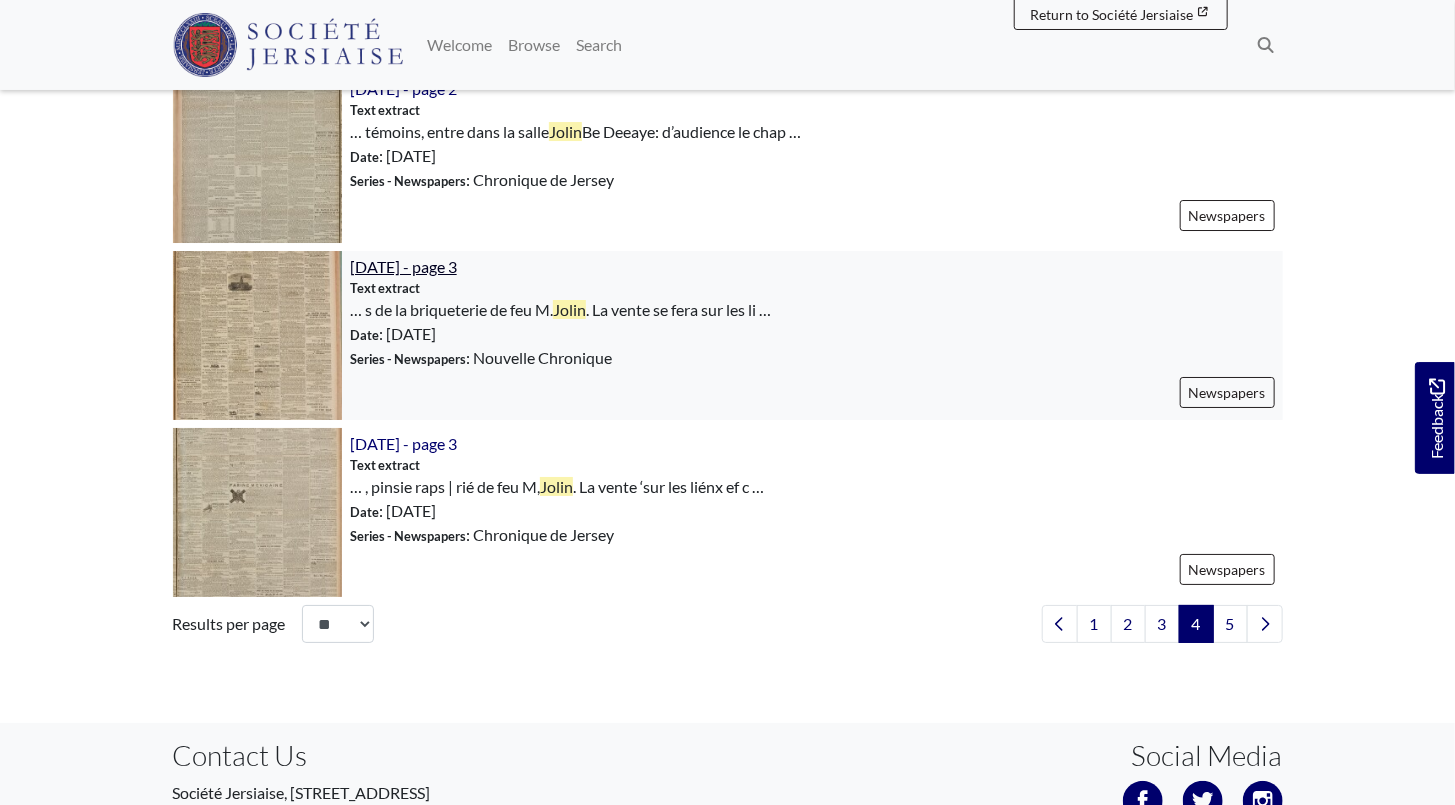 click on "[DATE] - page 3" at bounding box center (403, 266) 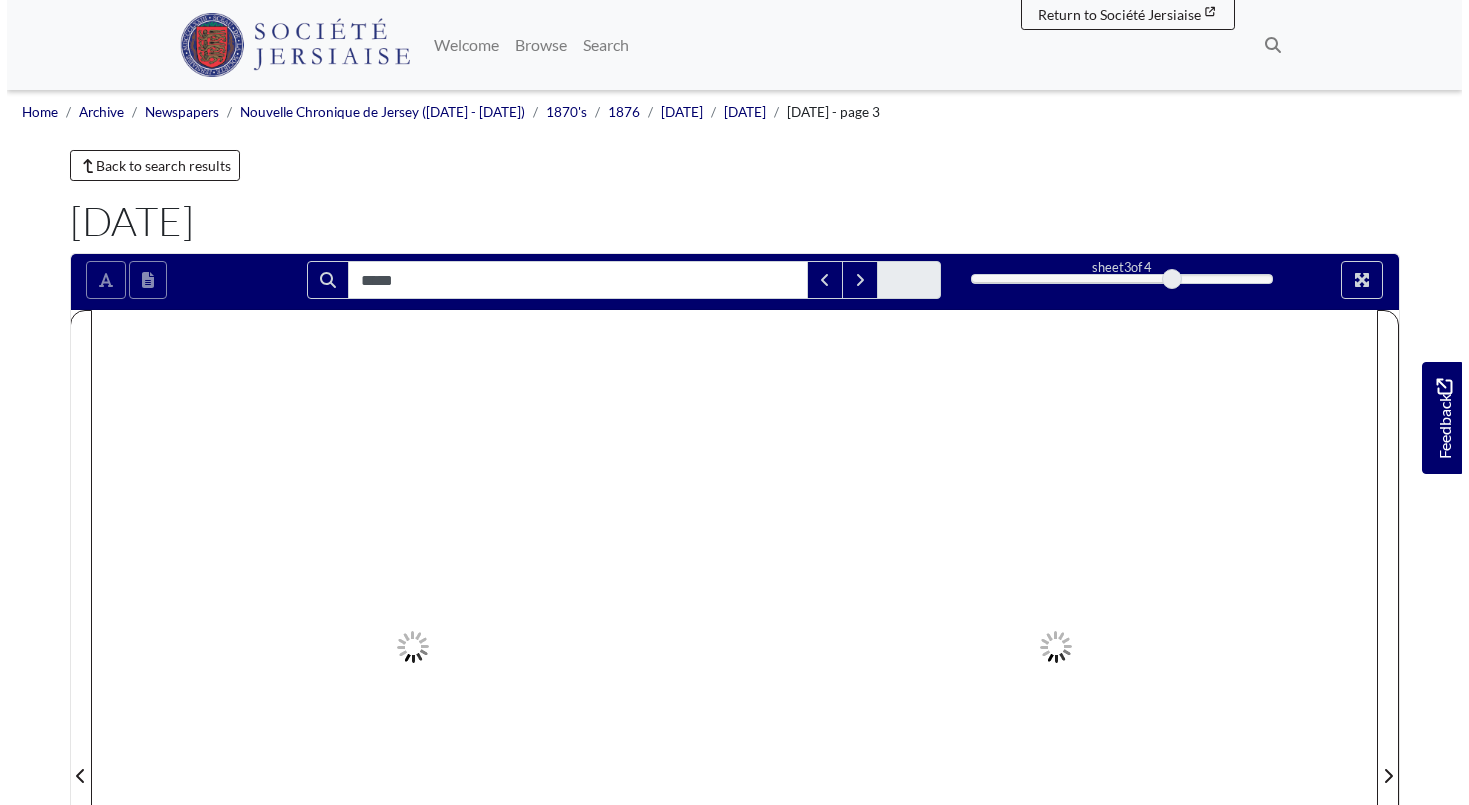 scroll, scrollTop: 0, scrollLeft: 0, axis: both 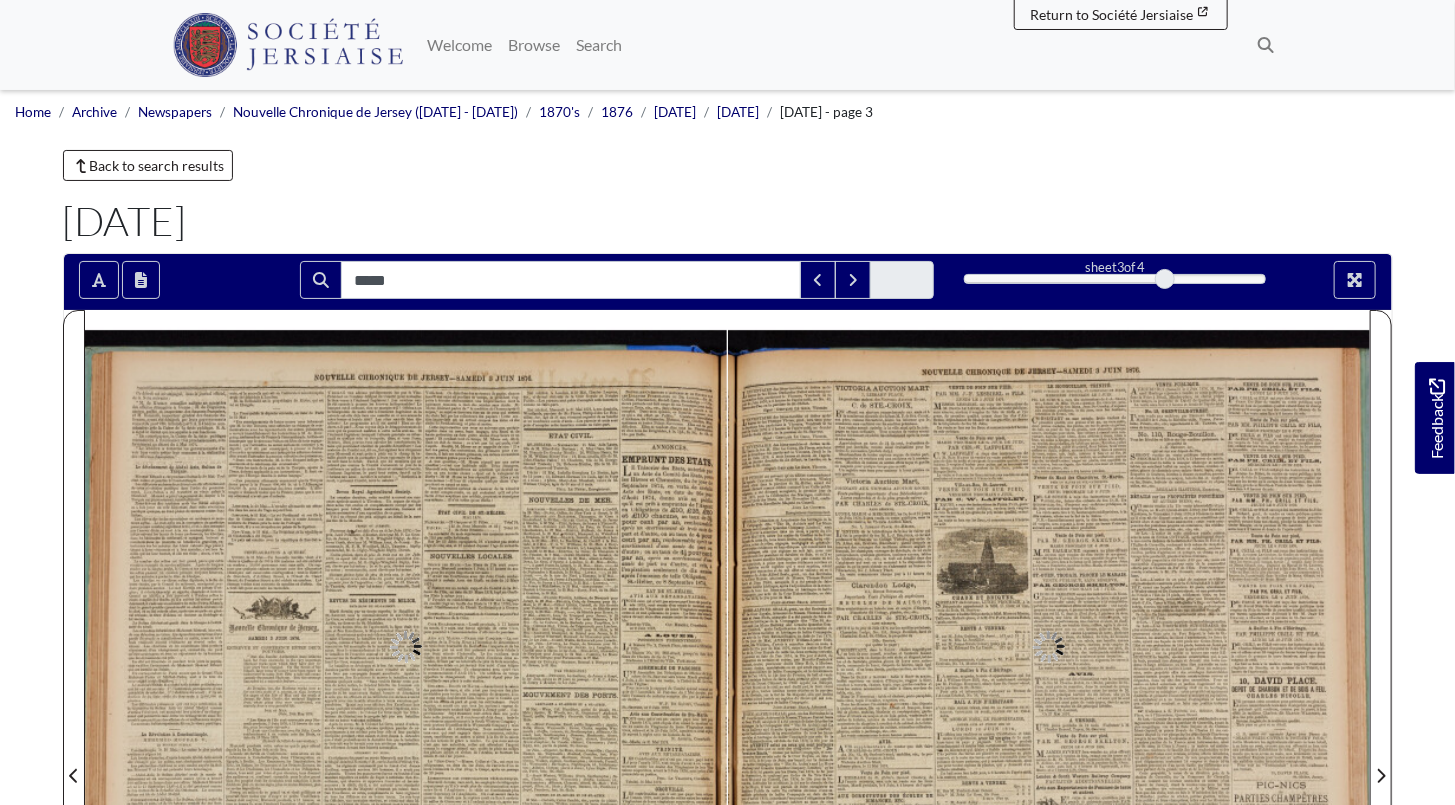 type on "*****" 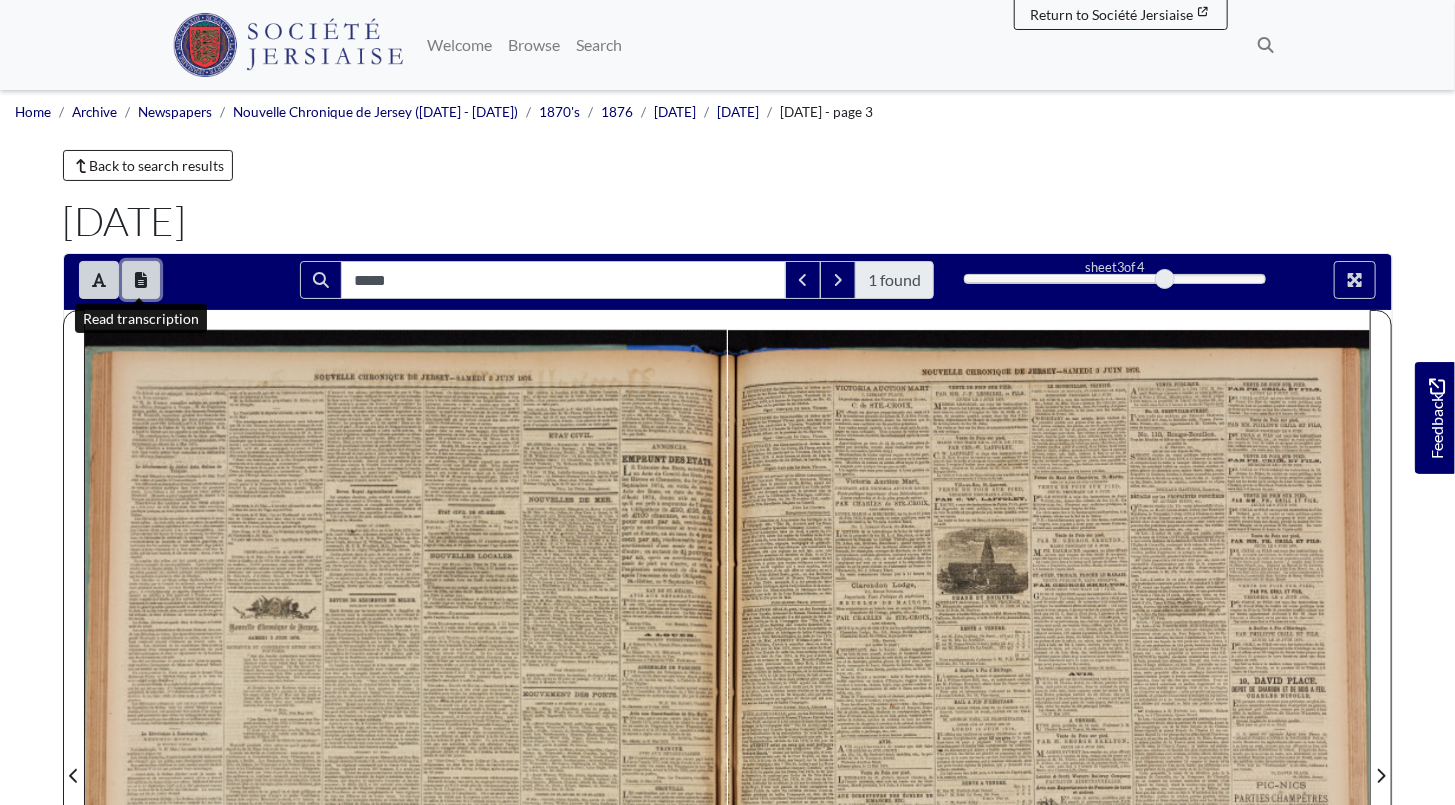 click at bounding box center [141, 280] 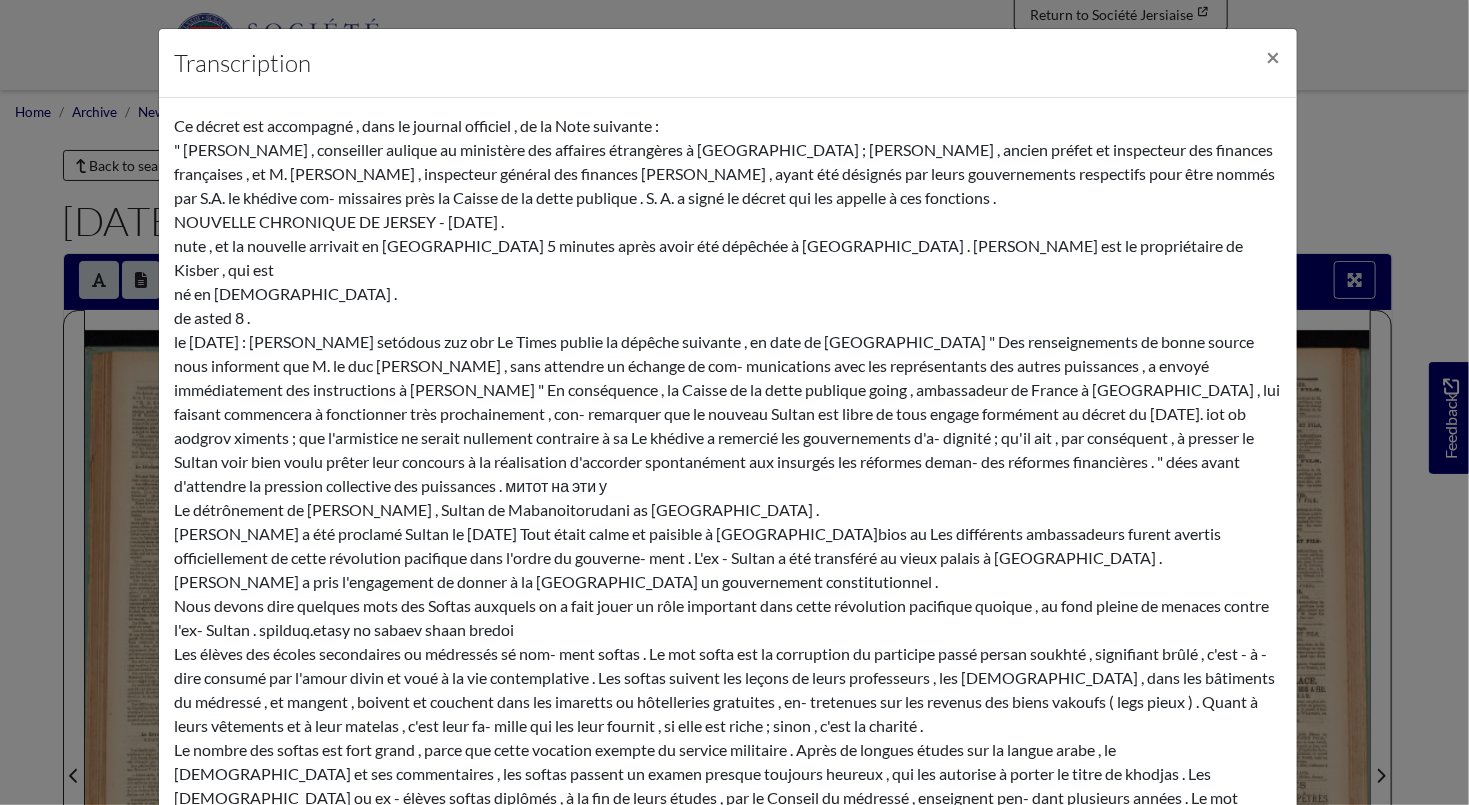 scroll, scrollTop: 15192, scrollLeft: 0, axis: vertical 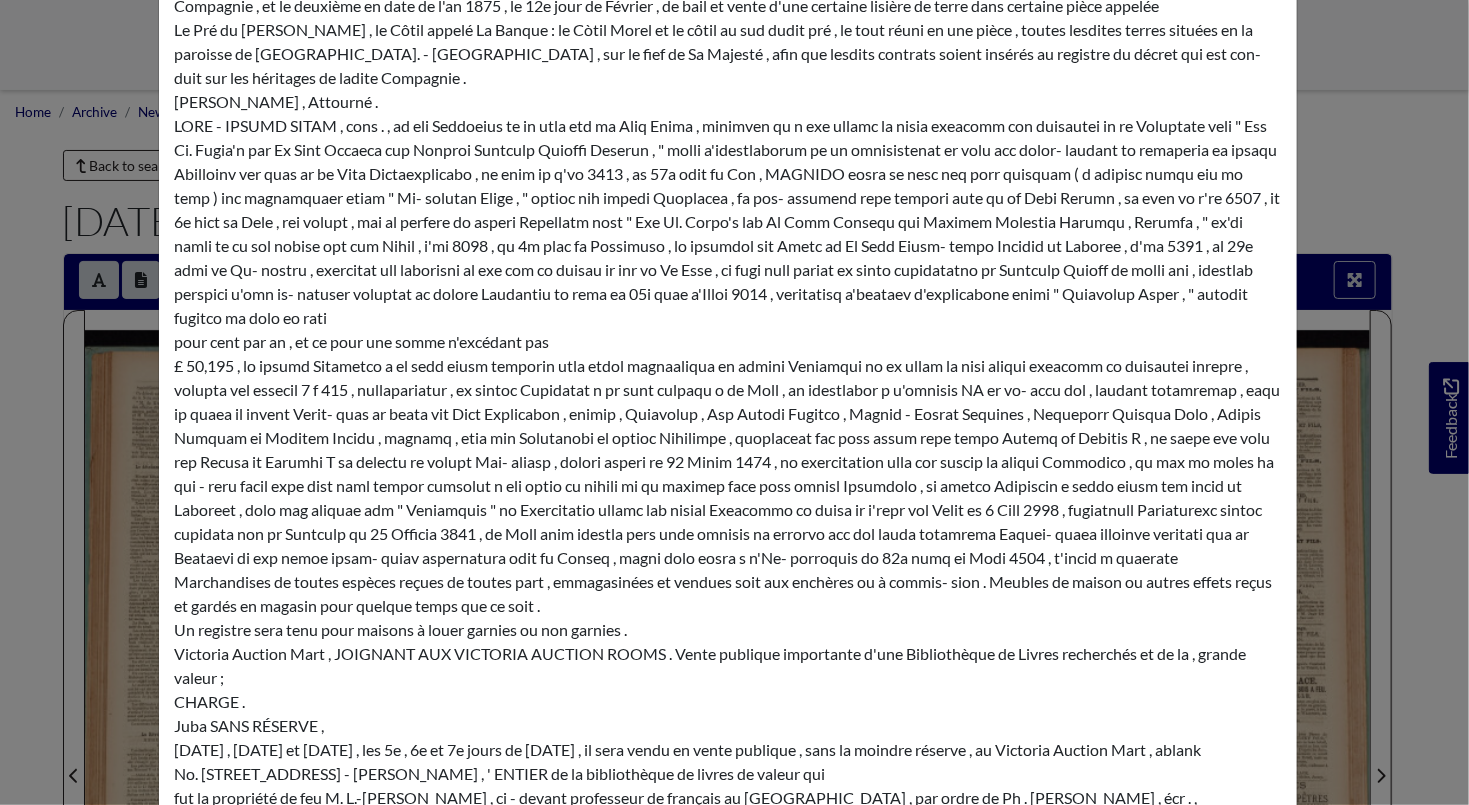 drag, startPoint x: 166, startPoint y: 330, endPoint x: 527, endPoint y: 434, distance: 375.68204 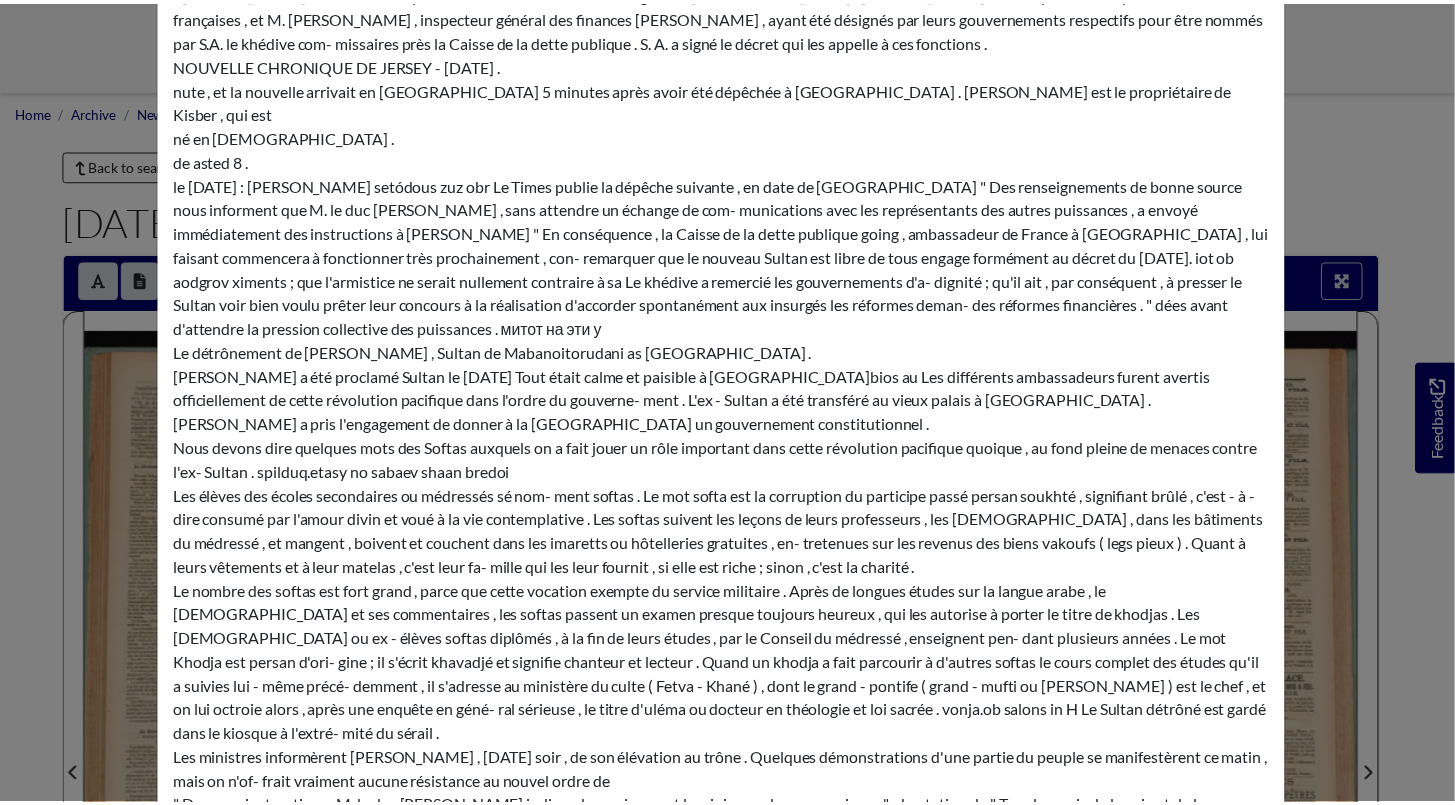 scroll, scrollTop: 0, scrollLeft: 0, axis: both 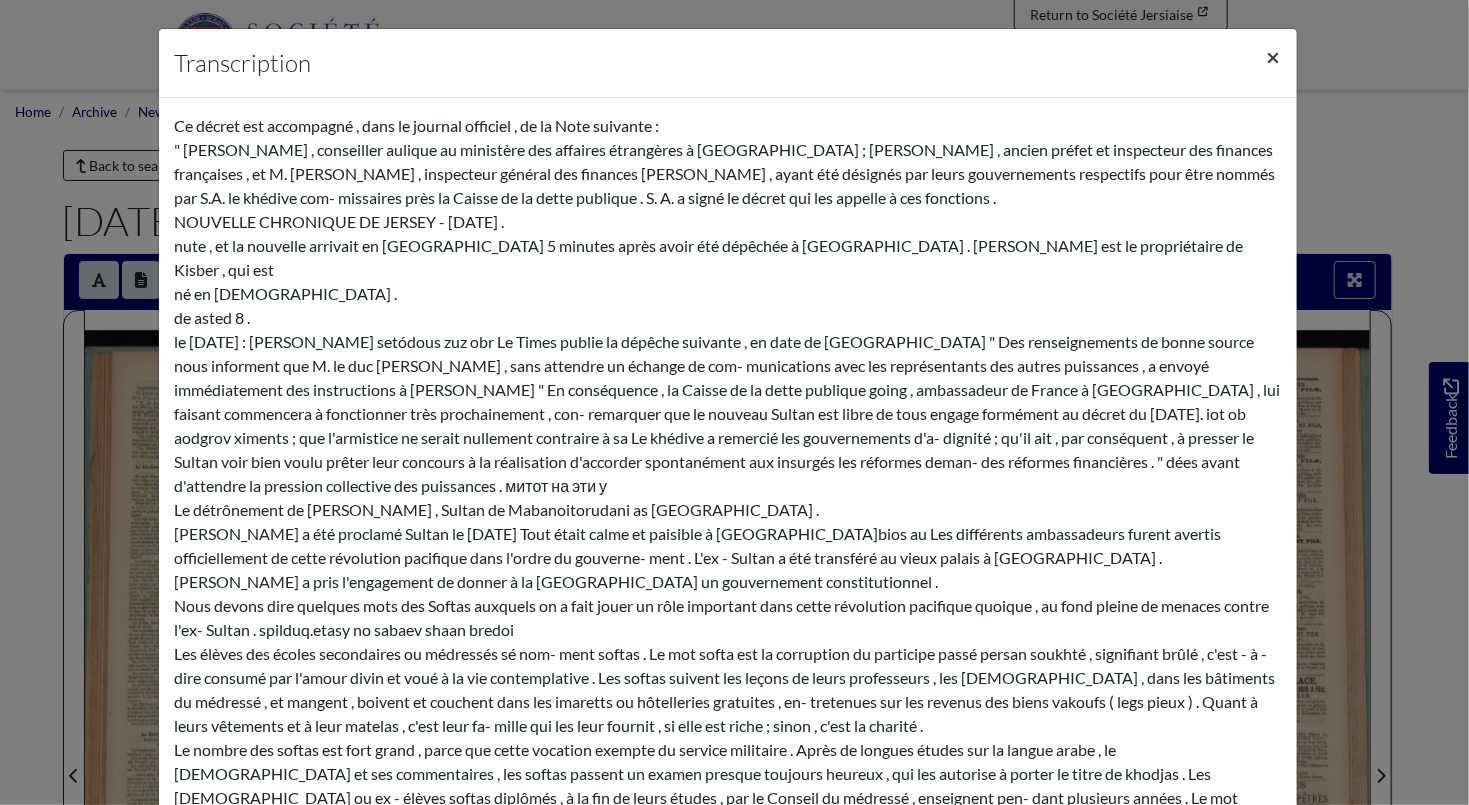 click on "×" at bounding box center [1274, 56] 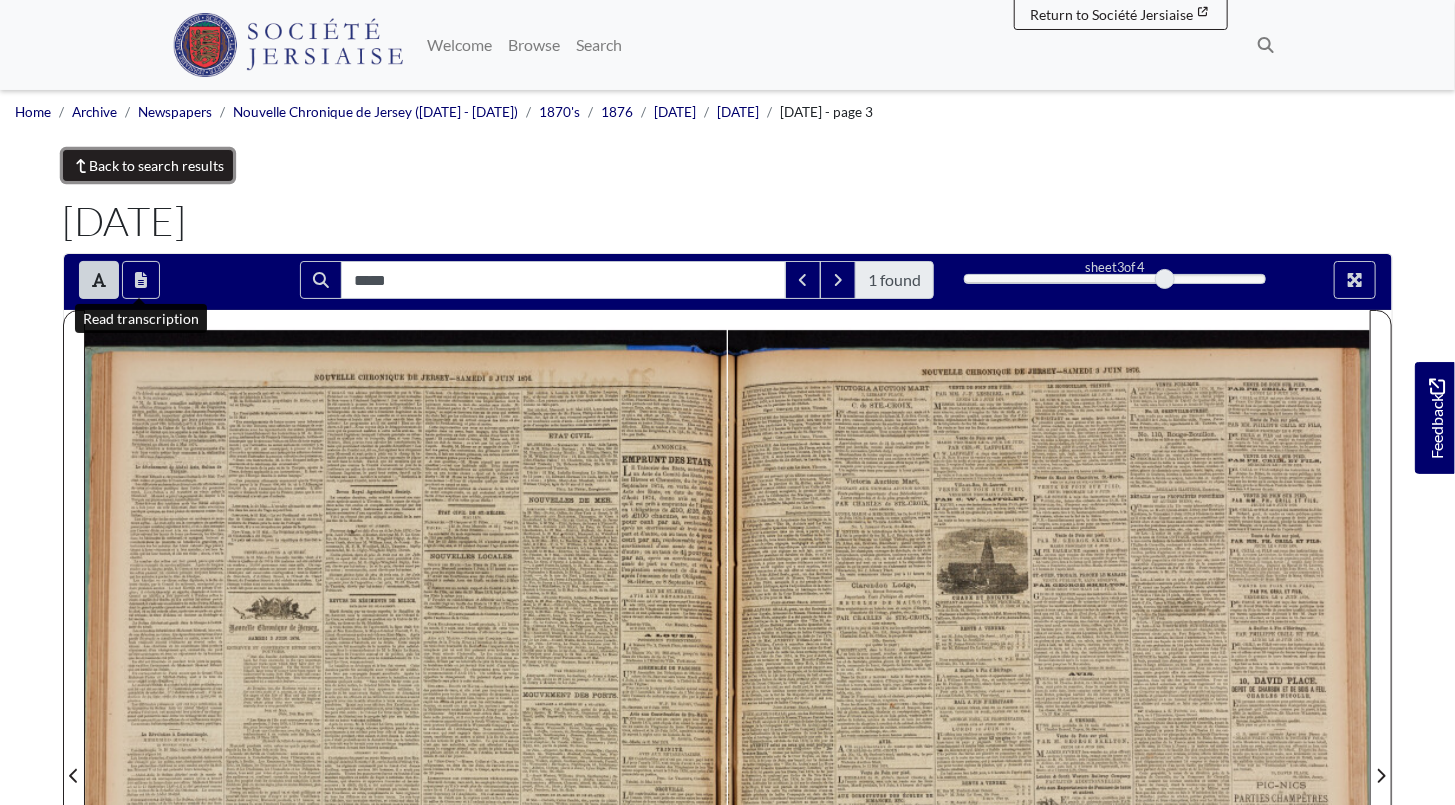 click on "Back to search results" at bounding box center (148, 165) 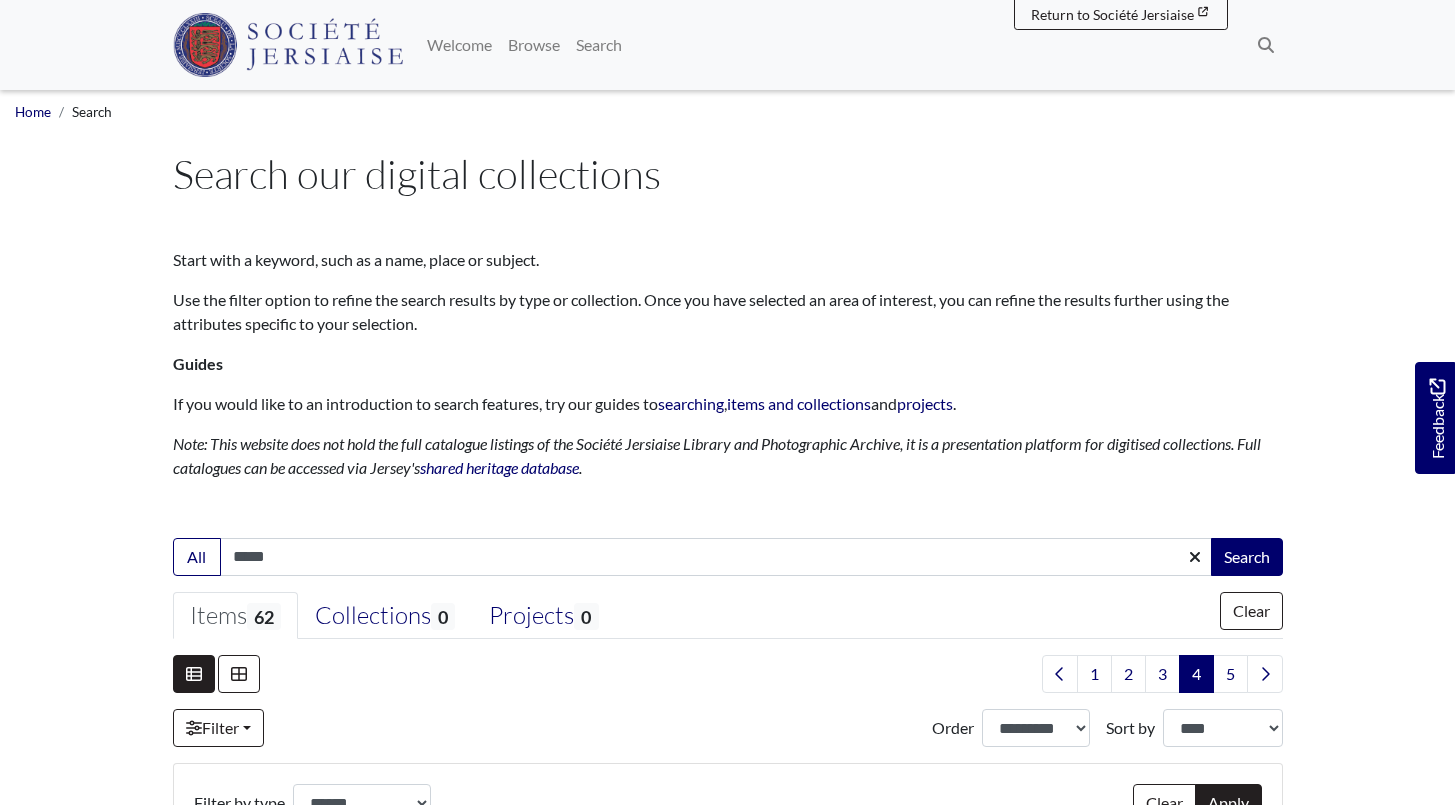 select on "***" 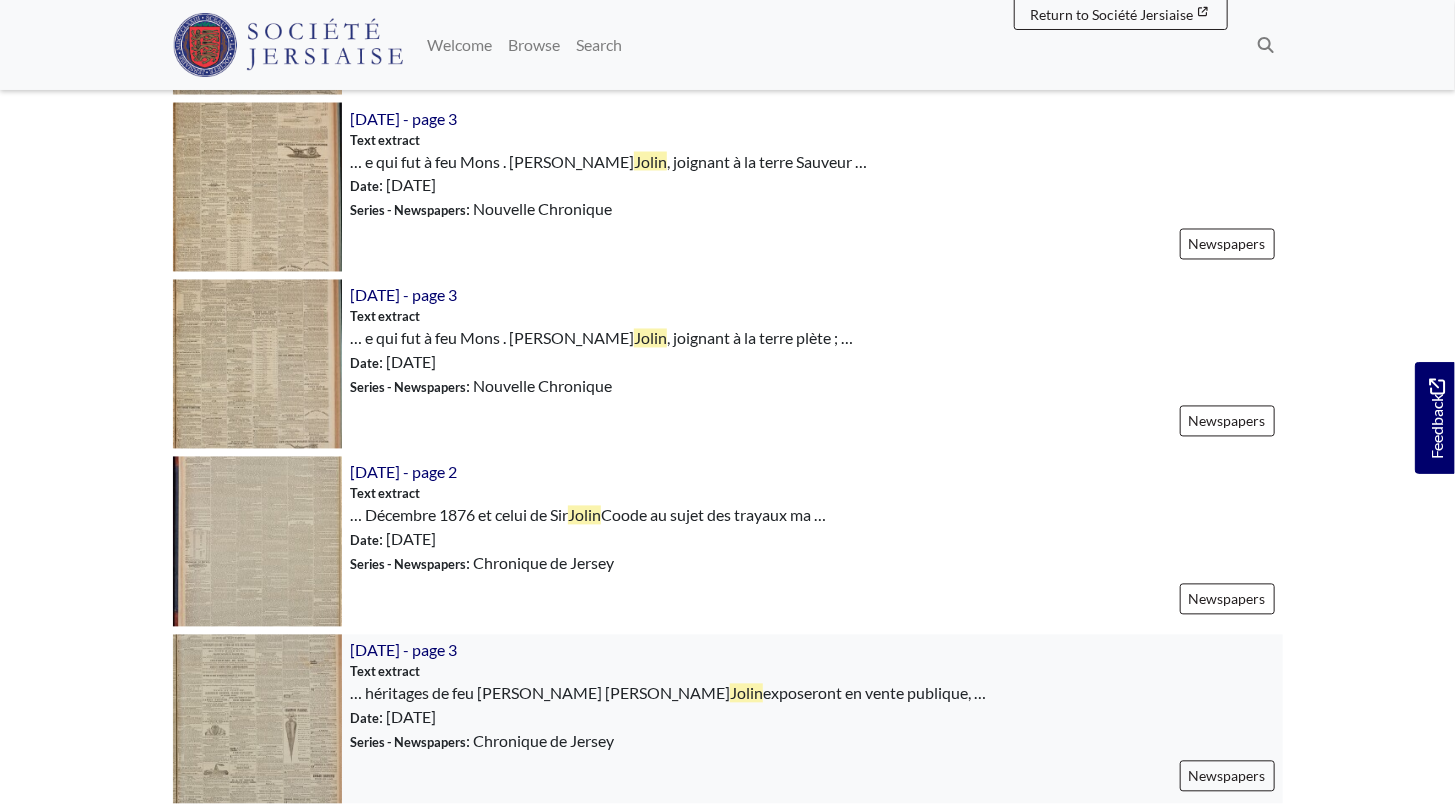 scroll, scrollTop: 1545, scrollLeft: 0, axis: vertical 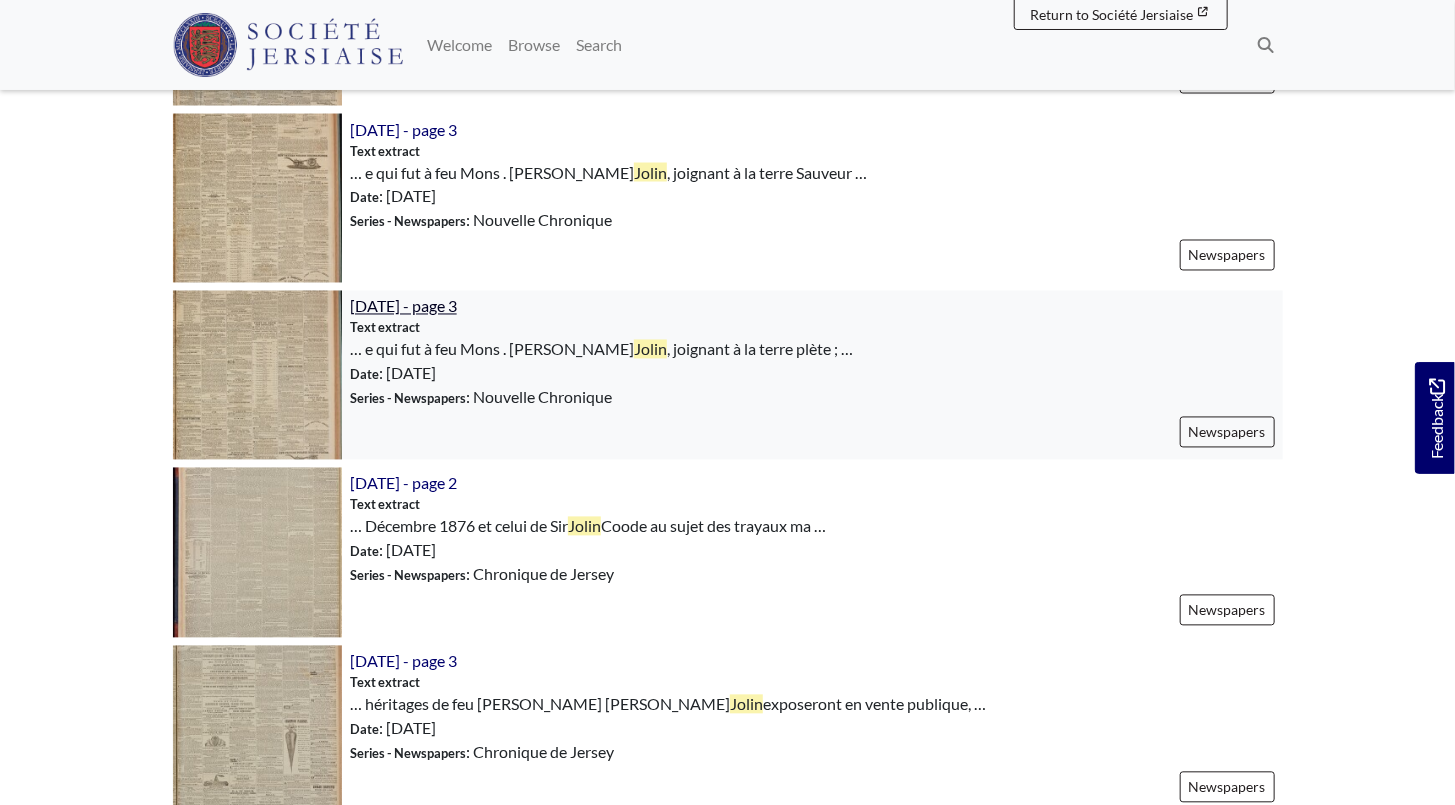 click on "[DATE] - page 3" at bounding box center (403, 306) 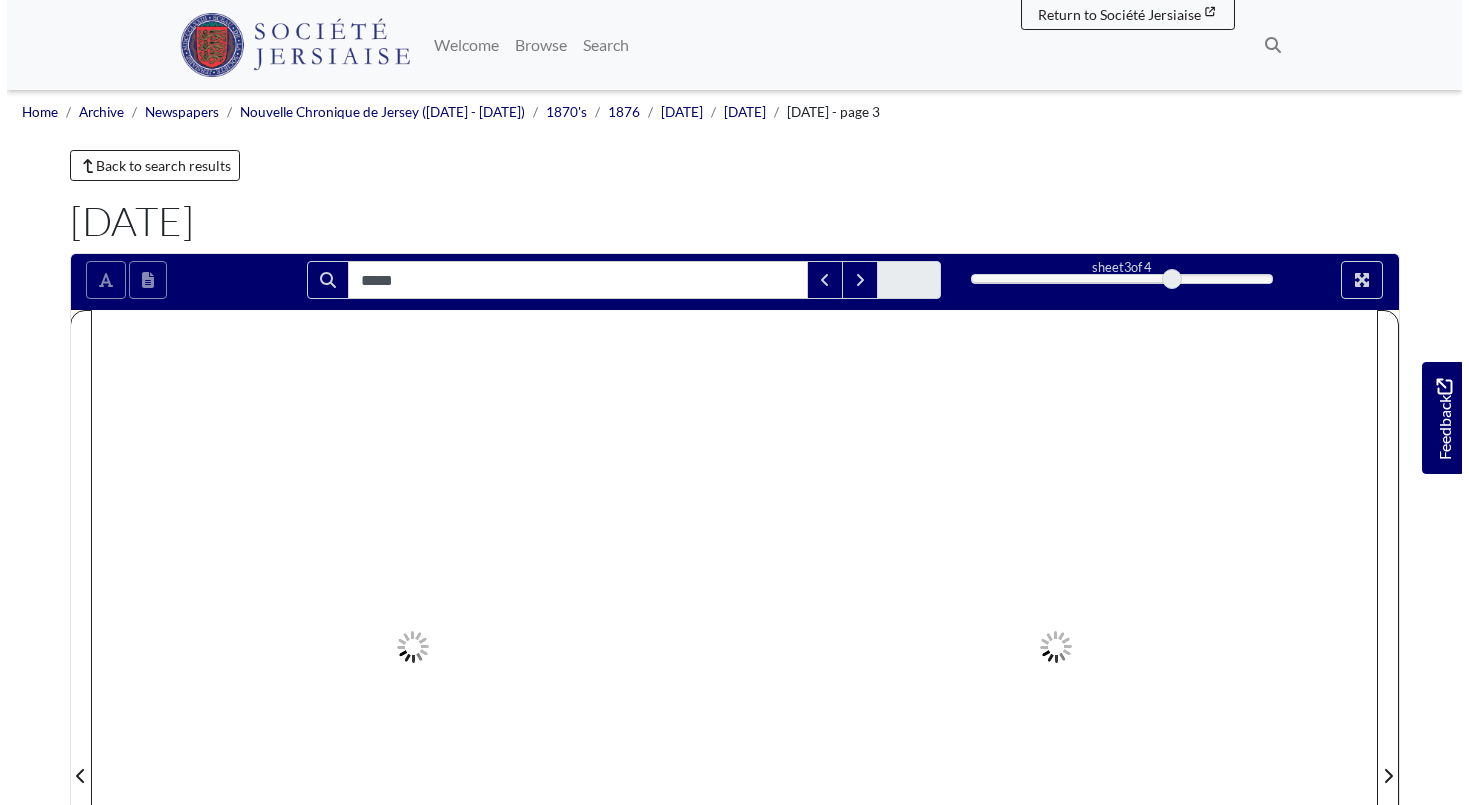 scroll, scrollTop: 0, scrollLeft: 0, axis: both 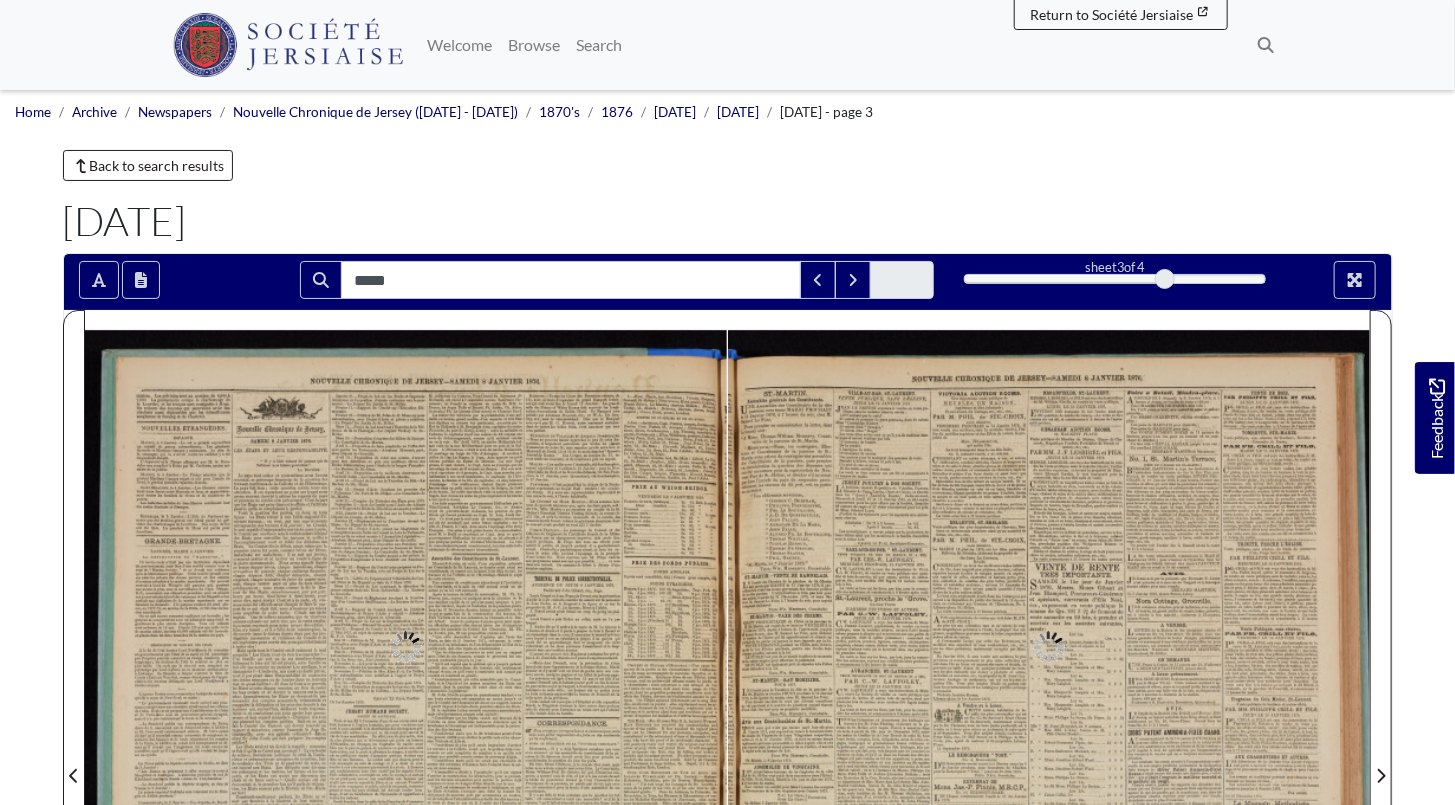 type on "*****" 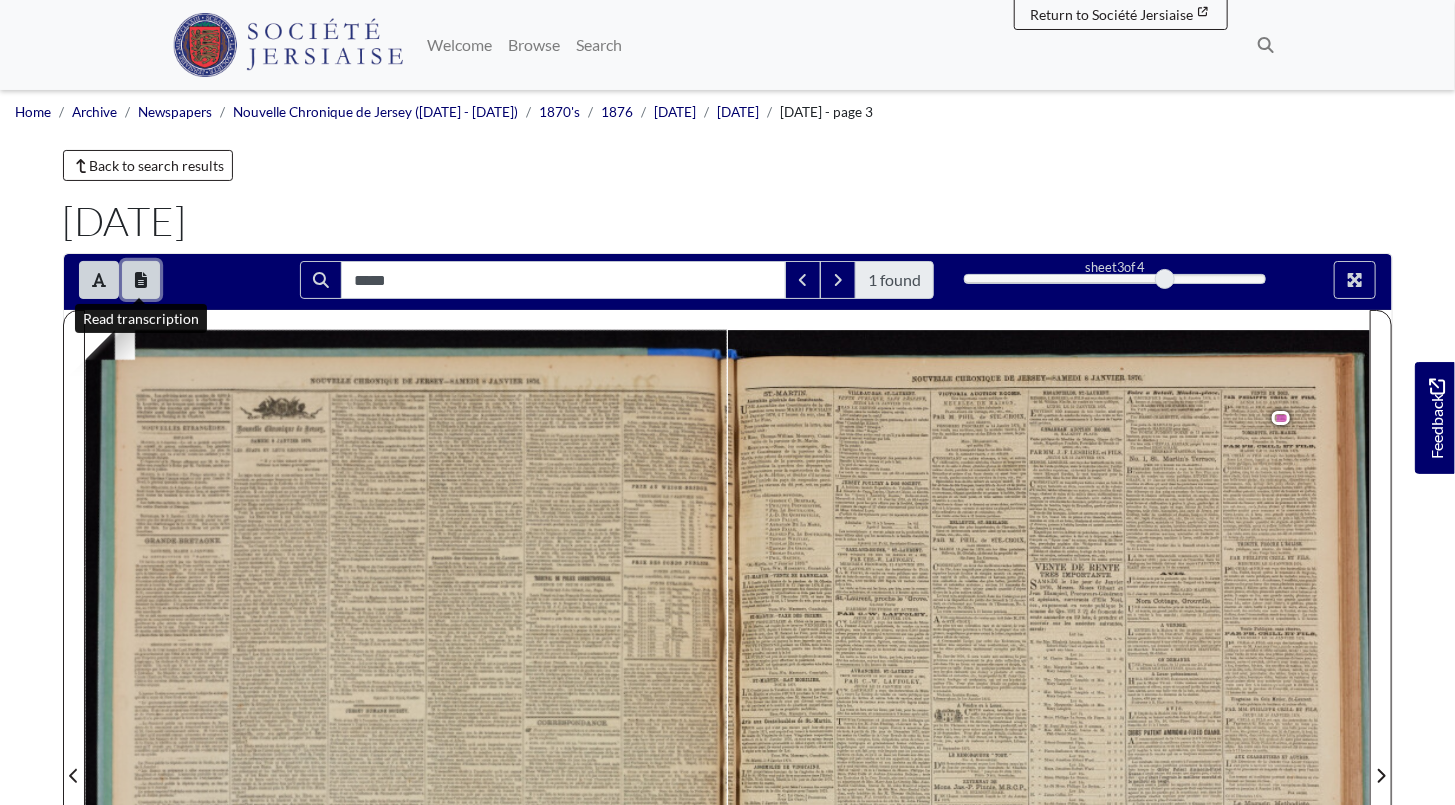 click at bounding box center (141, 280) 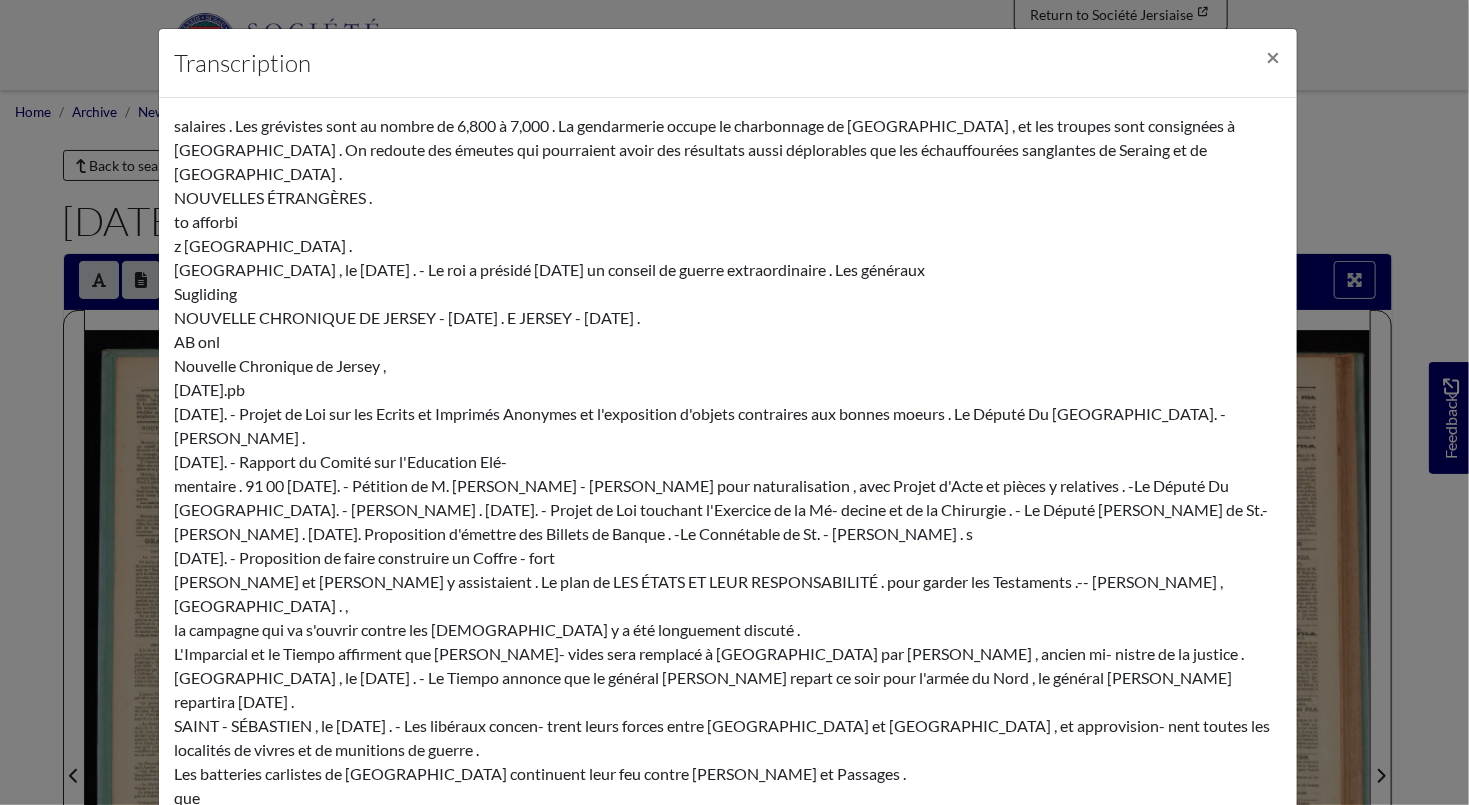 scroll, scrollTop: 15263, scrollLeft: 0, axis: vertical 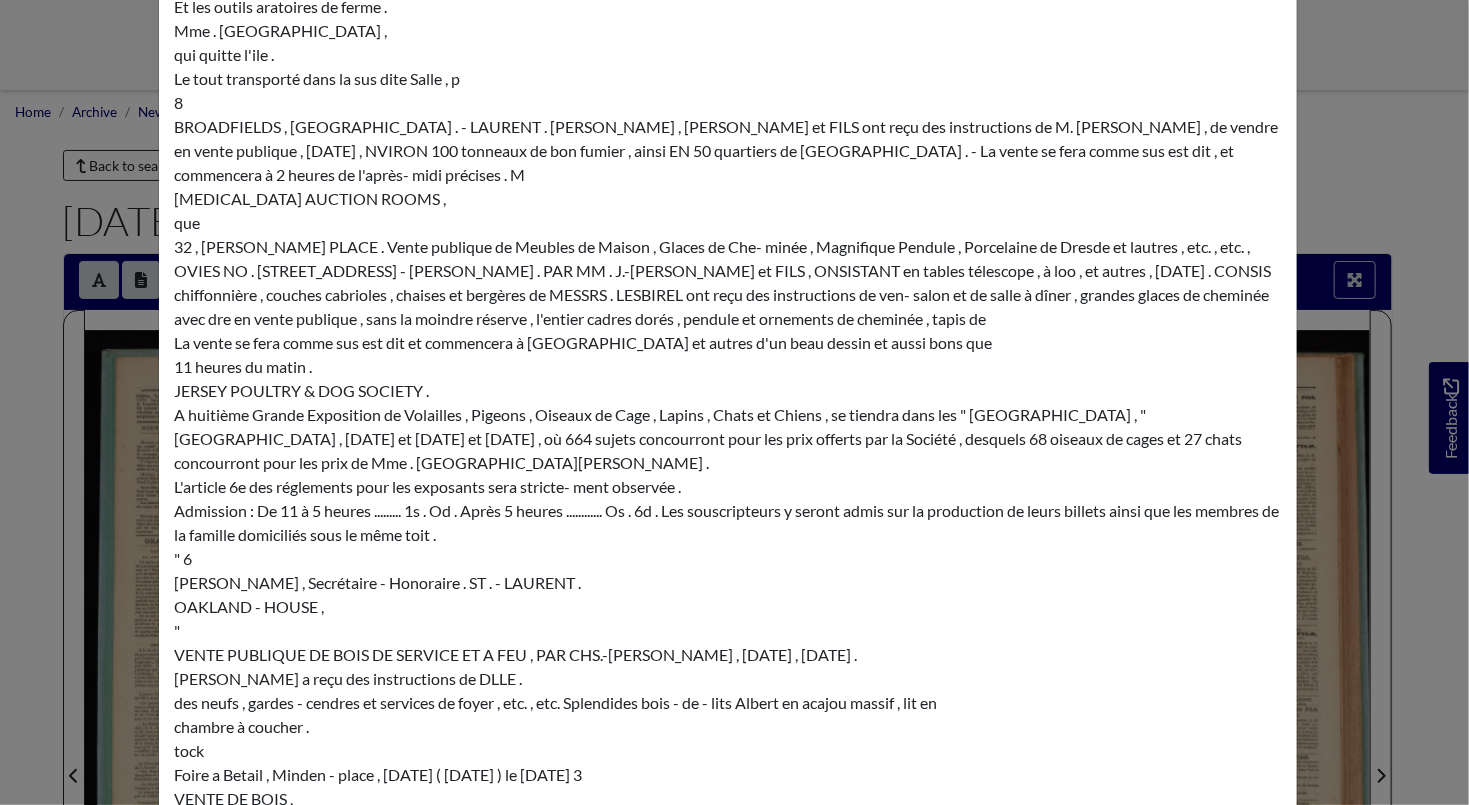 drag, startPoint x: 169, startPoint y: 355, endPoint x: 743, endPoint y: 519, distance: 596.969 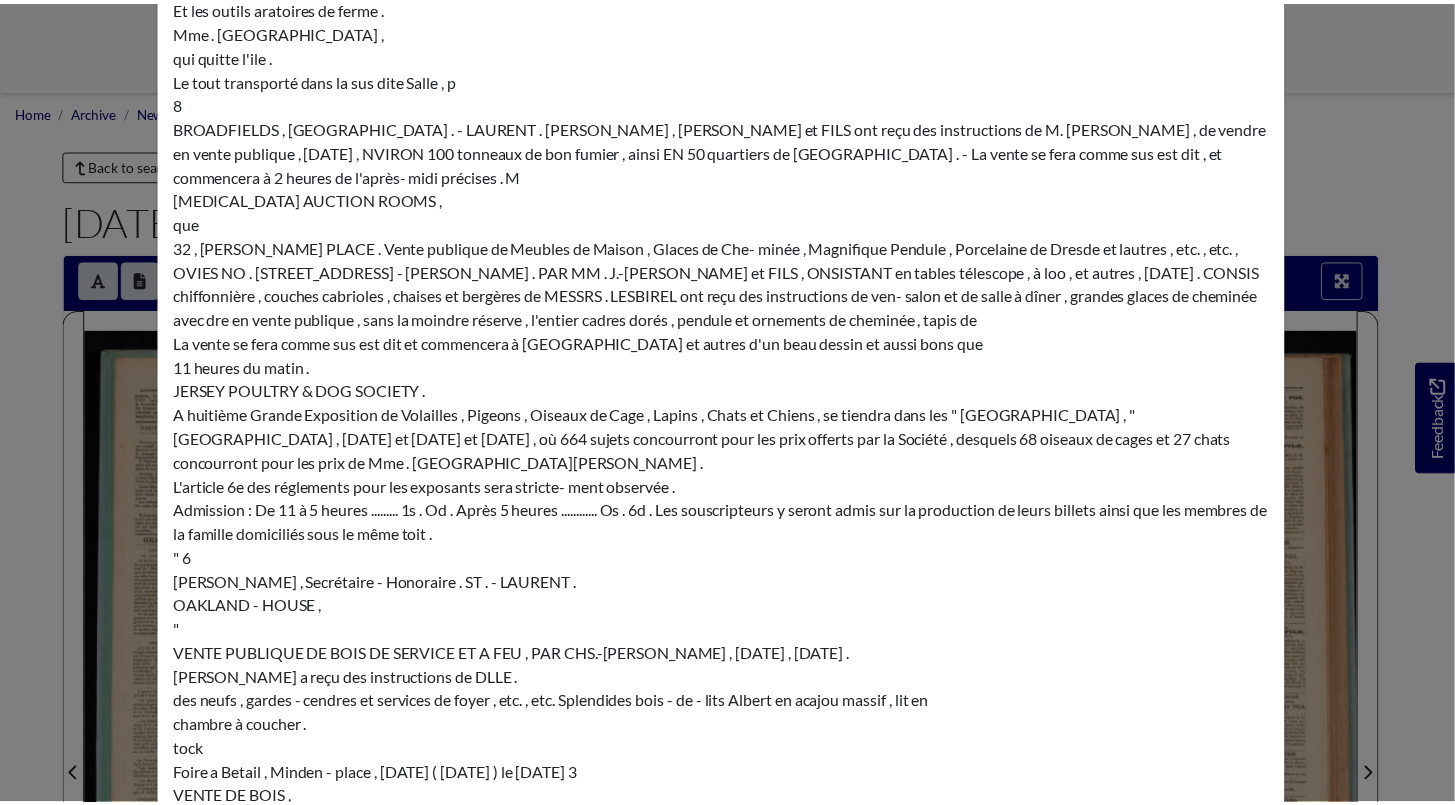 scroll, scrollTop: 0, scrollLeft: 0, axis: both 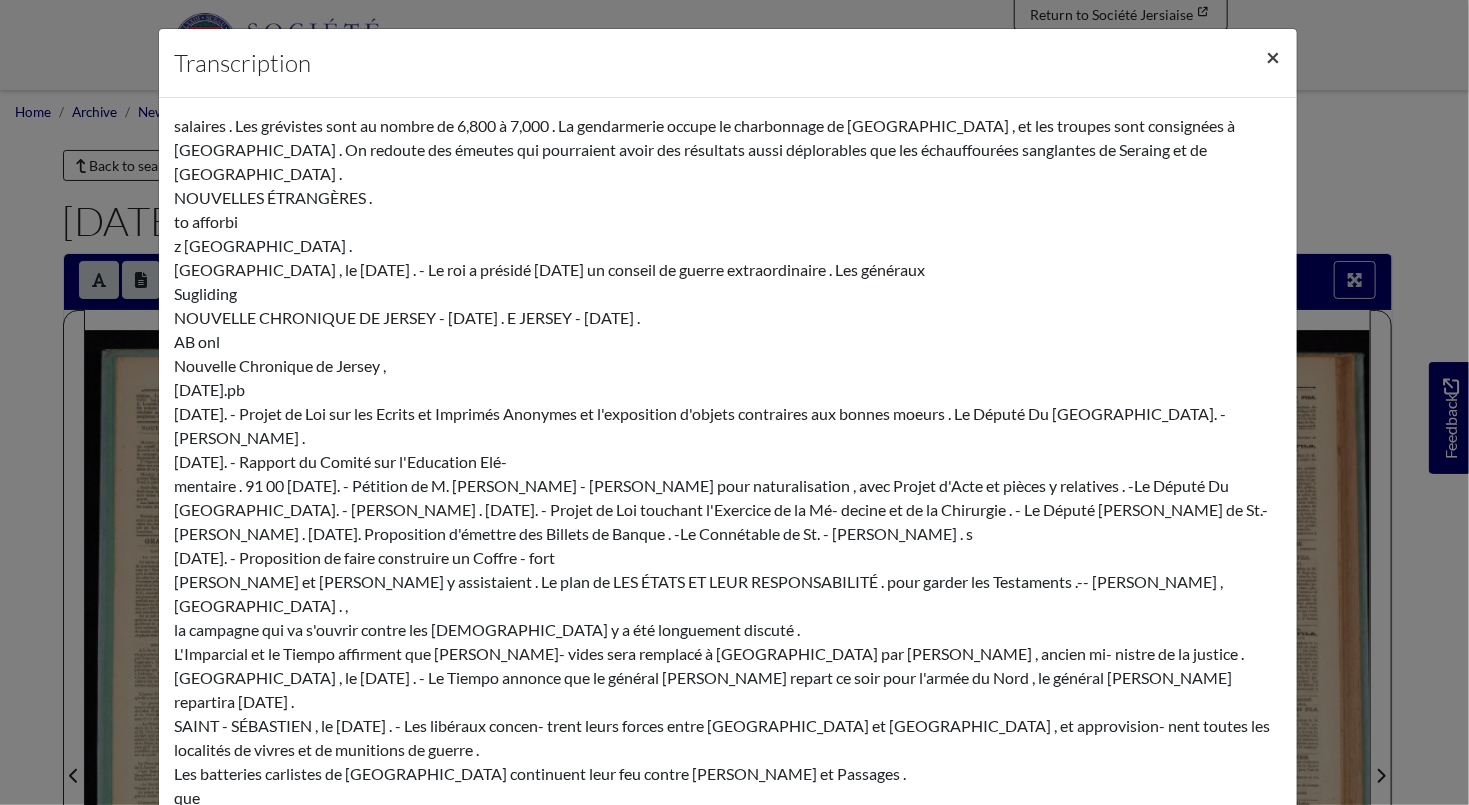 click on "×" at bounding box center [1274, 56] 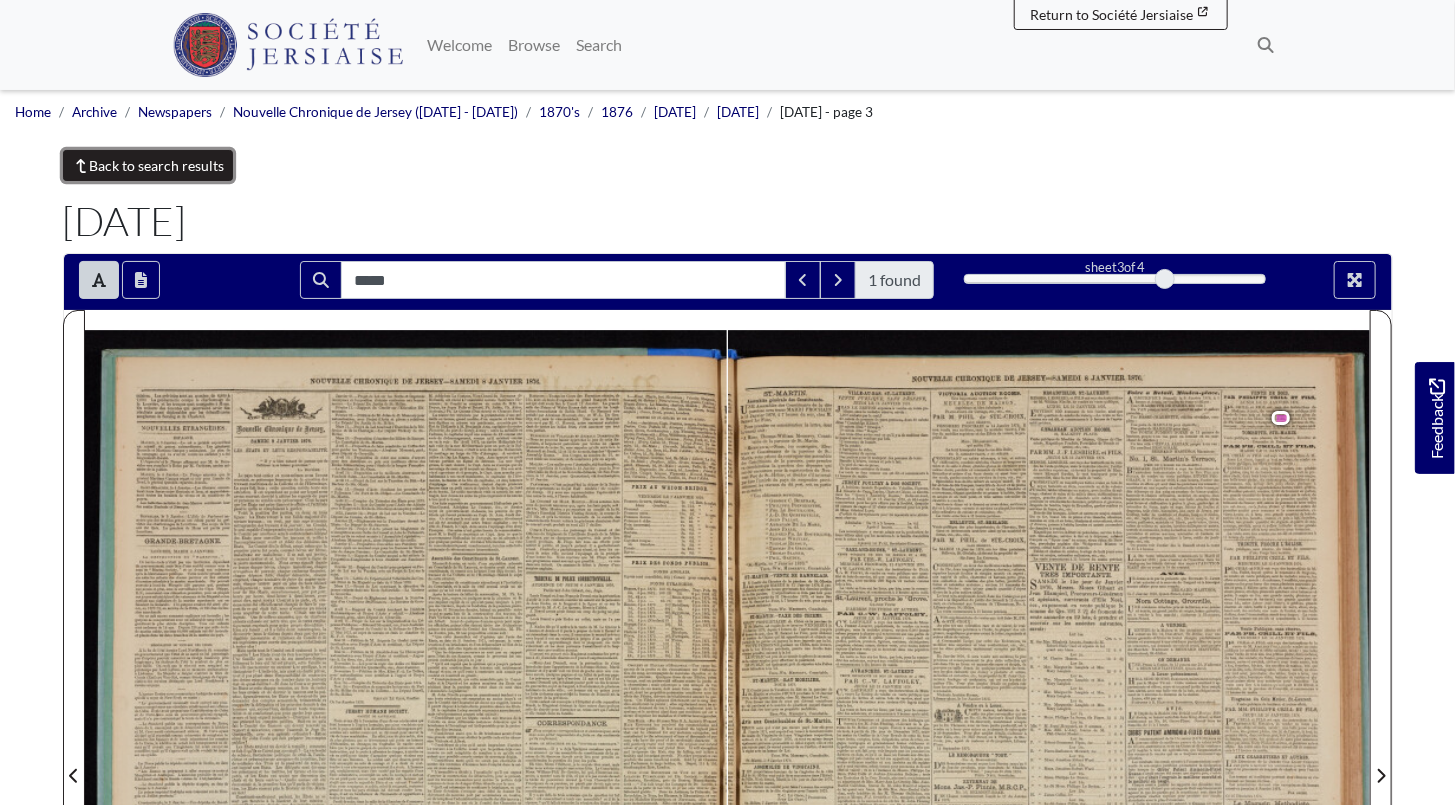 click on "Back to search results" at bounding box center (148, 165) 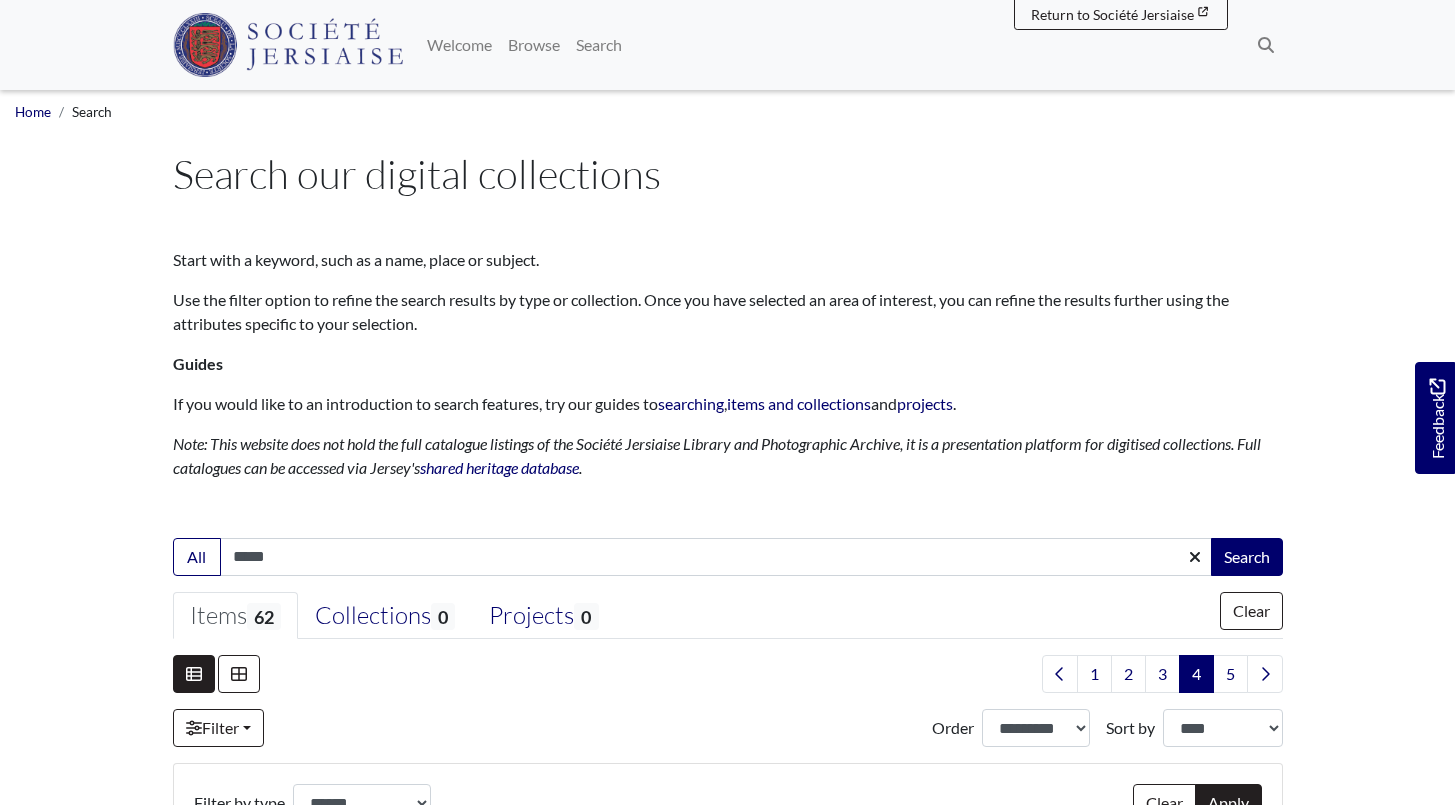 select on "***" 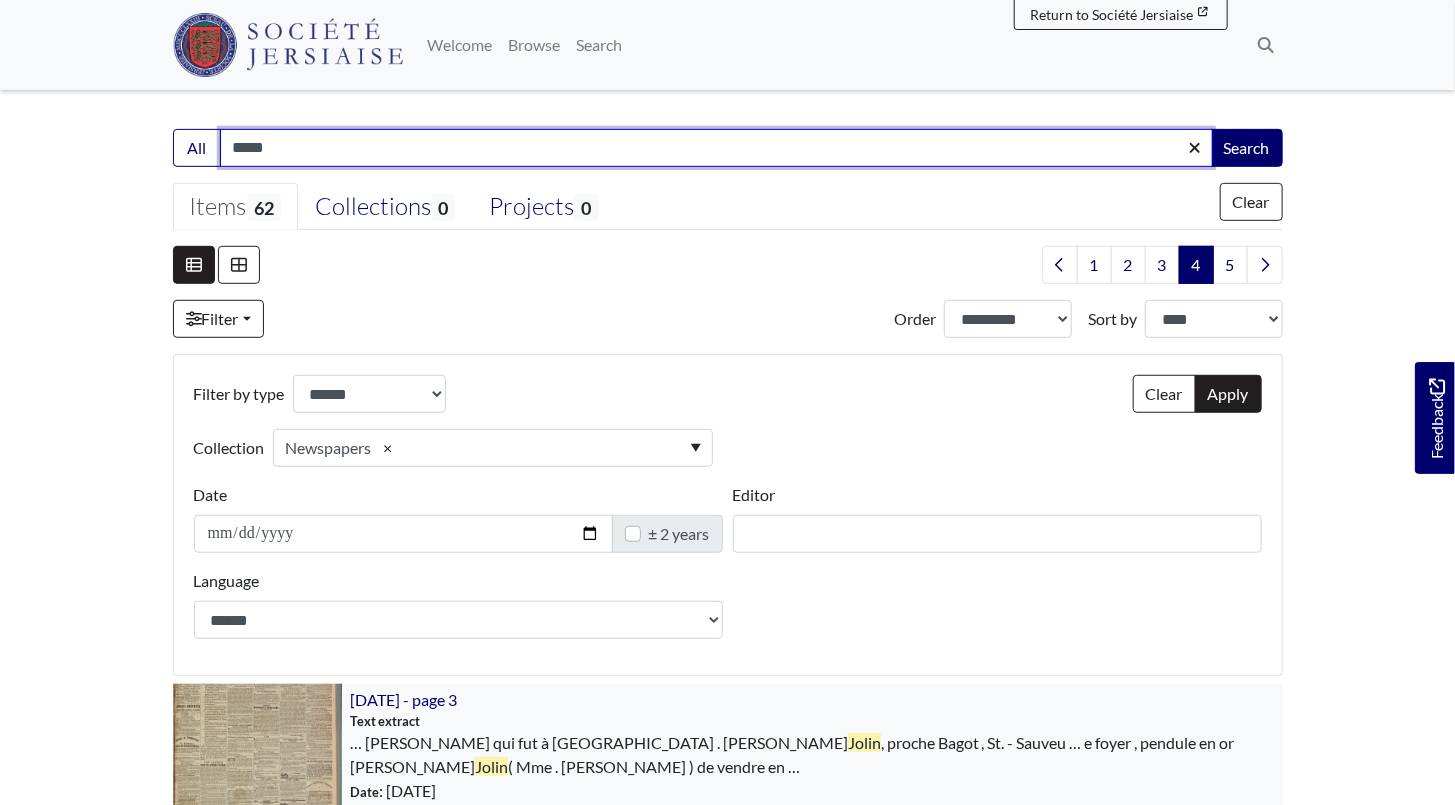 scroll, scrollTop: 636, scrollLeft: 0, axis: vertical 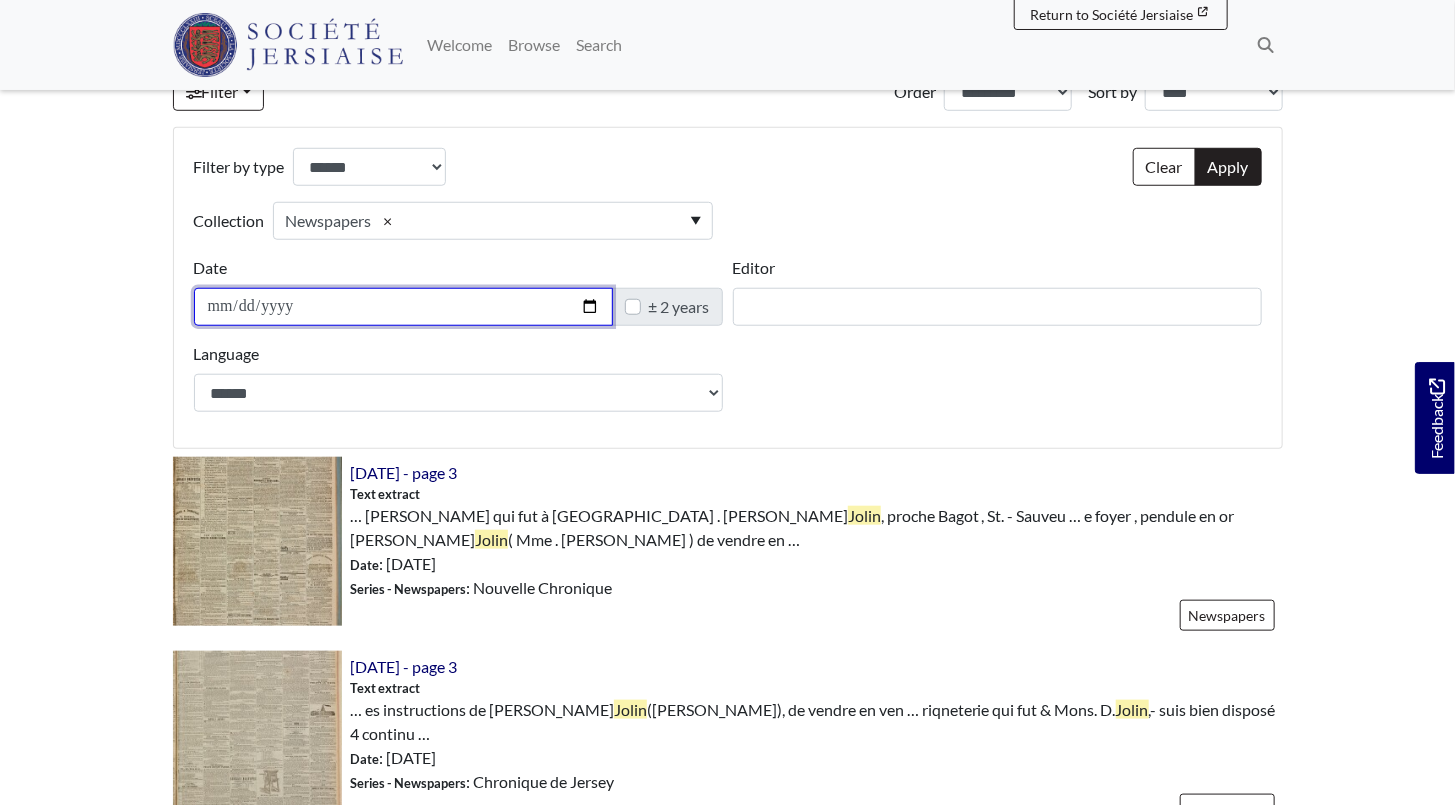 click on "**********" at bounding box center (403, 307) 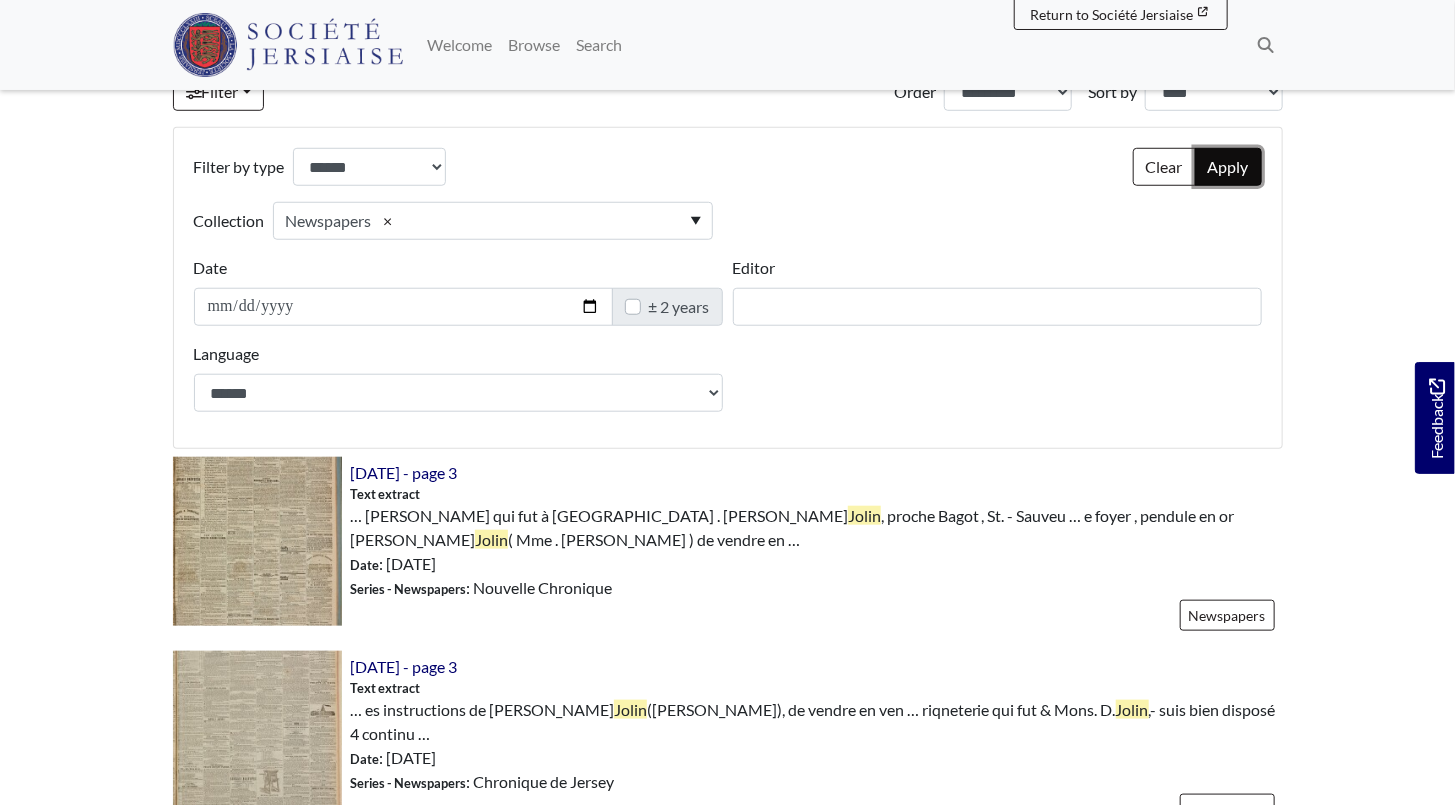 click on "Apply" at bounding box center (1228, 167) 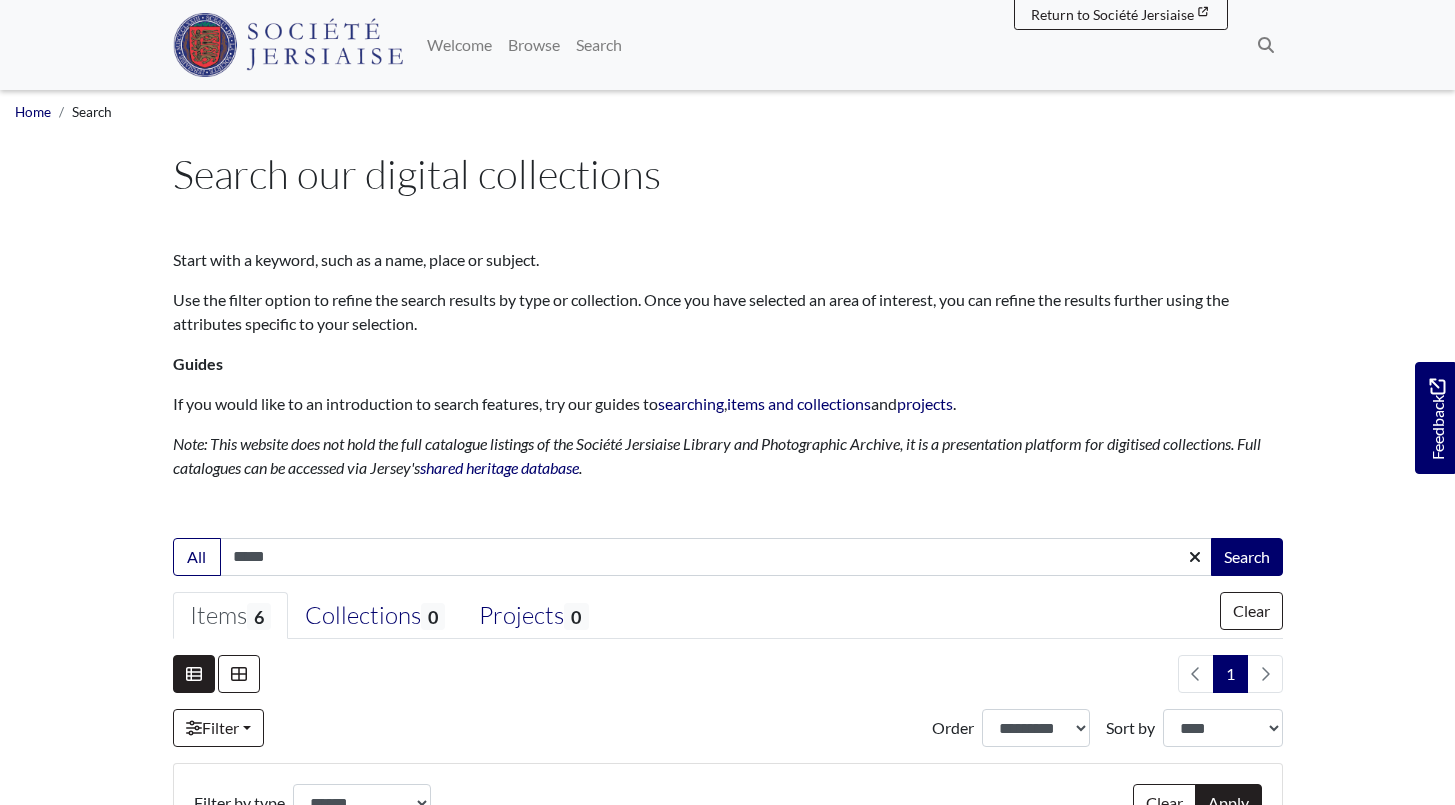 select on "***" 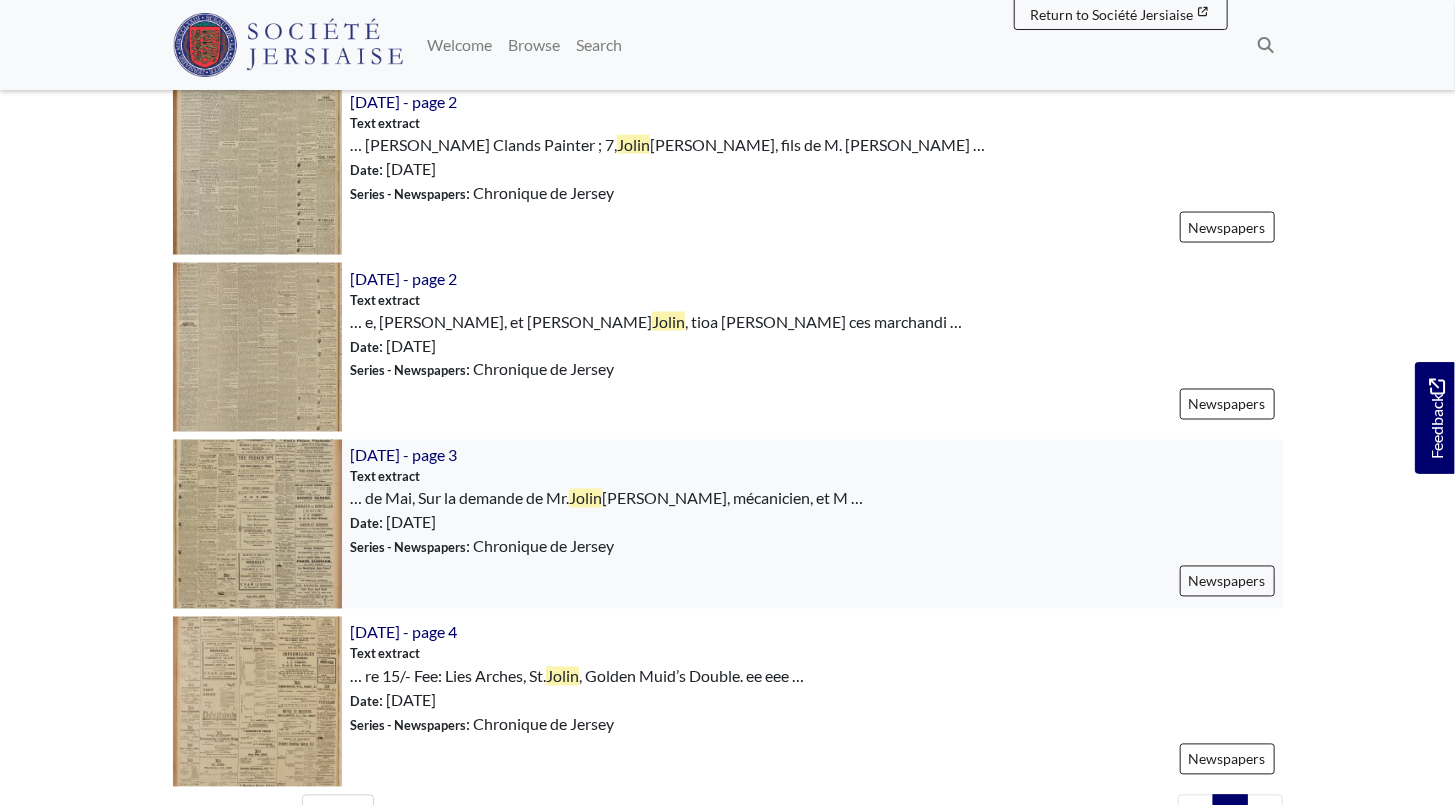 scroll, scrollTop: 1363, scrollLeft: 0, axis: vertical 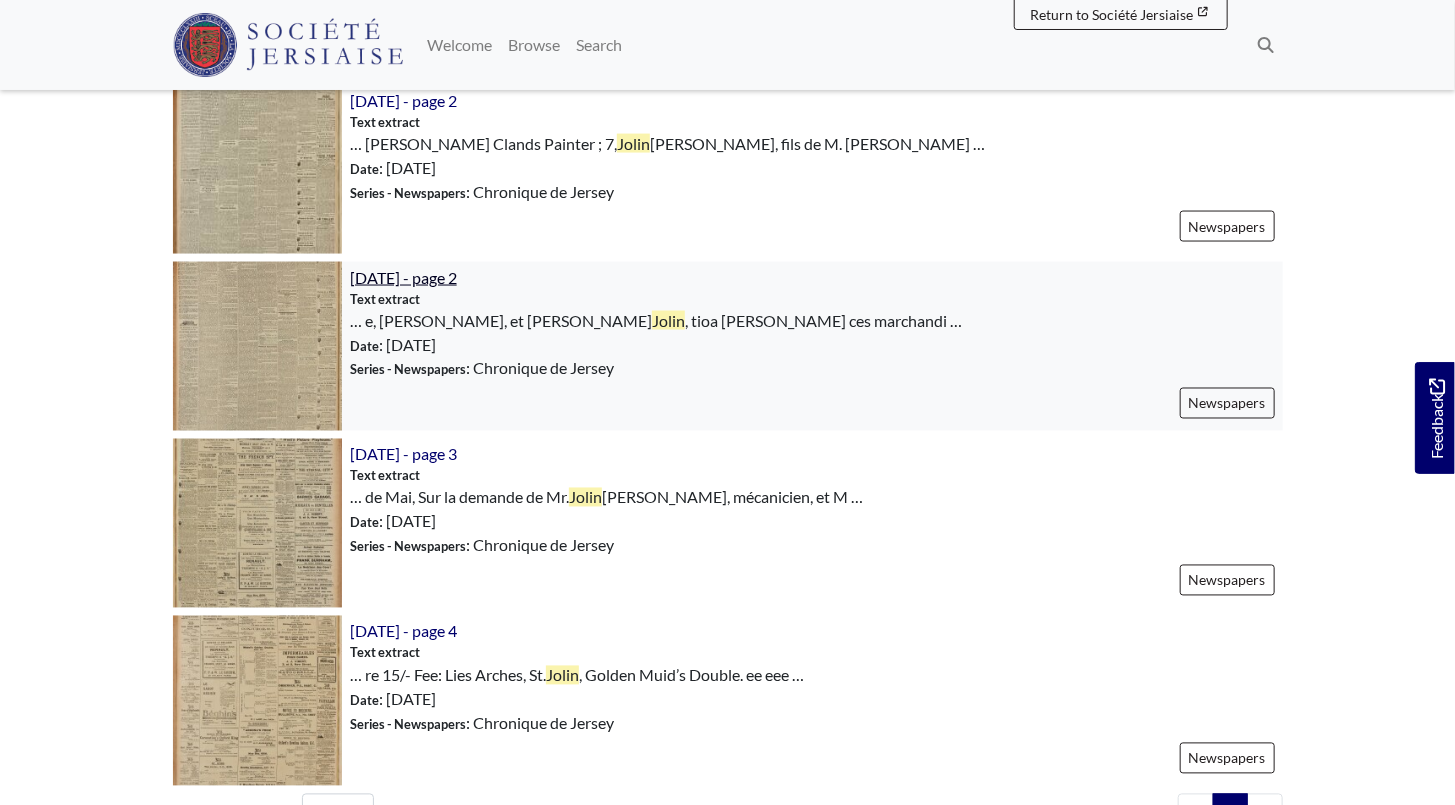 click on "[DATE] - page 2" at bounding box center (403, 277) 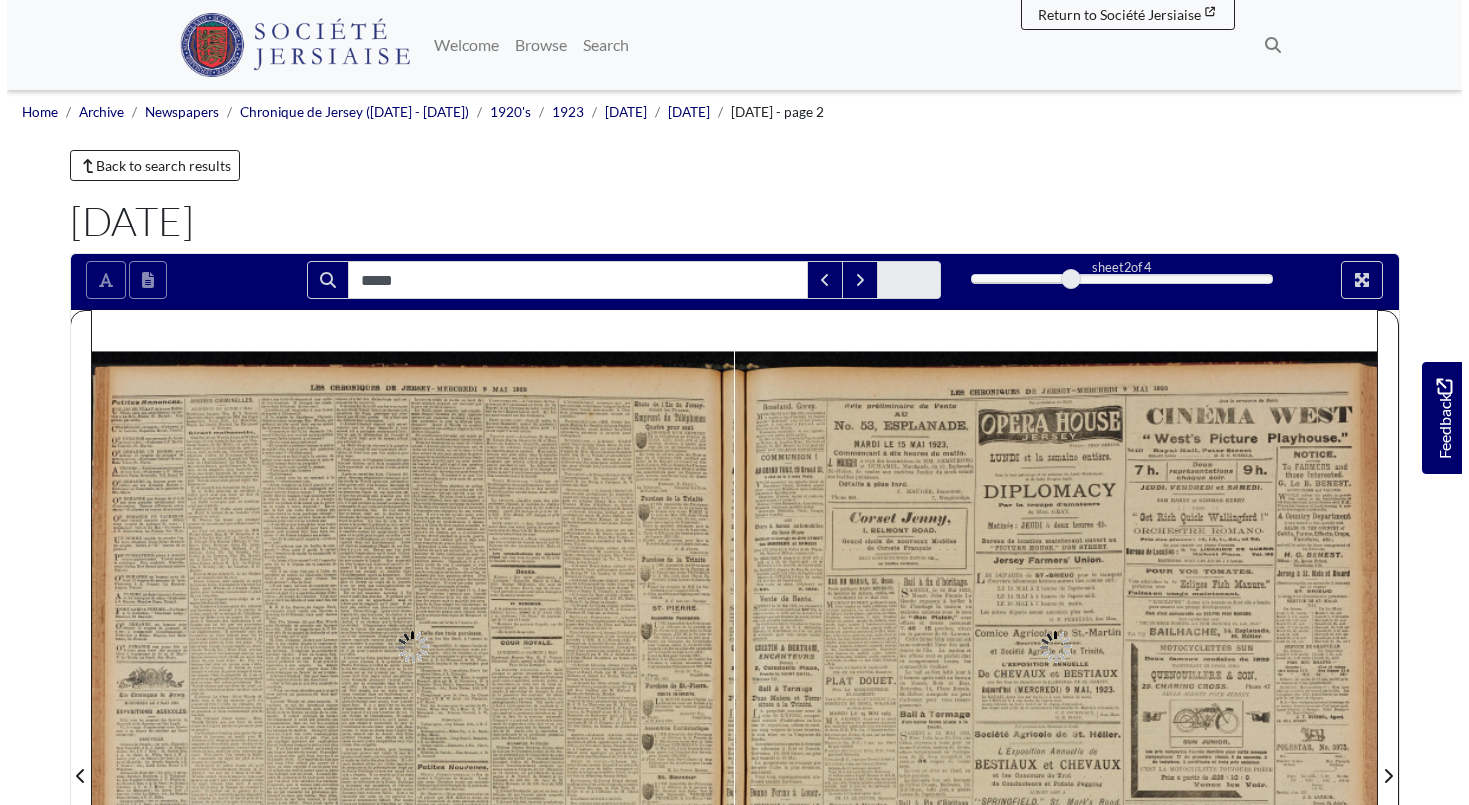 scroll, scrollTop: 0, scrollLeft: 0, axis: both 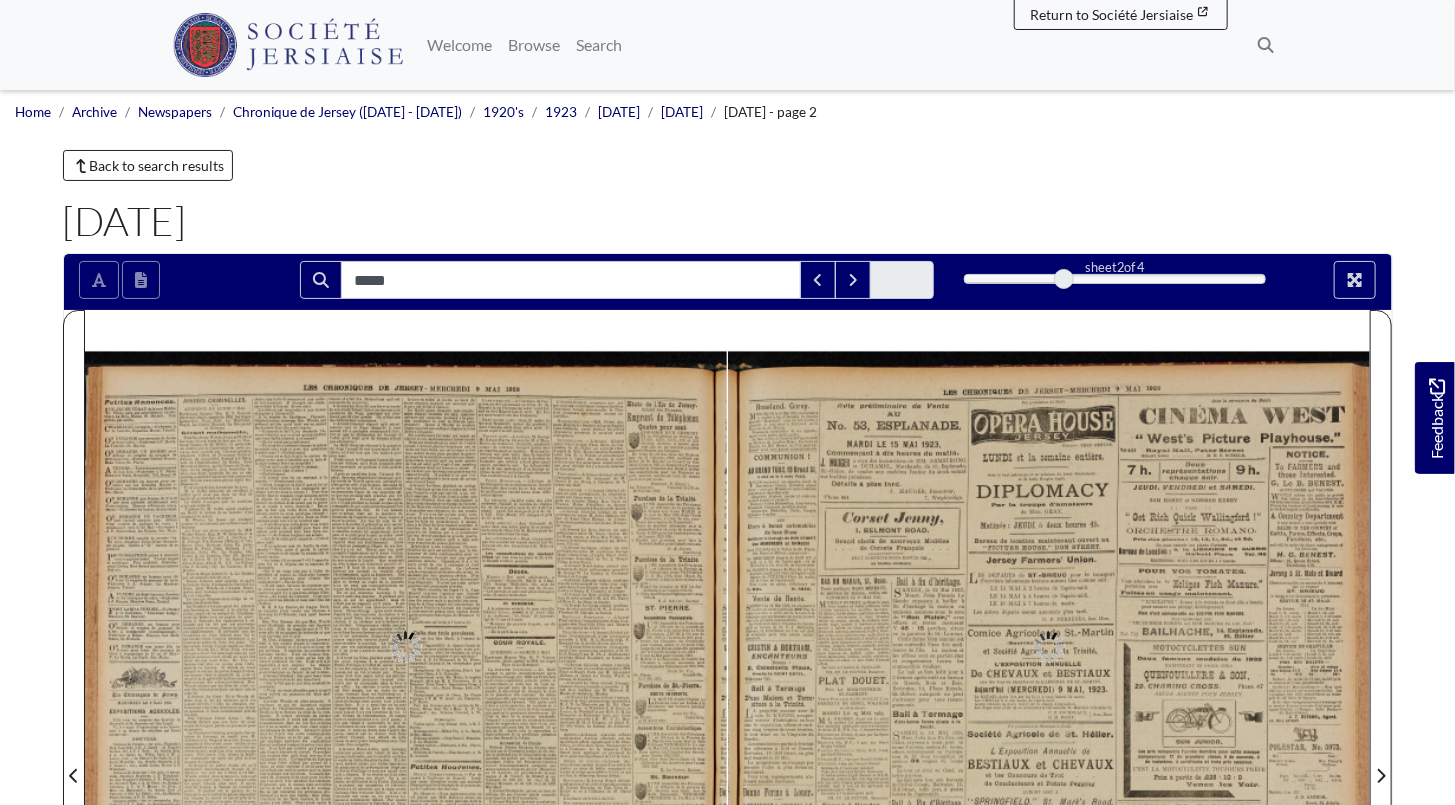 type on "*****" 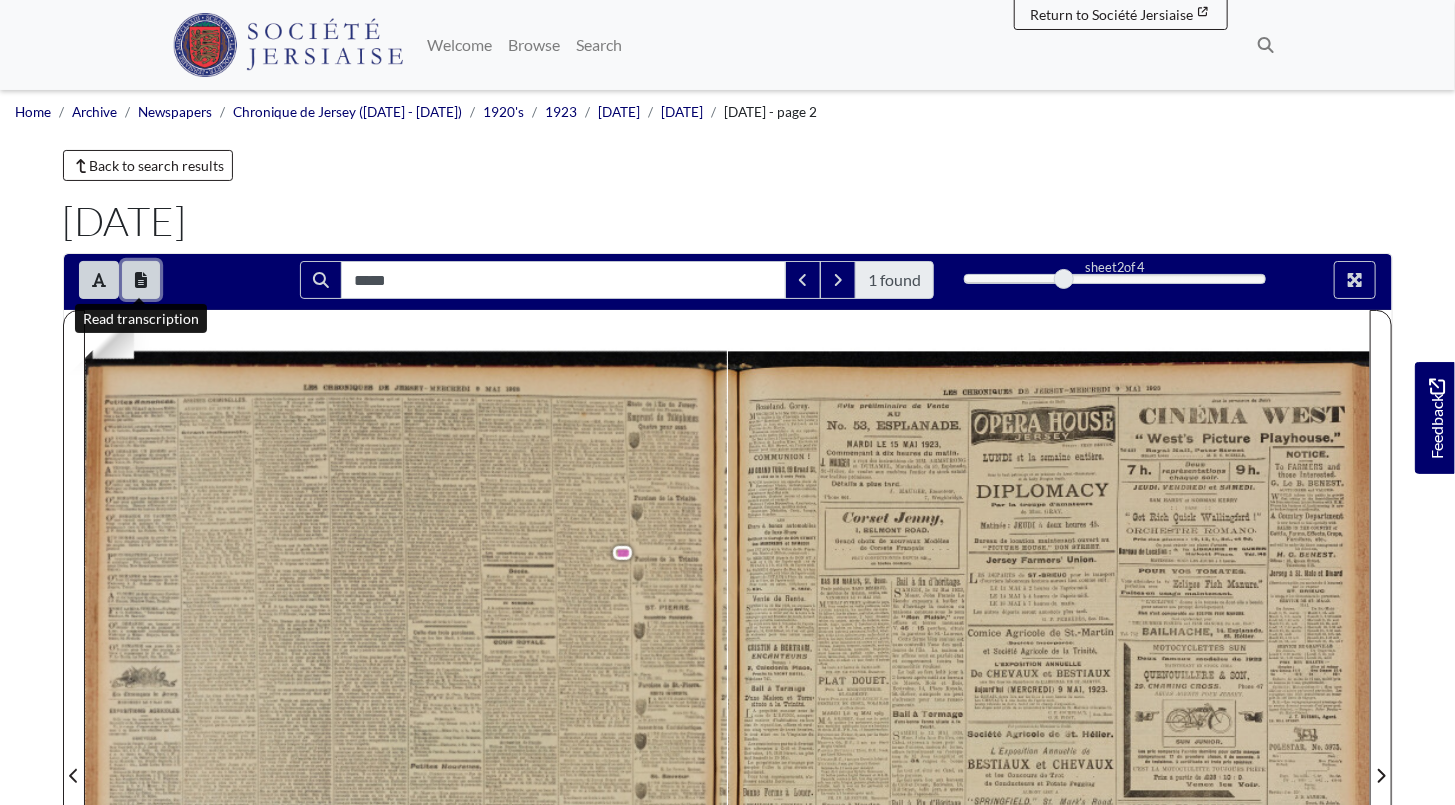 click 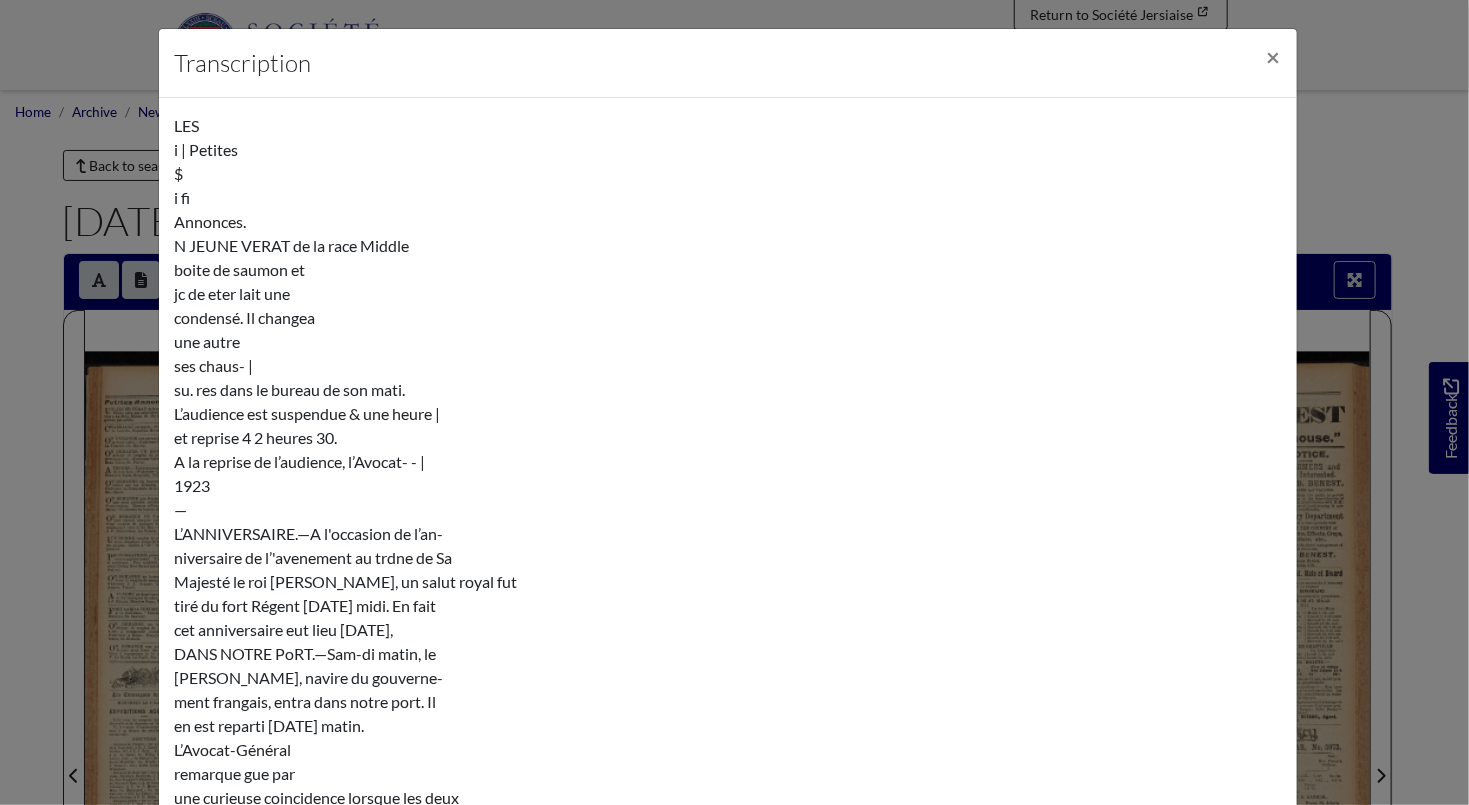scroll, scrollTop: 10851, scrollLeft: 0, axis: vertical 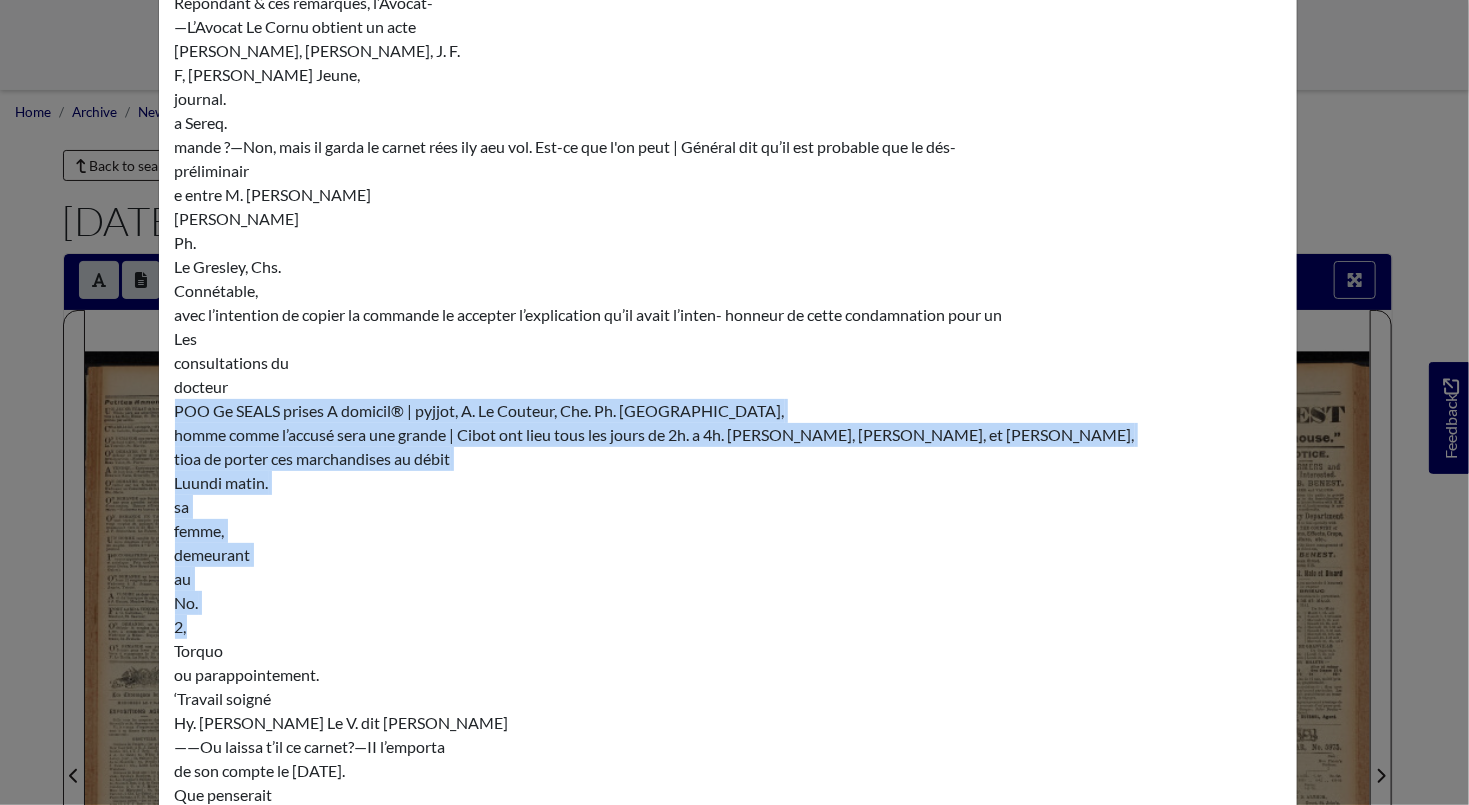 drag, startPoint x: 167, startPoint y: 378, endPoint x: 443, endPoint y: 604, distance: 356.72397 